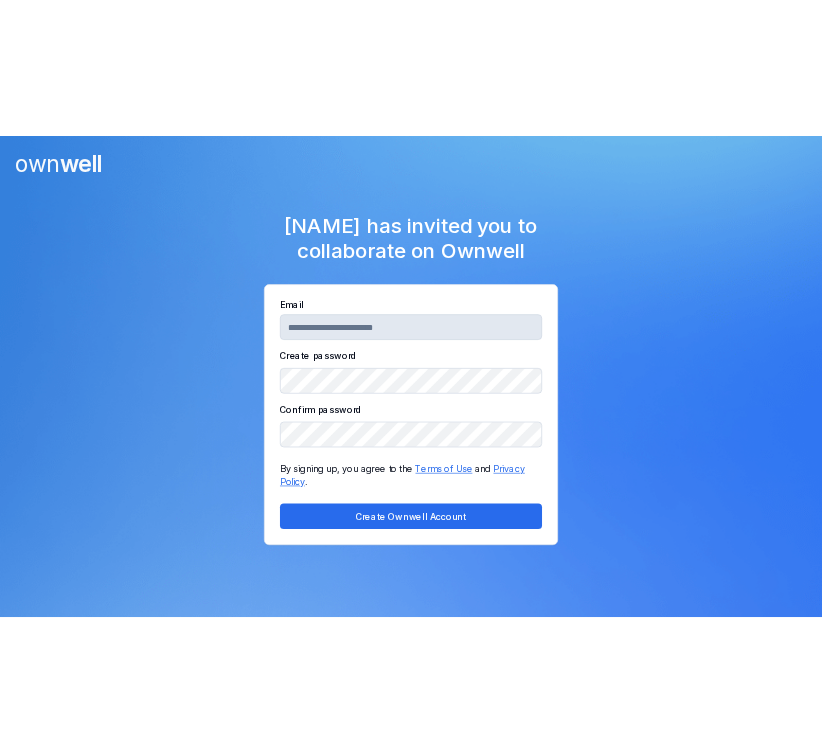 scroll, scrollTop: 0, scrollLeft: 0, axis: both 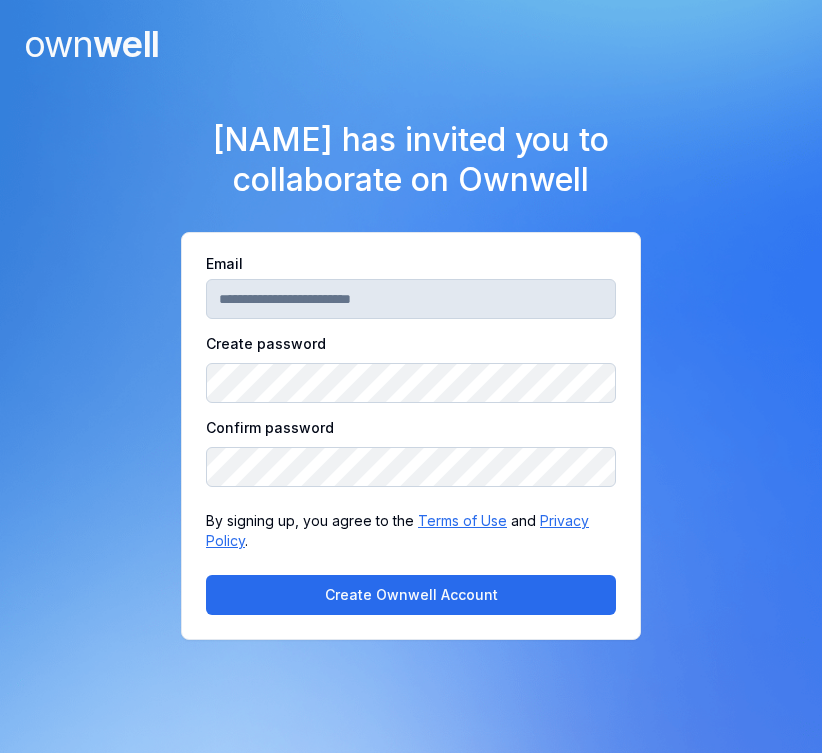 click on "Create Ownwell Account" at bounding box center (411, 595) 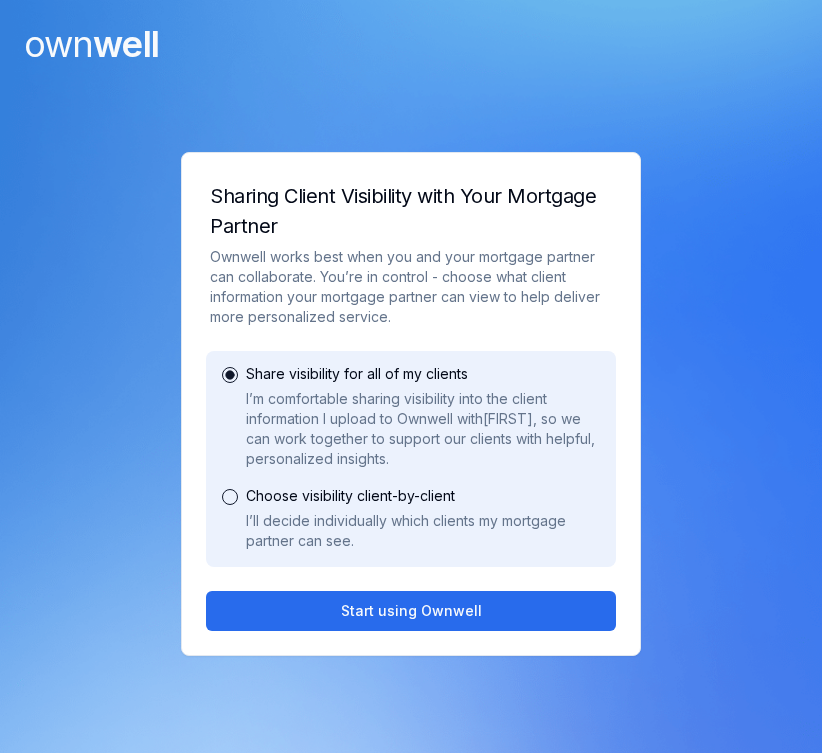 scroll, scrollTop: 0, scrollLeft: 0, axis: both 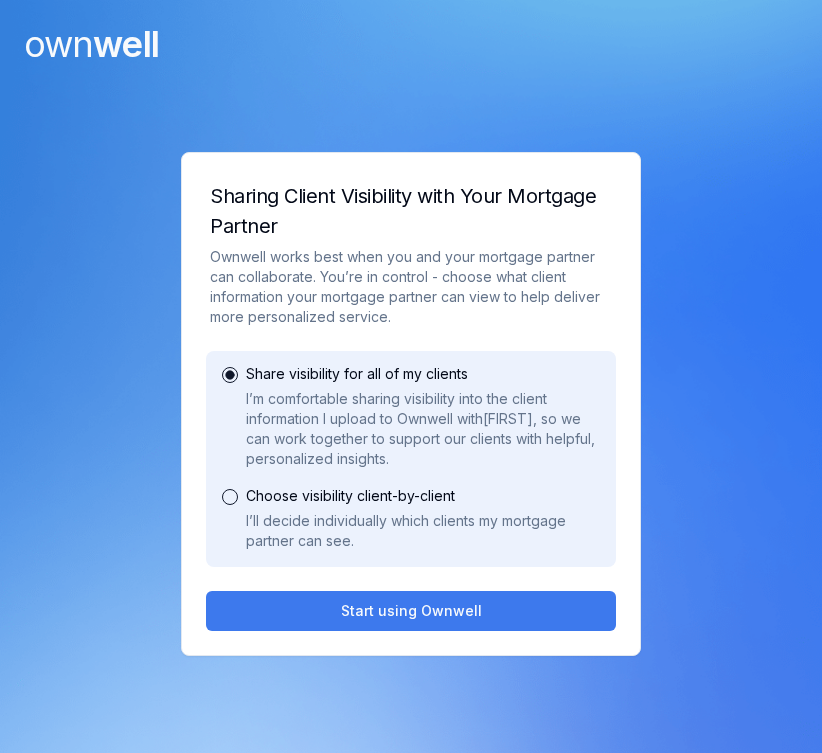 click on "Start using Ownwell" at bounding box center [411, 611] 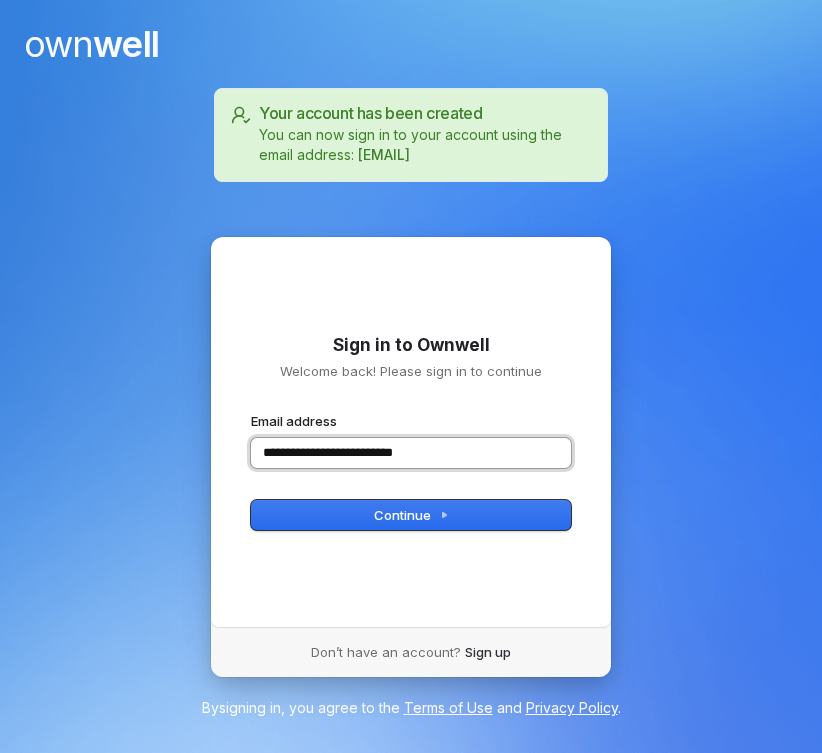 click at bounding box center [251, 412] 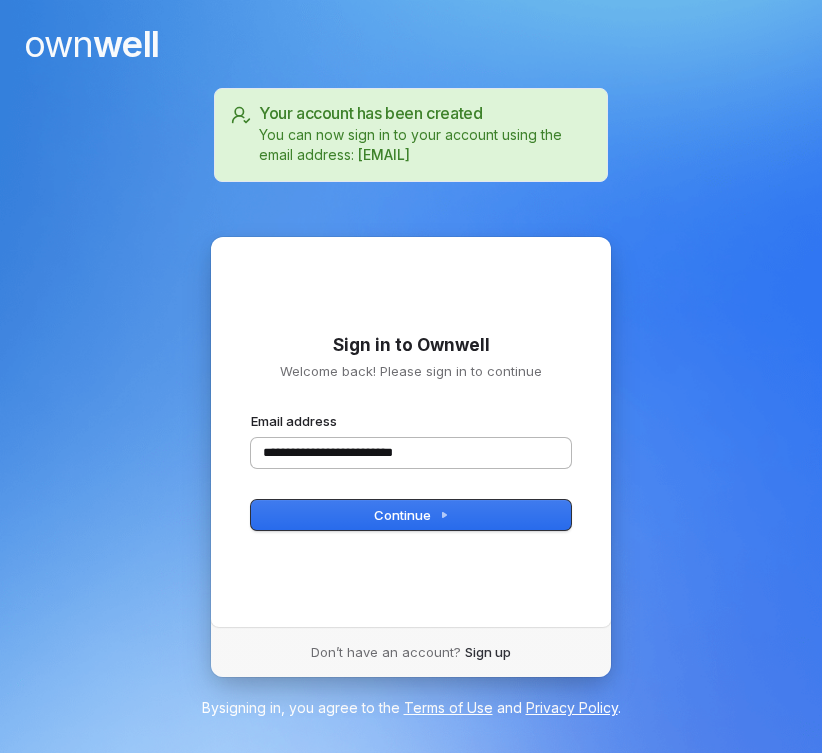 type on "**********" 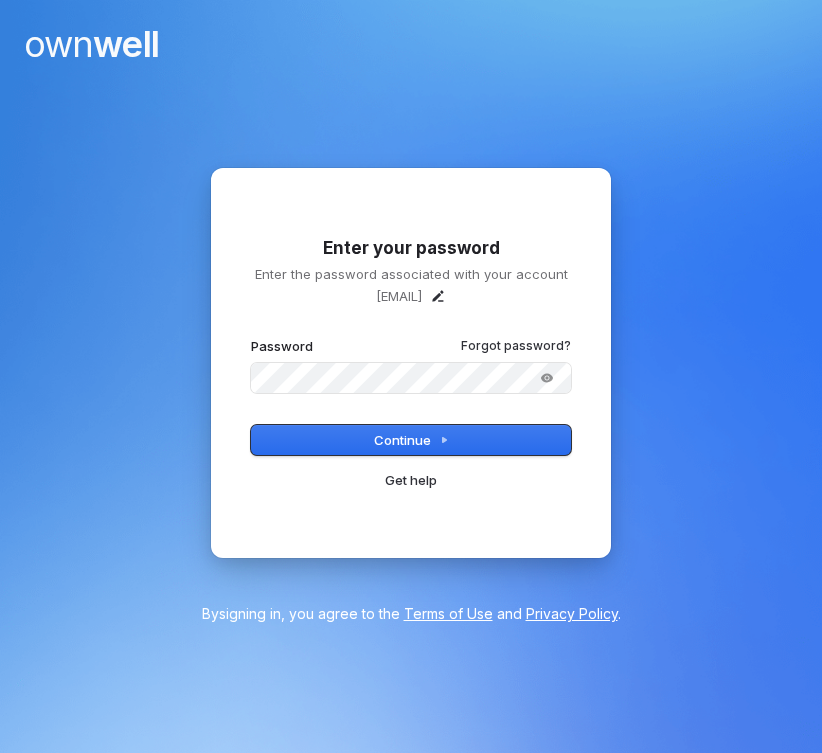 click at bounding box center [251, 337] 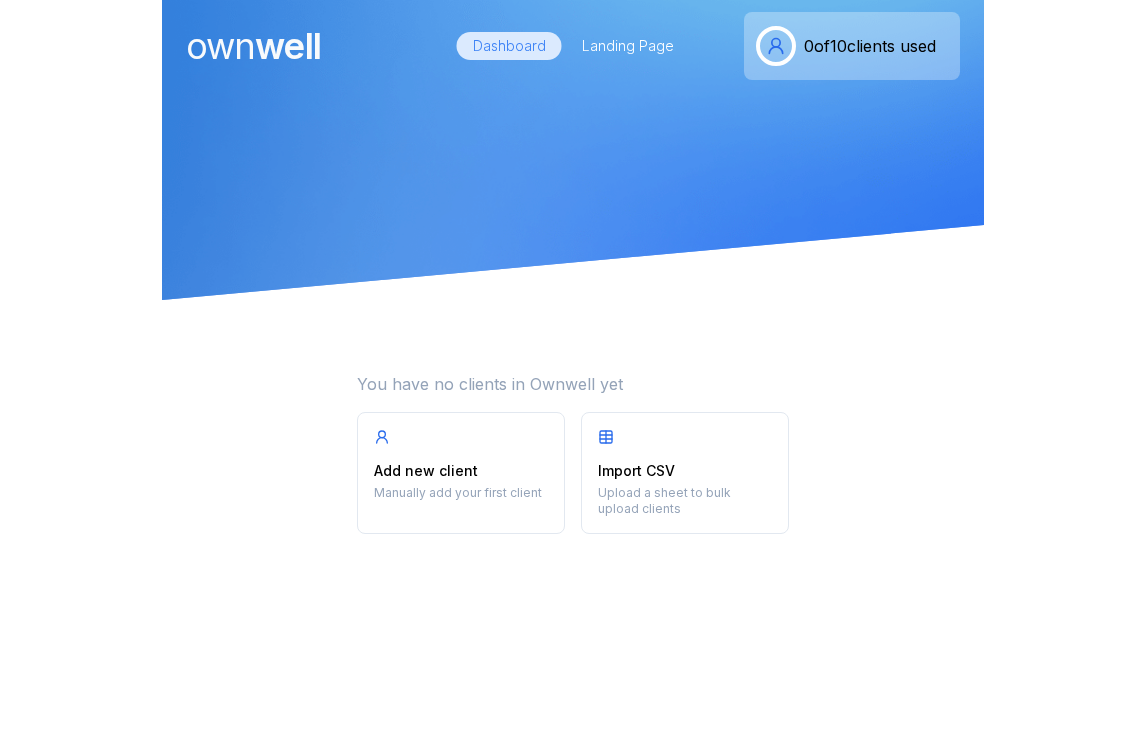 scroll, scrollTop: 0, scrollLeft: 0, axis: both 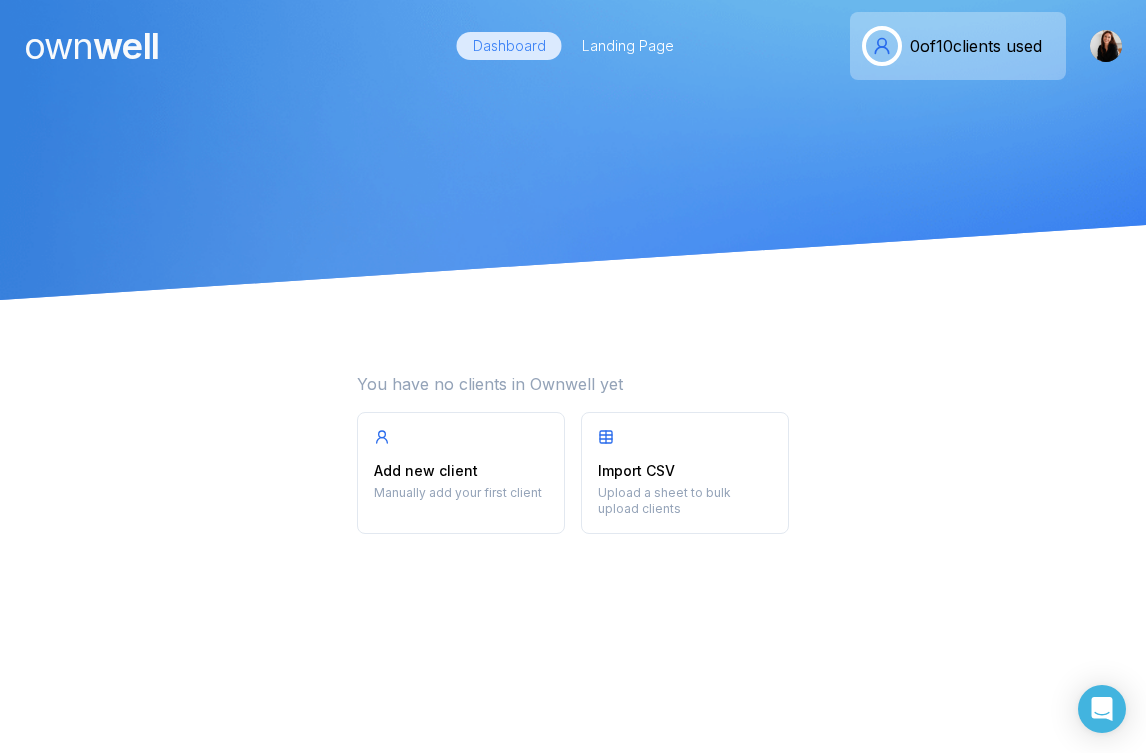 click on "Manually add your first client" at bounding box center [461, 493] 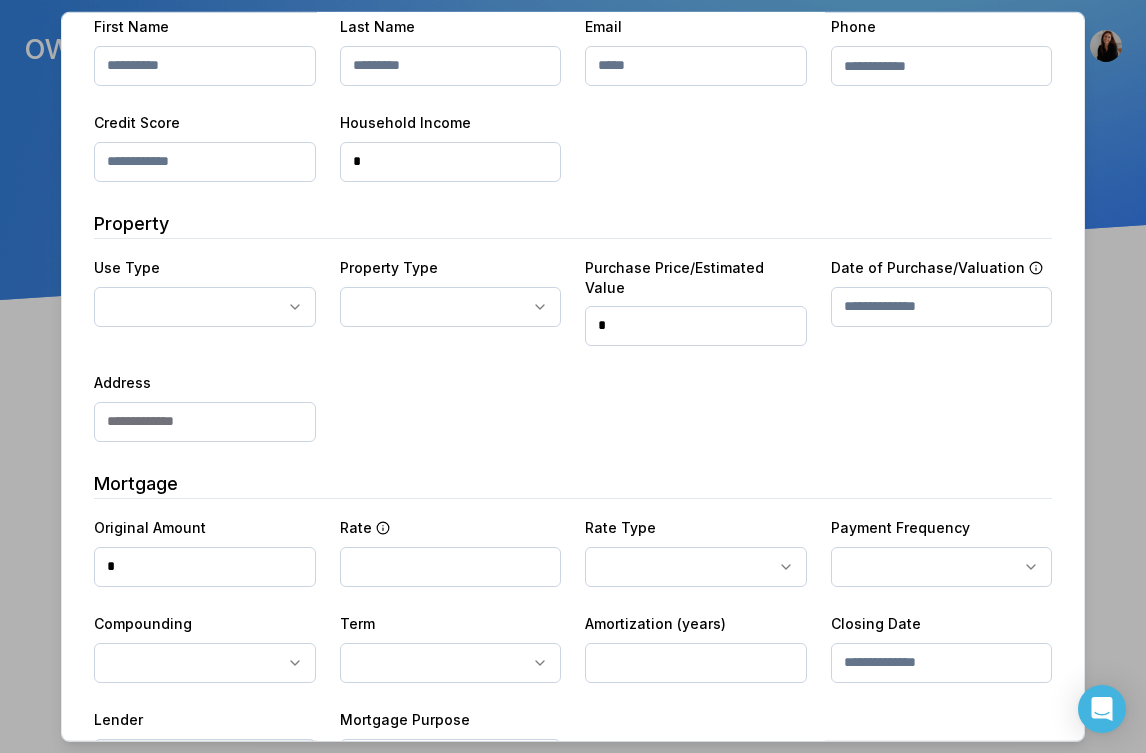 scroll, scrollTop: 218, scrollLeft: 0, axis: vertical 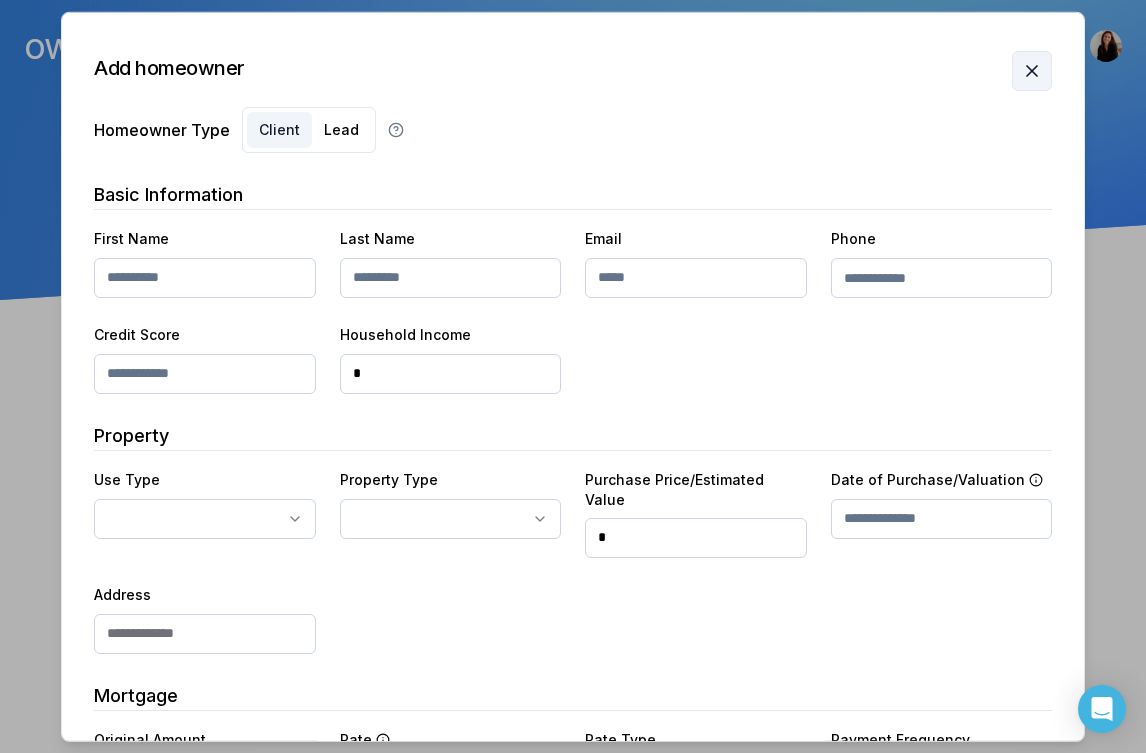 click 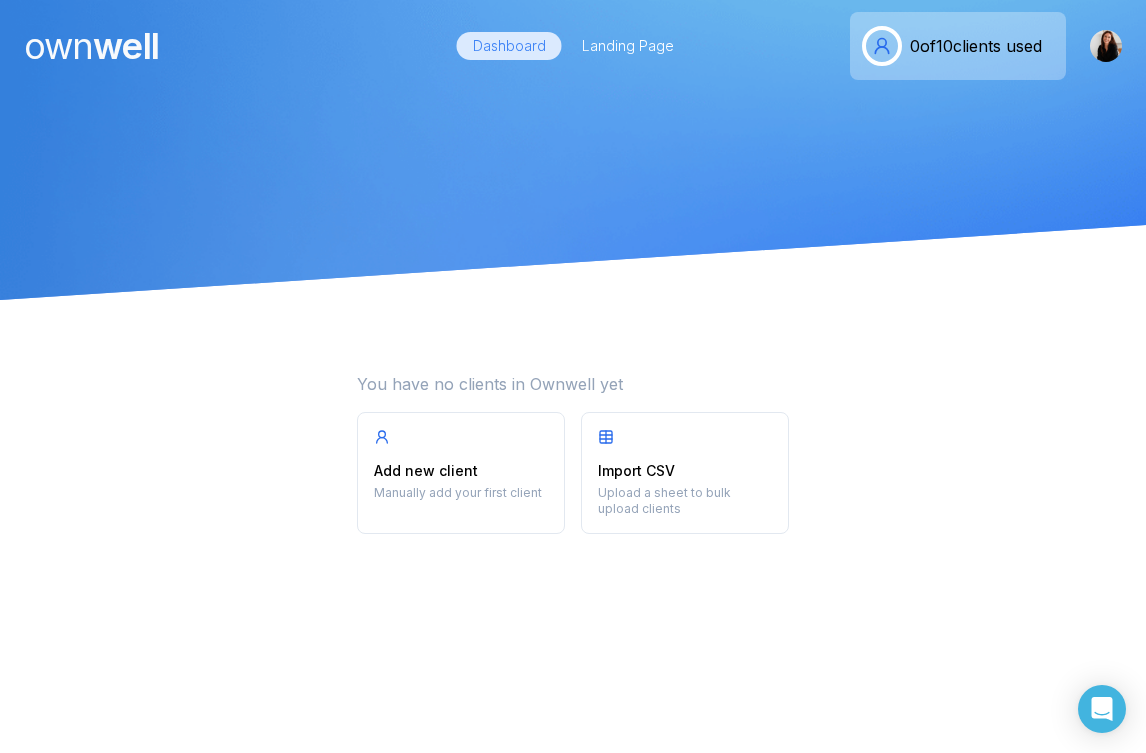 click on "Add new client Manually add your first client" at bounding box center [461, 473] 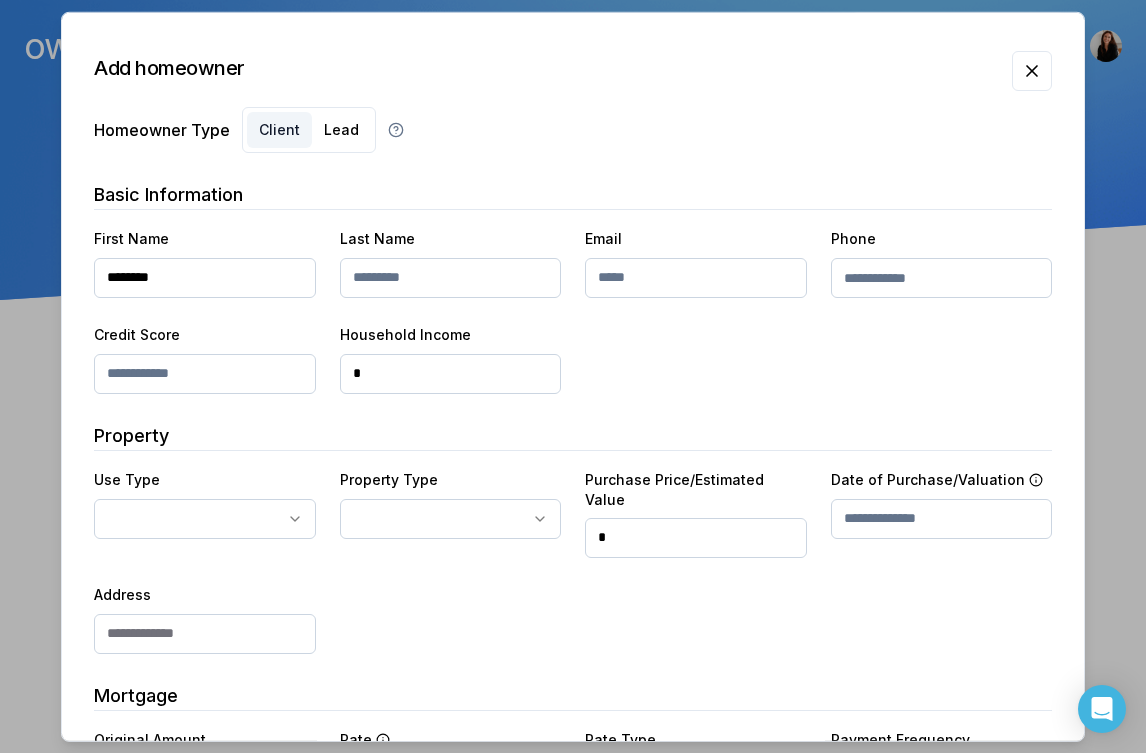 type on "********" 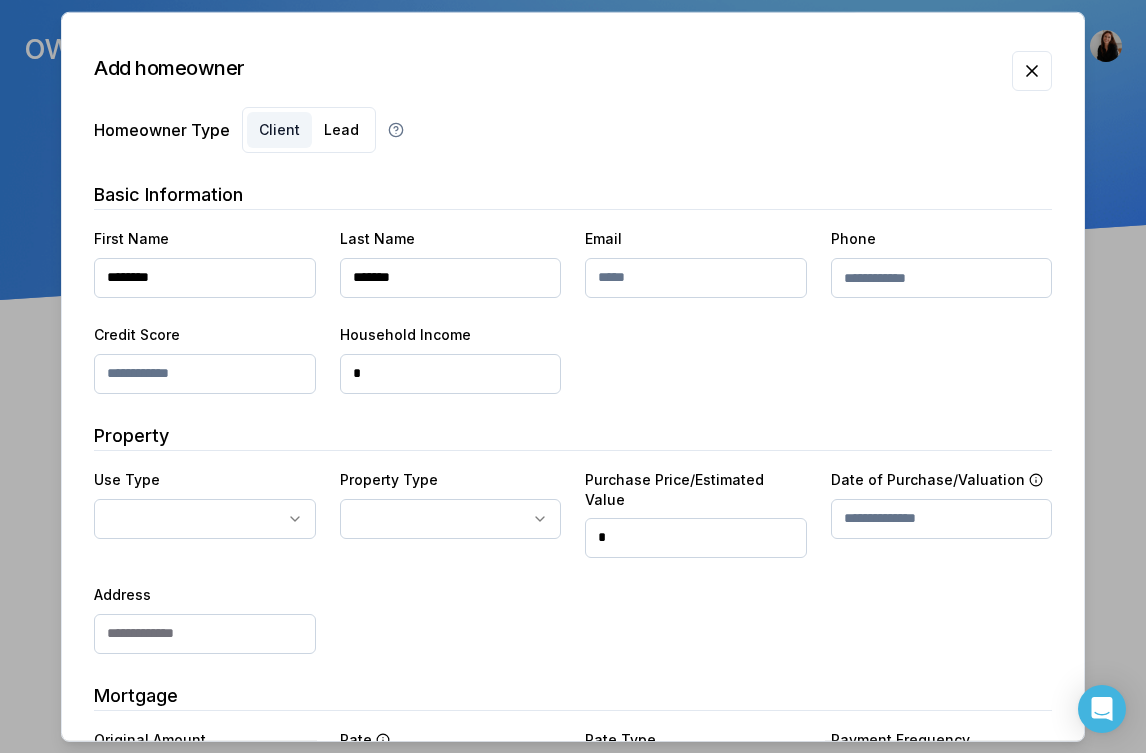 type on "*******" 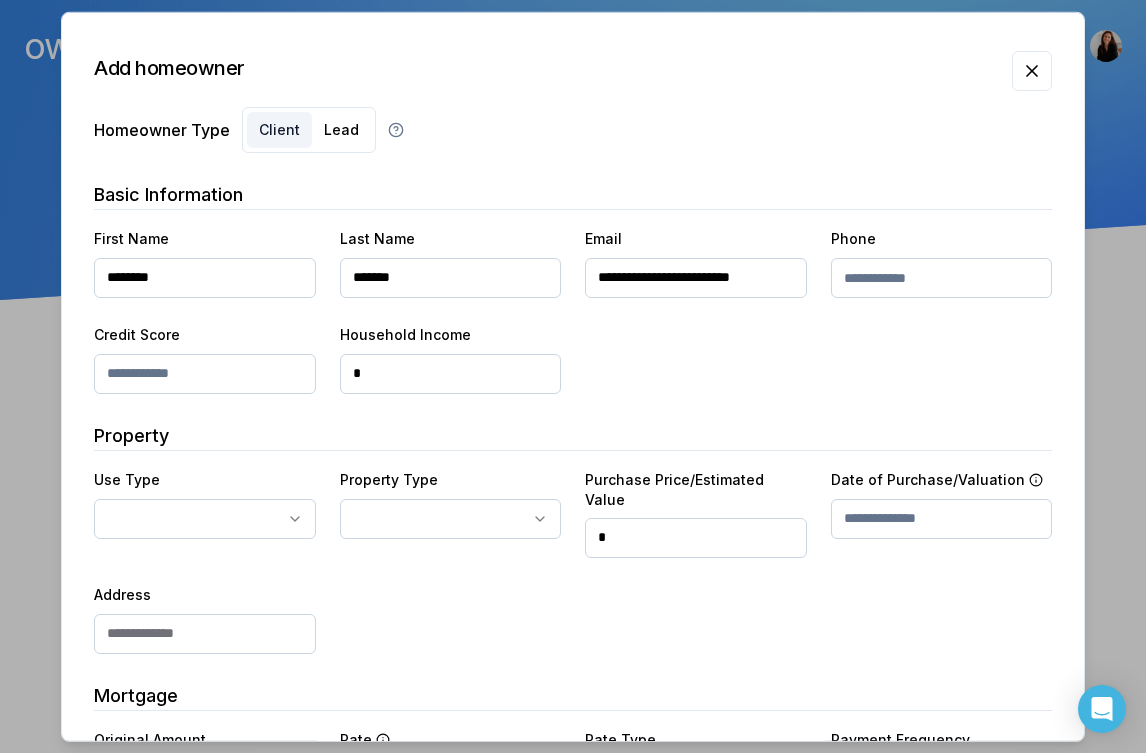 type on "**********" 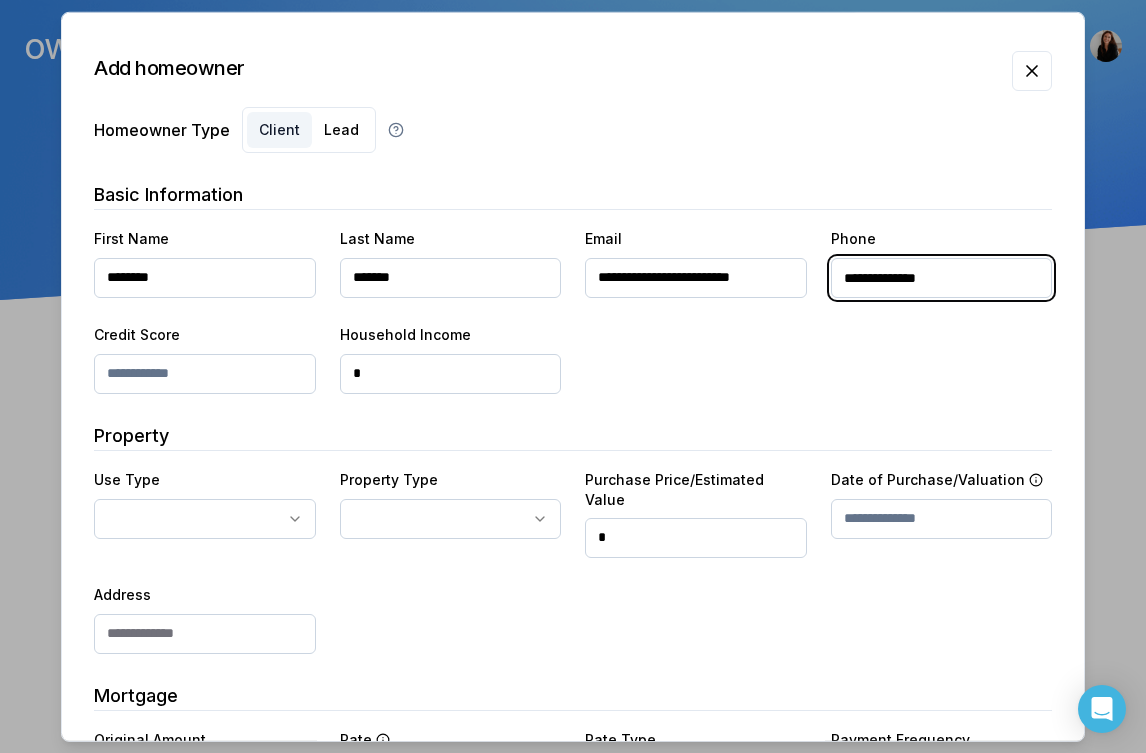 type on "**********" 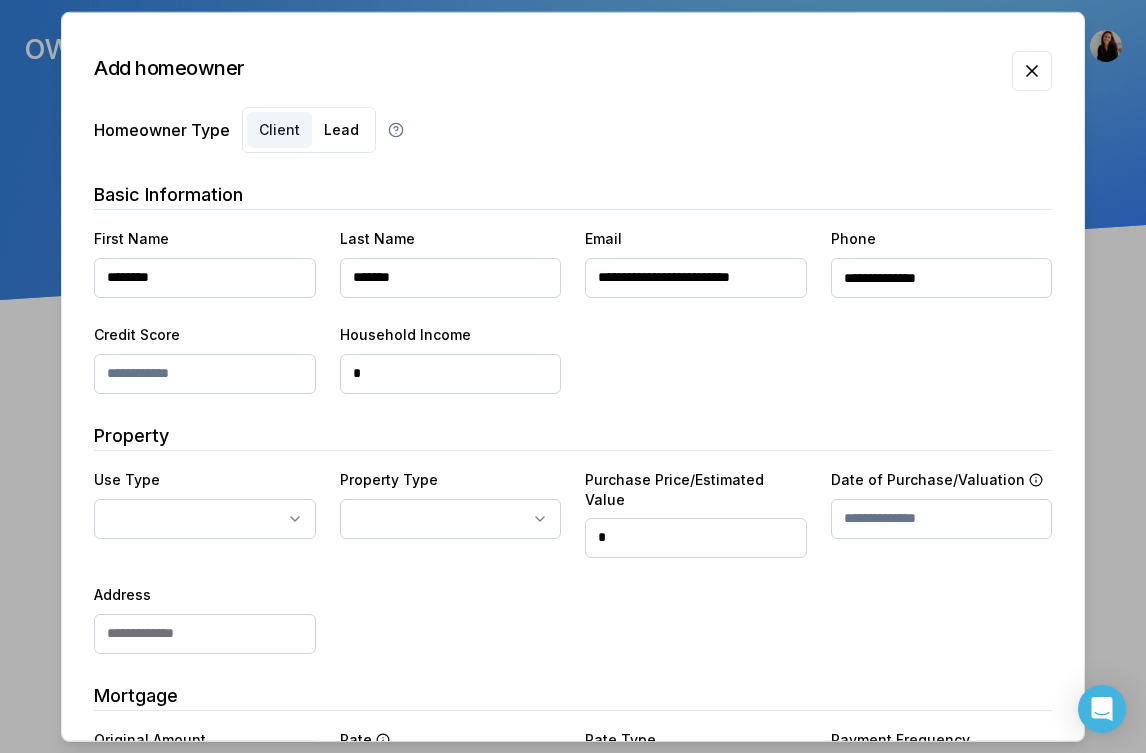 click at bounding box center [205, 373] 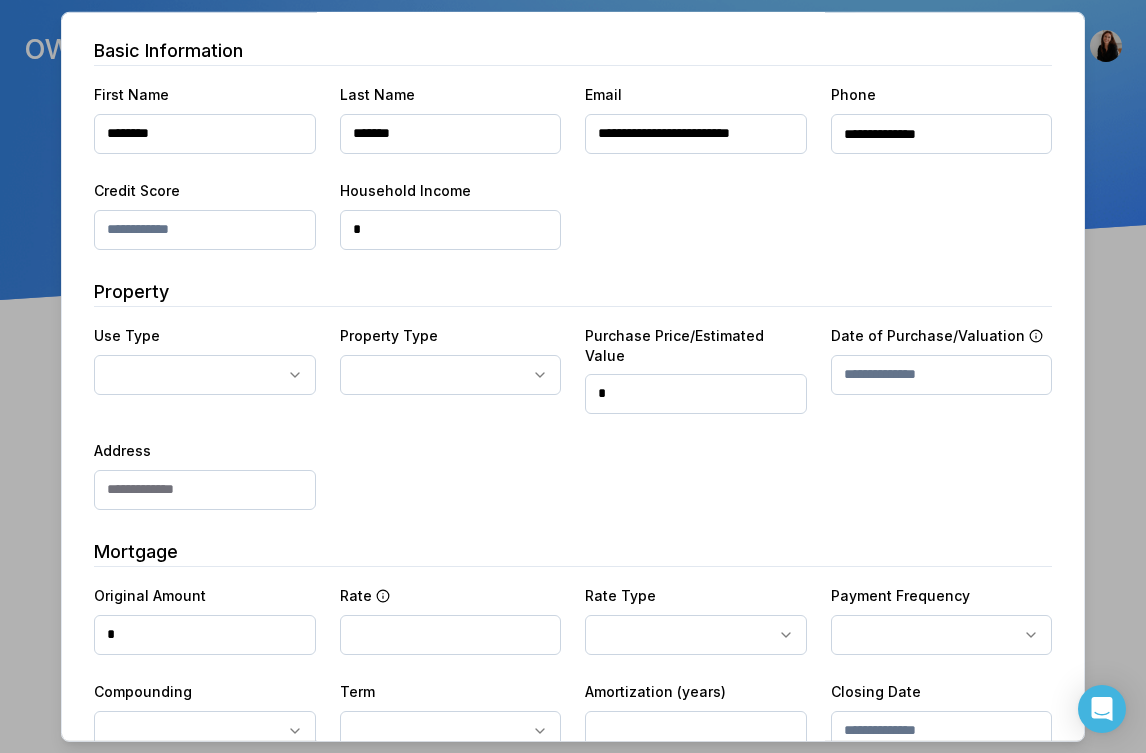 scroll, scrollTop: 146, scrollLeft: 0, axis: vertical 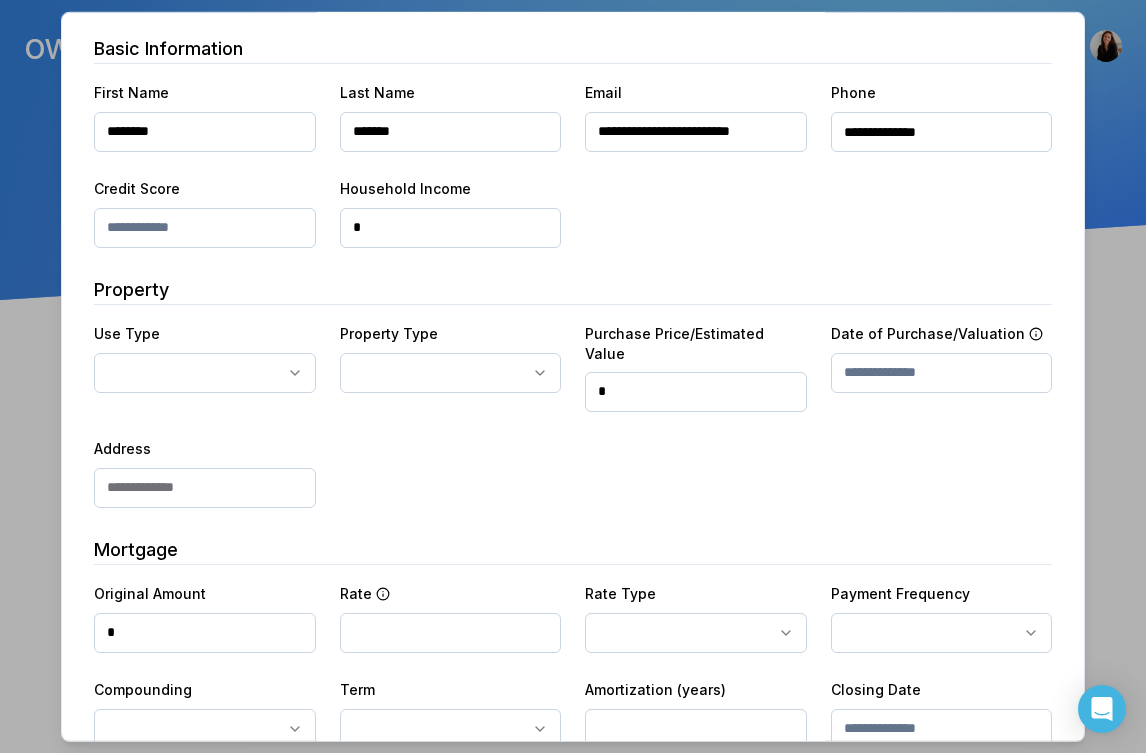 type on "***" 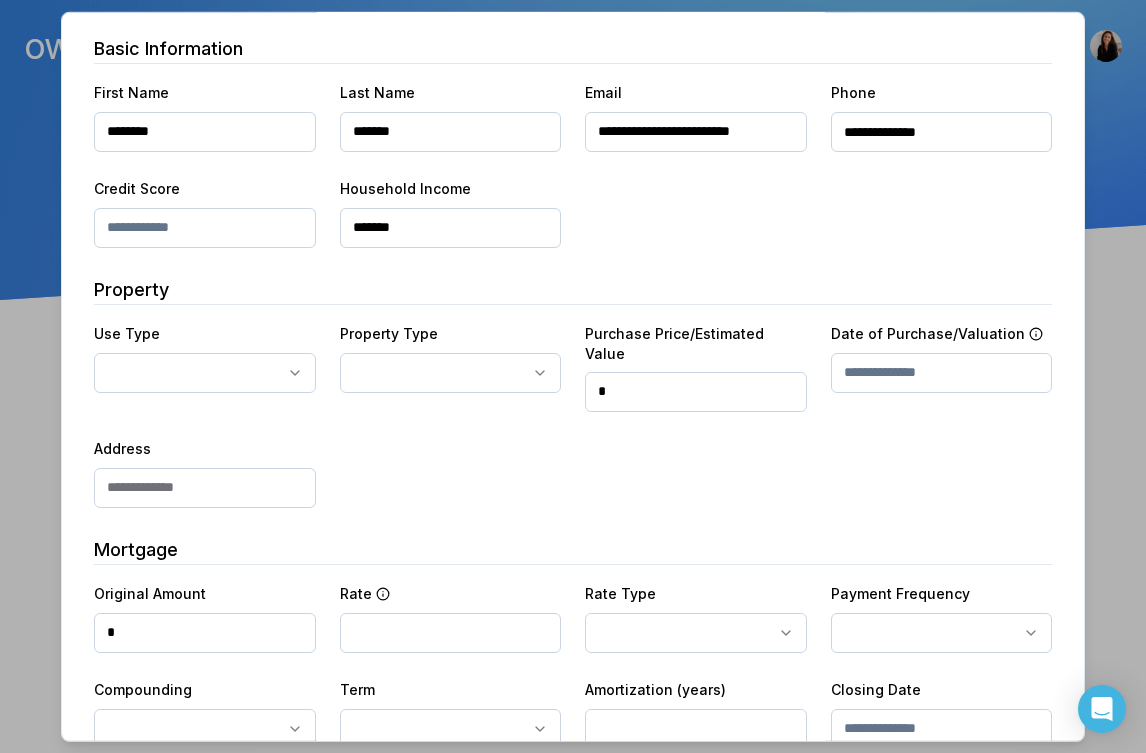 type on "********" 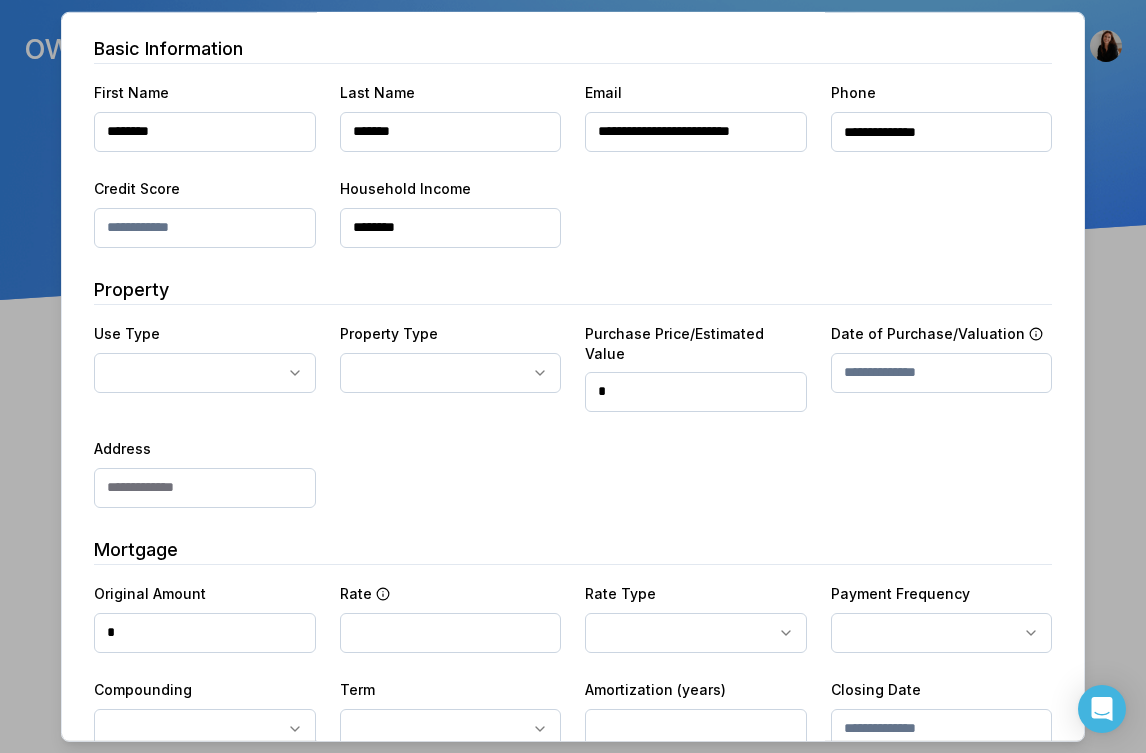 click on "**********" at bounding box center (573, 163) 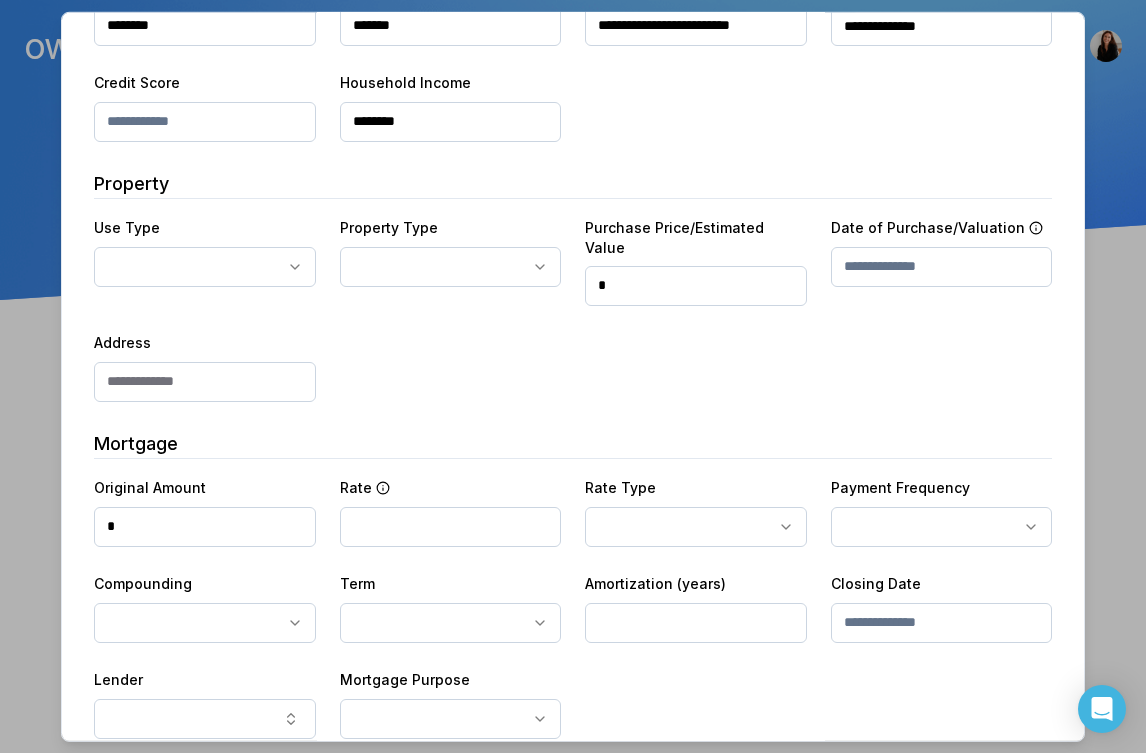 scroll, scrollTop: 266, scrollLeft: 0, axis: vertical 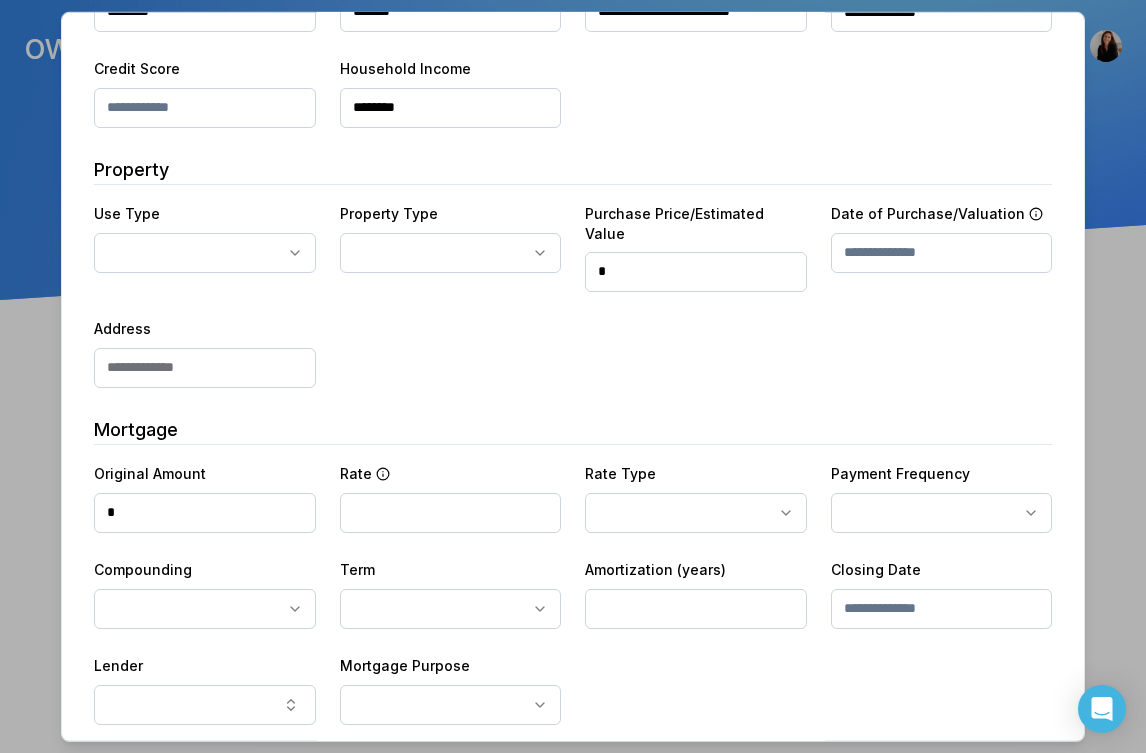 click on "Ownwell's platform is not optimized for mobile at this time. For the best experience, please use a desktop or laptop to manage your account. Note: The personalized homeownership reports you generate for clients are fully mobile-friendly and can be easily viewed on any device. own well Dashboard Landing Page 0 of 10 clients used You have no clients in Ownwell yet Add new client Manually add your first client Import CSV Upload a sheet to bulk upload clients Add homeowner Homeowner Type Client Lead Basic Information First Name [FIRST] Last Name [LAST] Email [EMAIL] Phone [PHONE] Credit Score [CREDIT] Household Income [INCOME] Property Use Type Property Type Purchase Price/Estimated Value Date of Purchase/Valuation Address Mortgage Original Amount Rate Rate Type Payment Frequency Compounding Term" at bounding box center [573, 150] 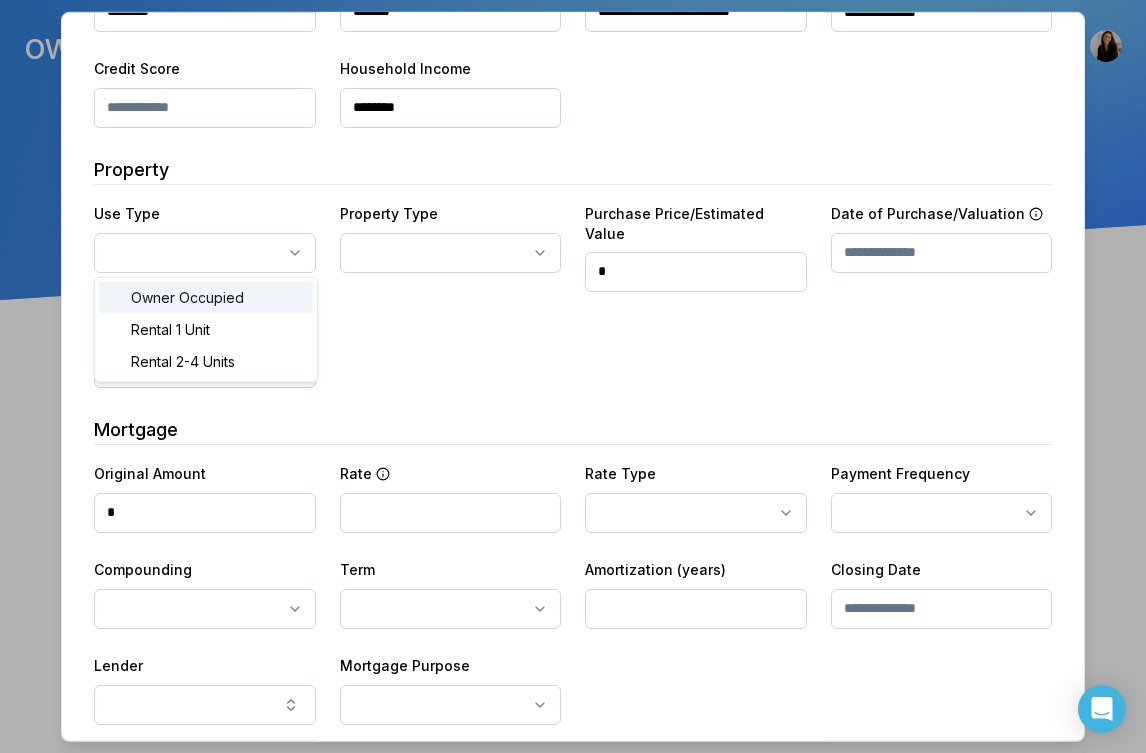 select on "**********" 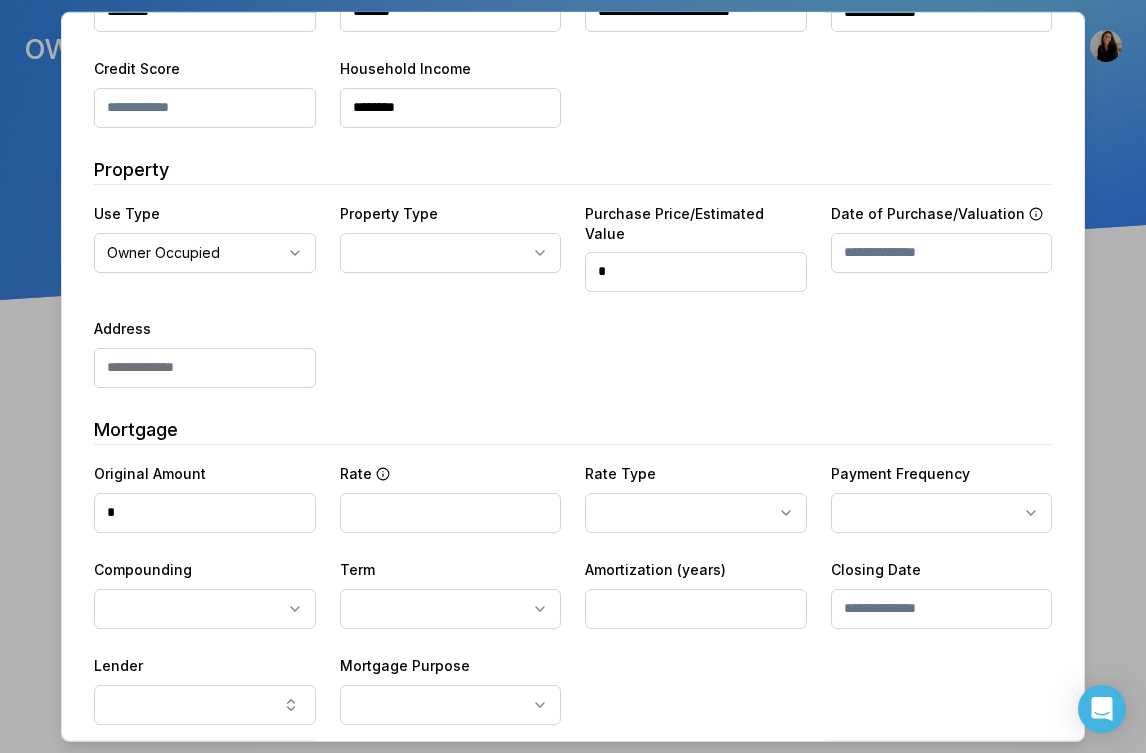 click on "**********" at bounding box center [573, 150] 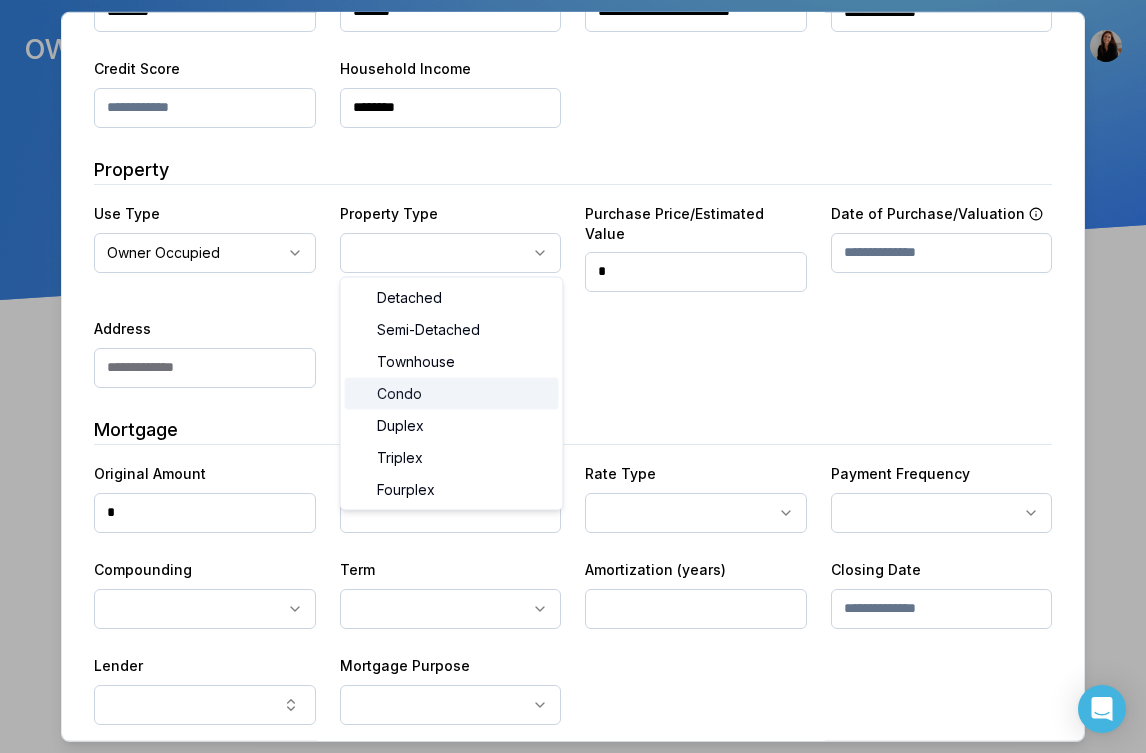 select on "*****" 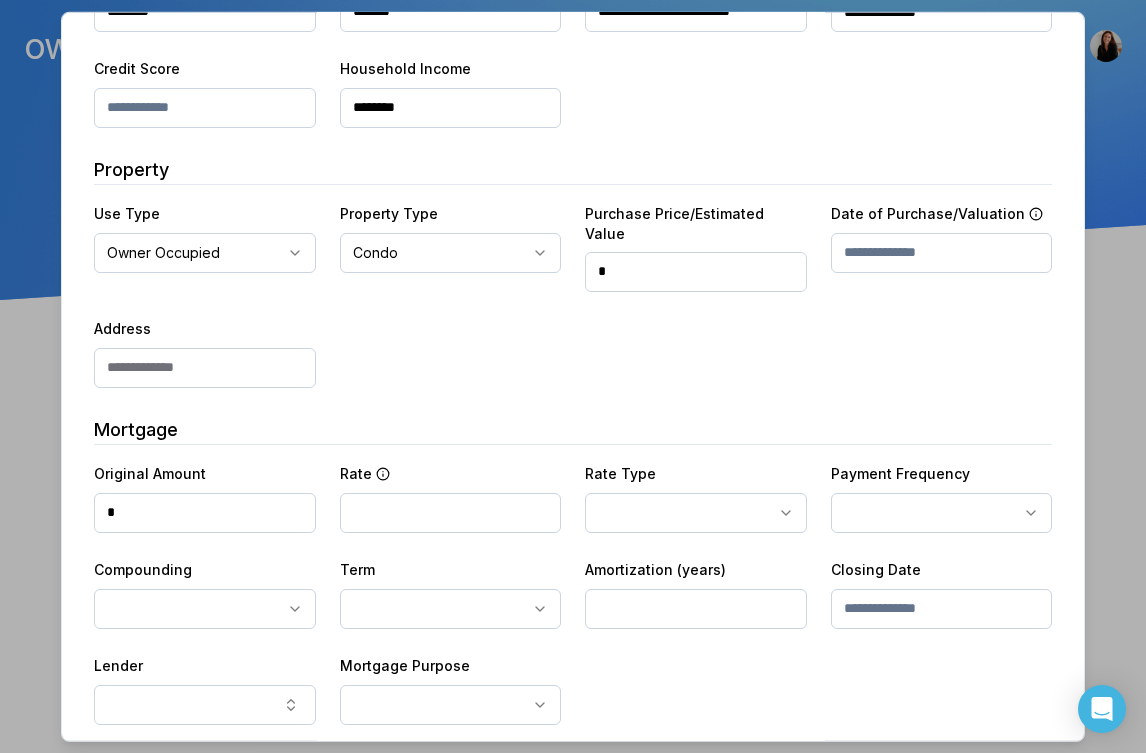 click on "*" at bounding box center [696, 271] 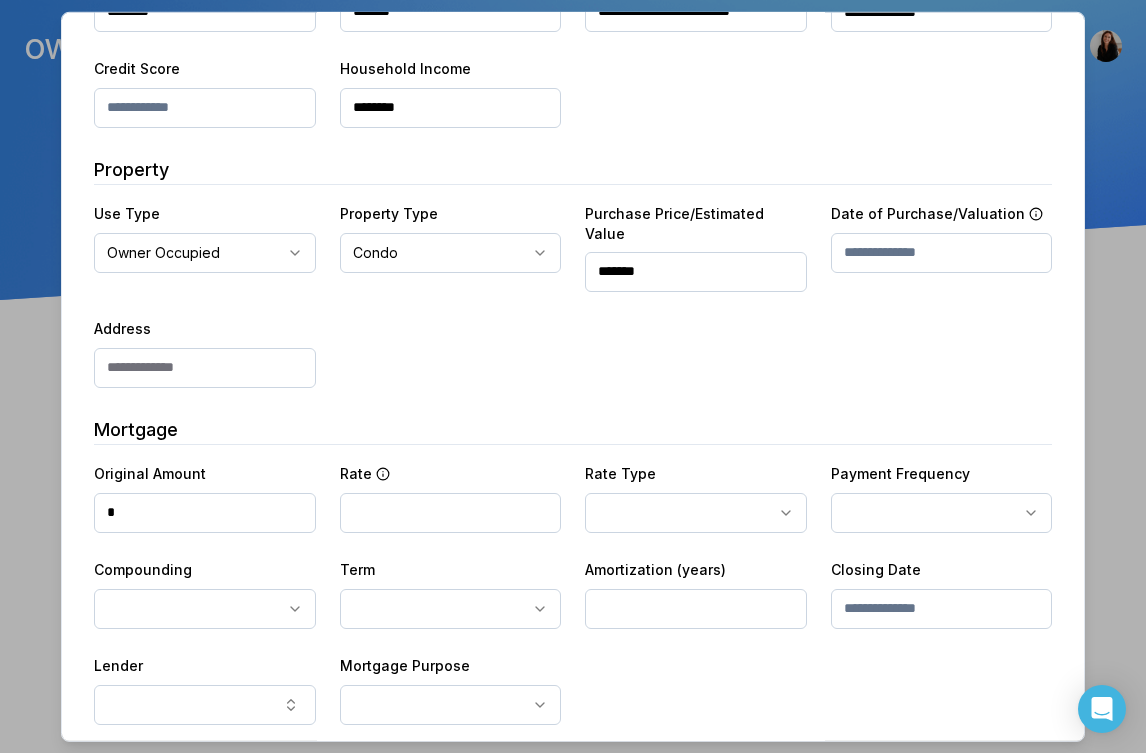 type on "********" 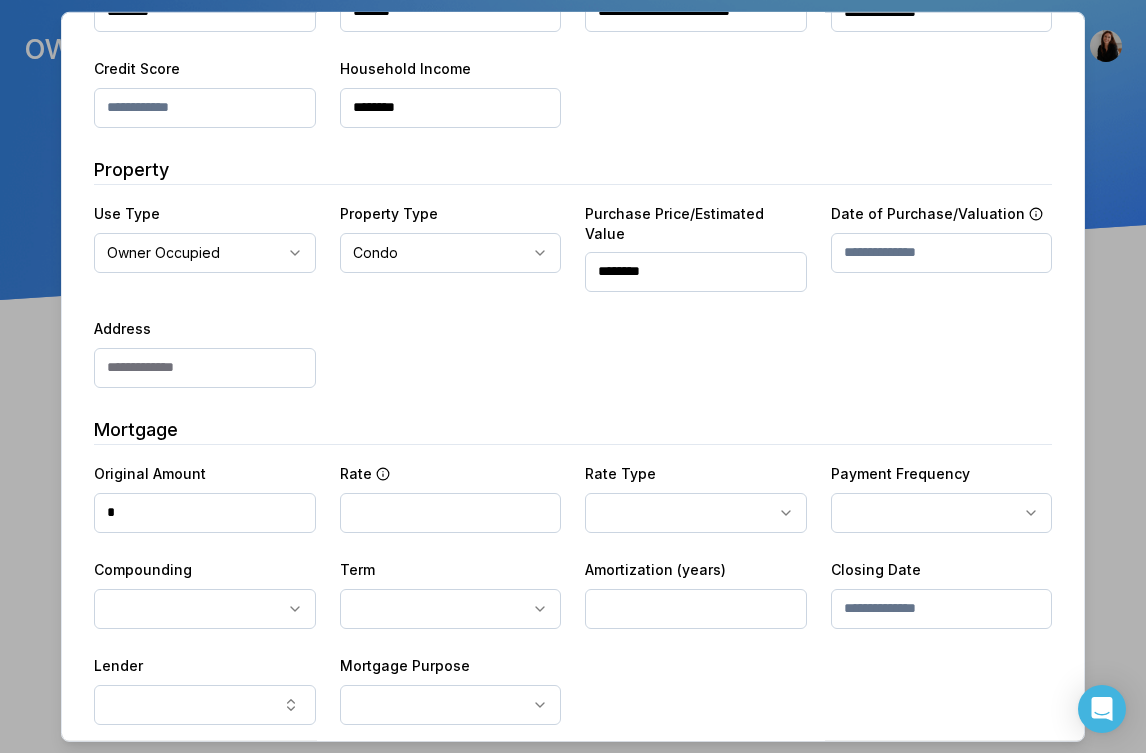 click on "**********" at bounding box center (573, 293) 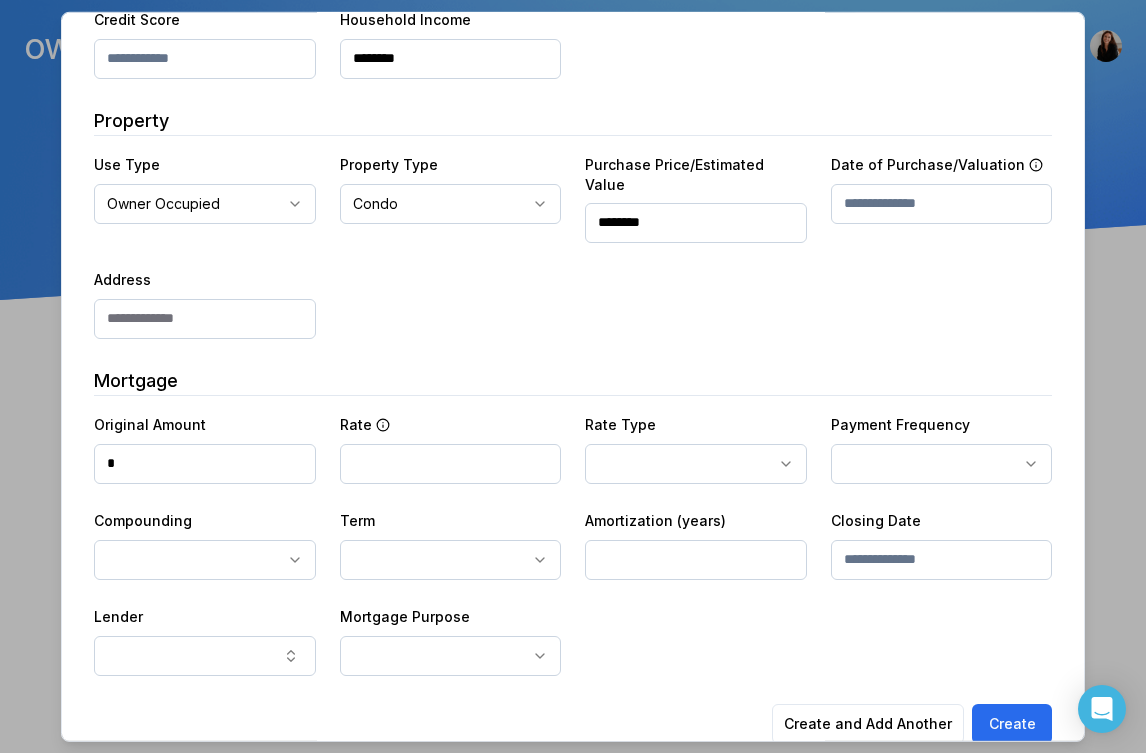 scroll, scrollTop: 316, scrollLeft: 0, axis: vertical 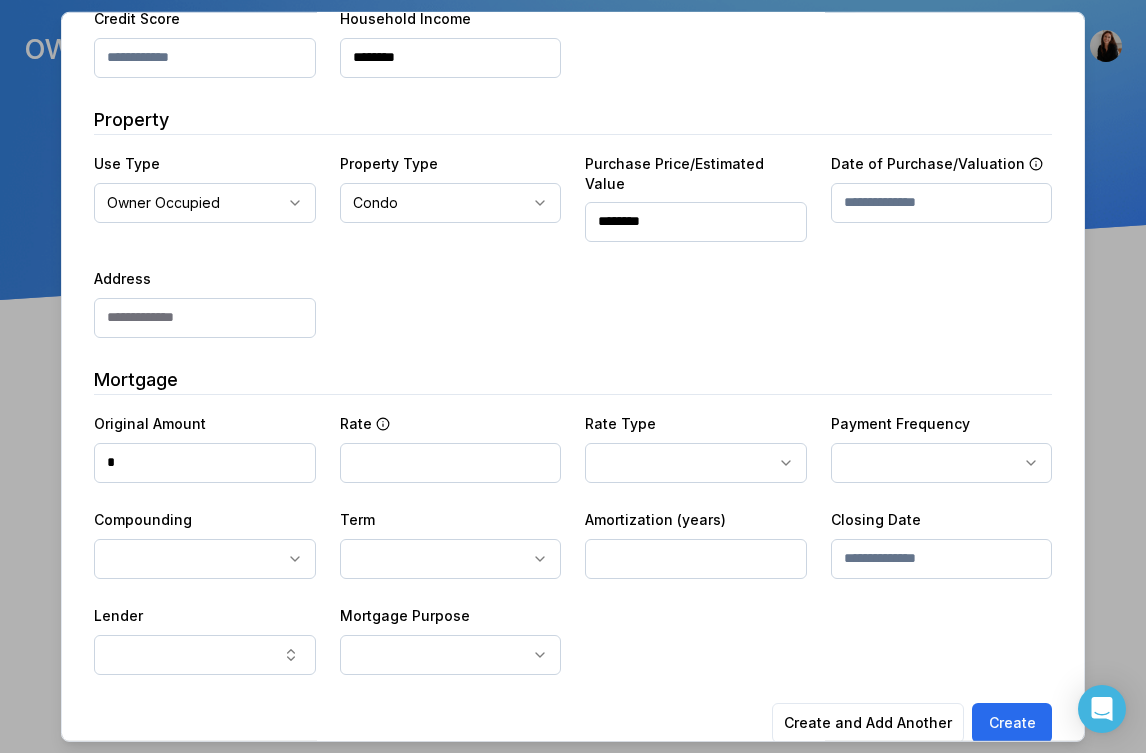 click at bounding box center [942, 202] 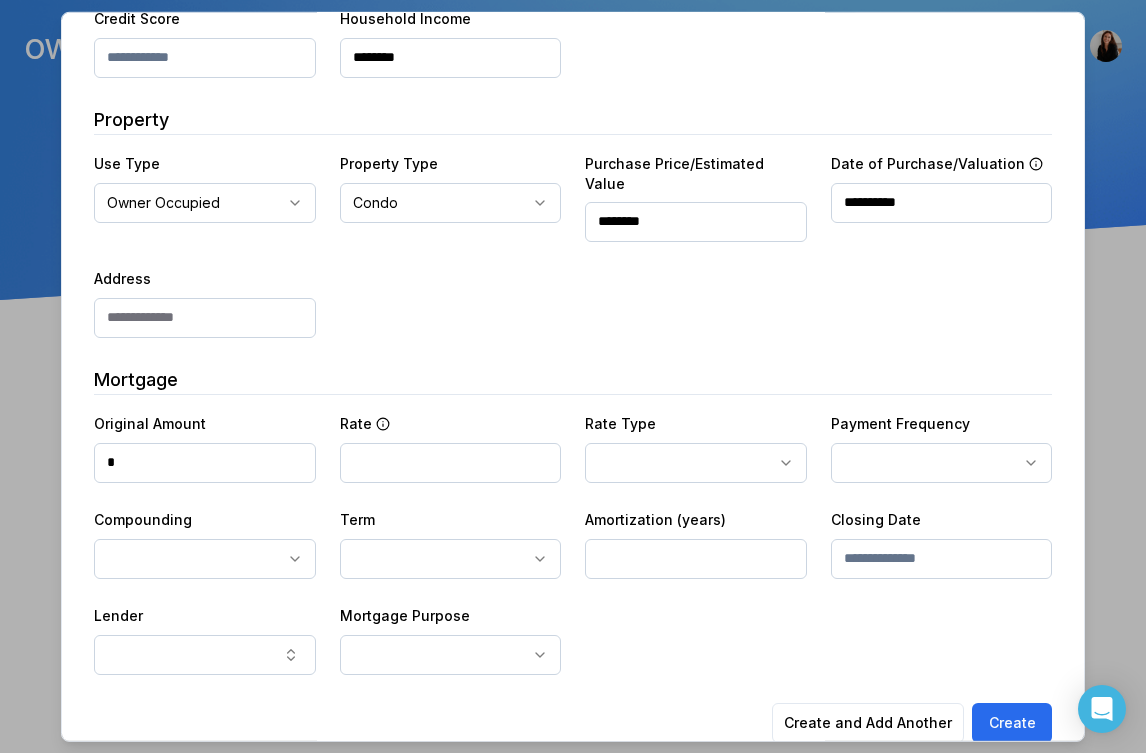 type on "**********" 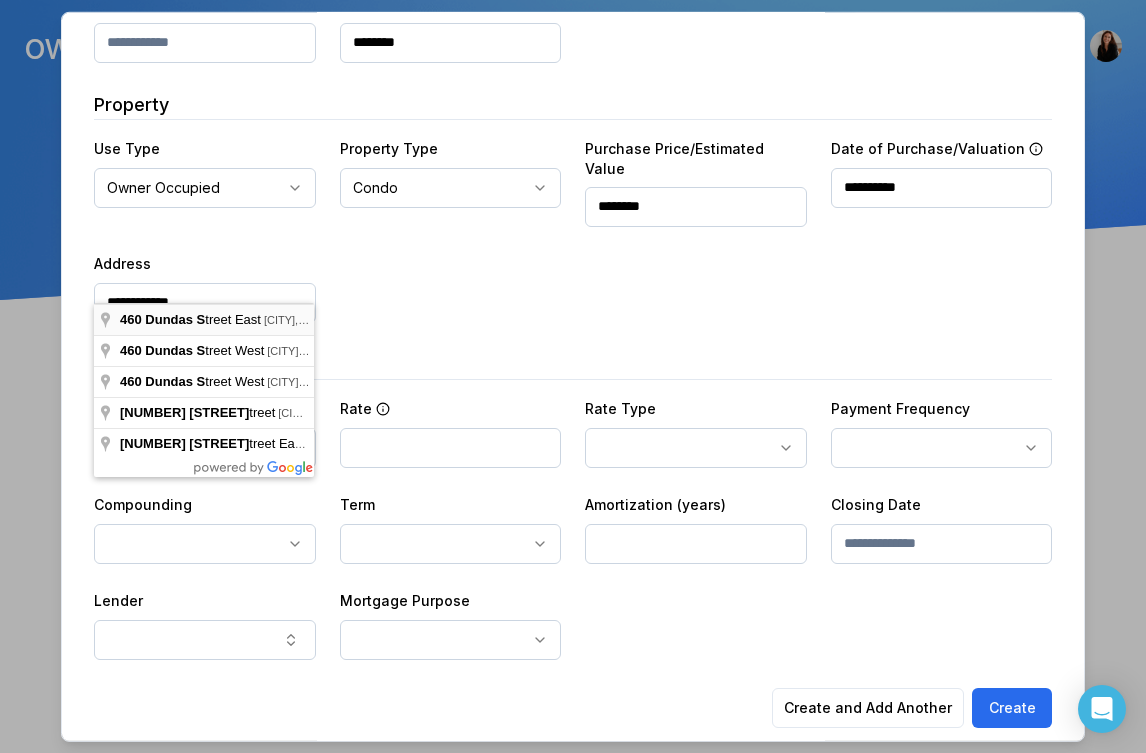 type on "**********" 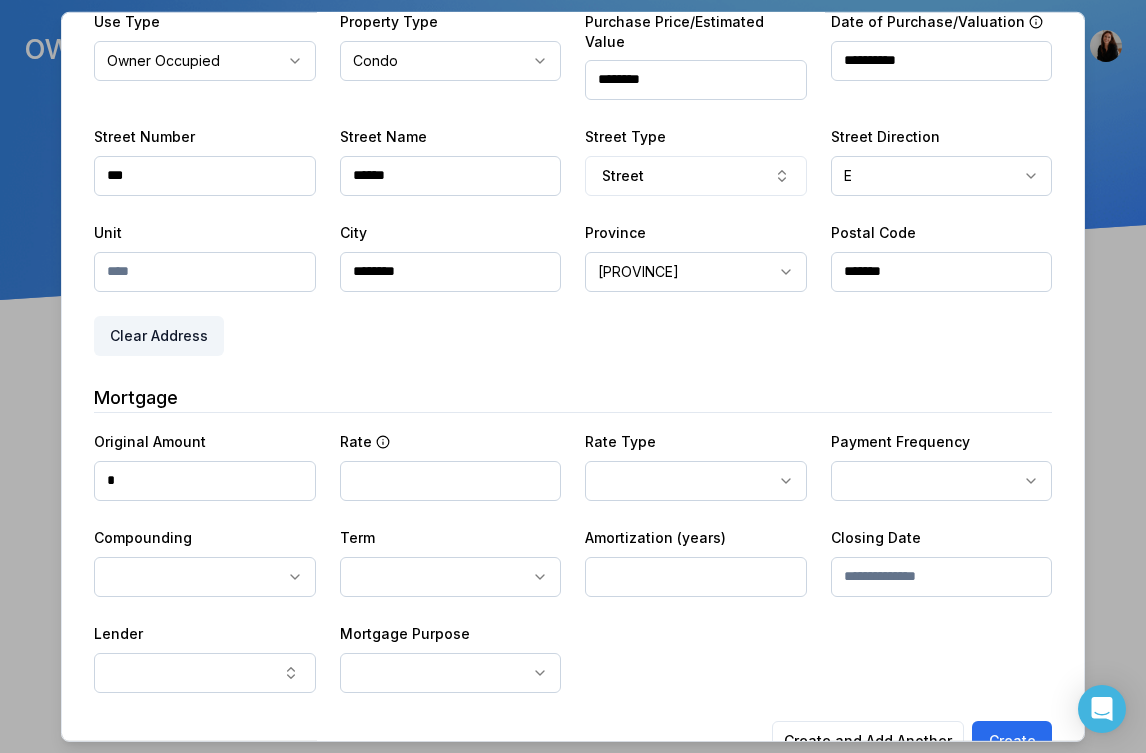 scroll, scrollTop: 491, scrollLeft: 0, axis: vertical 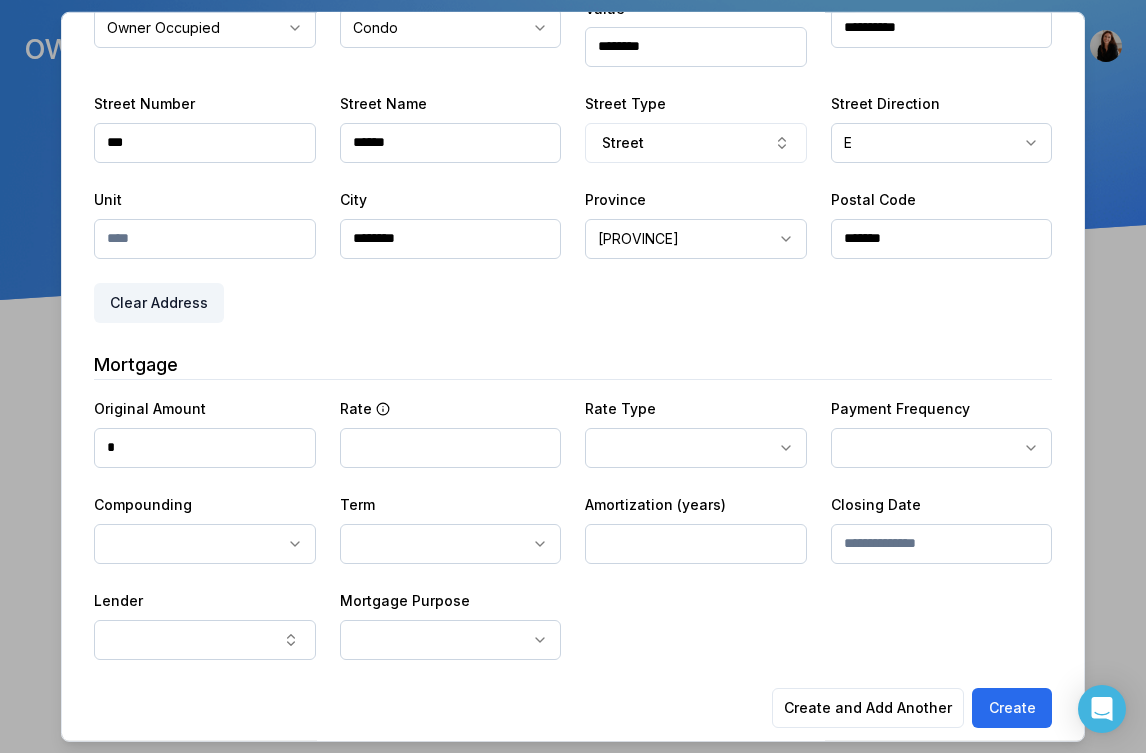 click on "*" at bounding box center [205, 447] 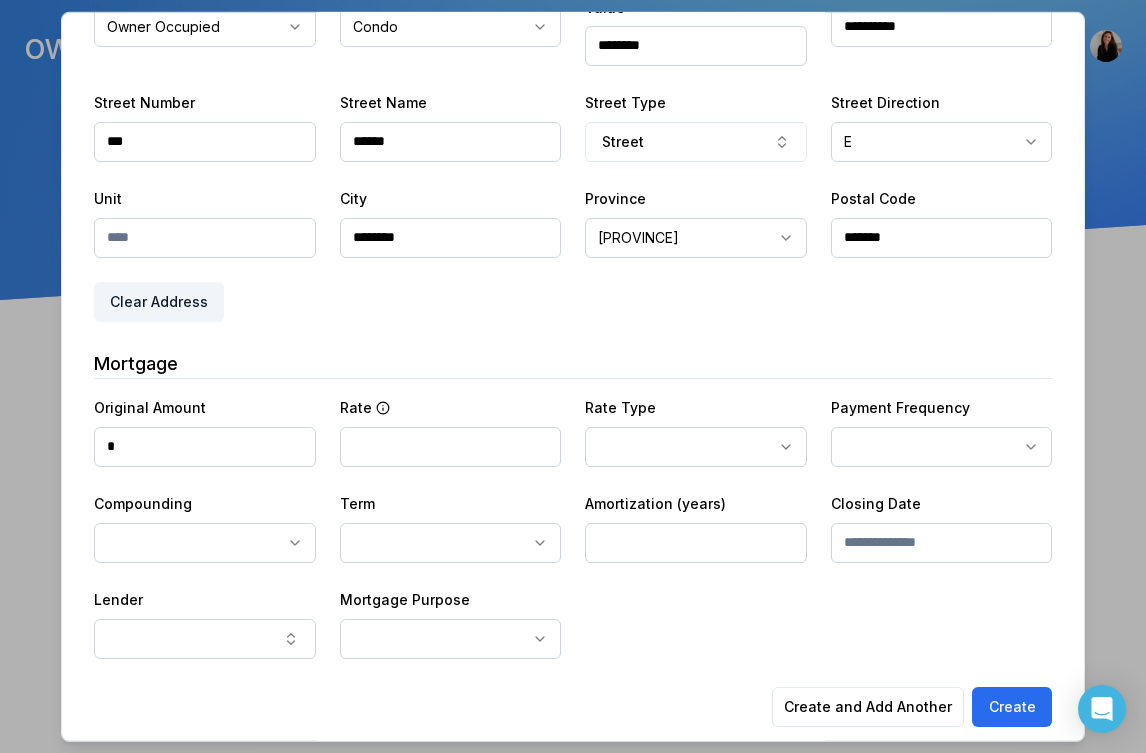 scroll, scrollTop: 491, scrollLeft: 0, axis: vertical 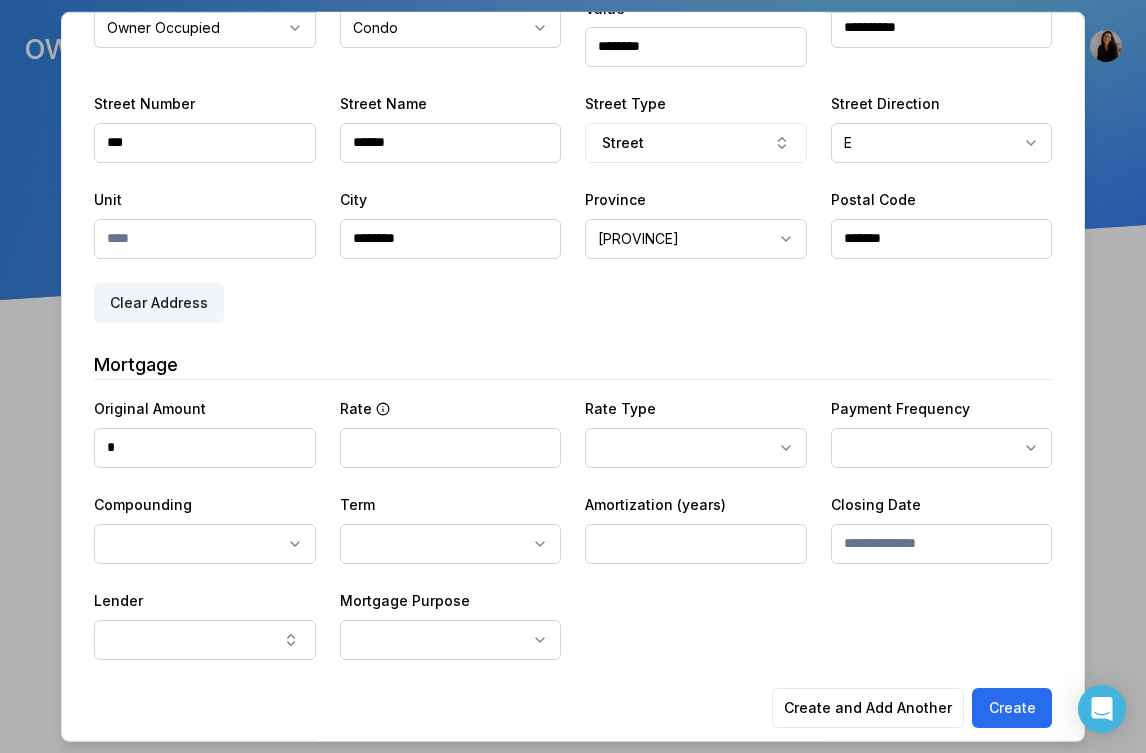 click on "*" at bounding box center [205, 447] 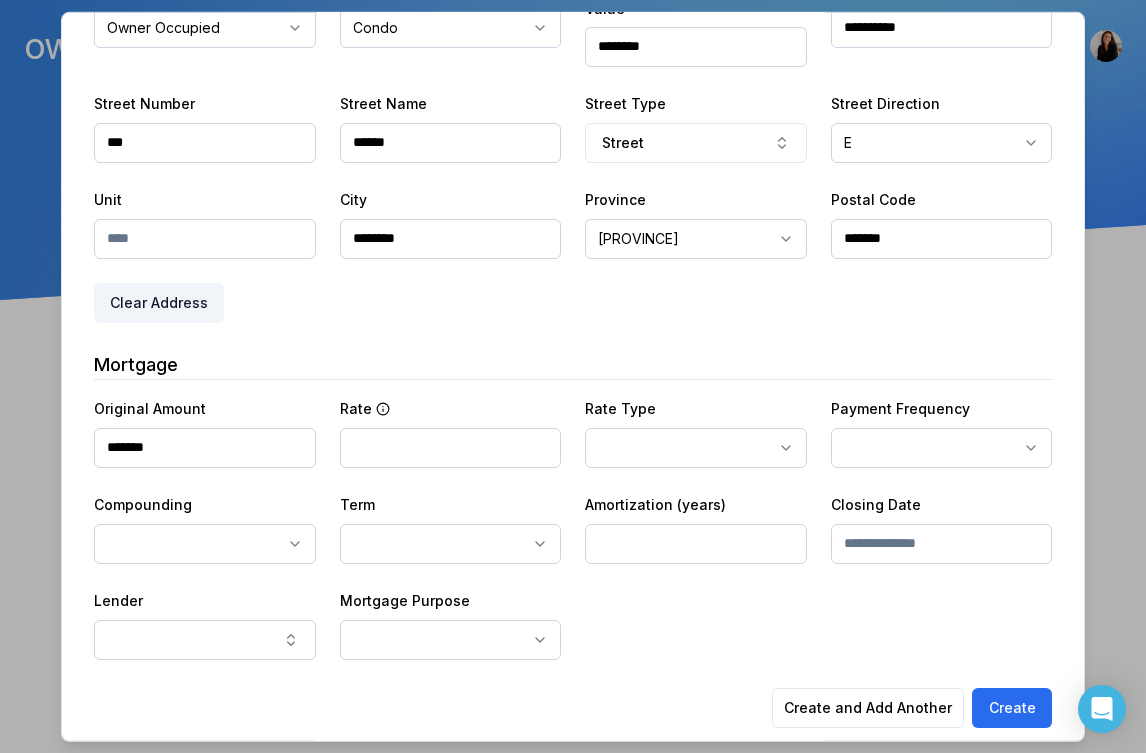 type on "********" 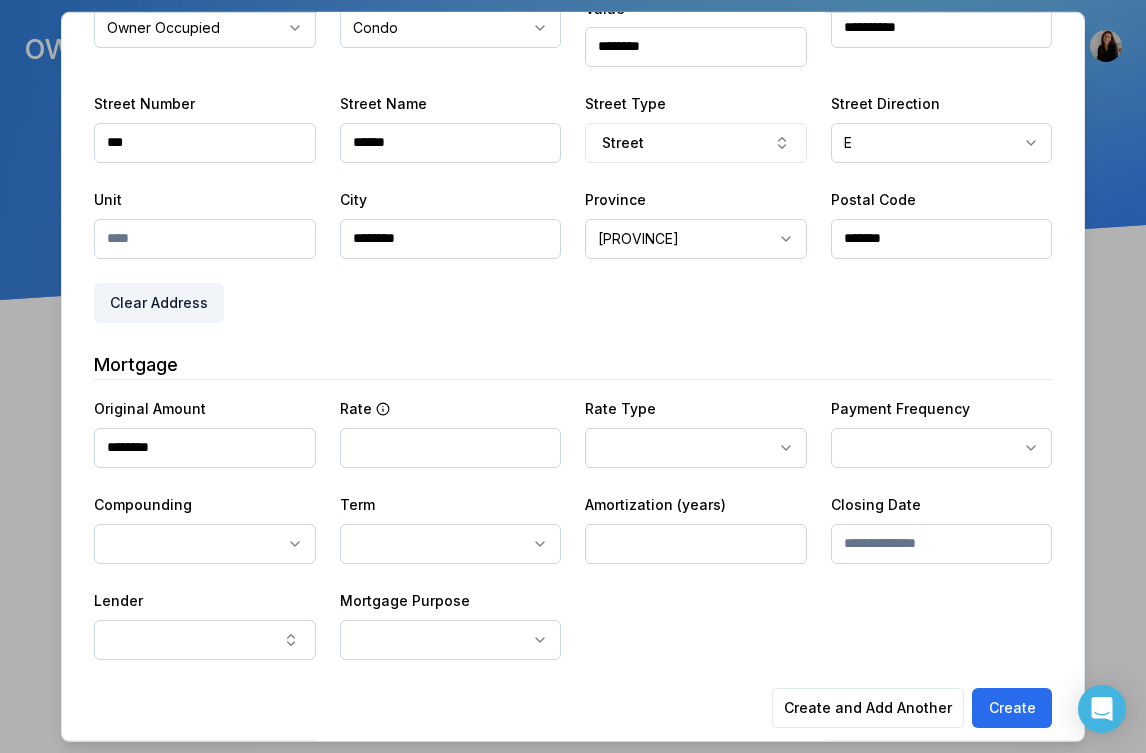 click on "Original Amount ********" at bounding box center [205, 431] 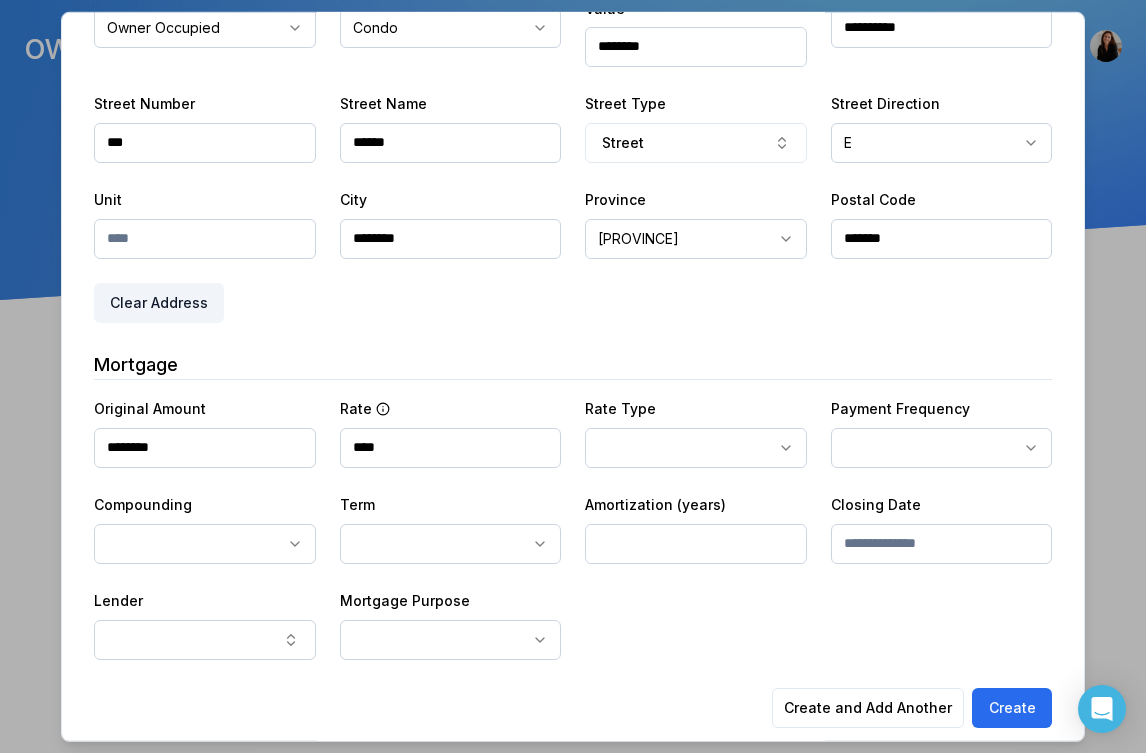 type on "****" 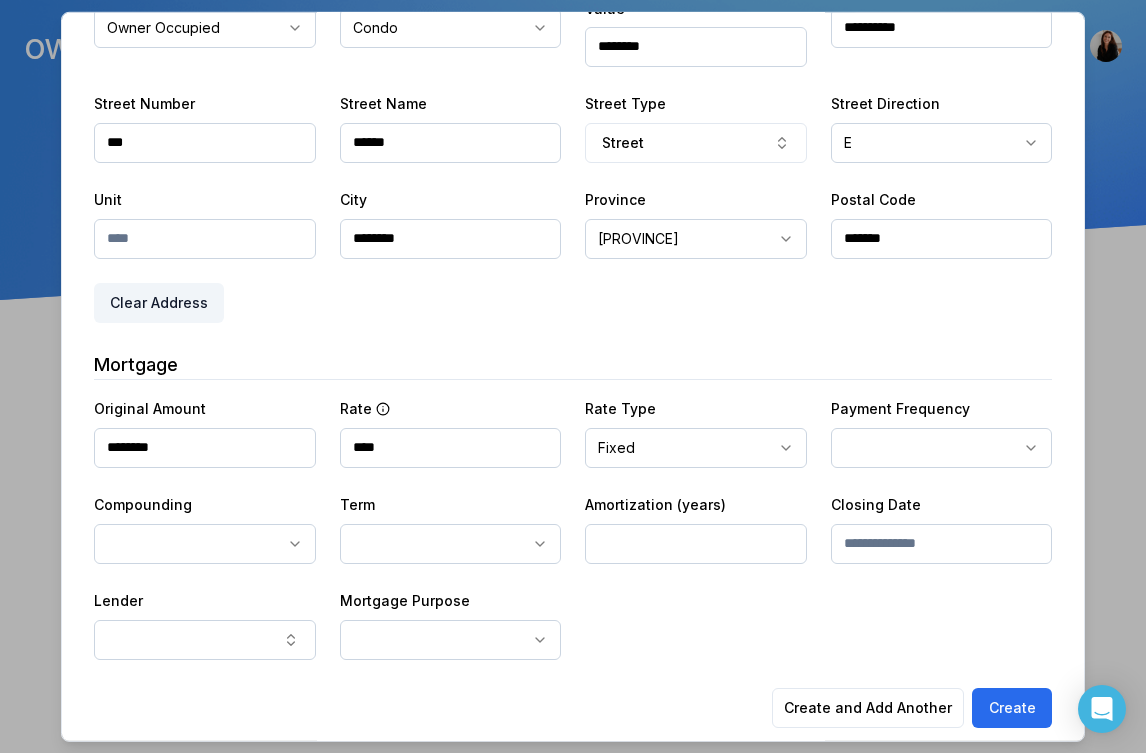 click on "**********" at bounding box center [573, 150] 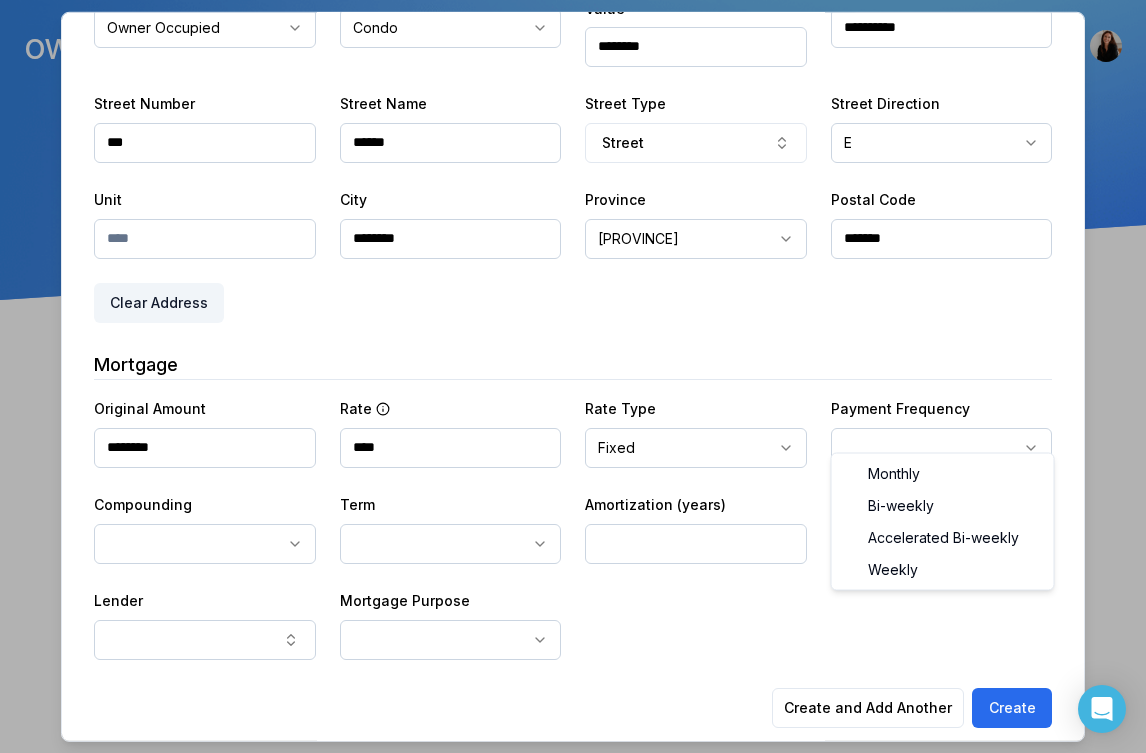 select on "*******" 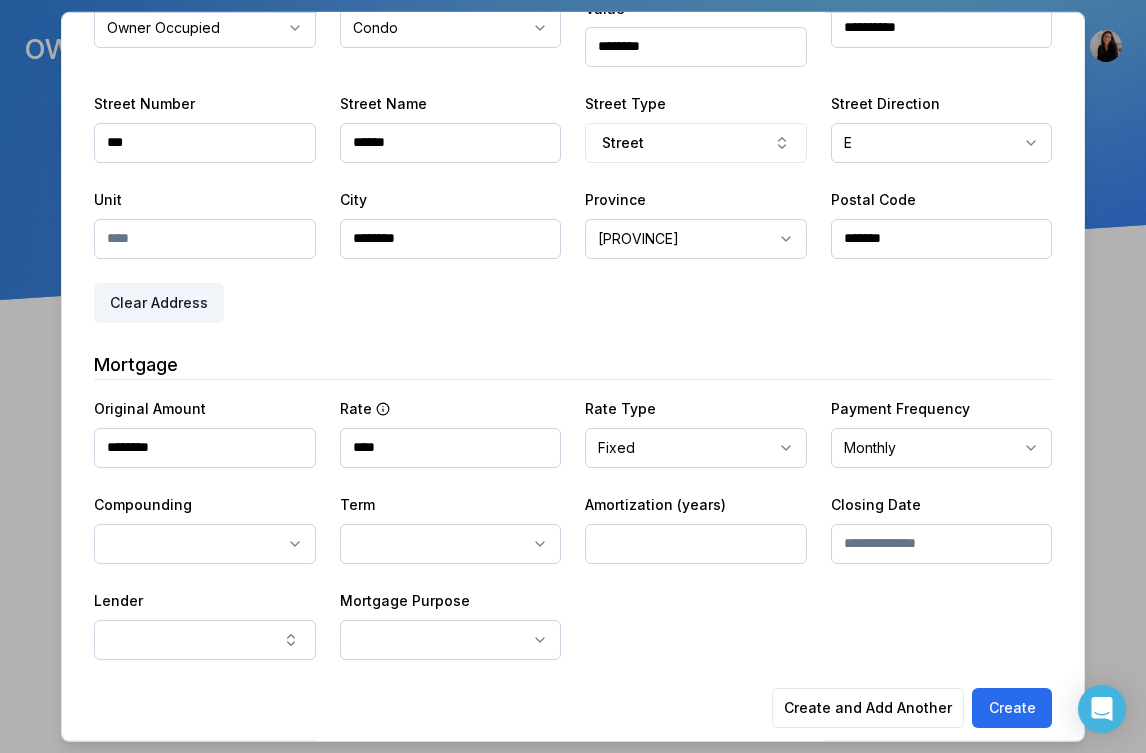 click on "**********" at bounding box center (573, 150) 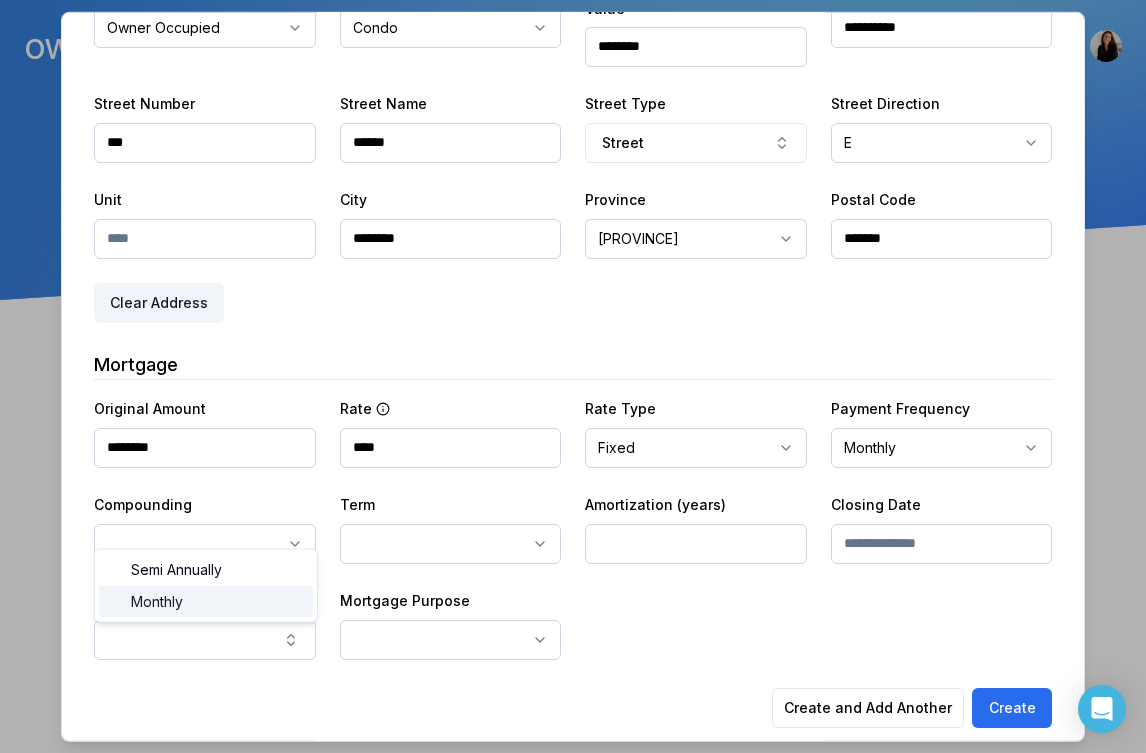 select on "*******" 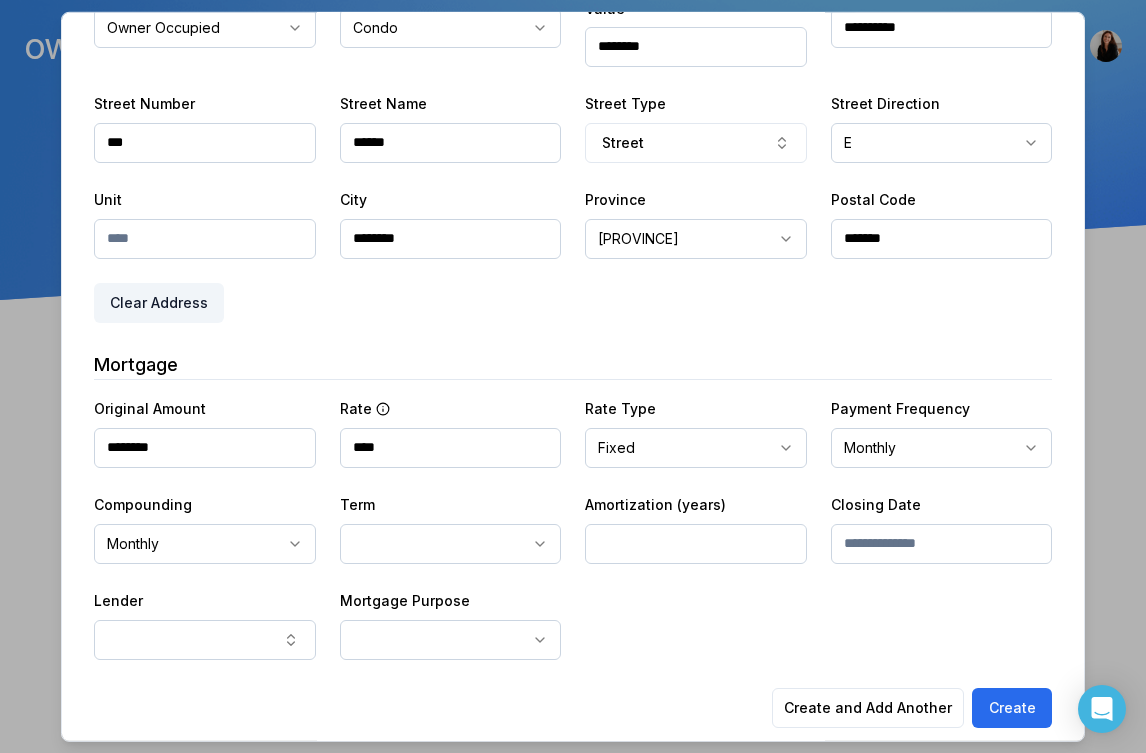 click on "**********" at bounding box center (573, 150) 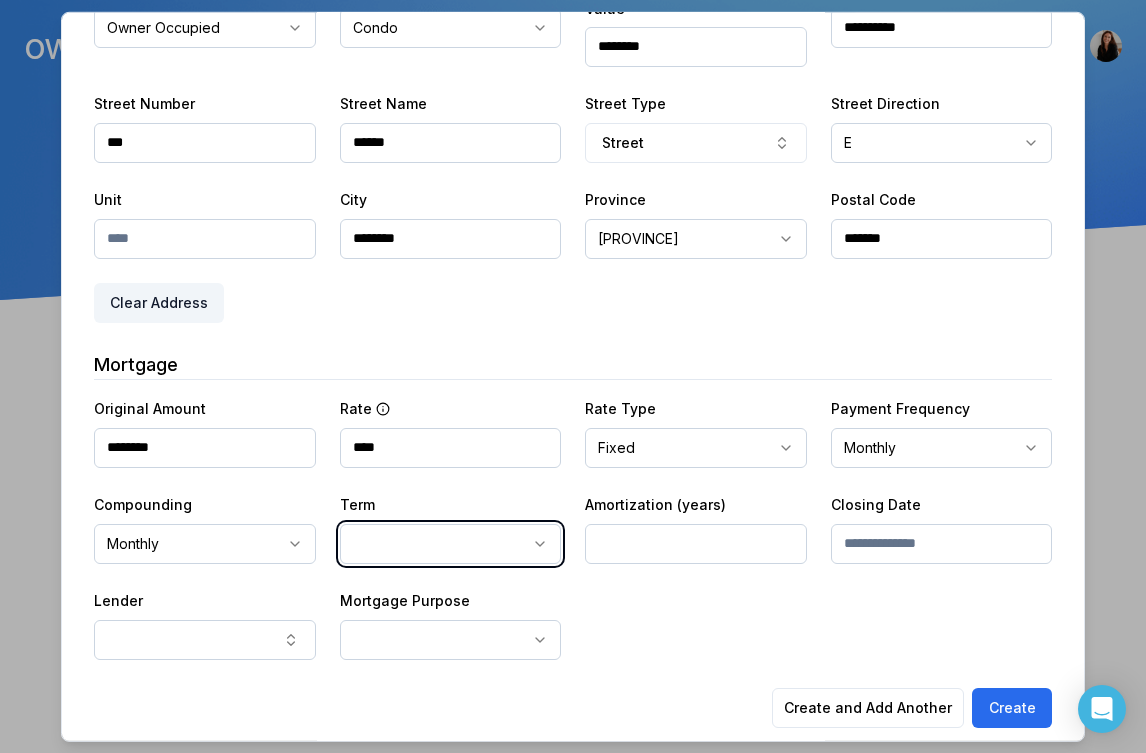 click on "**********" at bounding box center [573, 150] 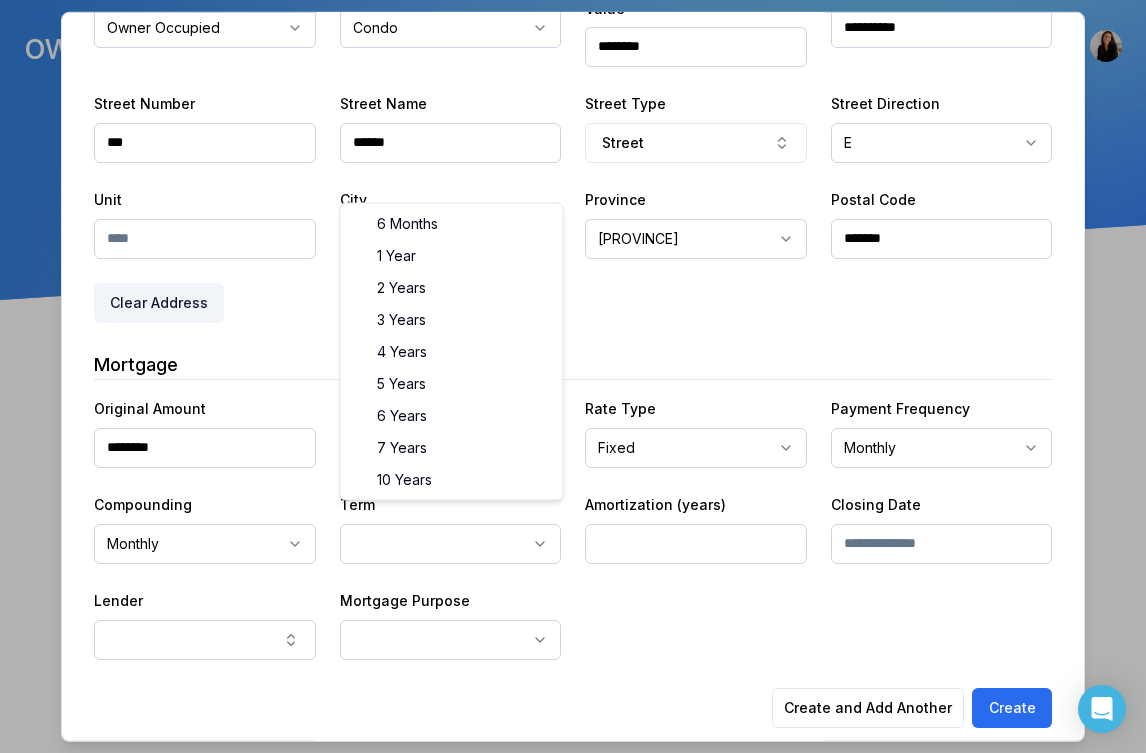 click on "**********" at bounding box center (573, 150) 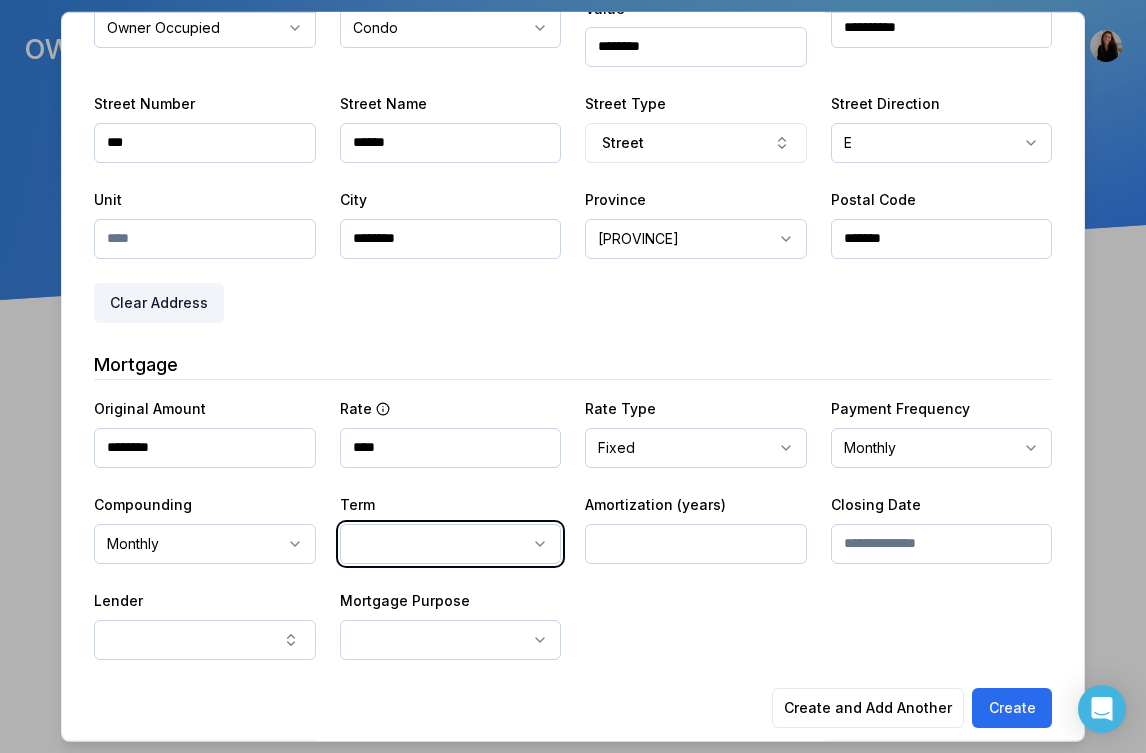 click on "**********" at bounding box center [573, 150] 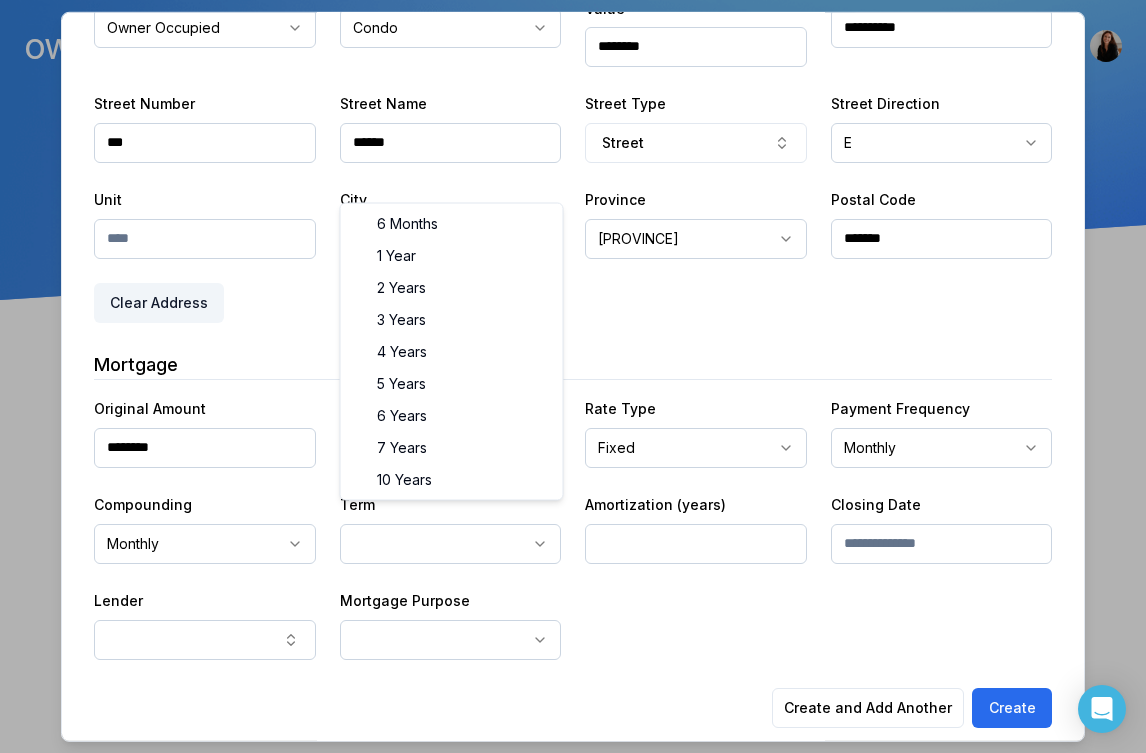 click on "**********" at bounding box center [573, 150] 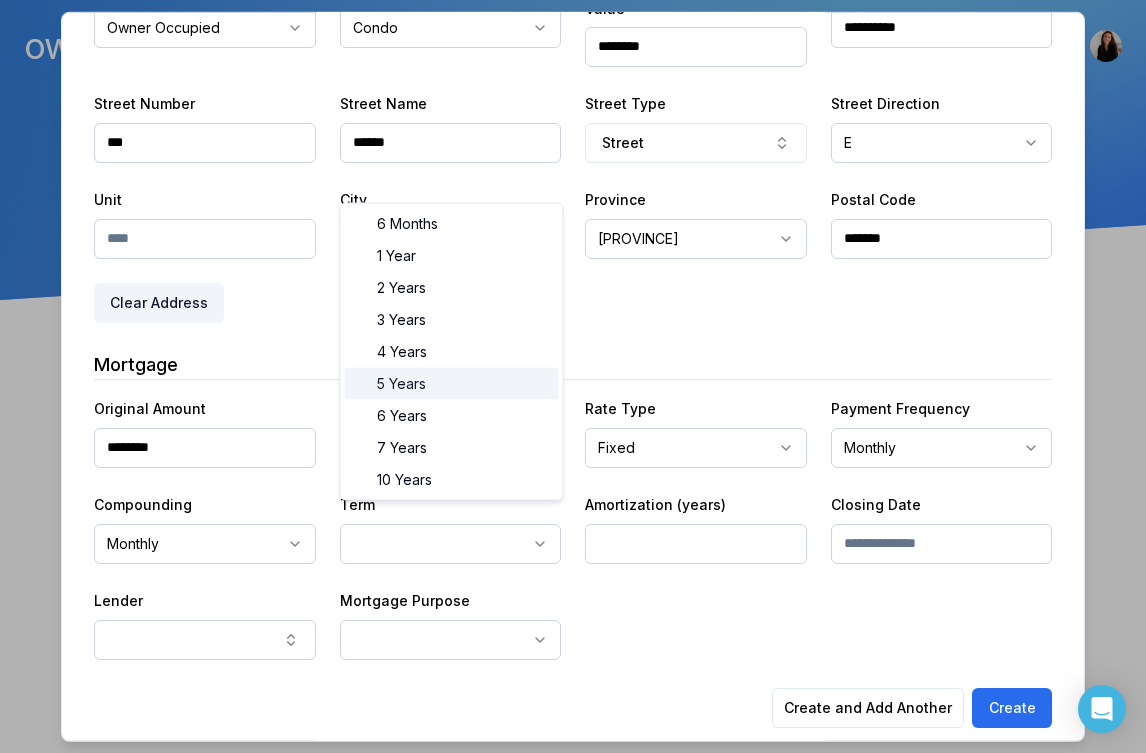 select on "**" 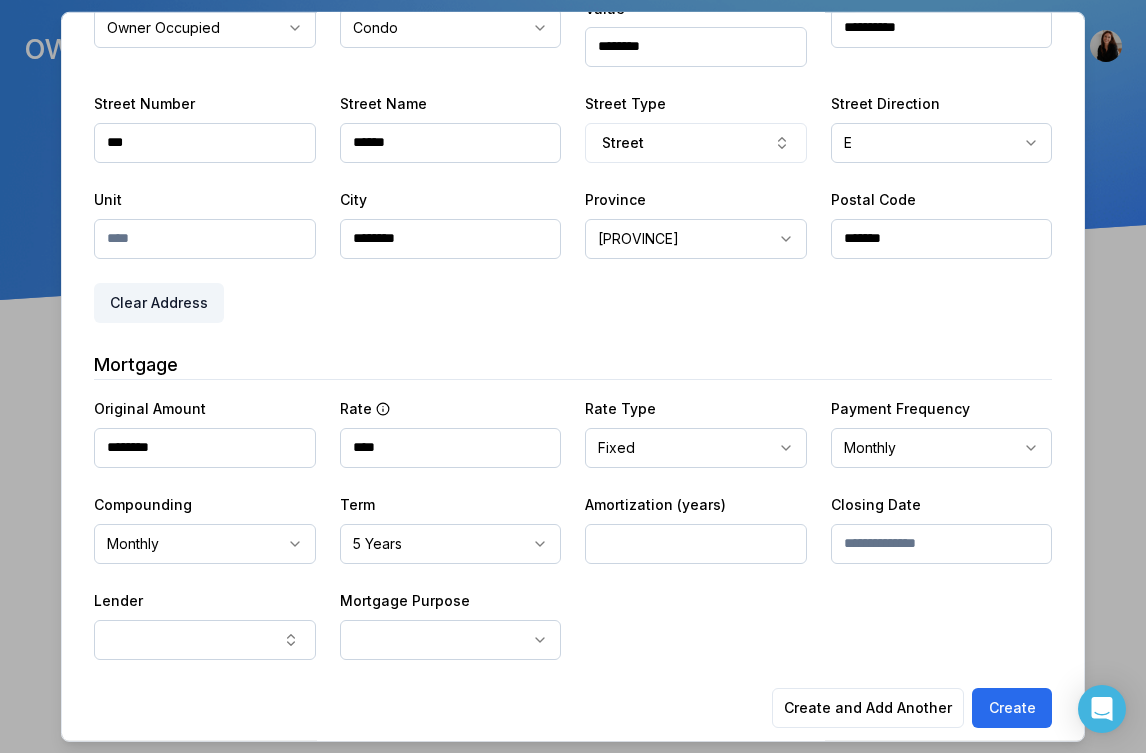 click at bounding box center [696, 543] 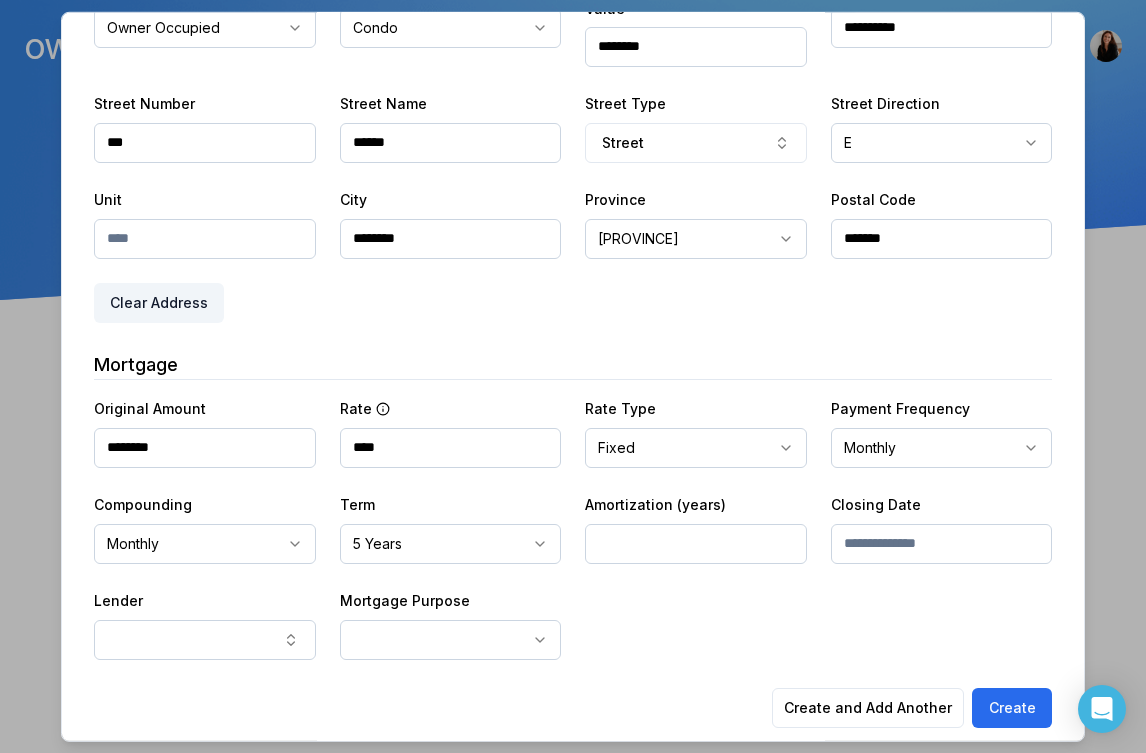 type on "**" 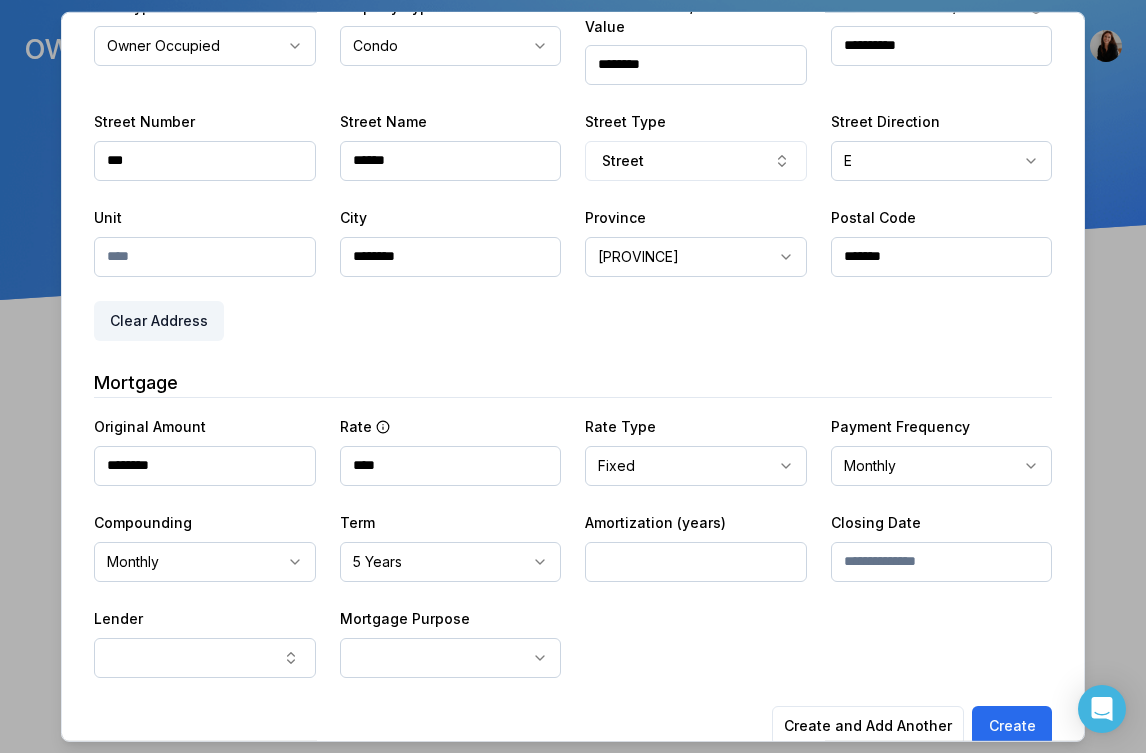 scroll, scrollTop: 469, scrollLeft: 0, axis: vertical 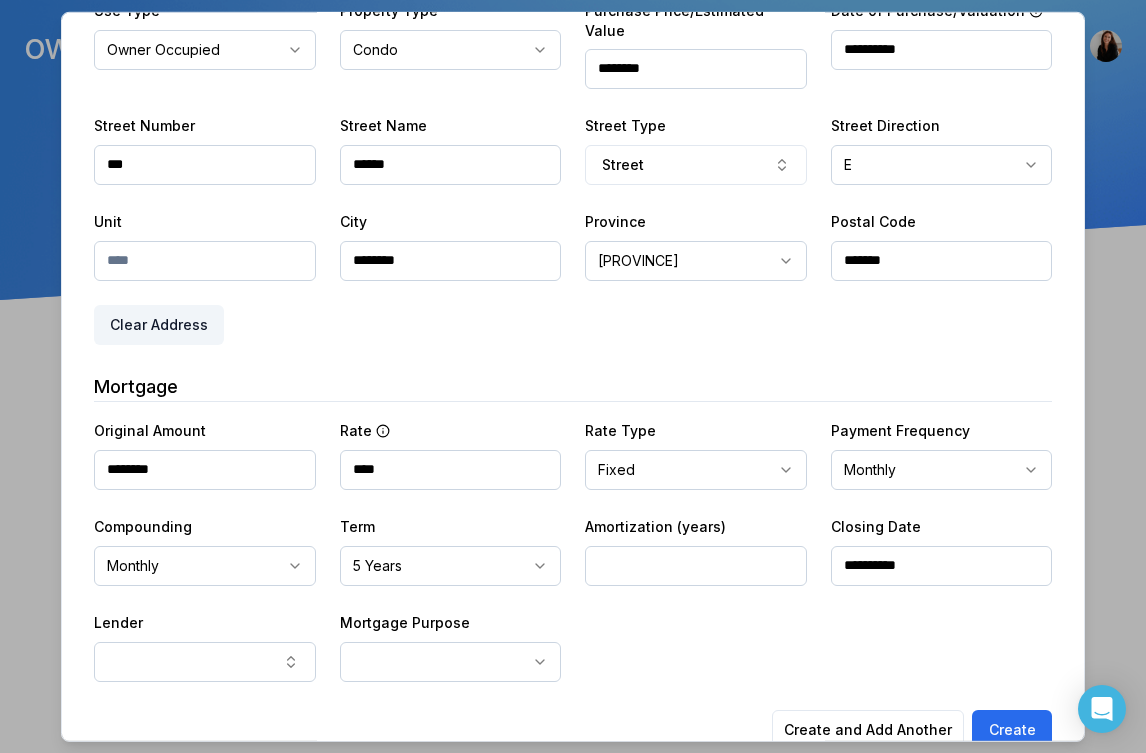 type on "**********" 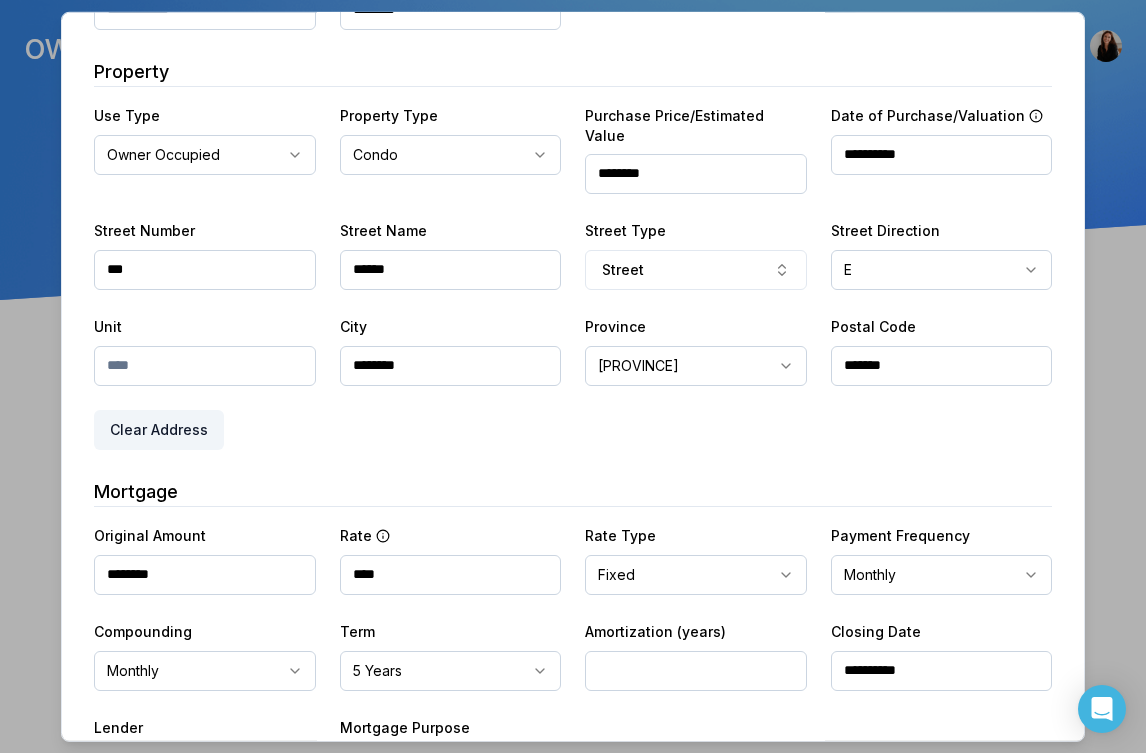 scroll, scrollTop: 364, scrollLeft: 0, axis: vertical 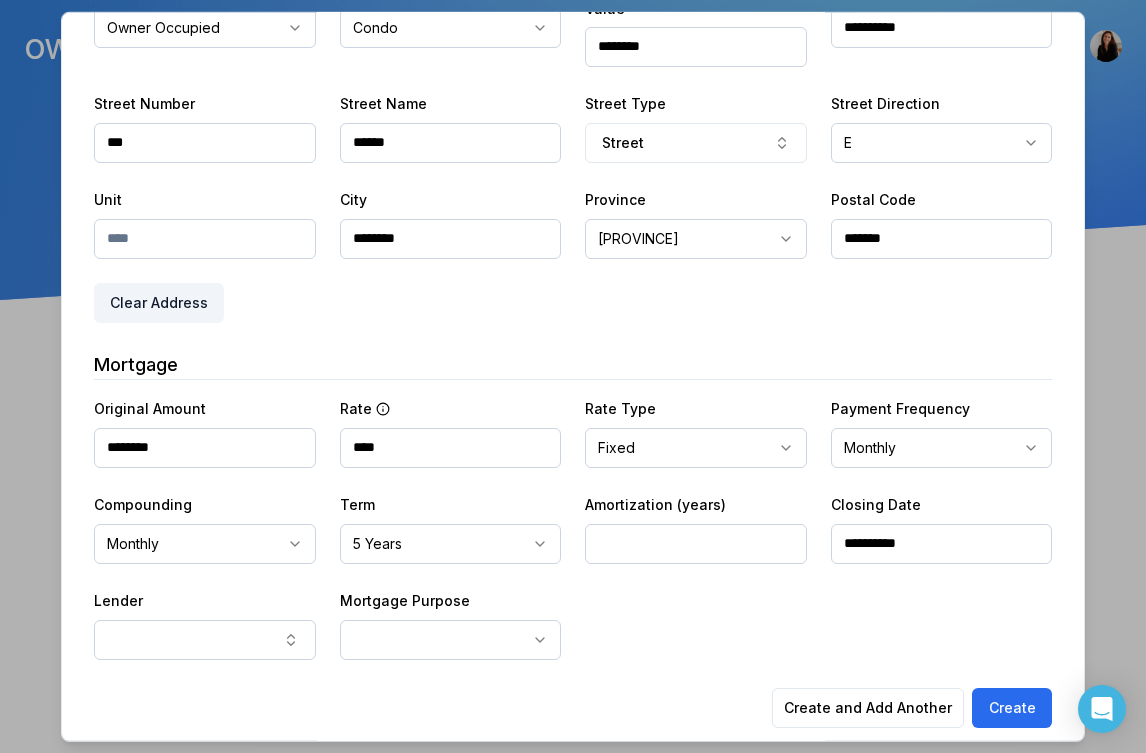 click on "Homeowner Type Client Lead Basic Information First Name [FIRST] Last Name [LAST] Email [EMAIL] Phone [PHONE] Credit Score [CREDIT] Household Income [INCOME] Property Use Type Owner Occupied Property Type Condo Purchase Price/Estimated Value Date of Purchase/Valuation Street Number Street Name Street Street Direction E Unit City Province [PROVINCE] Postal Code Clear Address Mortgage Original Amount Rate Rate Type Fixed Payment Frequency Monthly Compounding Monthly Term 5 Years Amortization (years) Closing Date Lender Mortgage Purpose Purchase" at bounding box center [573, 171] 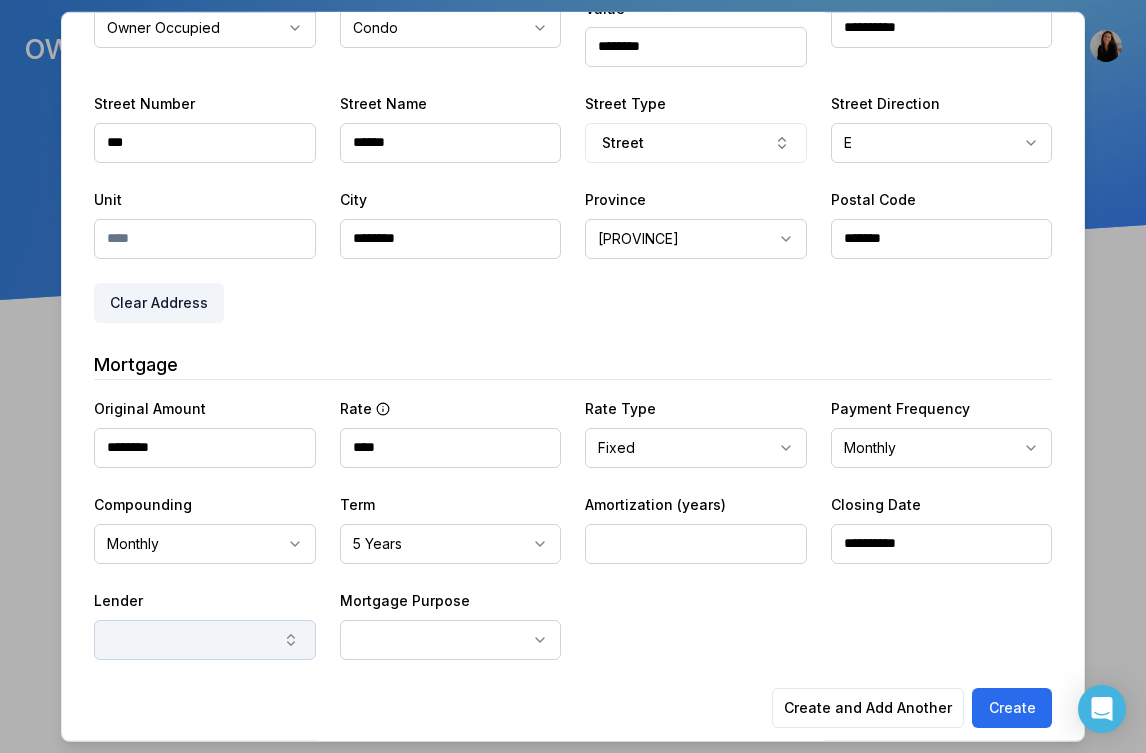 click at bounding box center [205, 639] 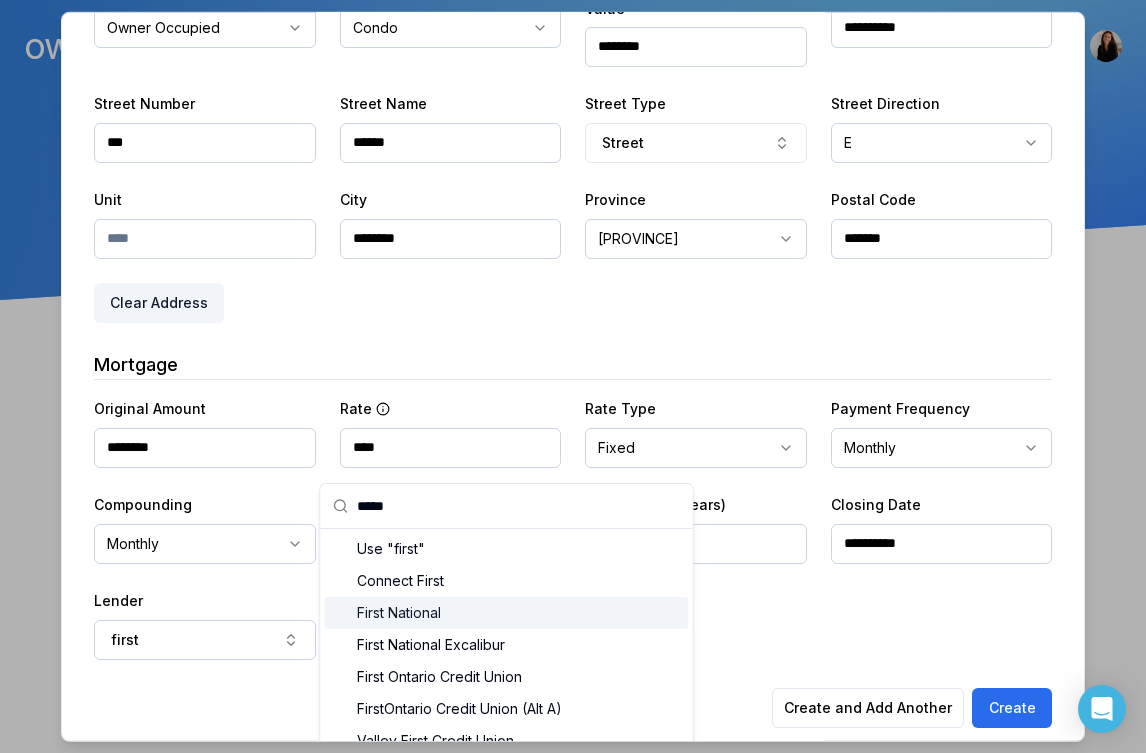 click on "First National" at bounding box center [507, 612] 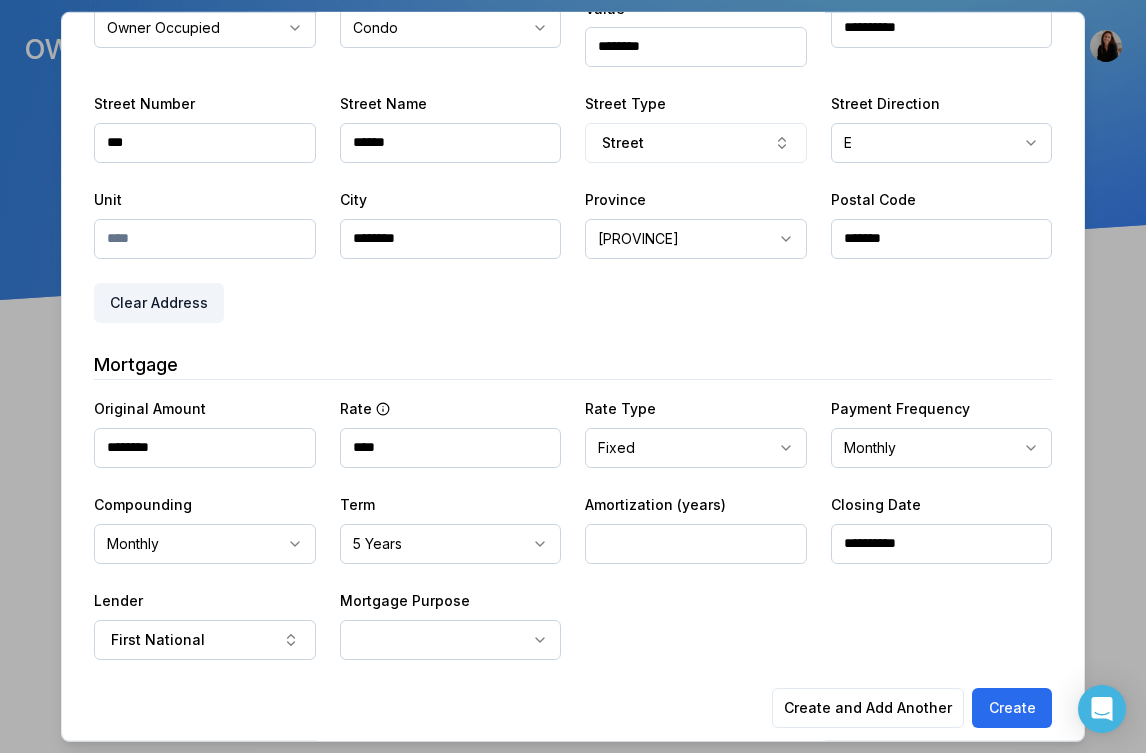 click on "**********" at bounding box center [573, 150] 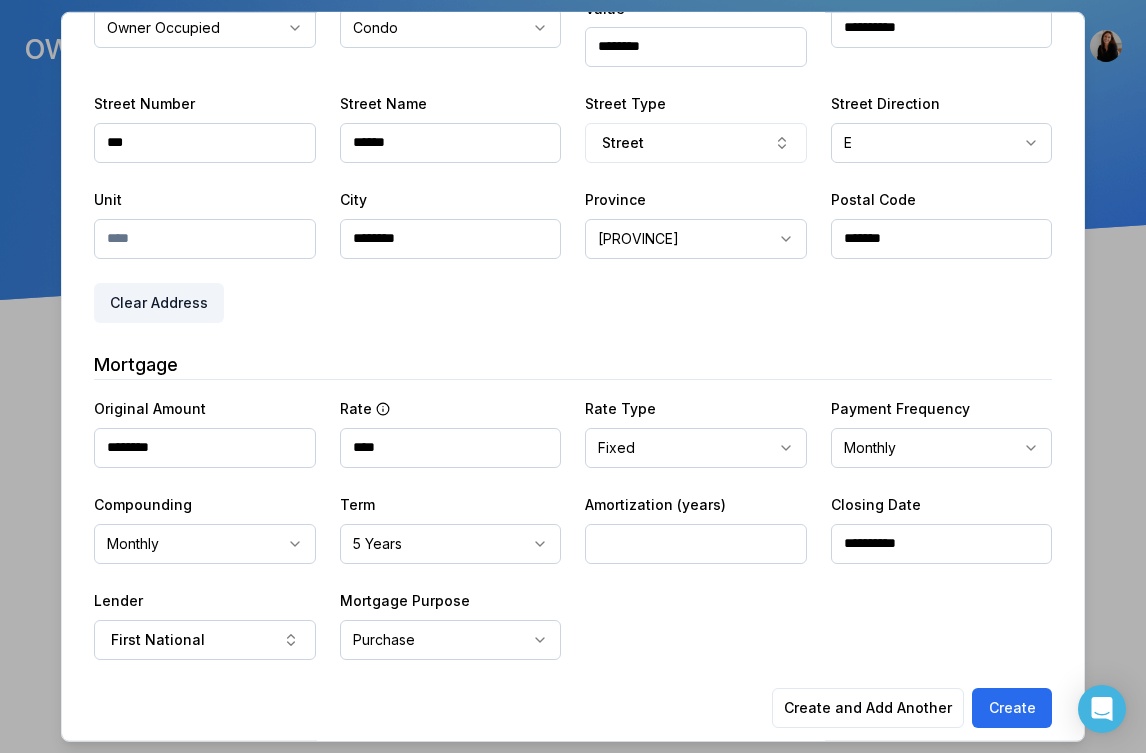 click on "Original Amount Rate Rate Type Fixed Payment Frequency Monthly Compounding Monthly Term 5 Years Amortization (years) Closing Date Lender First National Mortgage Purpose Purchase" at bounding box center (573, 527) 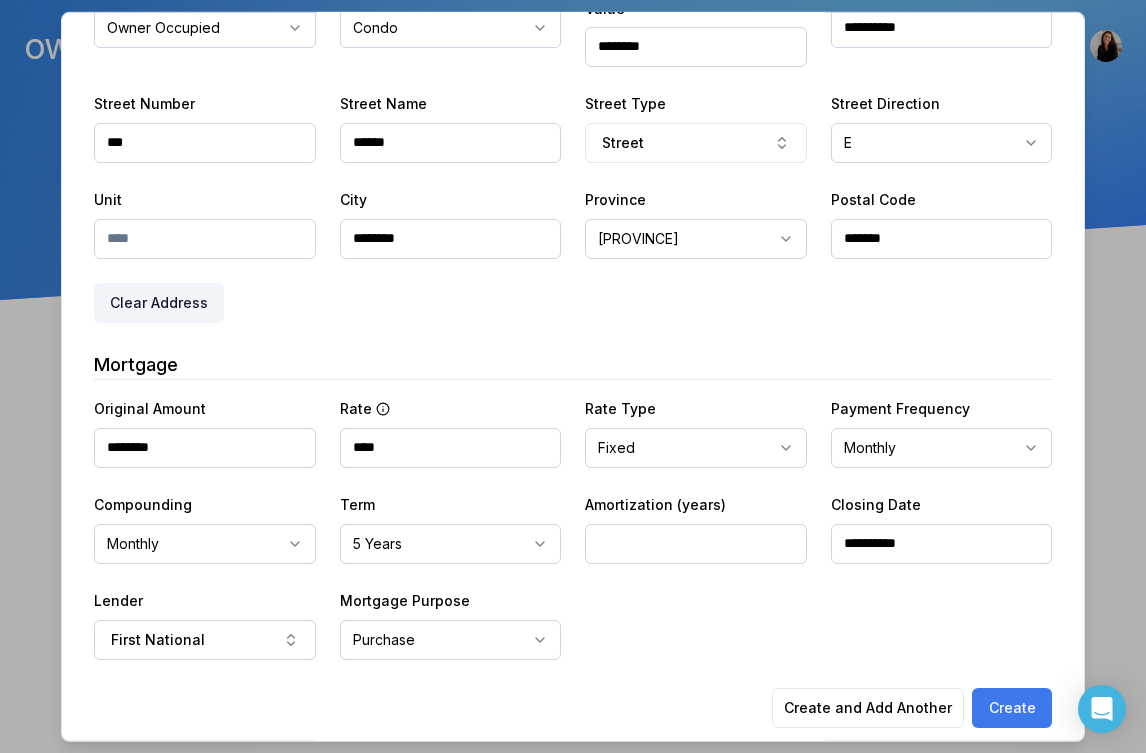 click on "Create" at bounding box center [1012, 707] 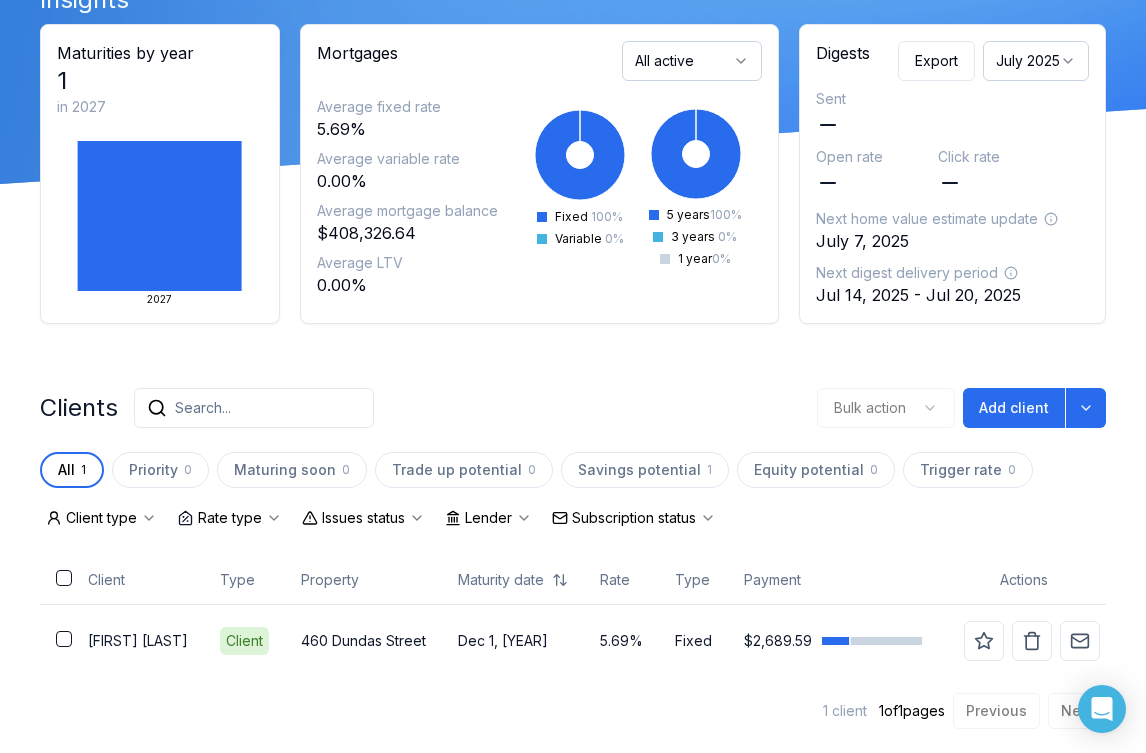scroll, scrollTop: 116, scrollLeft: 0, axis: vertical 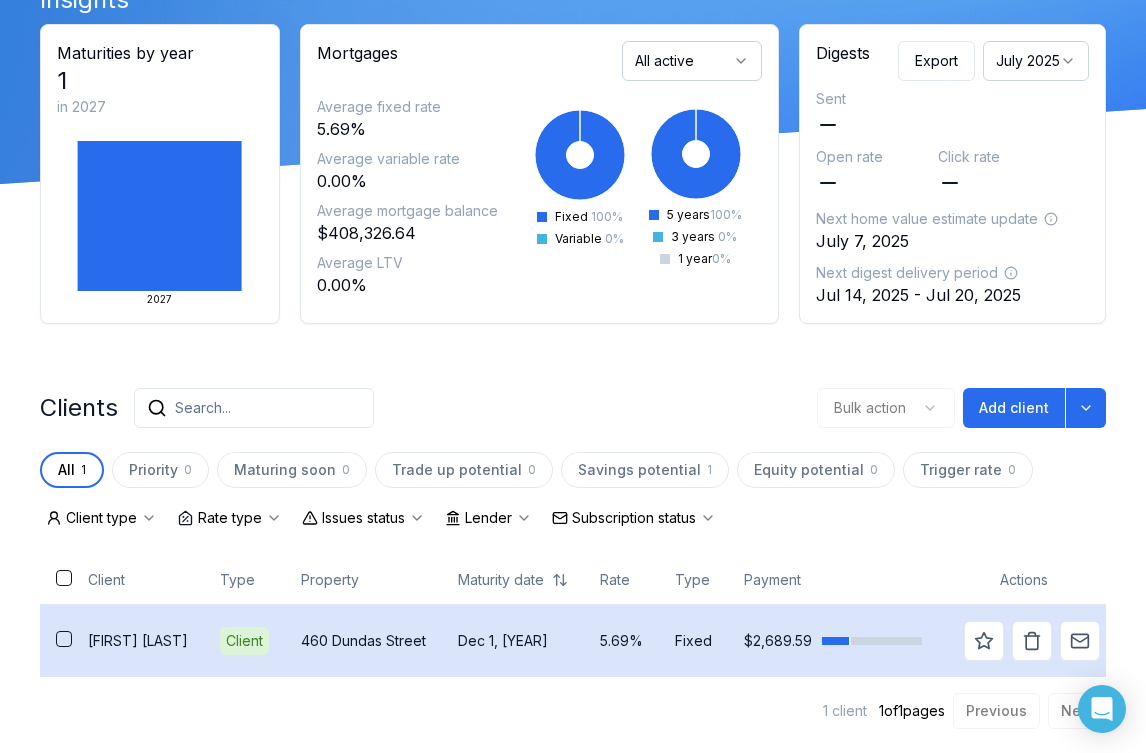 click on "[FIRST]   [LAST]" at bounding box center [138, 641] 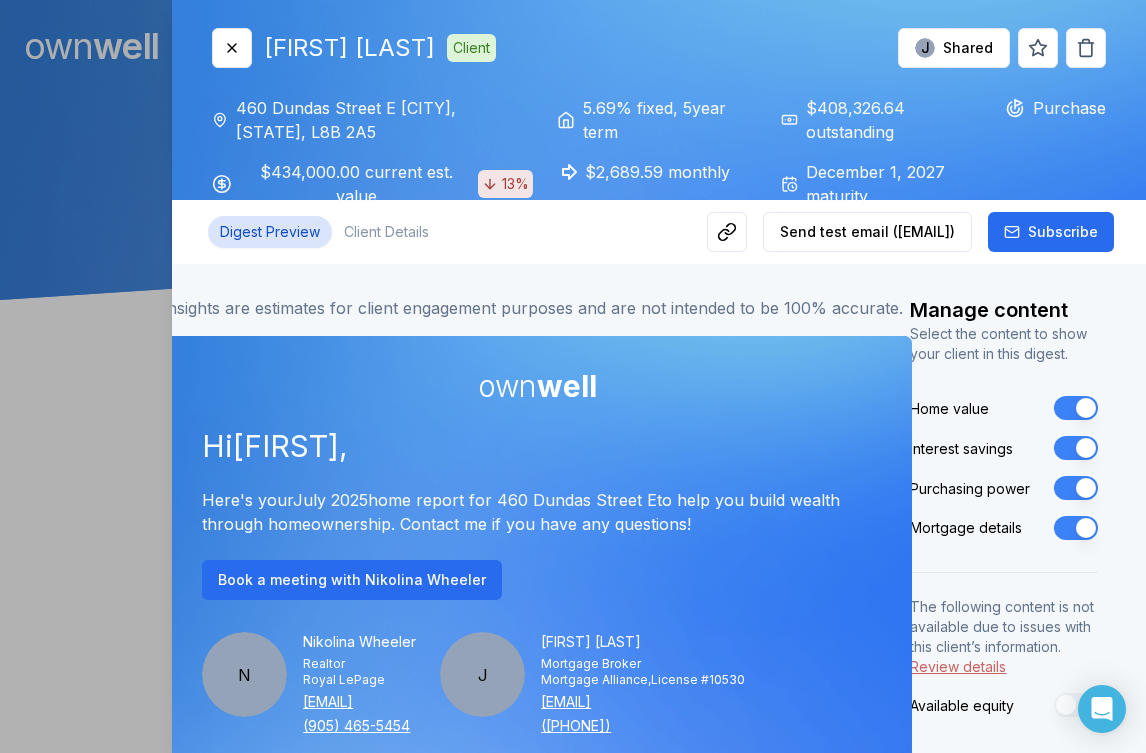 scroll, scrollTop: 0, scrollLeft: 0, axis: both 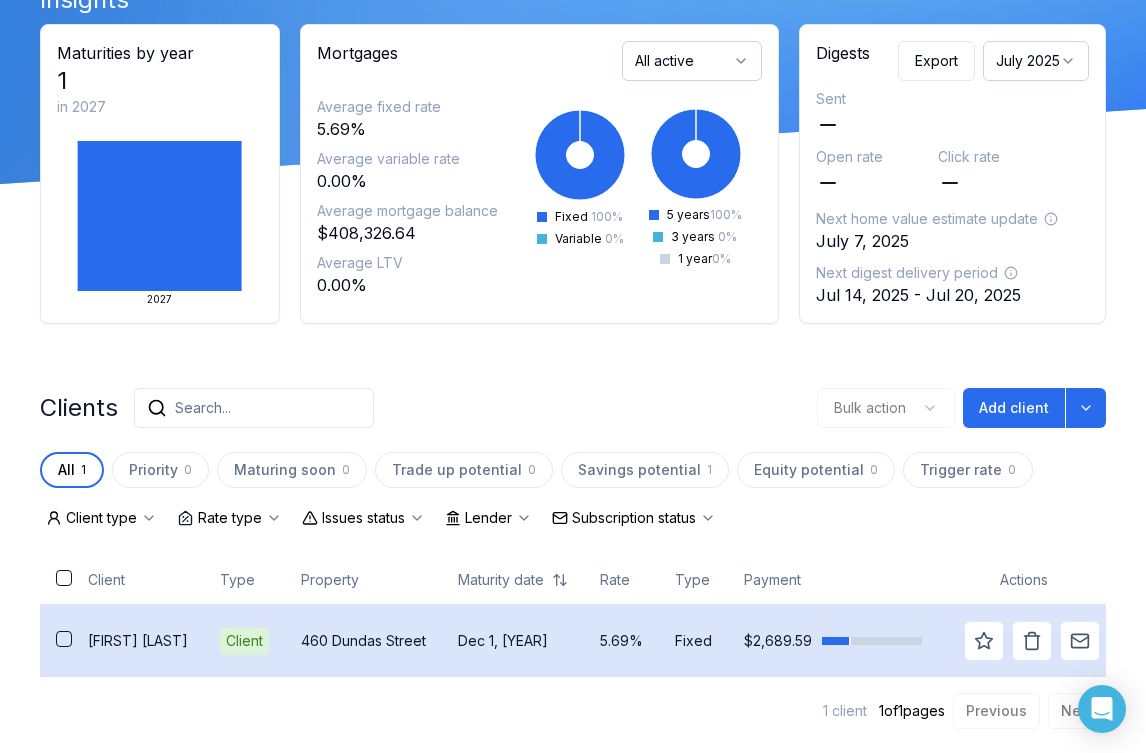 click on "460 Dundas Street" at bounding box center [363, 640] 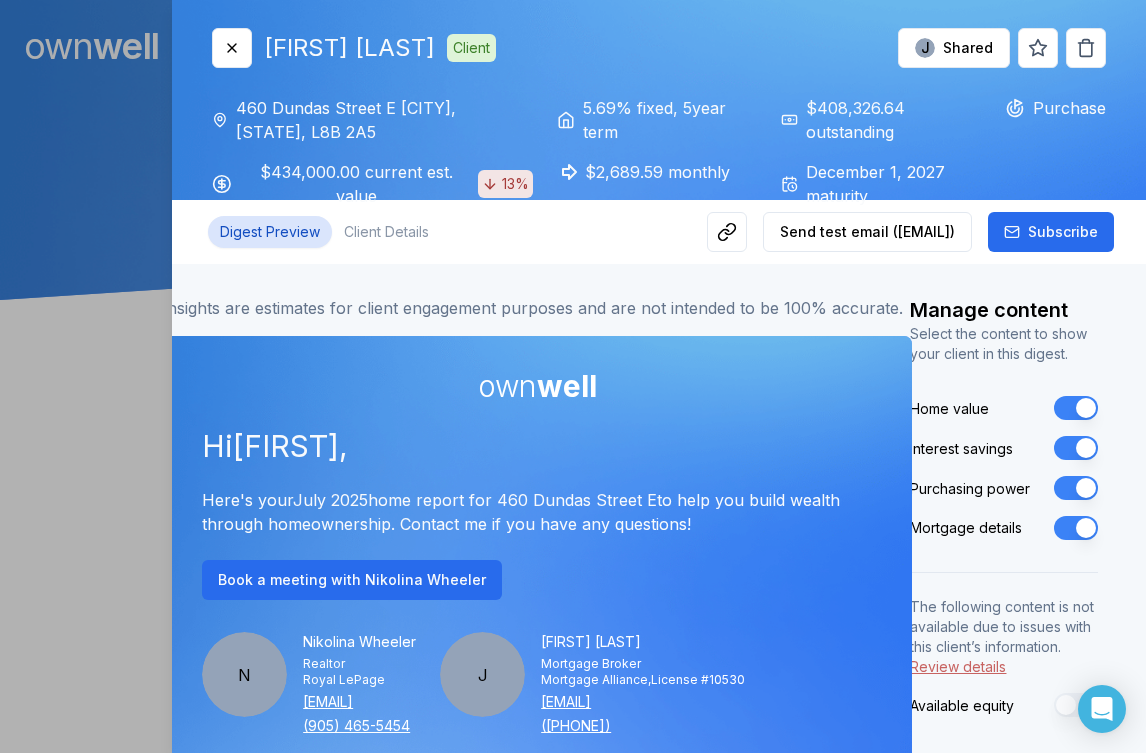 scroll, scrollTop: 0, scrollLeft: 0, axis: both 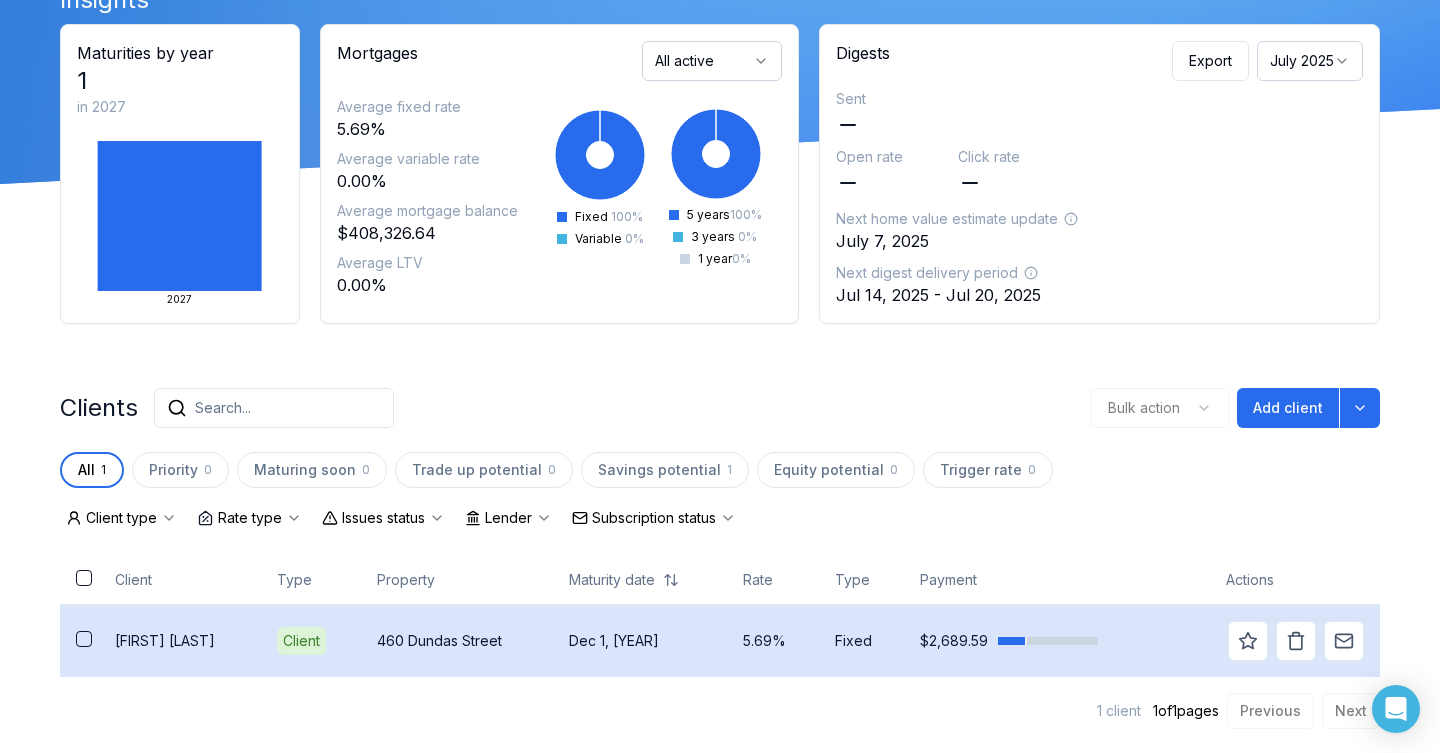 click on "[FIRST]   [LAST]" at bounding box center [180, 640] 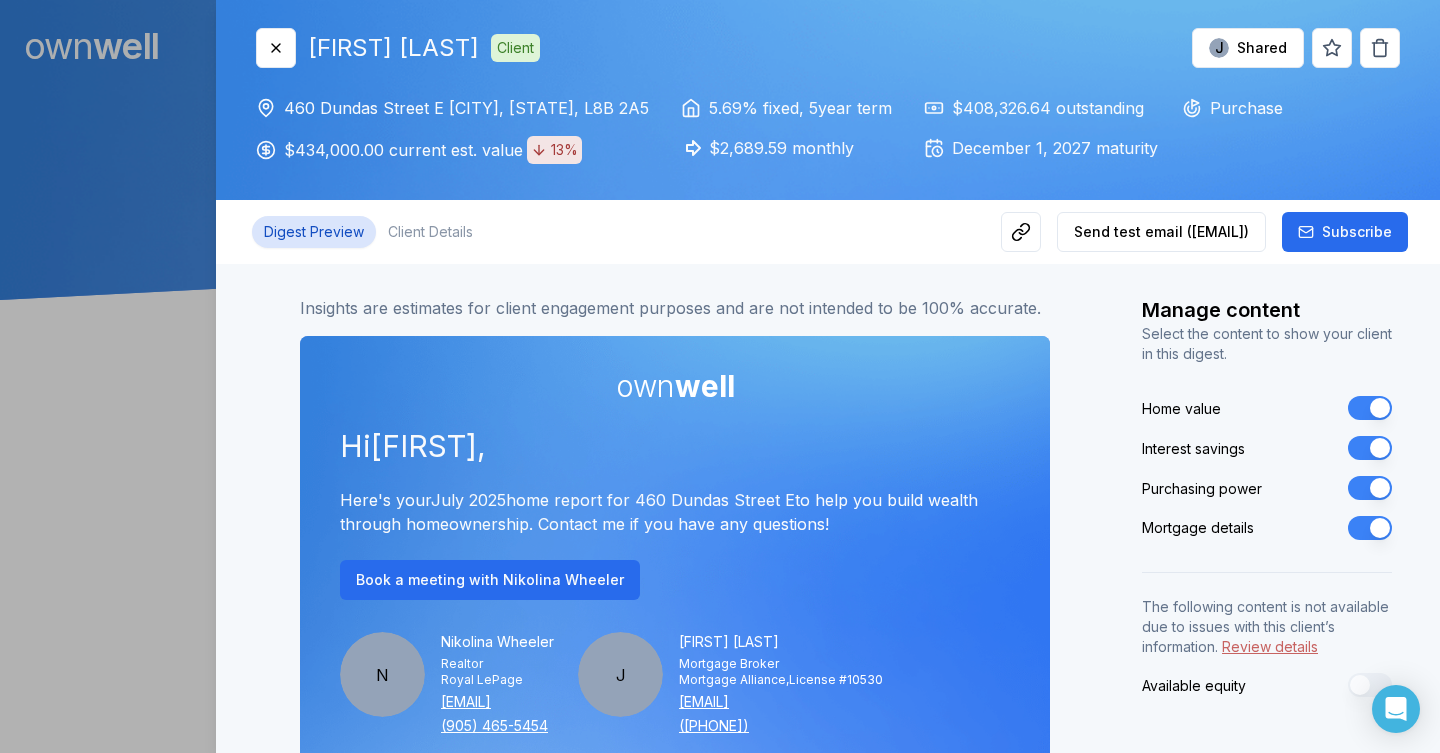 scroll, scrollTop: 0, scrollLeft: 0, axis: both 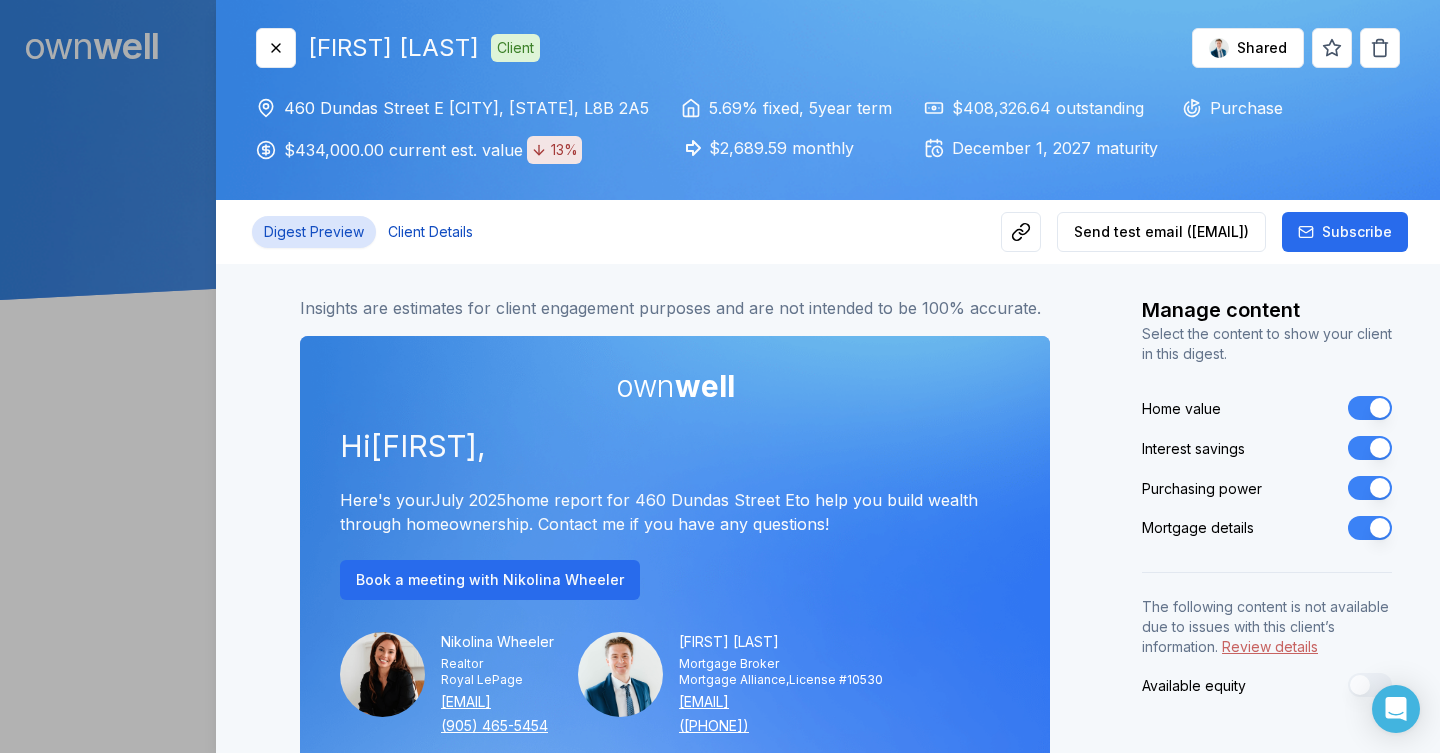 click on "Client Details" at bounding box center [430, 232] 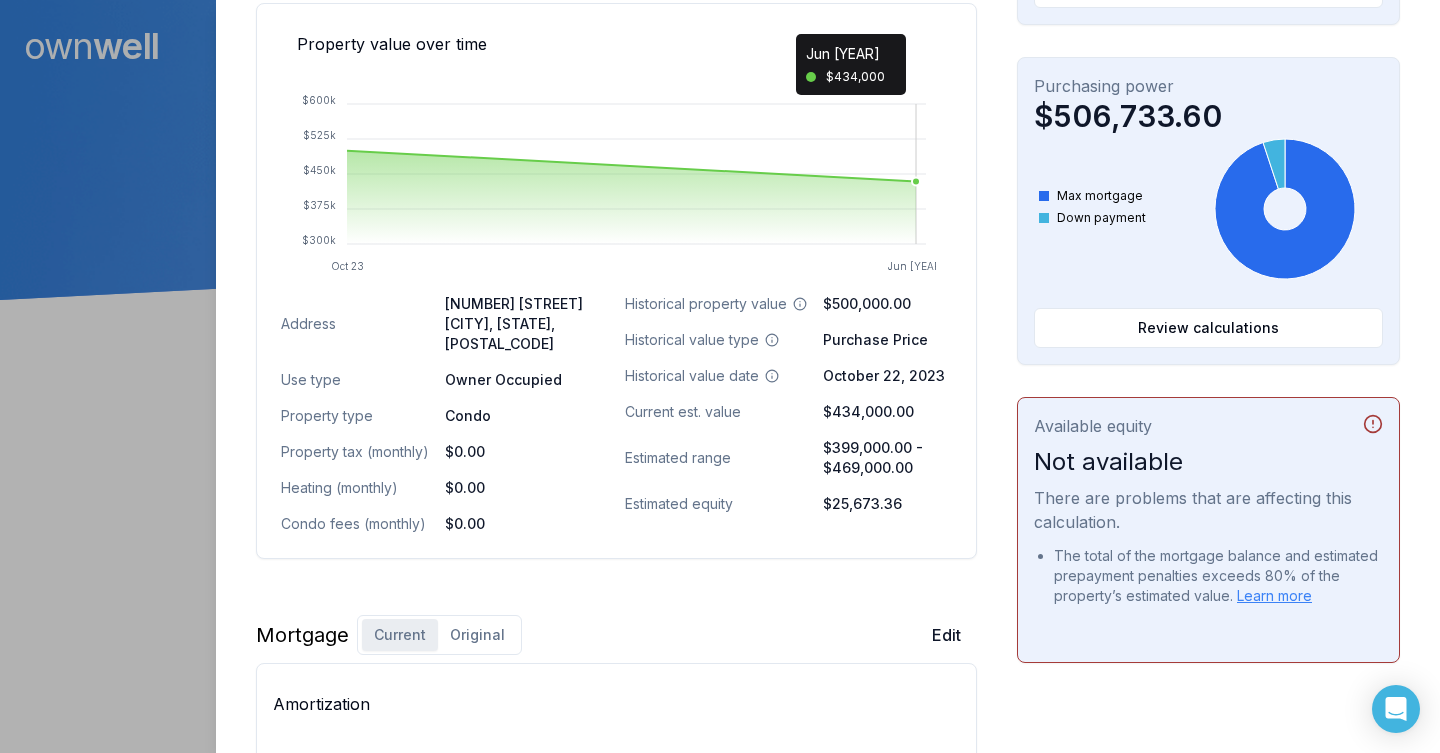 scroll, scrollTop: 640, scrollLeft: 0, axis: vertical 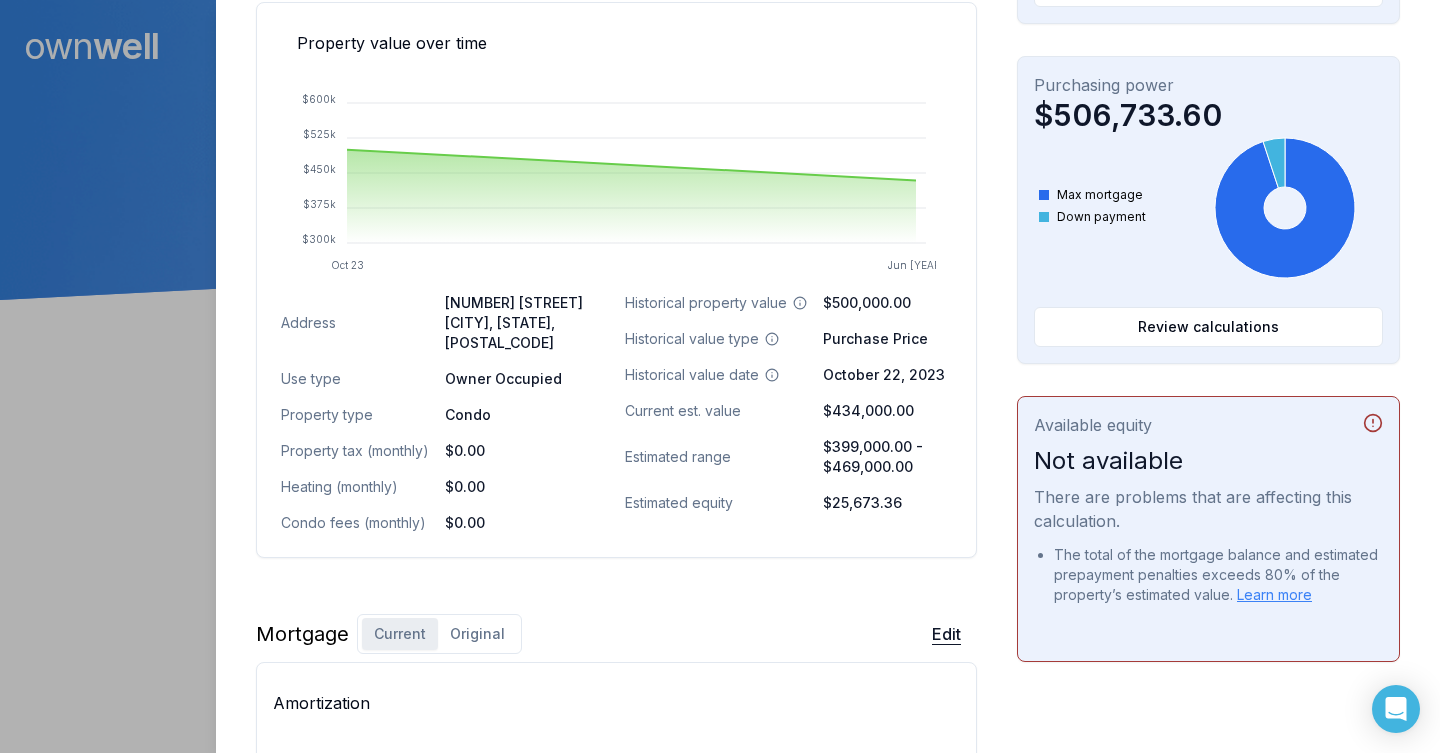 click on "Edit" at bounding box center (946, 634) 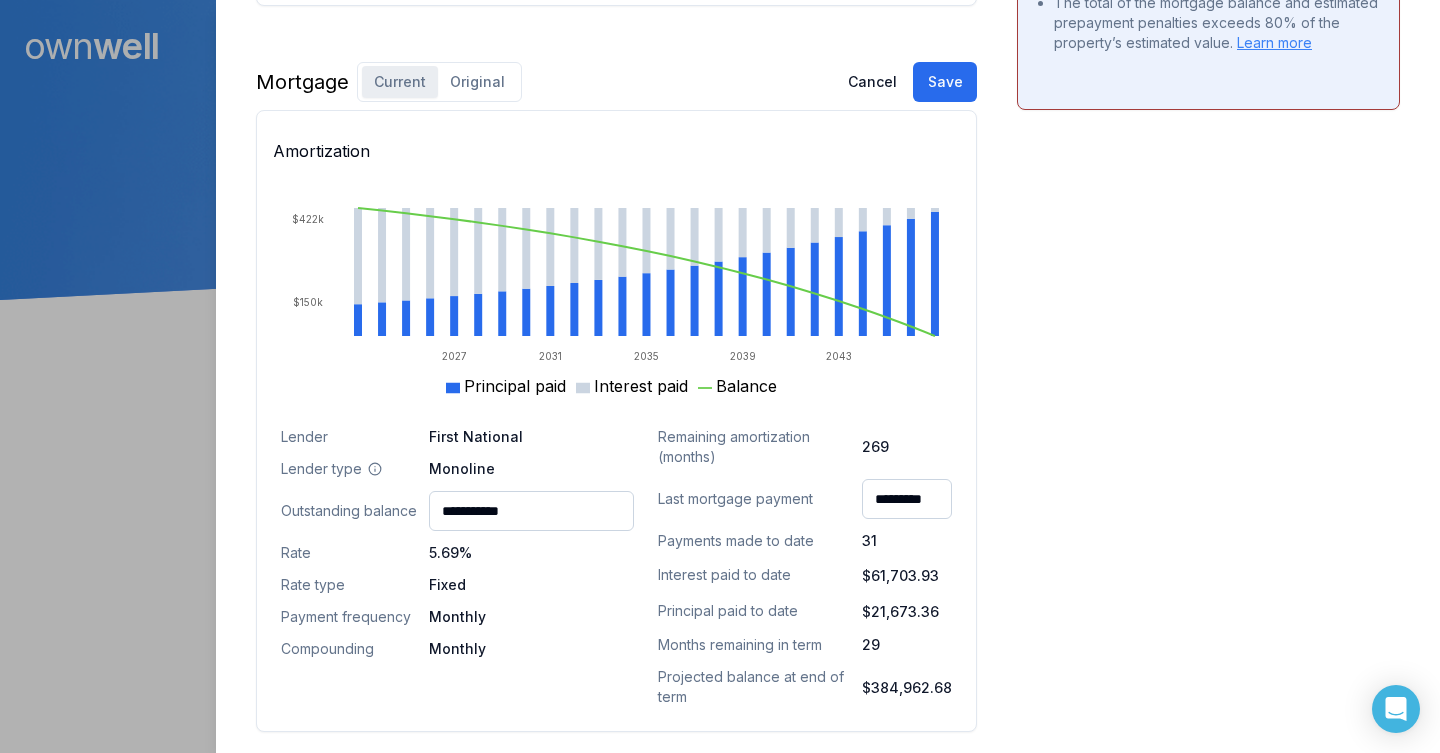 scroll, scrollTop: 1191, scrollLeft: 0, axis: vertical 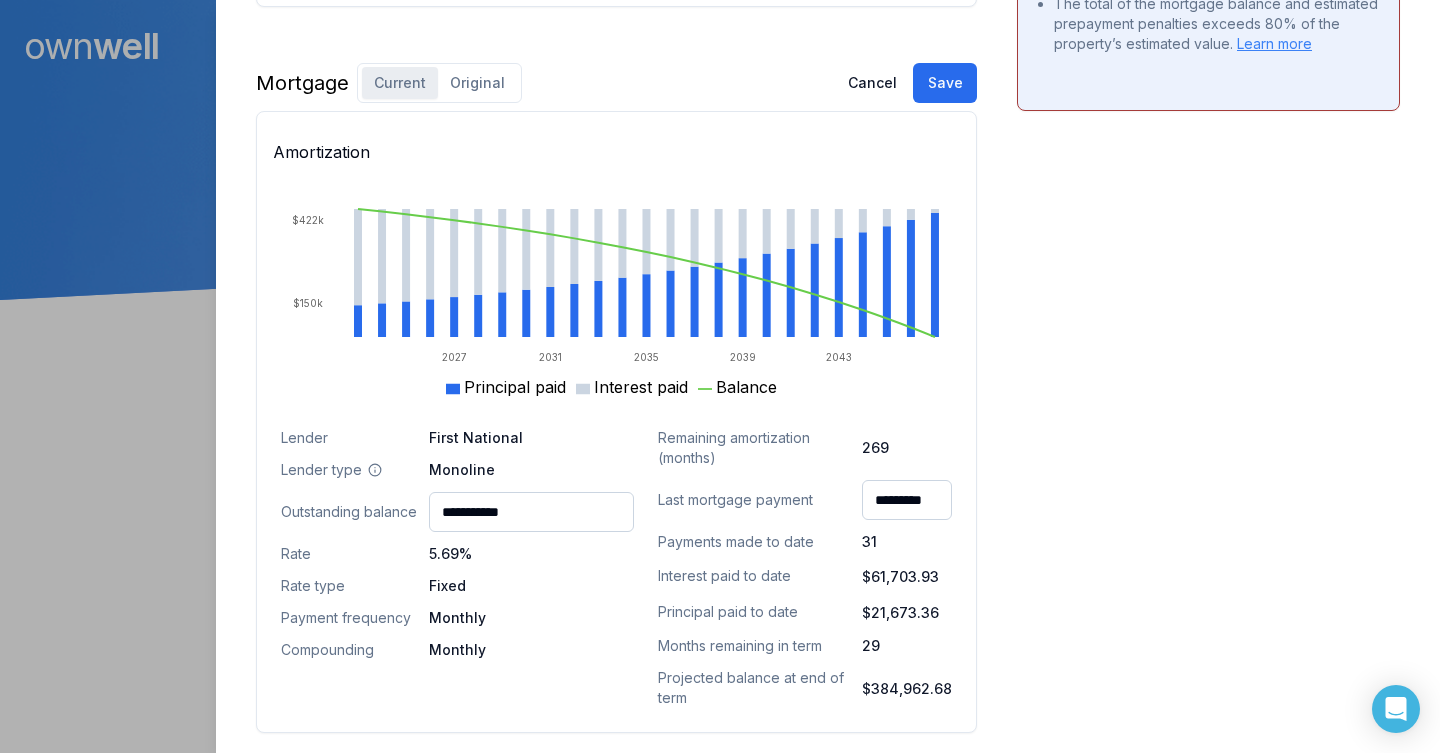 click on "Original" at bounding box center (477, 83) 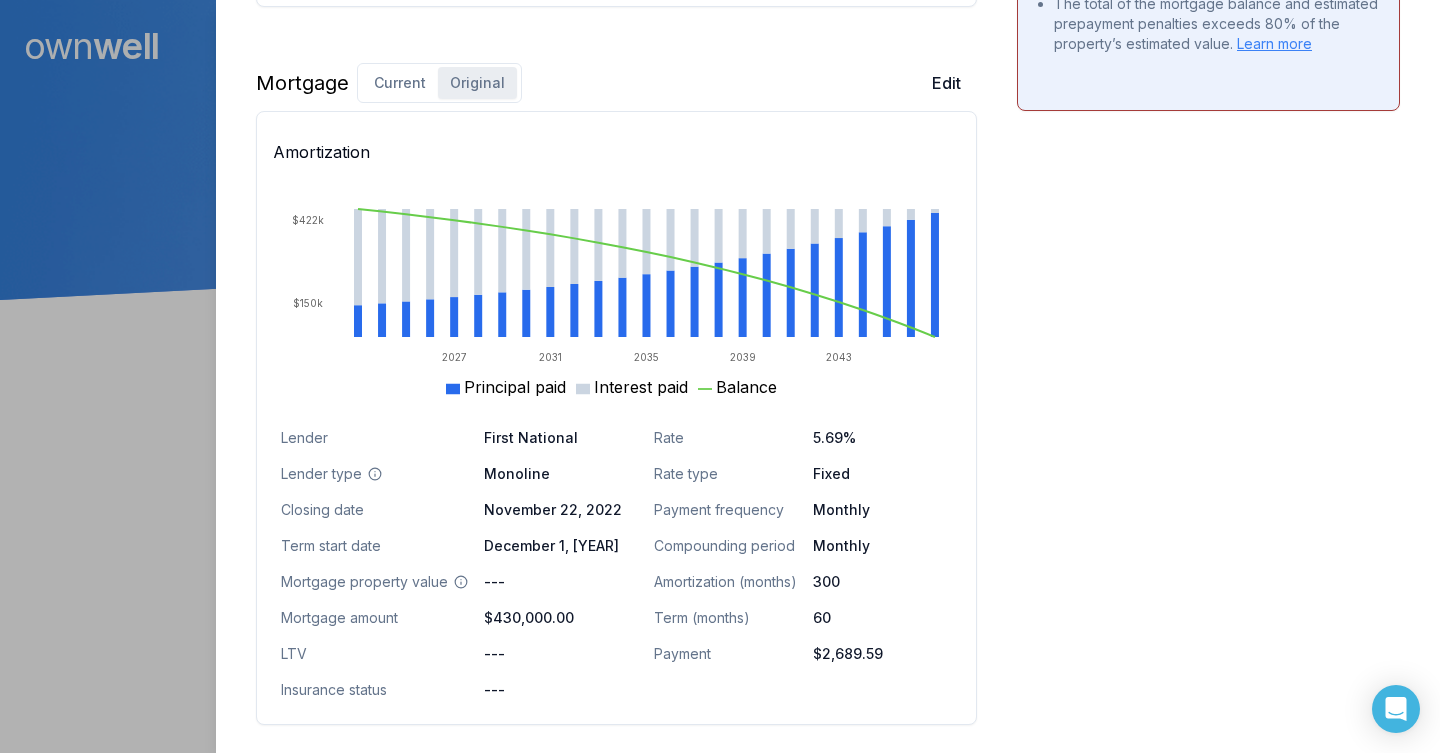 scroll, scrollTop: 1183, scrollLeft: 0, axis: vertical 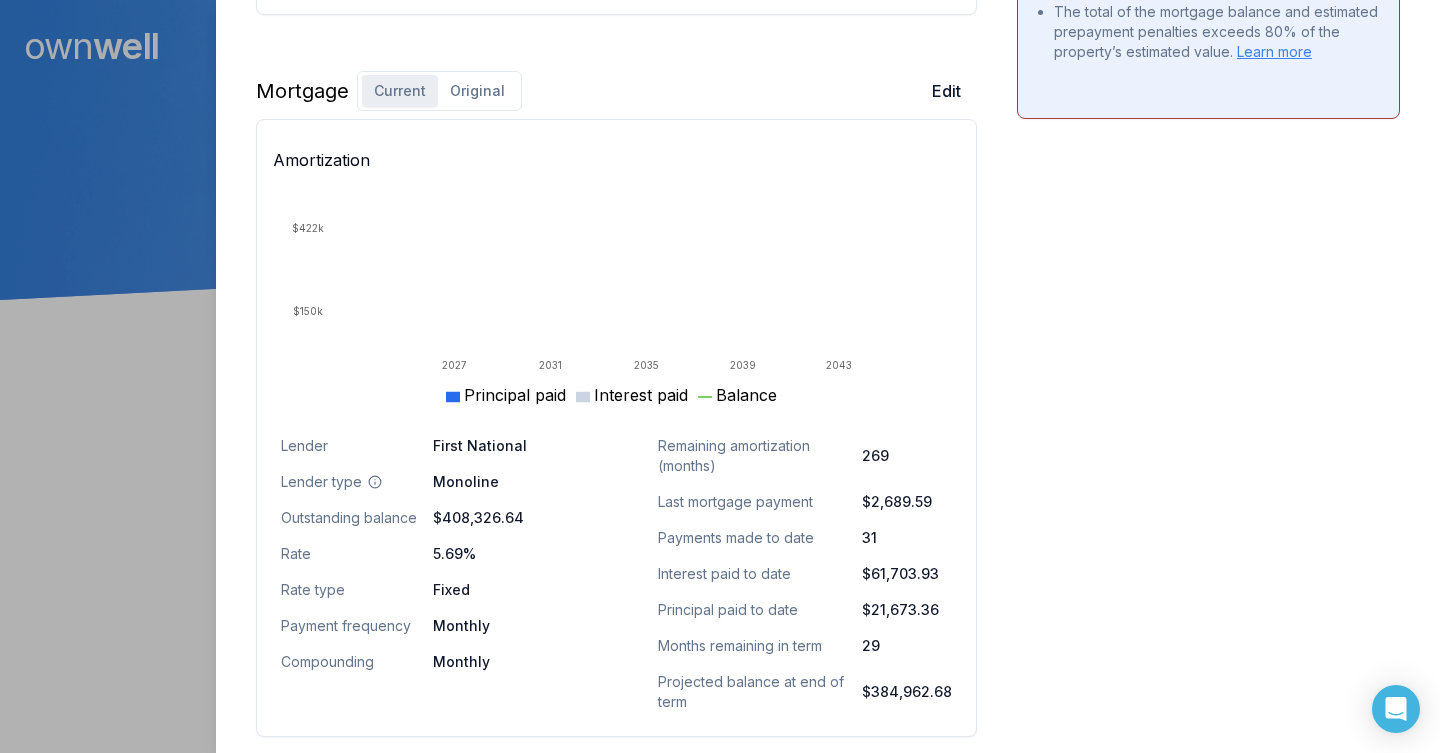 click on "Current" at bounding box center [400, 91] 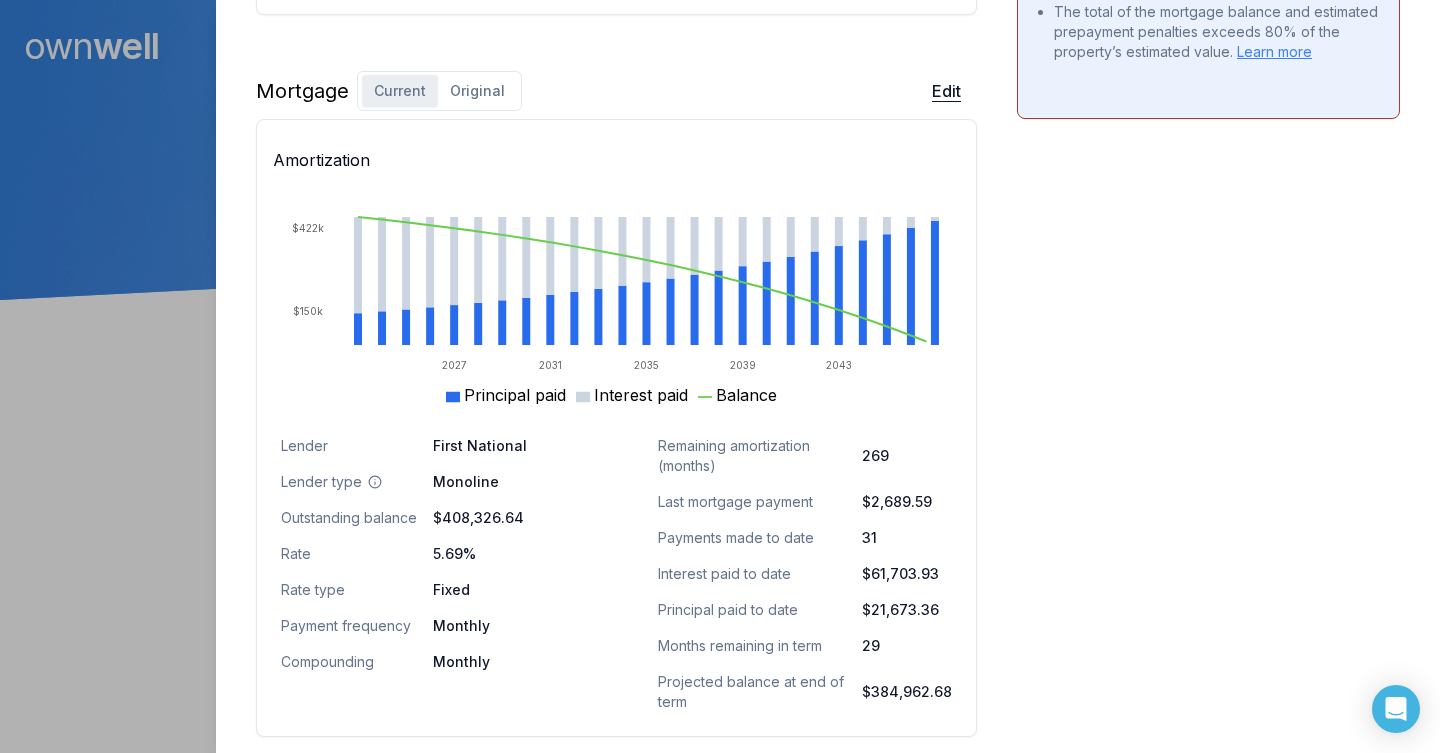 click on "Edit" at bounding box center [946, 91] 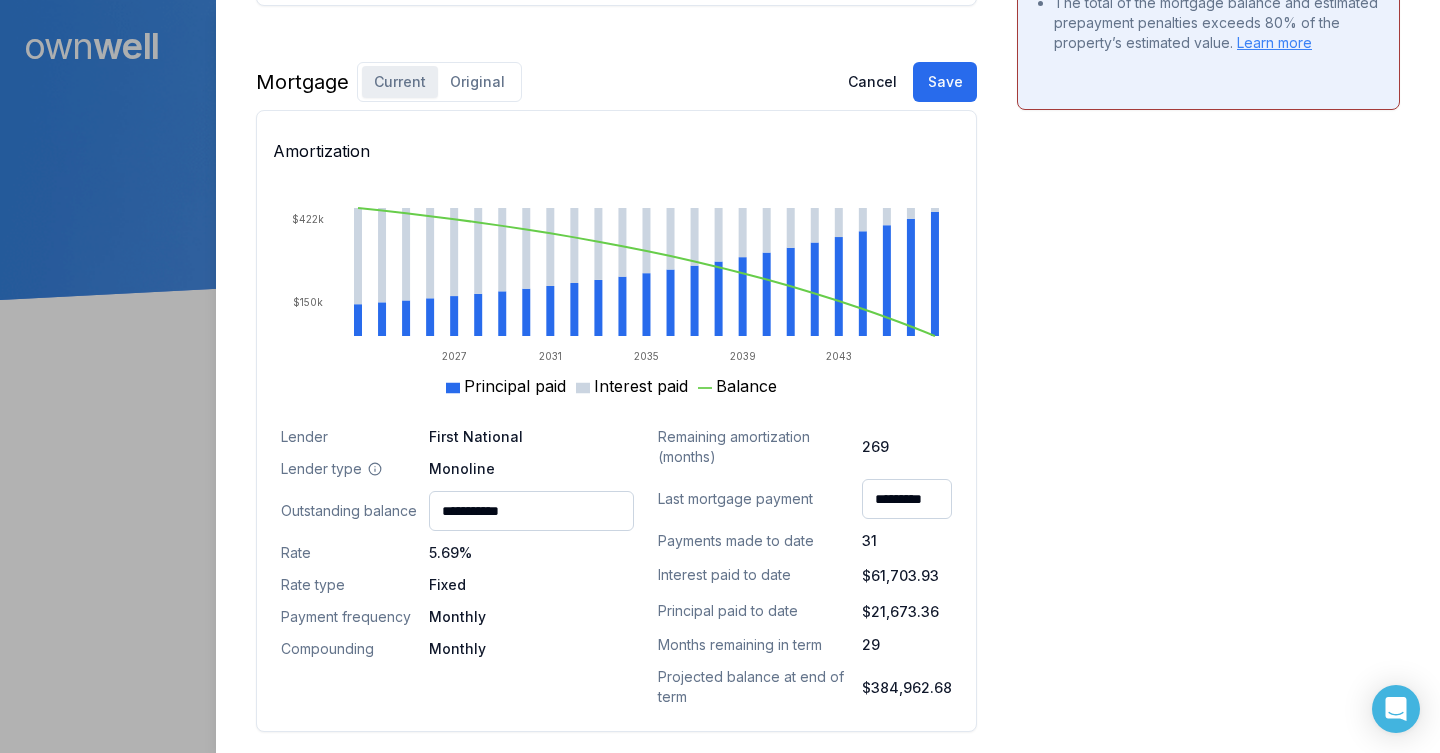 scroll, scrollTop: 1191, scrollLeft: 0, axis: vertical 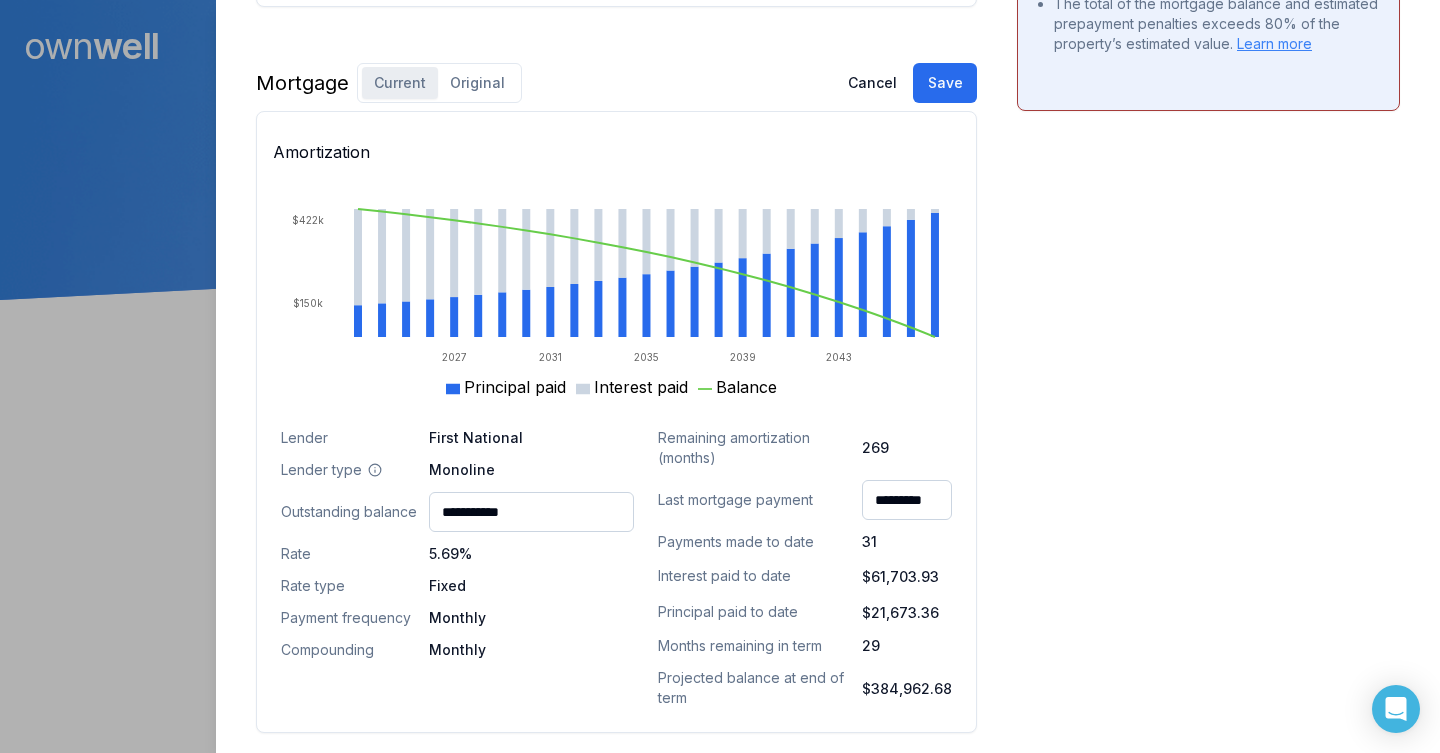 click on "**********" at bounding box center [531, 512] 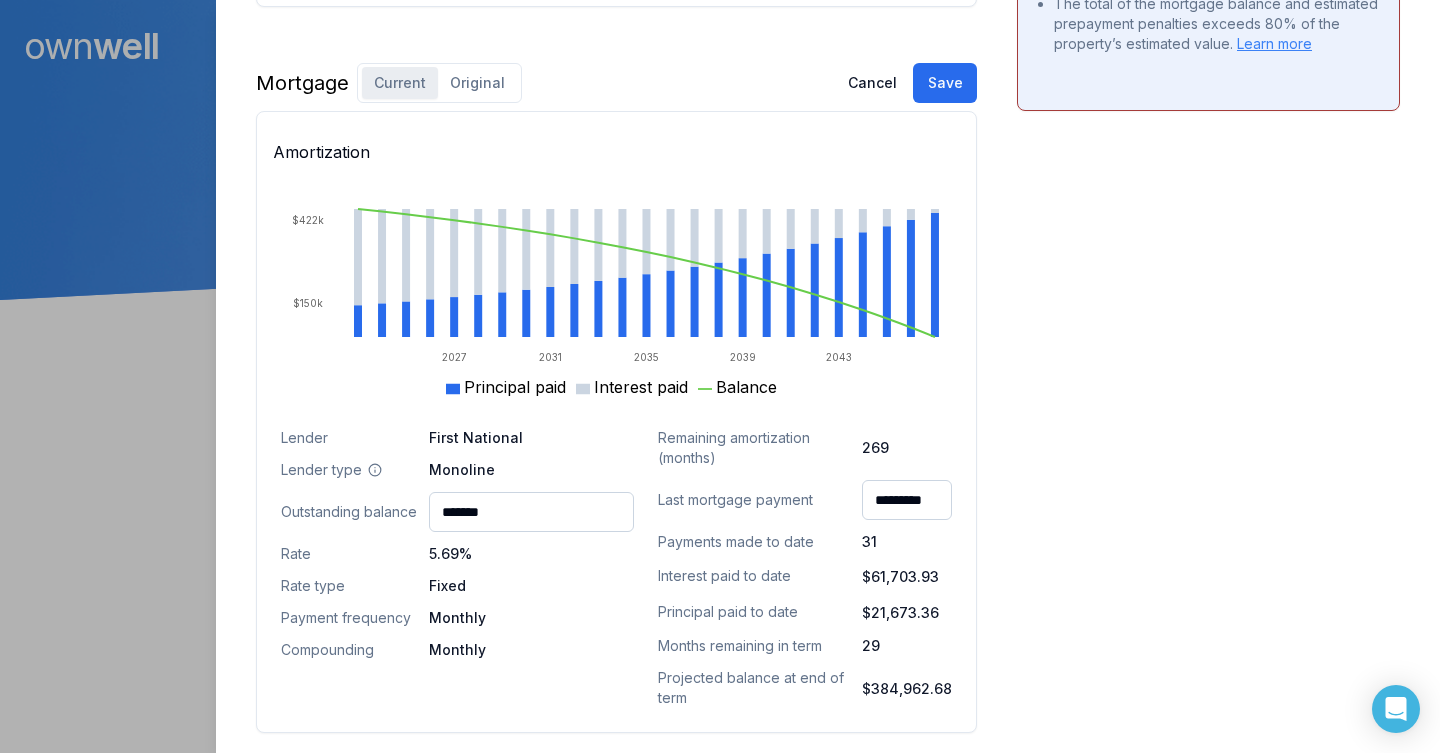 type on "********" 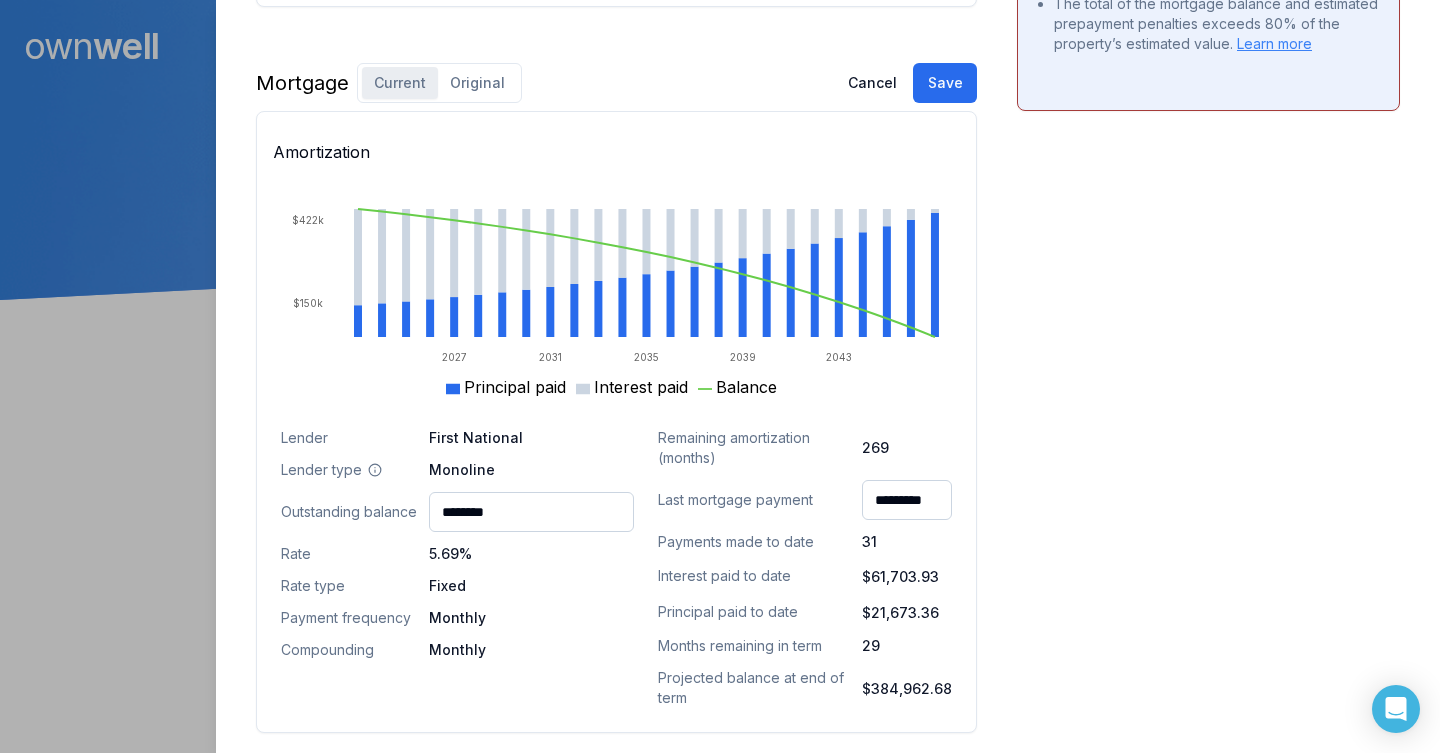 click on "Monoline" at bounding box center (531, 470) 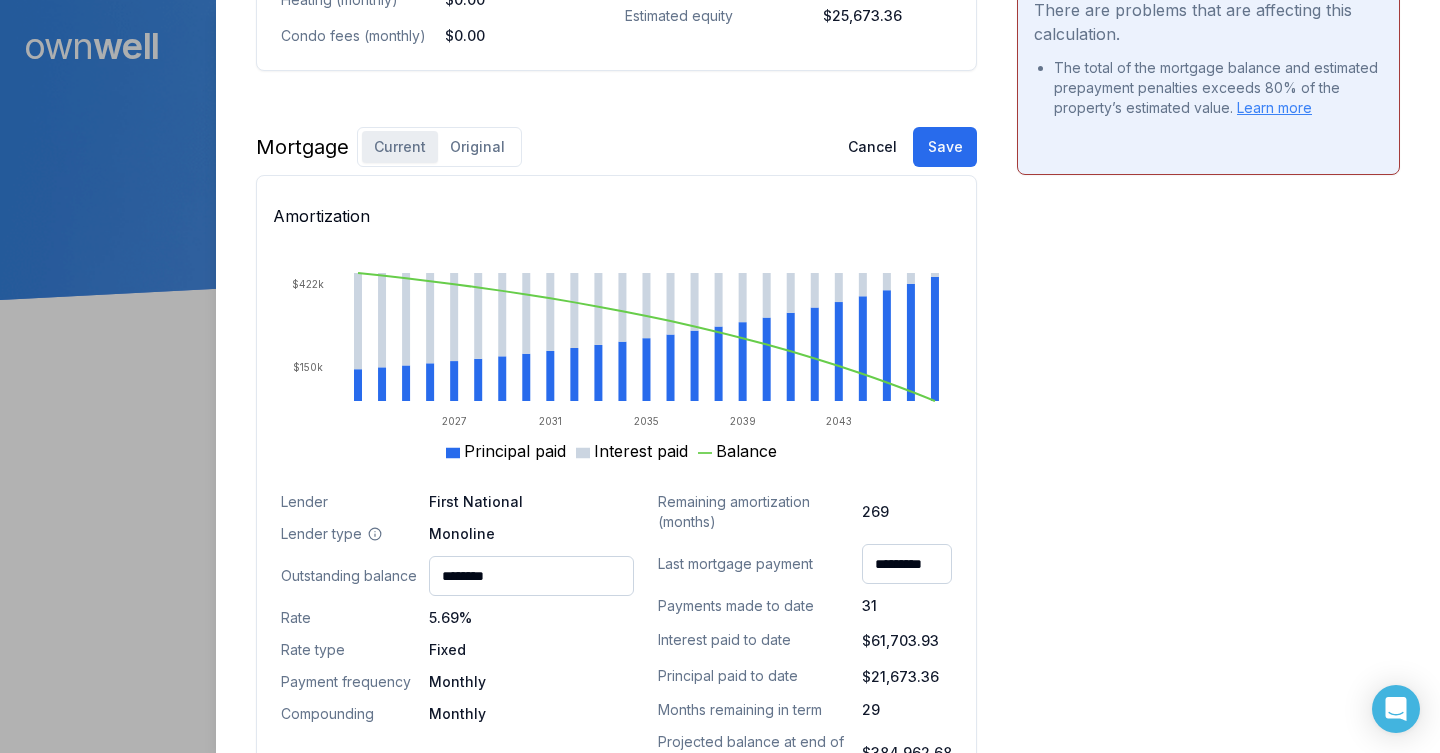 scroll, scrollTop: 1125, scrollLeft: 0, axis: vertical 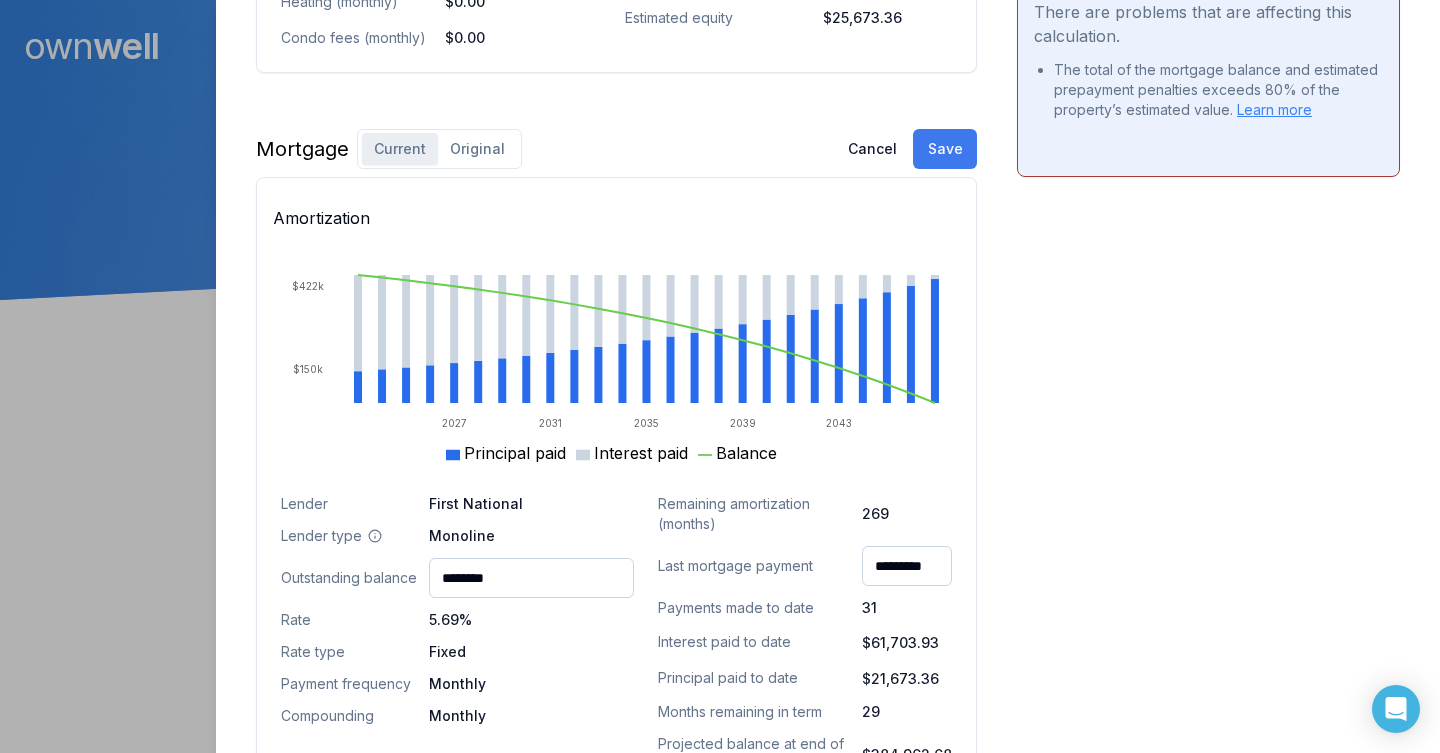 click on "Save" at bounding box center [945, 149] 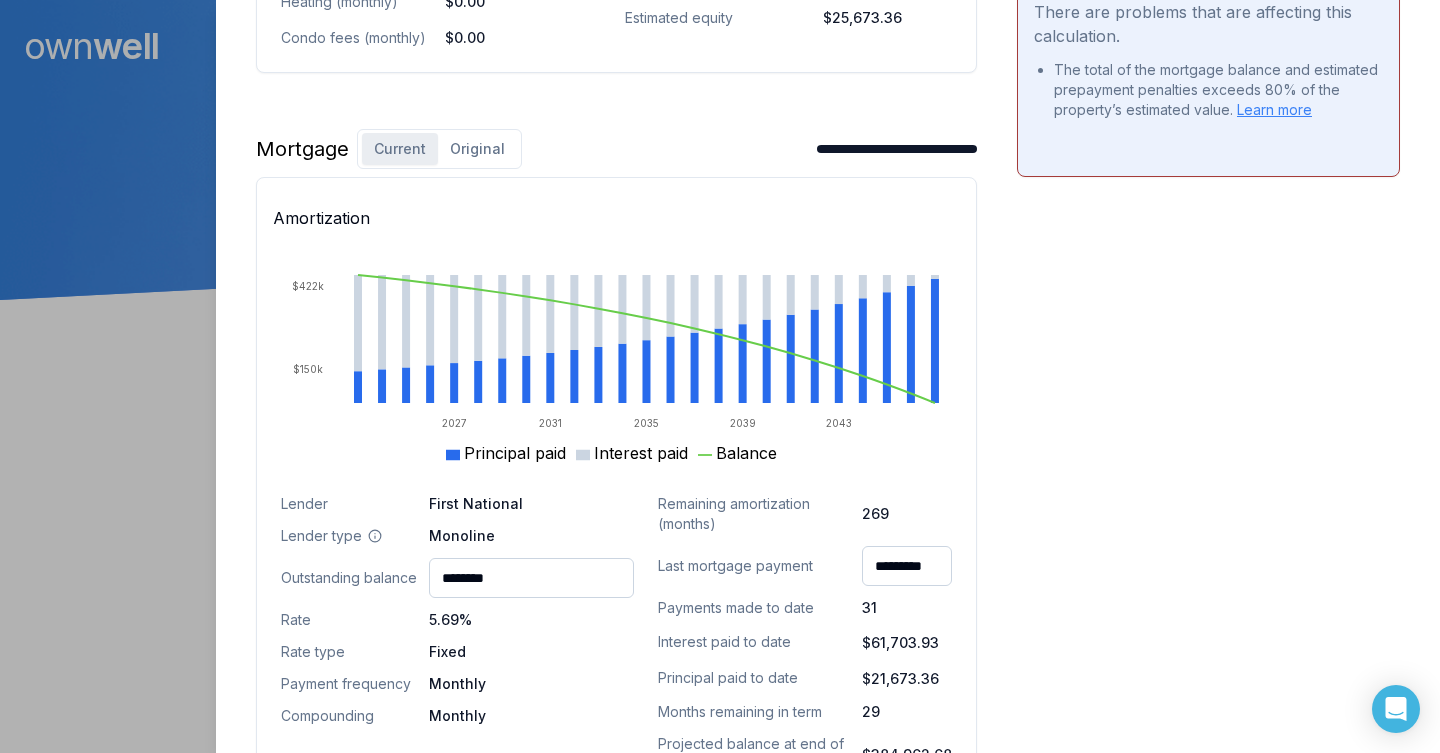 click on "Original" at bounding box center [477, 149] 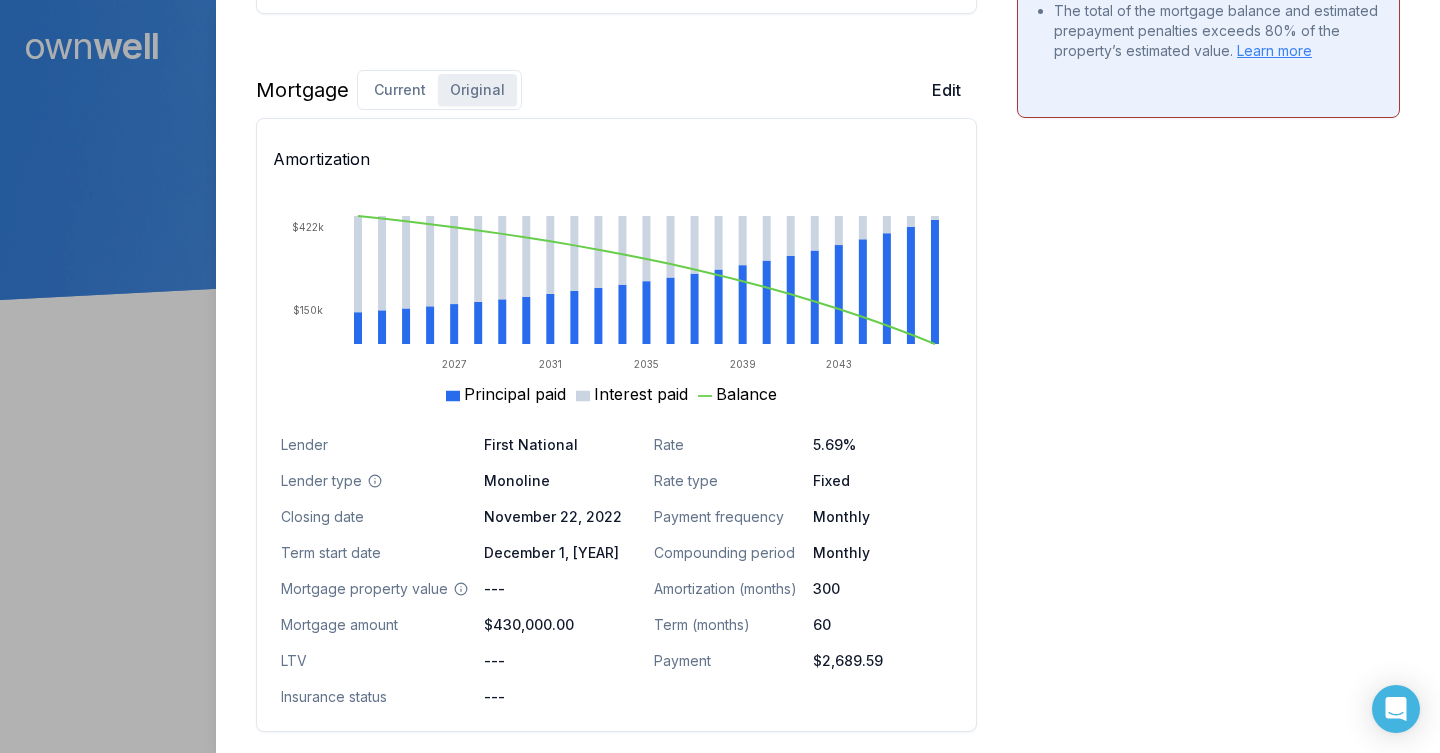 scroll, scrollTop: 1183, scrollLeft: 0, axis: vertical 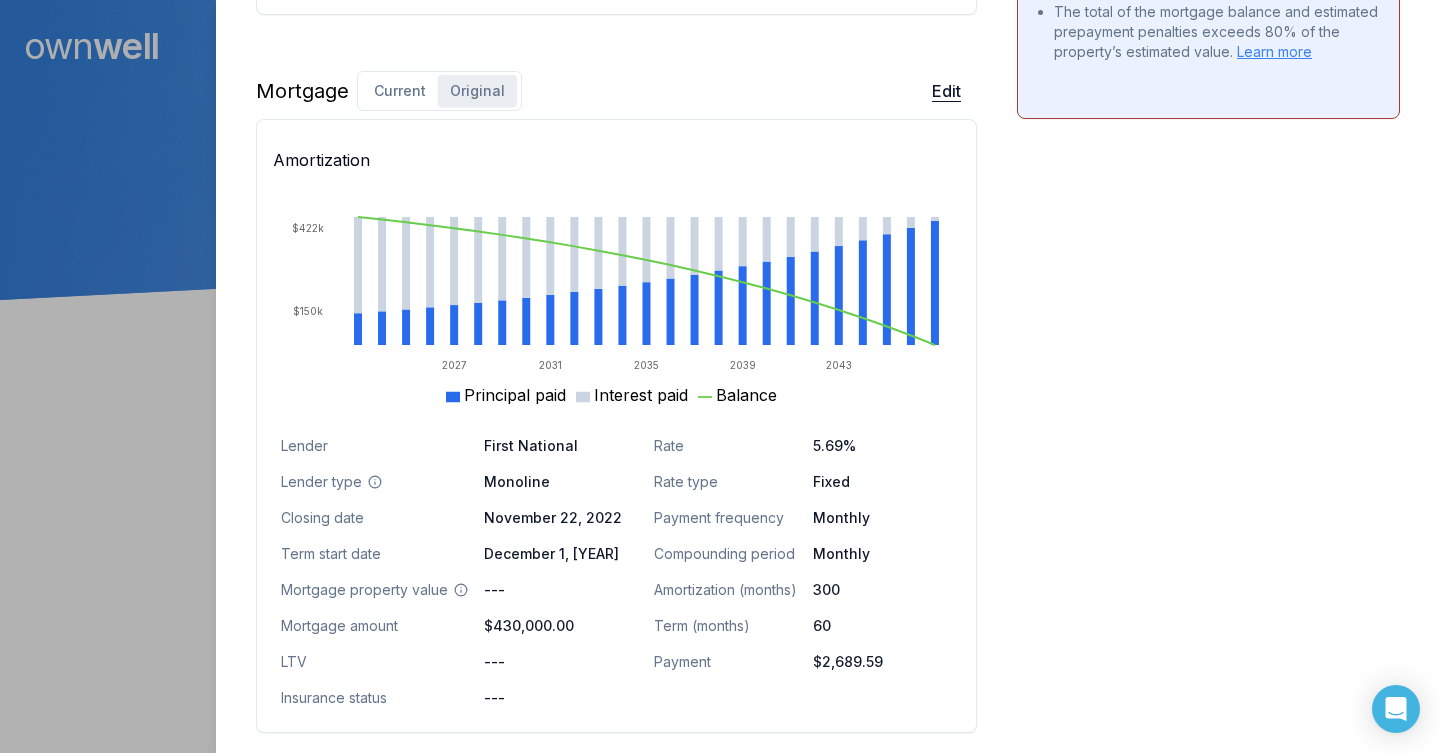 click on "Edit" at bounding box center (946, 91) 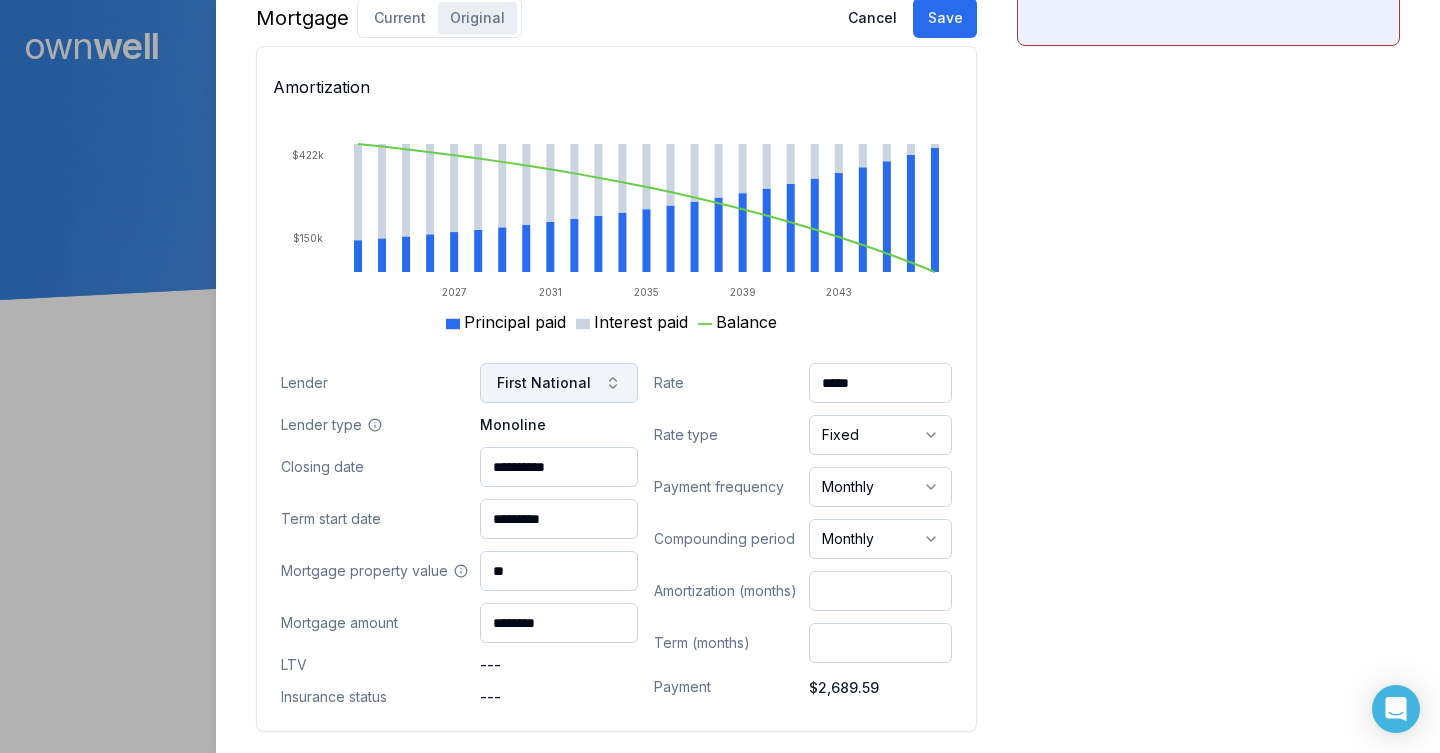 scroll, scrollTop: 1255, scrollLeft: 0, axis: vertical 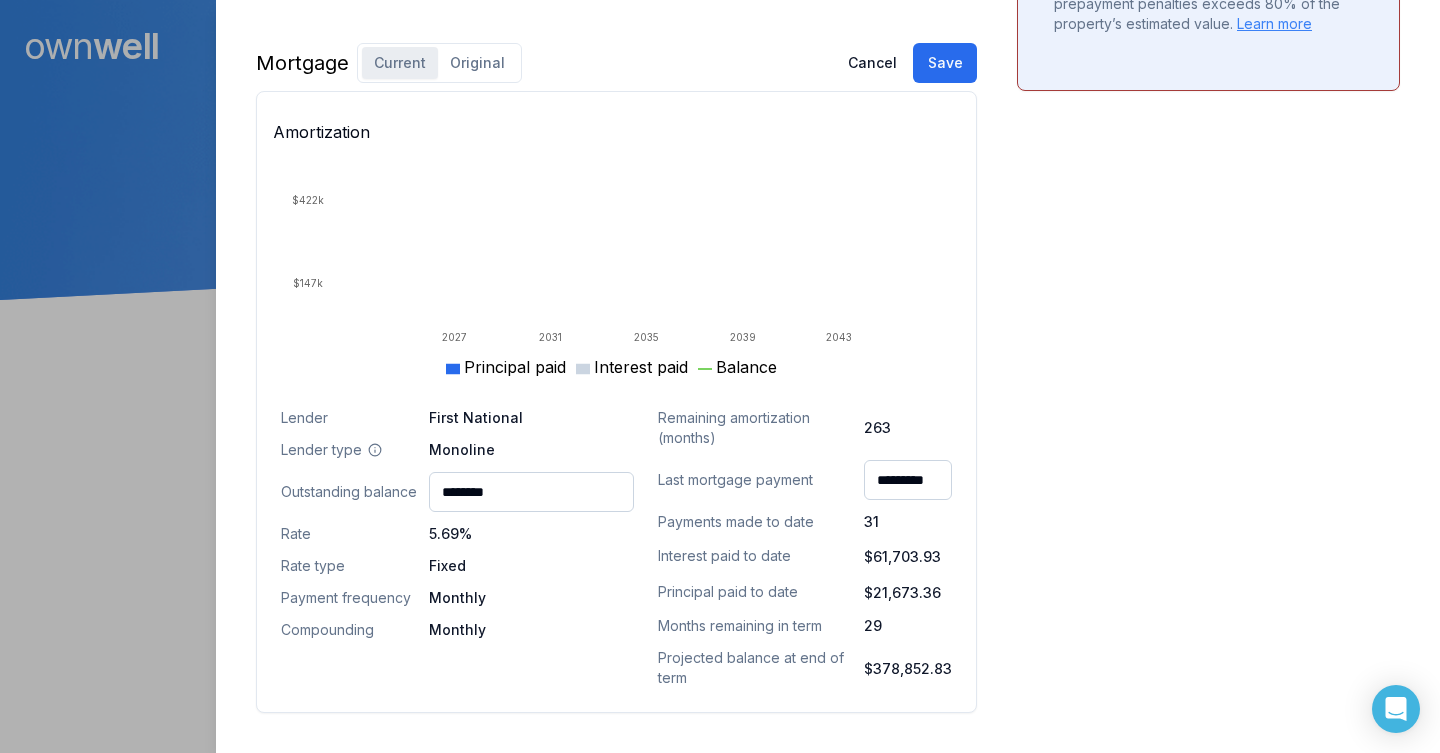 click on "Homeowner   Edit First name [FIRST] Last name [LAST] Email [EMAIL] Phone [PHONE] Household income $270,000.00 Credit score 790 Debt payments (monthly) --- Home   Edit Property value over time Oct 23 Jun 25 $300k $375k $450k $525k $600k     Address 460 Dundas Street Hamilton, ON, L8B 2A5 Use type Owner Occupied Property type Condo Property tax (monthly) $0.00 Heating (monthly) $0.00 Condo fees (monthly) $0.00 Historical property value $500,000.00 Historical value type Purchase Price Historical value date October 22, 2023 Current est. value $434,000.00 Estimated range $399,000.00 - $469,000.00 Estimated equity $31,000.00 Mortgage   Current Original Cancel Save Amortization 2027 2031 2035 2039 2043 $147k $422k Principal paid Interest paid Balance Submit Lender First National Lender type Monoline Outstanding balance ******** Rate 5.69% Rate type Fixed Payment frequency Monthly Compounding Monthly Remaining amortization (months) 263 Last mortgage payment ********* Payments made to date" at bounding box center (616, -97) 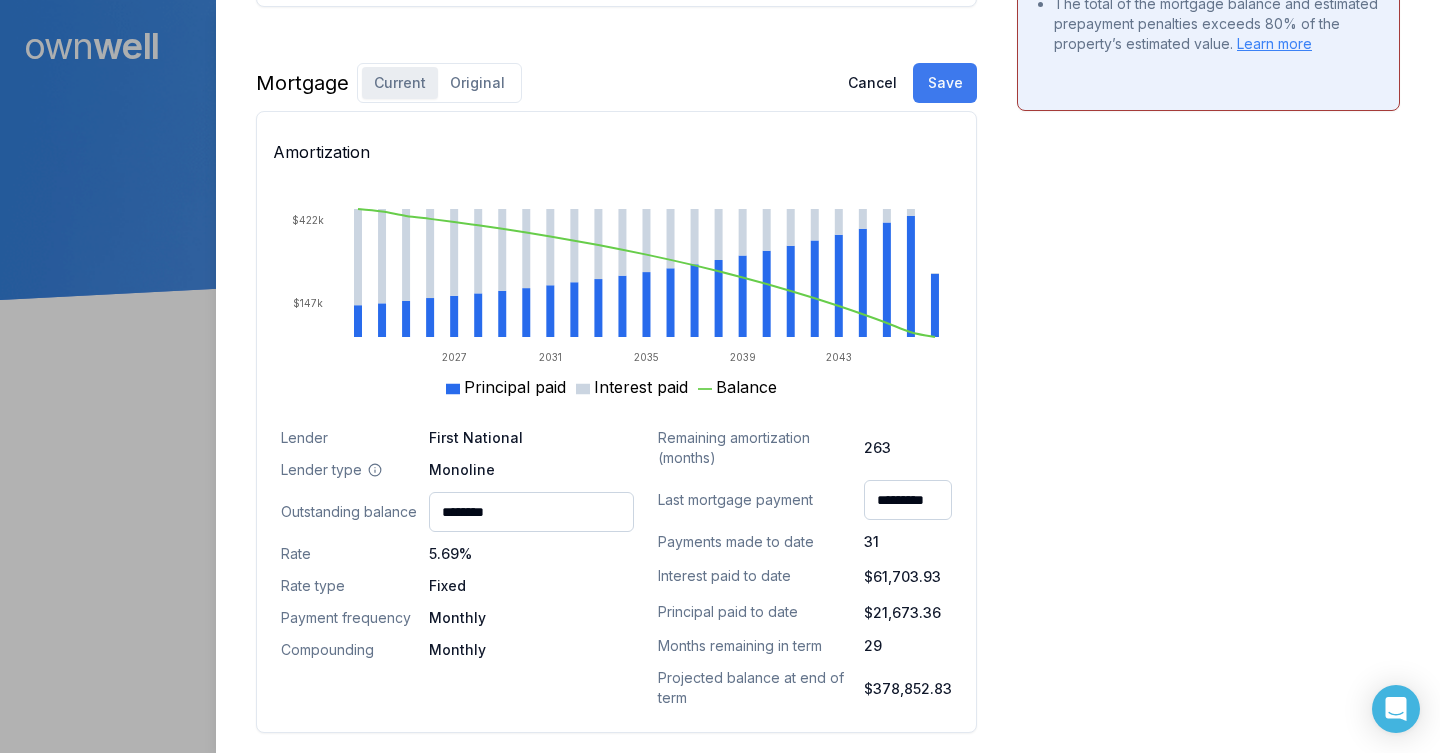 click on "Save" at bounding box center [945, 83] 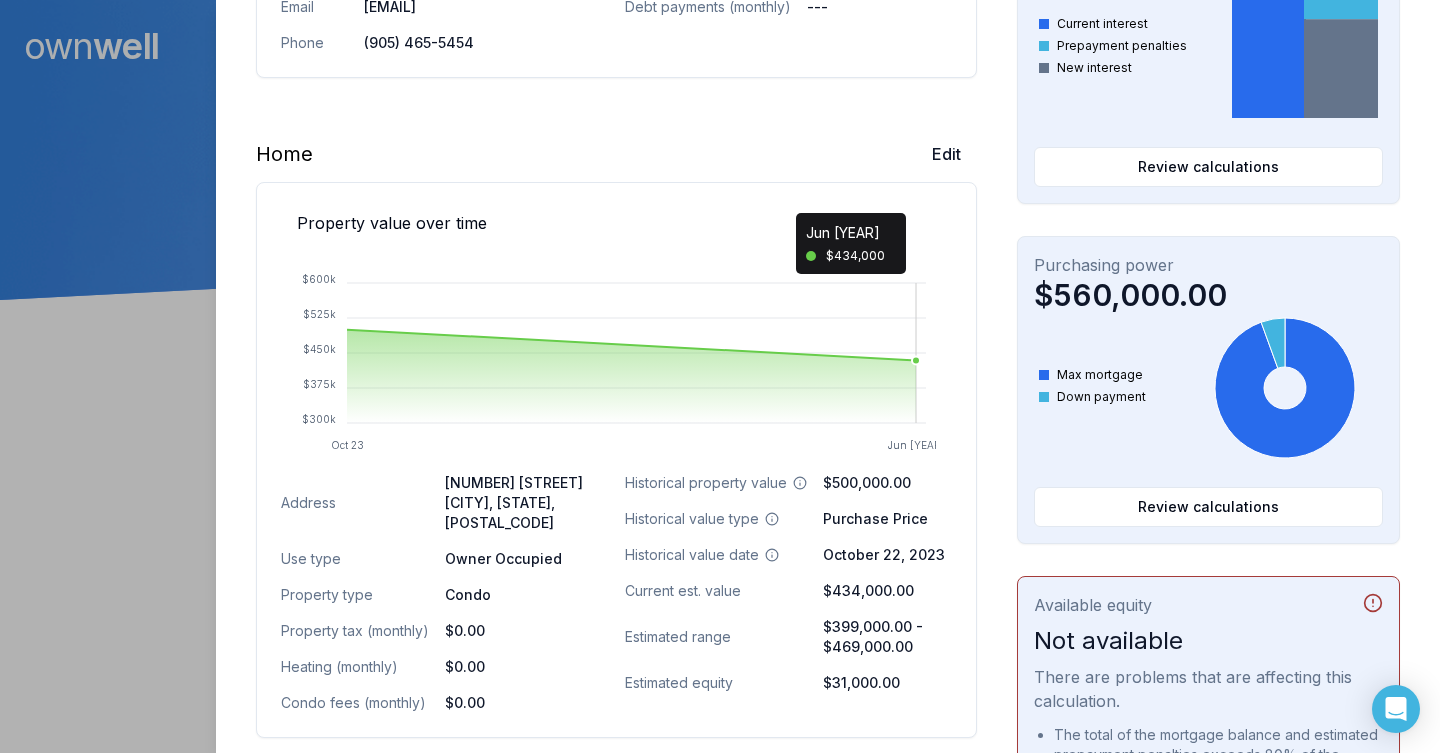 scroll, scrollTop: 463, scrollLeft: 0, axis: vertical 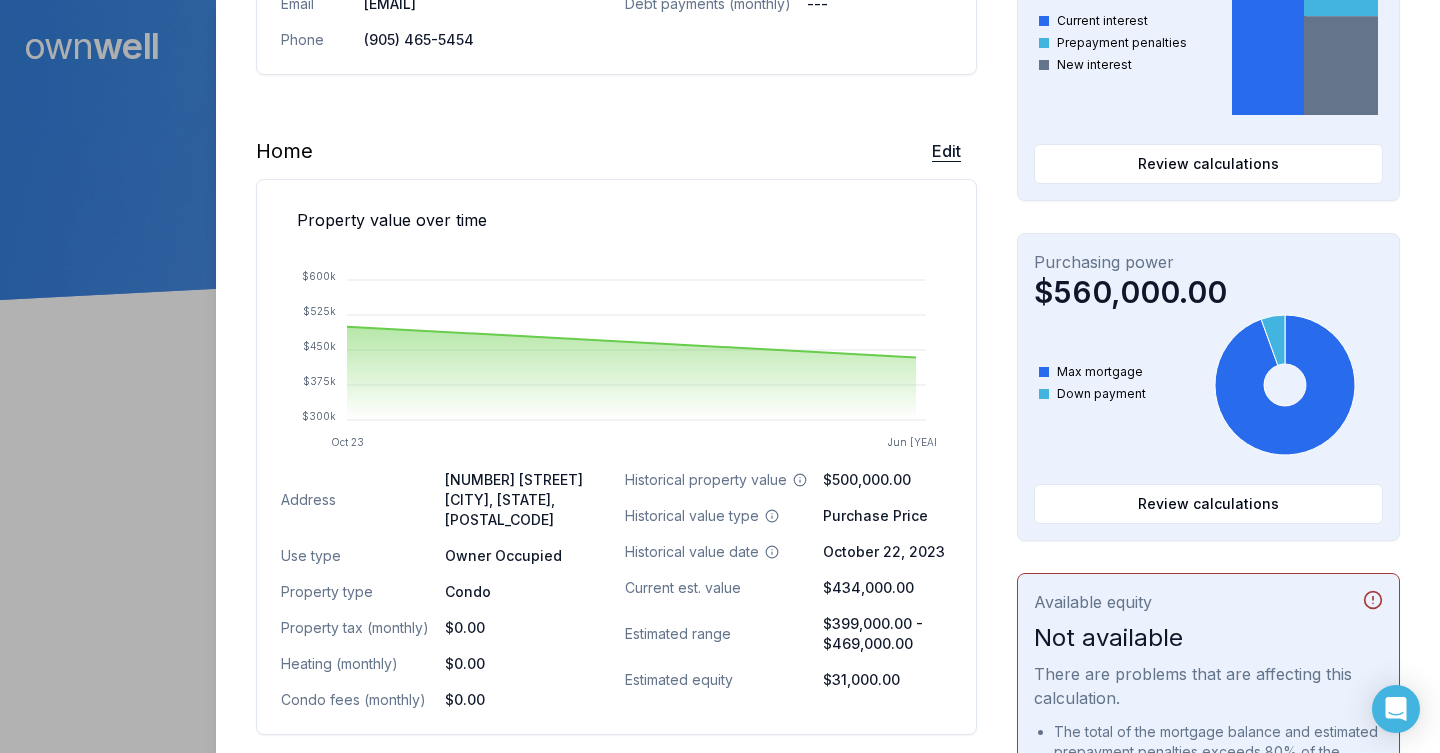 click on "Edit" at bounding box center (946, 151) 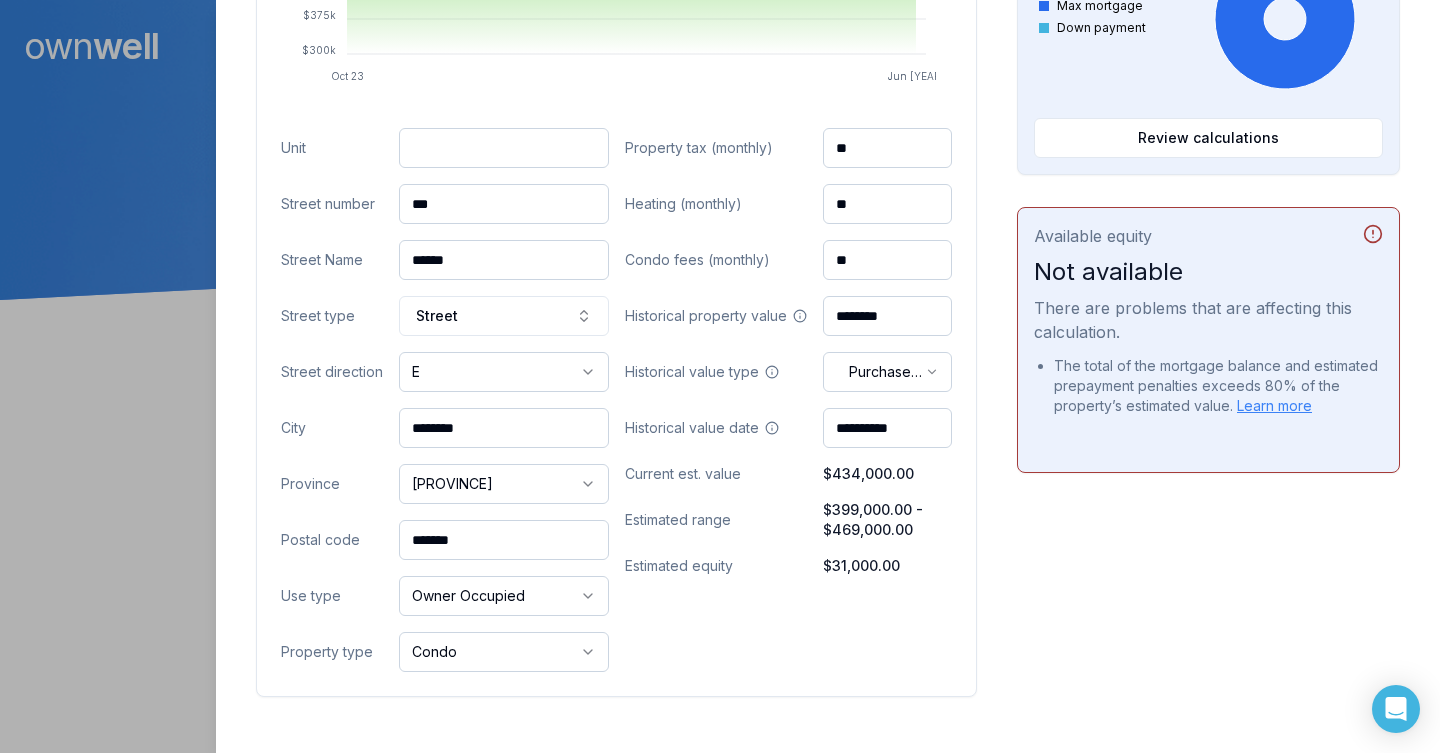 scroll, scrollTop: 833, scrollLeft: 0, axis: vertical 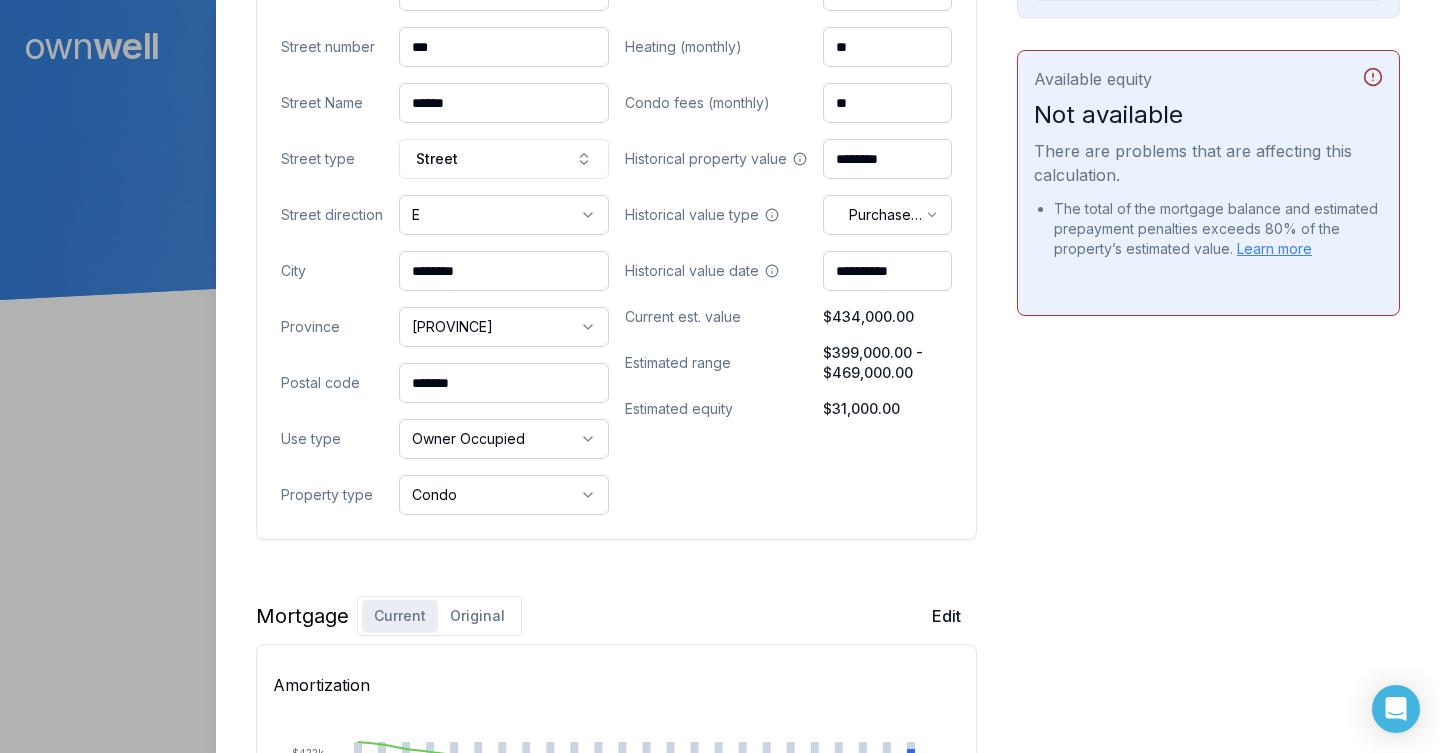 click on "$434,000.00" at bounding box center (888, 317) 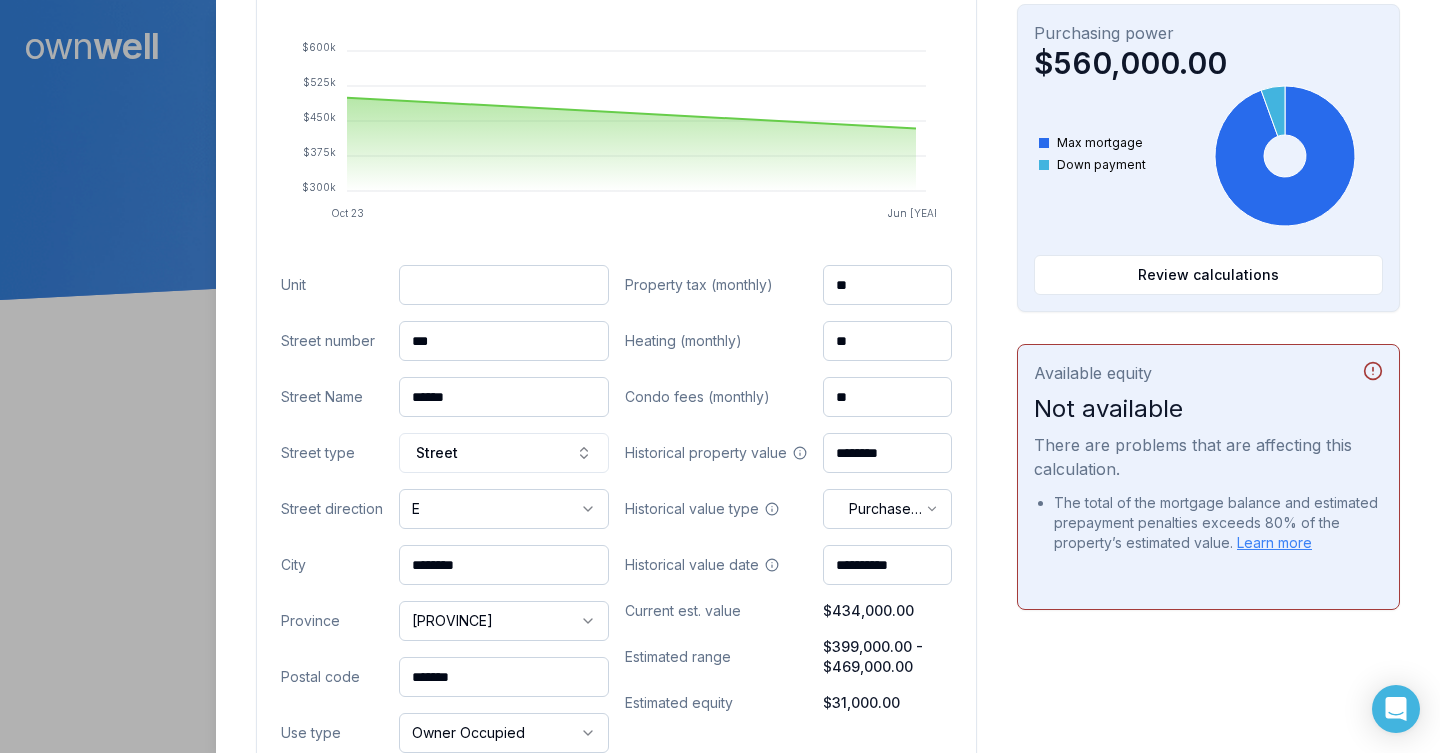 scroll, scrollTop: 889, scrollLeft: 0, axis: vertical 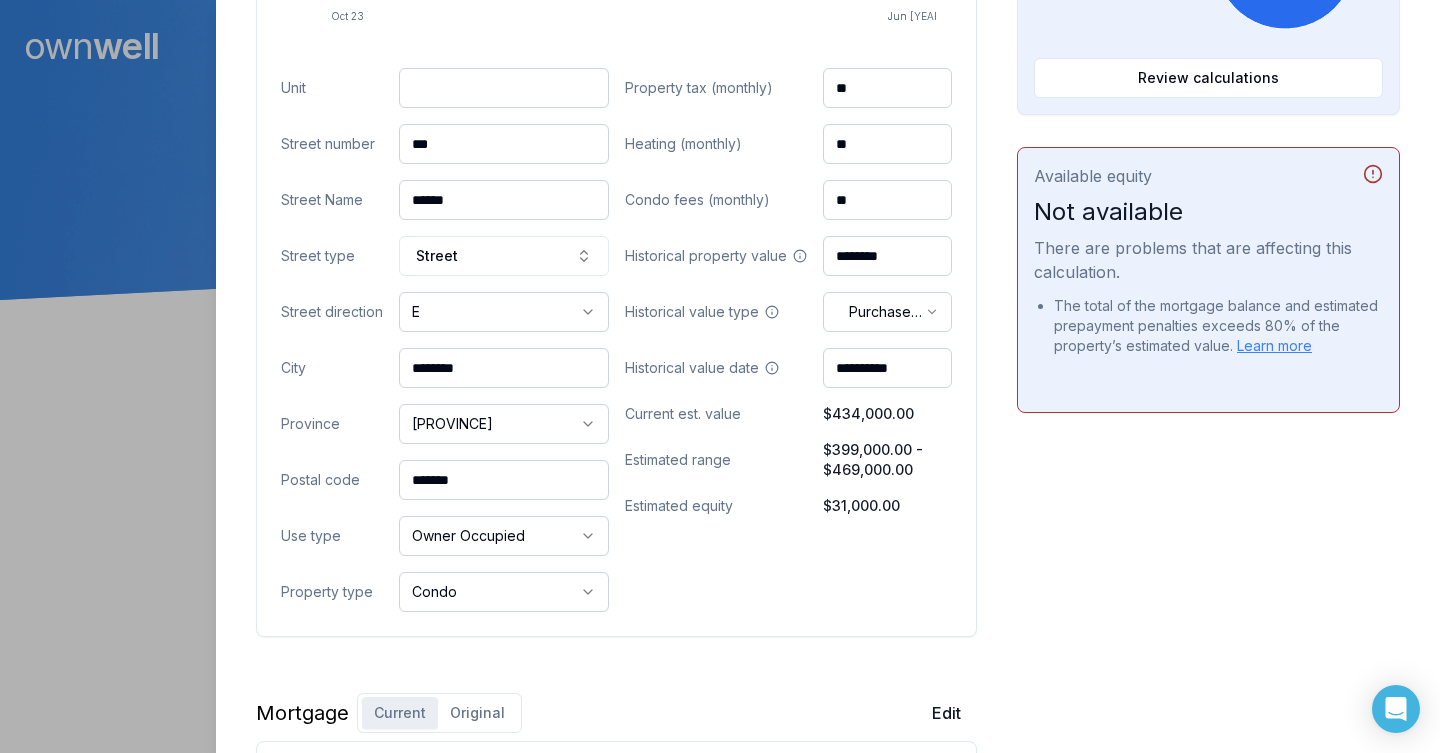 click on "********" at bounding box center [888, 256] 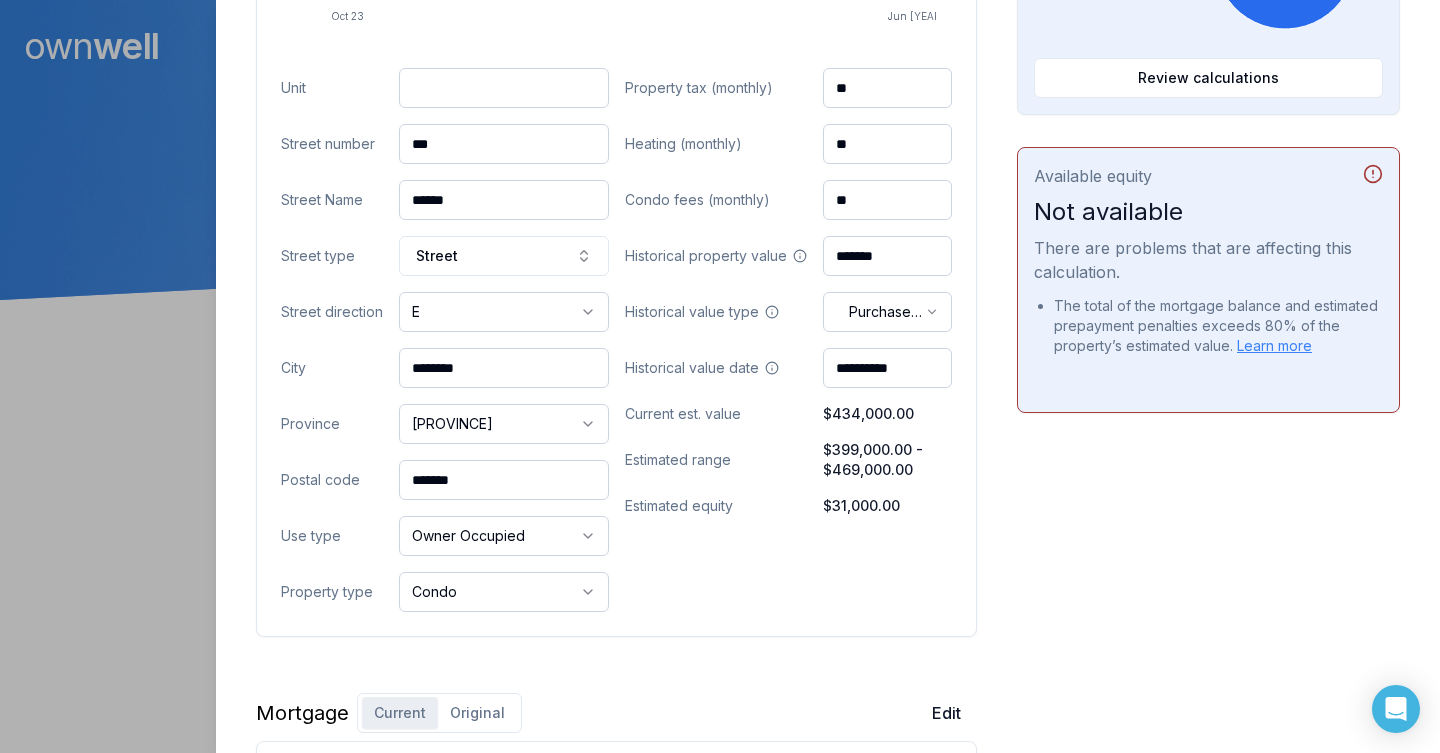 type on "********" 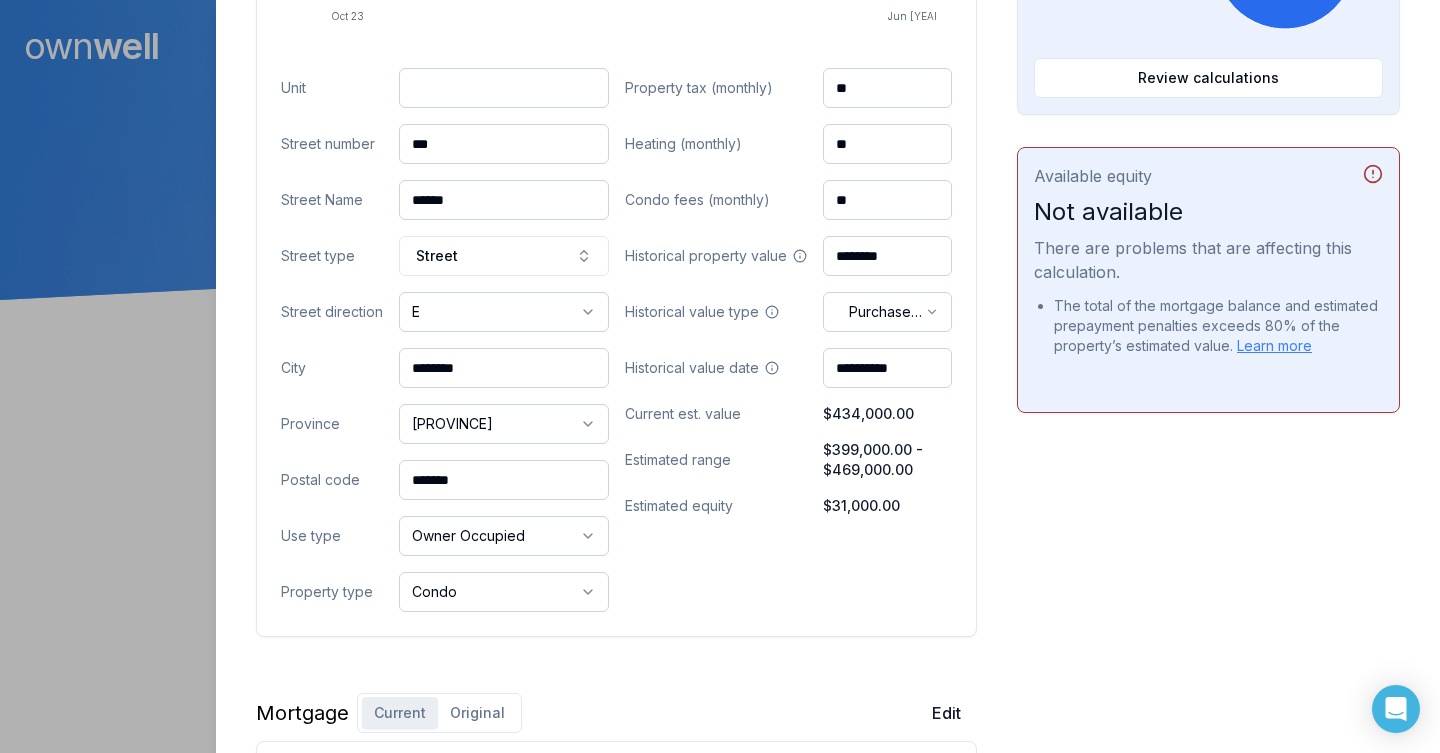 click on "$434,000.00" at bounding box center [888, 414] 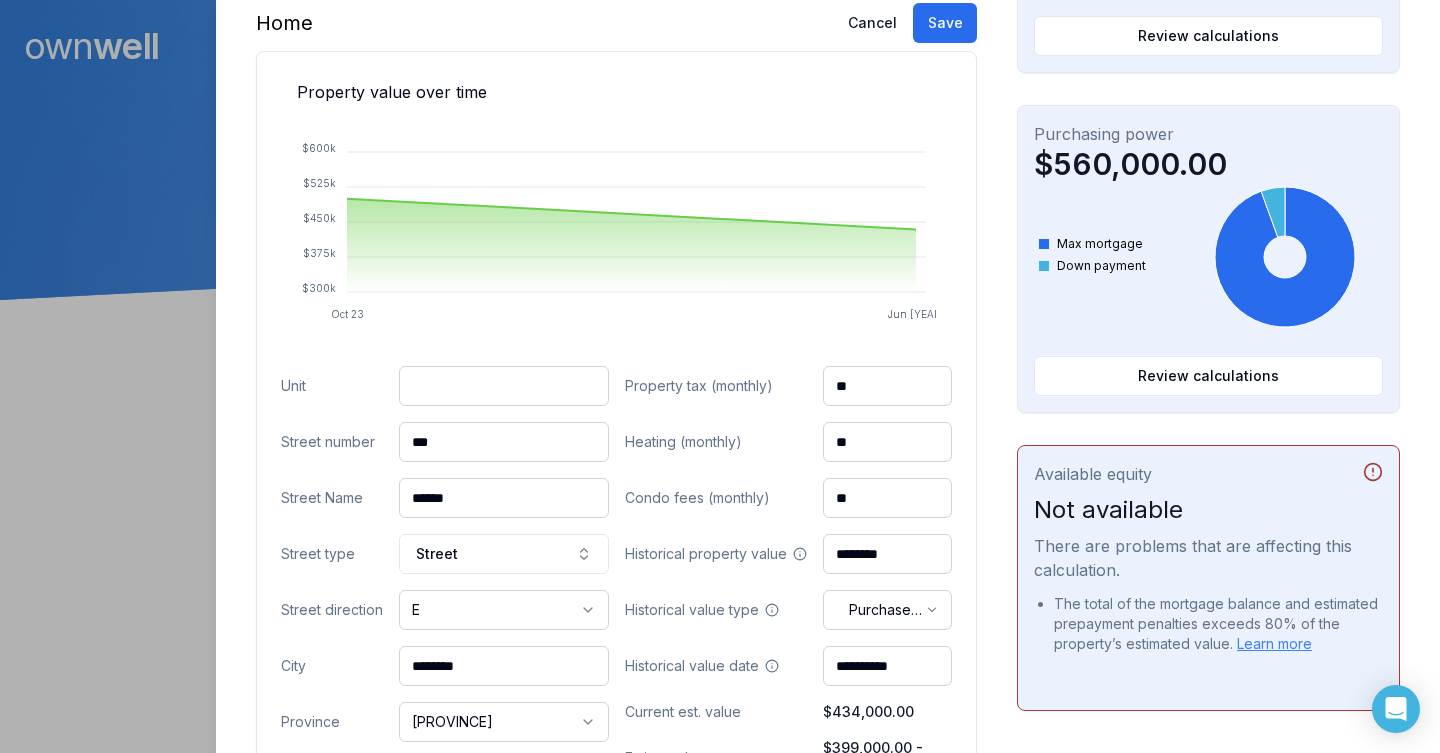 scroll, scrollTop: 566, scrollLeft: 0, axis: vertical 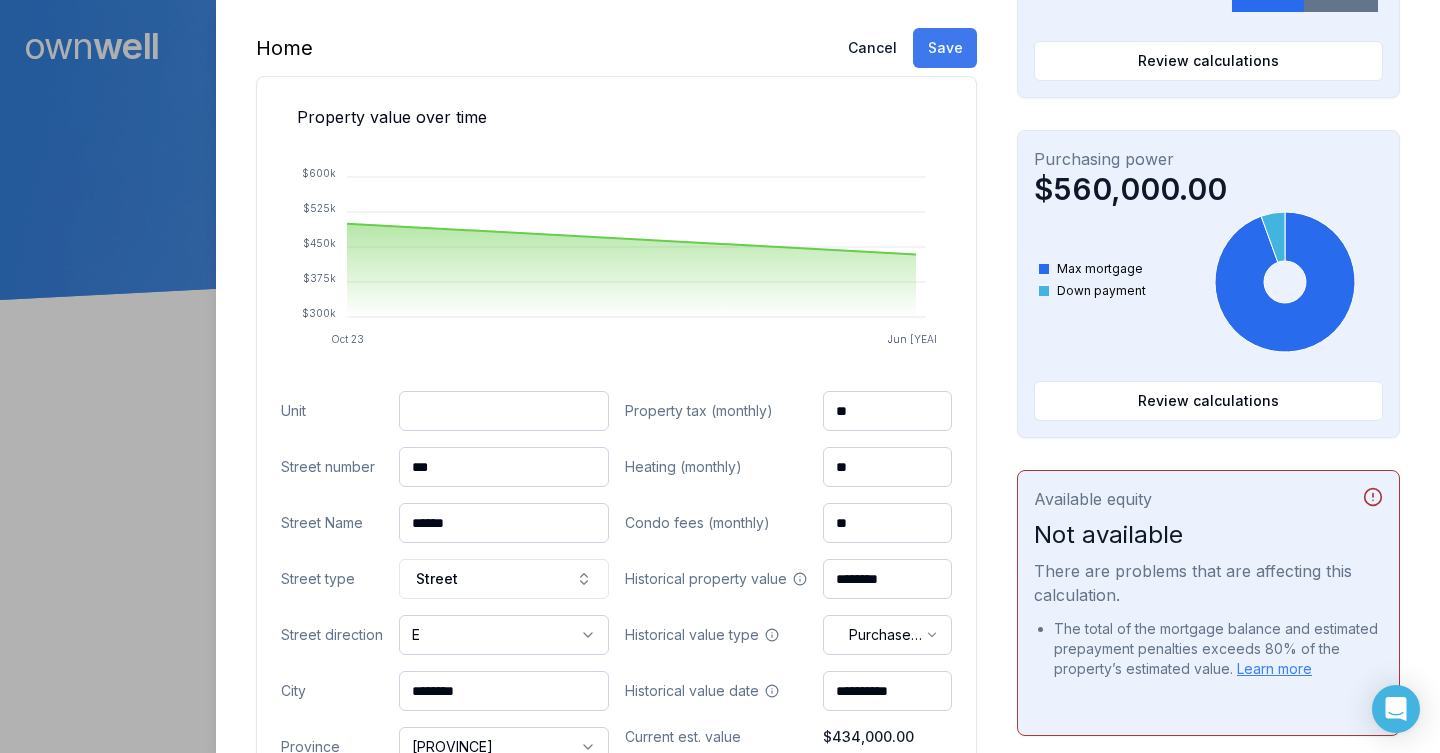 click on "Save" at bounding box center (945, 48) 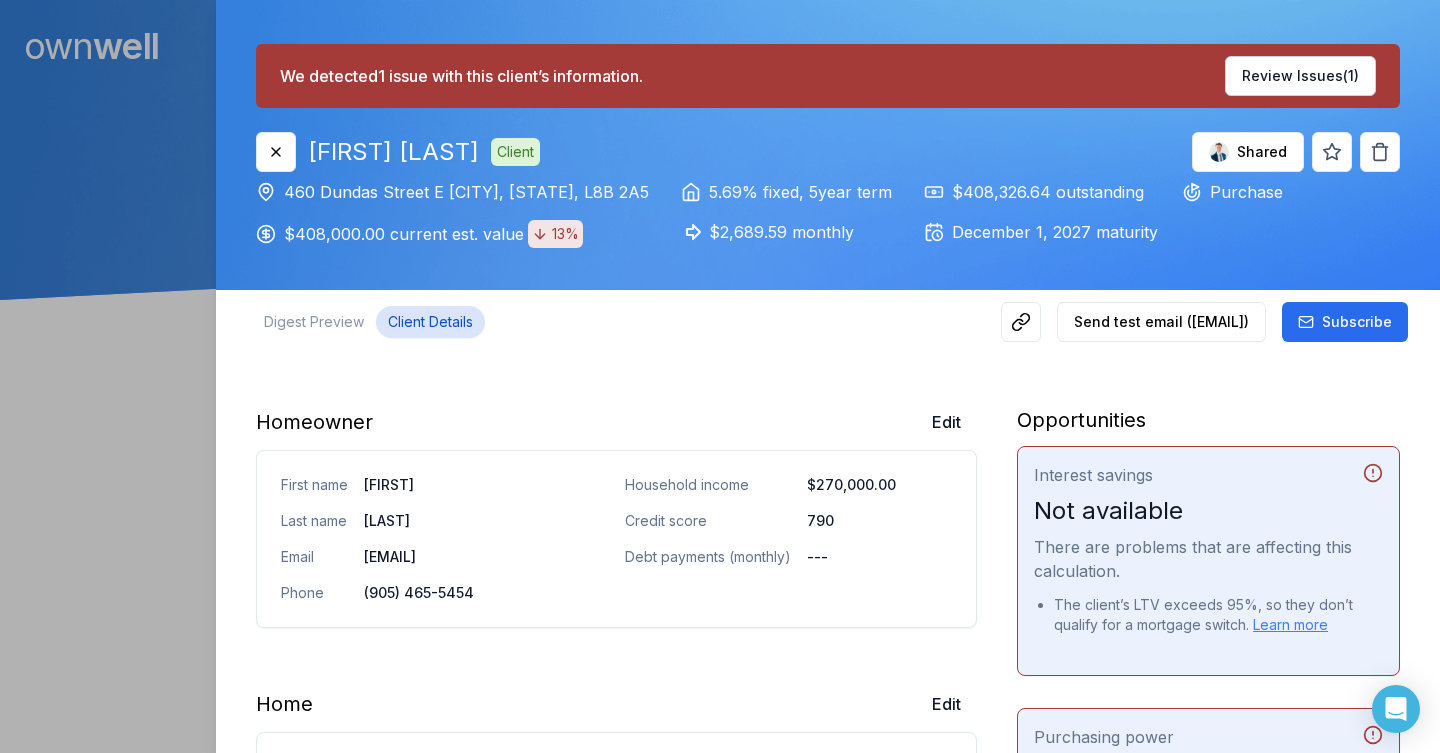 scroll, scrollTop: 0, scrollLeft: 0, axis: both 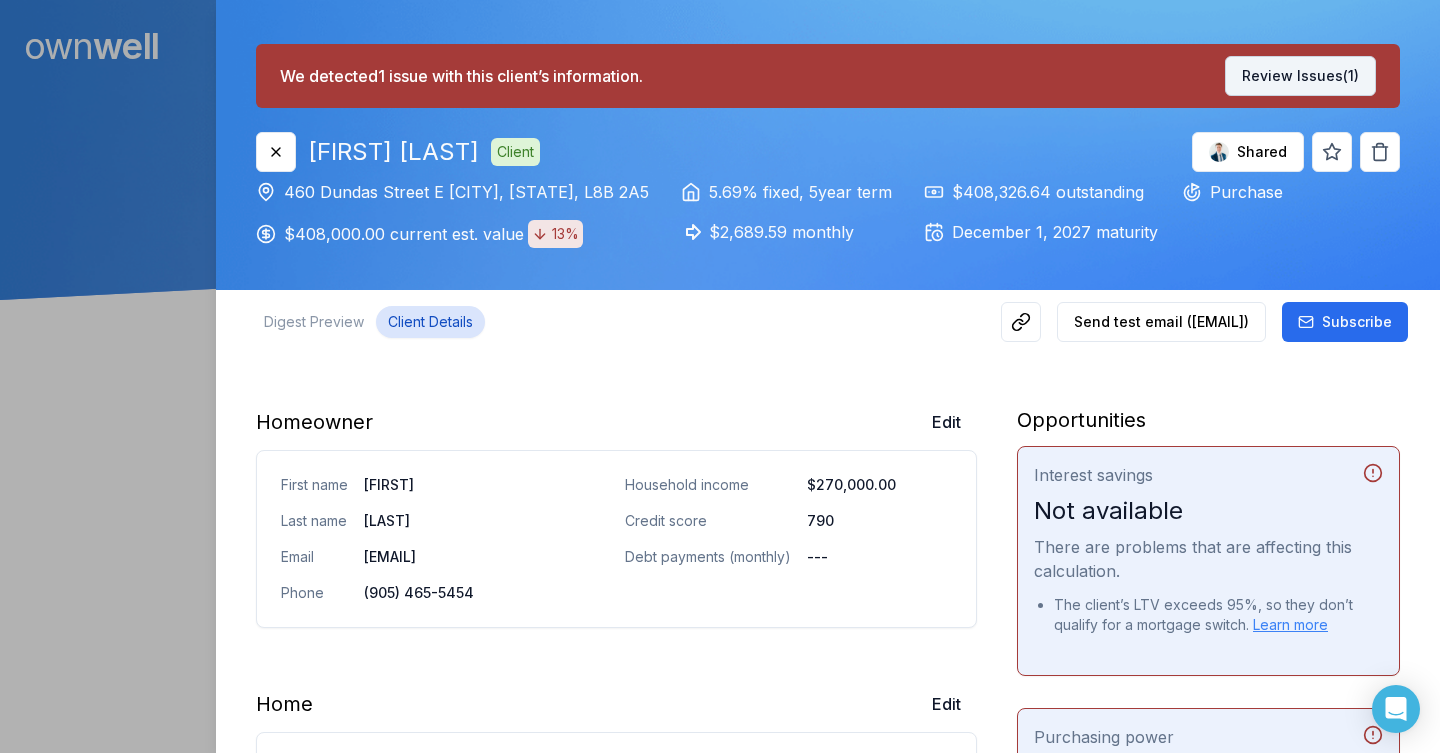 click on "Review Issues  (1)" at bounding box center (1300, 76) 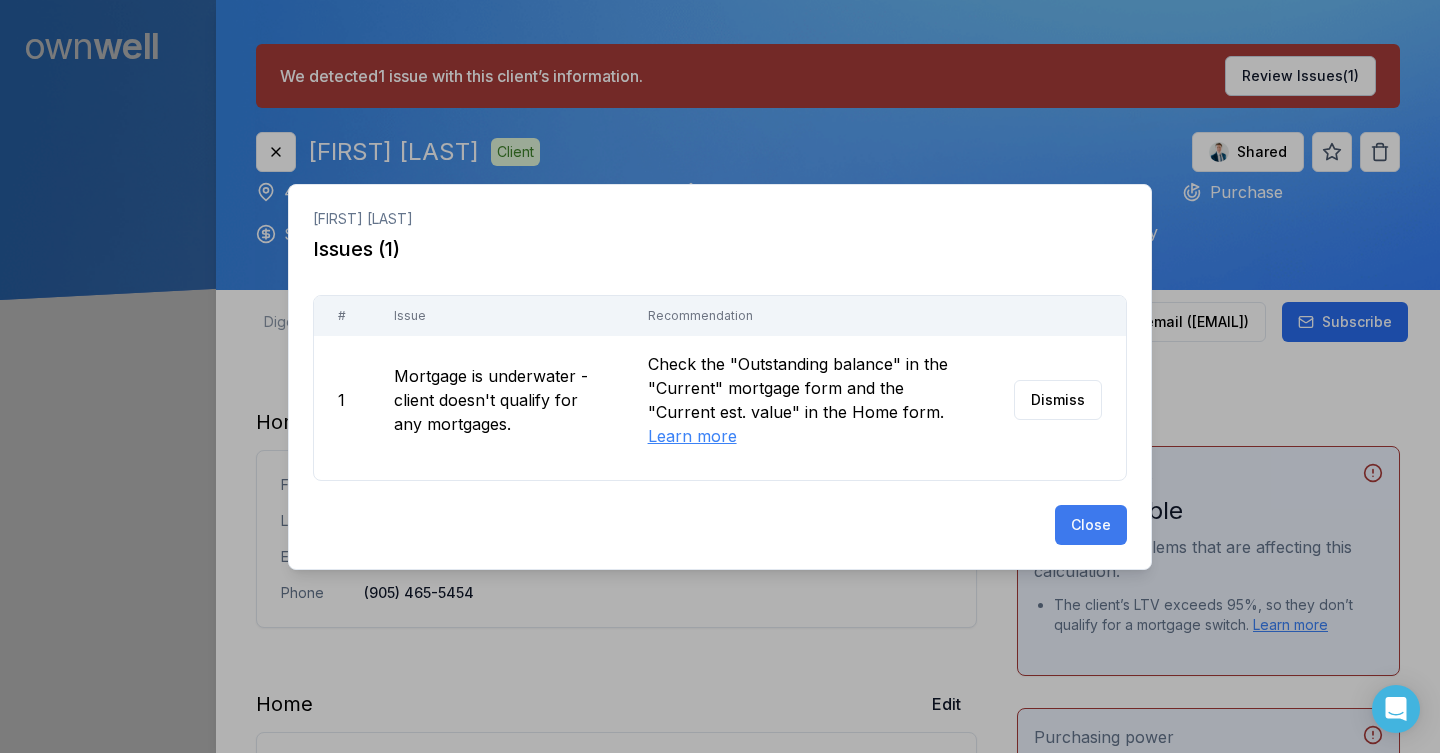 click on "Close" at bounding box center (1091, 525) 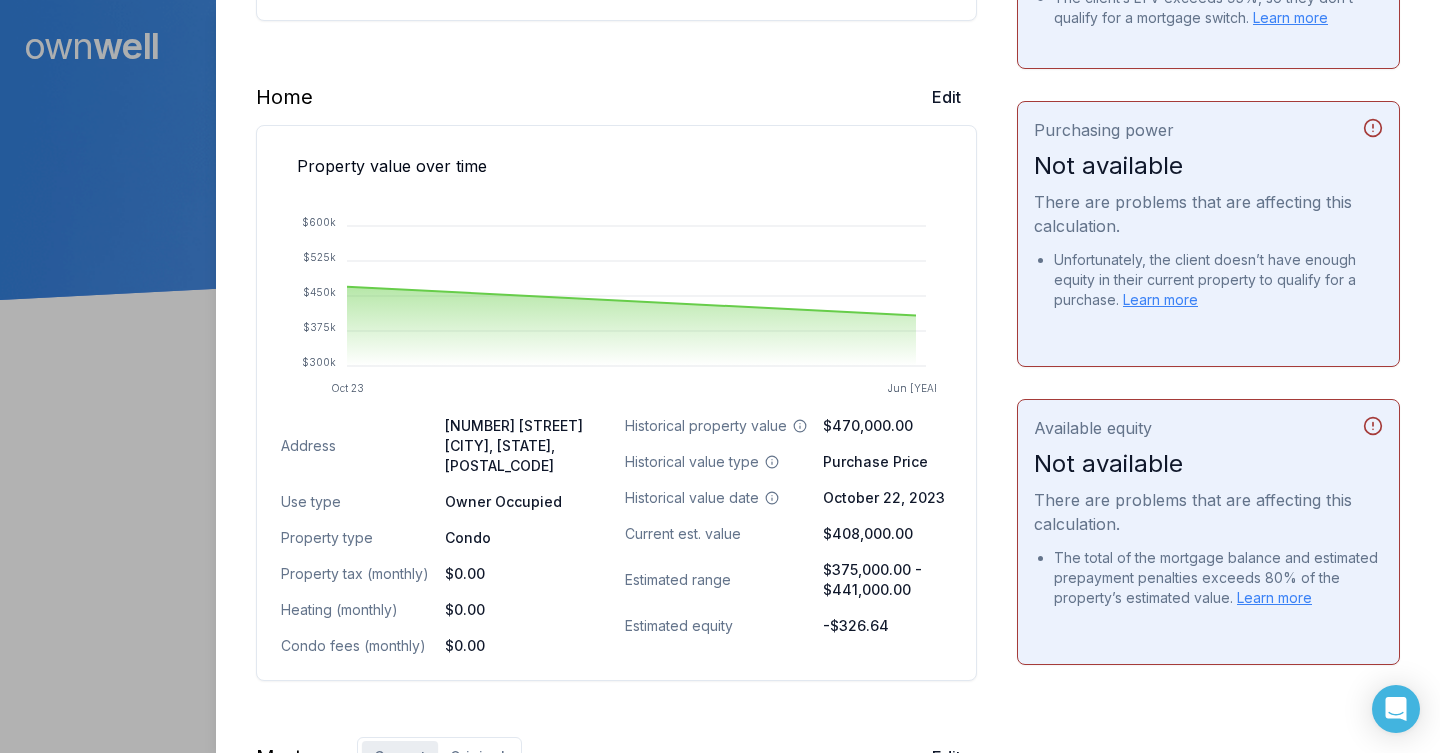 scroll, scrollTop: 563, scrollLeft: 0, axis: vertical 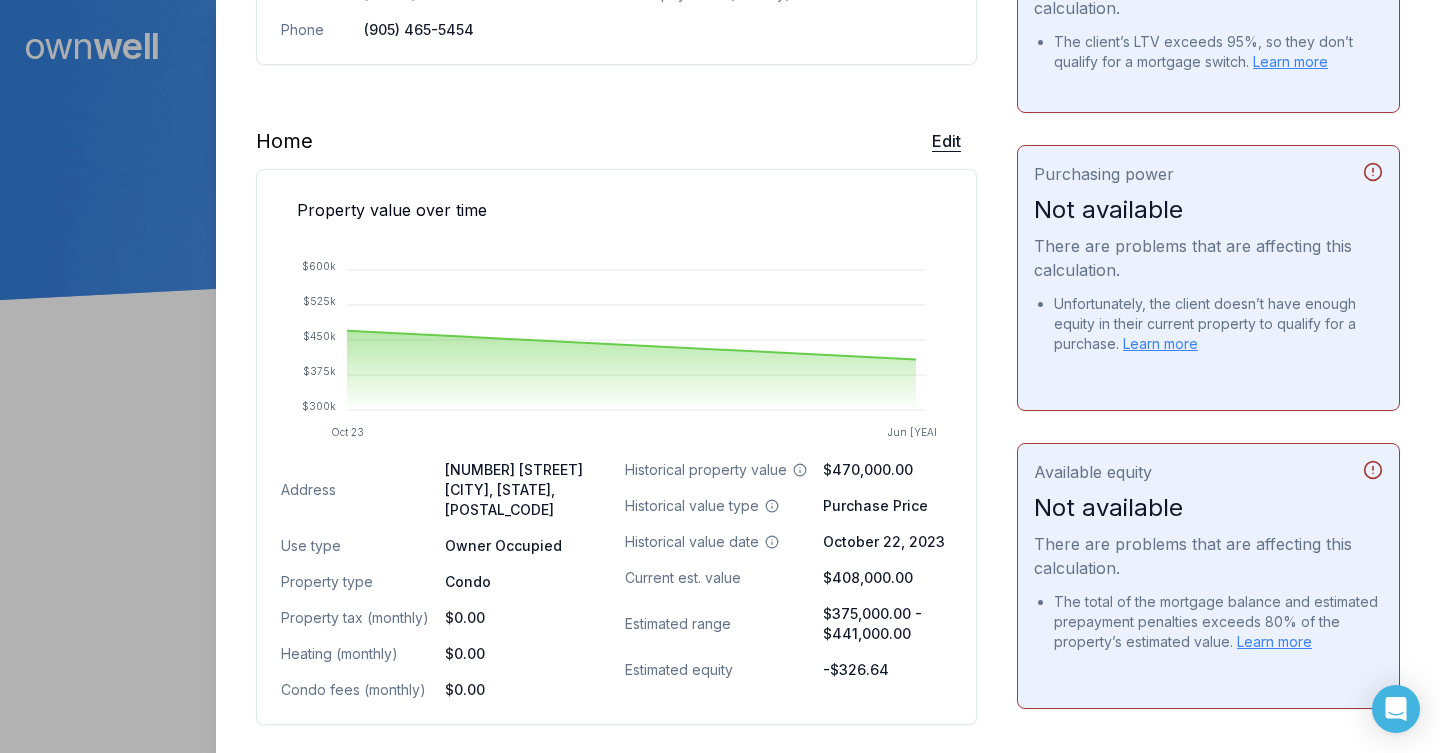 click on "Edit" at bounding box center (946, 141) 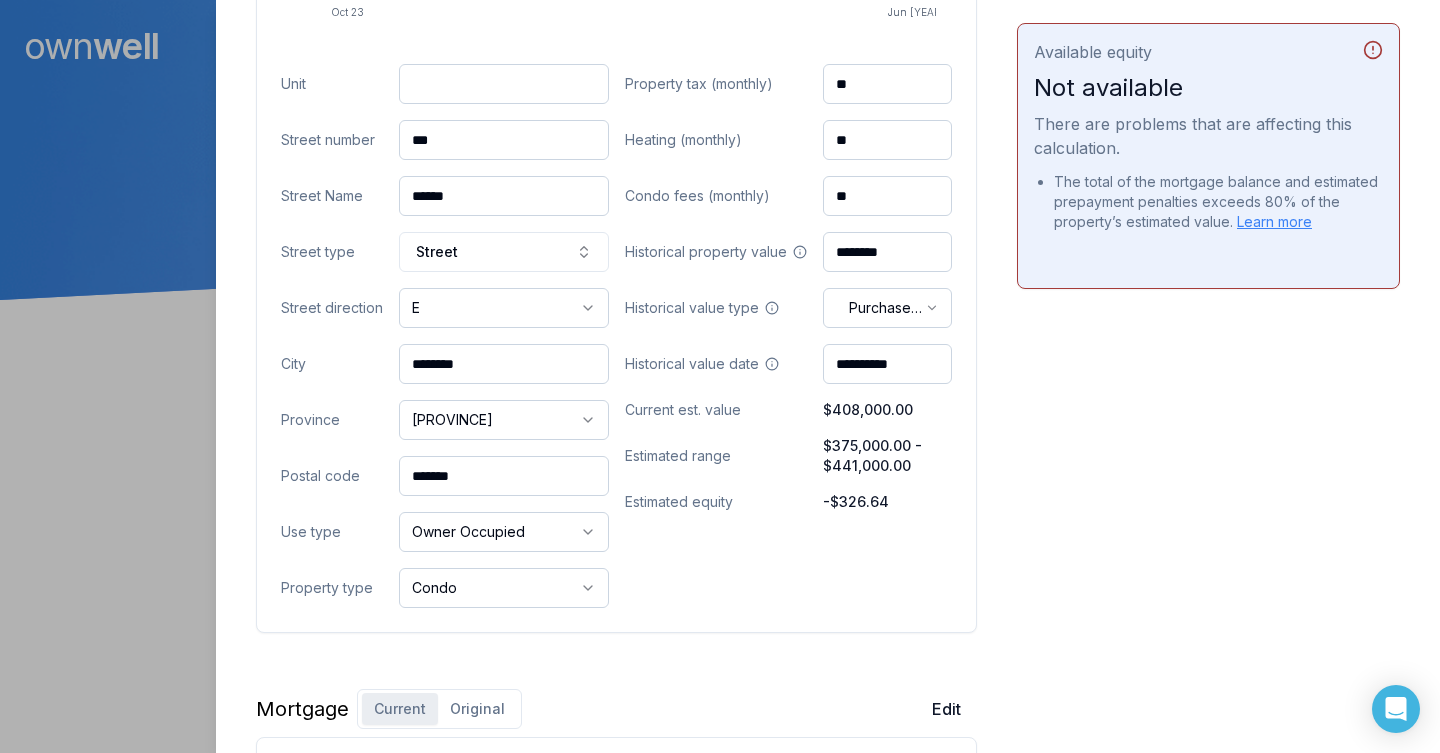 scroll, scrollTop: 987, scrollLeft: 0, axis: vertical 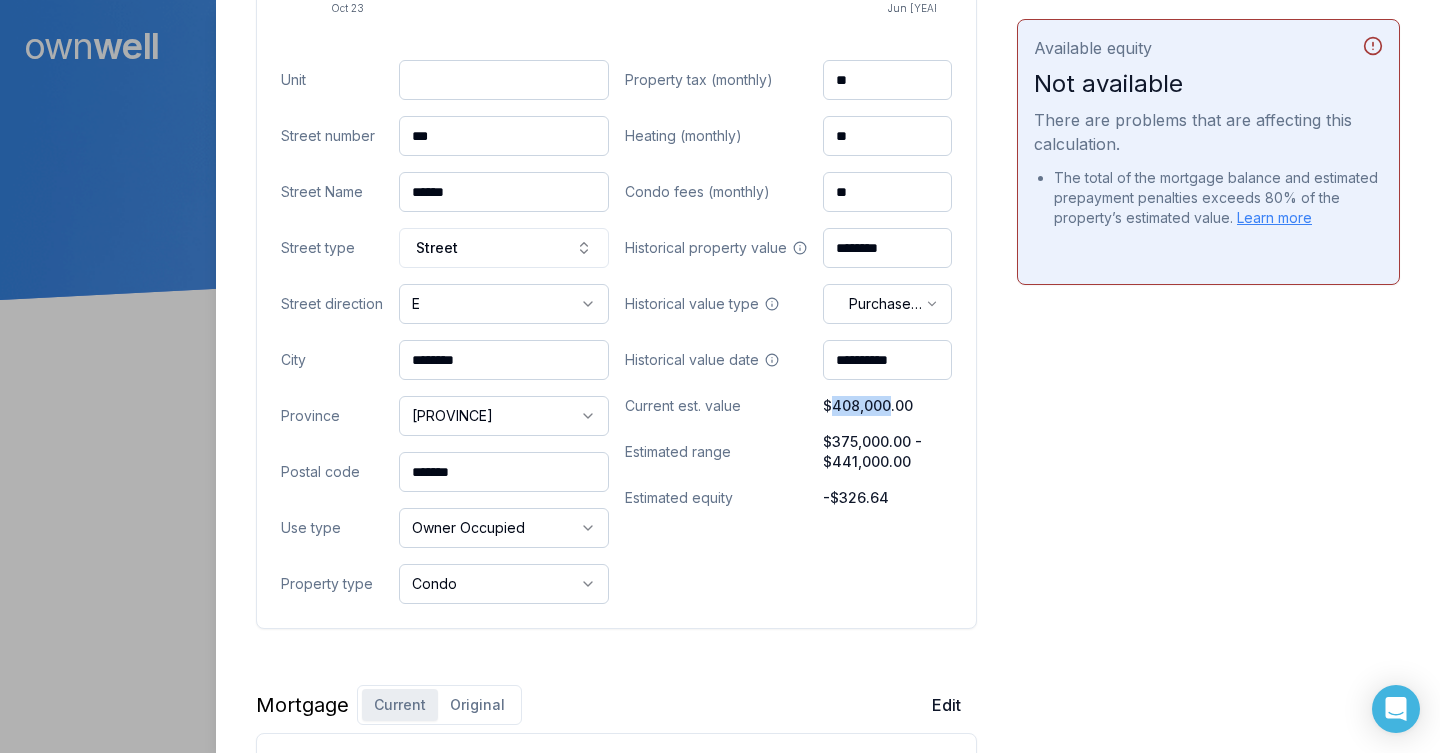 drag, startPoint x: 890, startPoint y: 407, endPoint x: 833, endPoint y: 404, distance: 57.07889 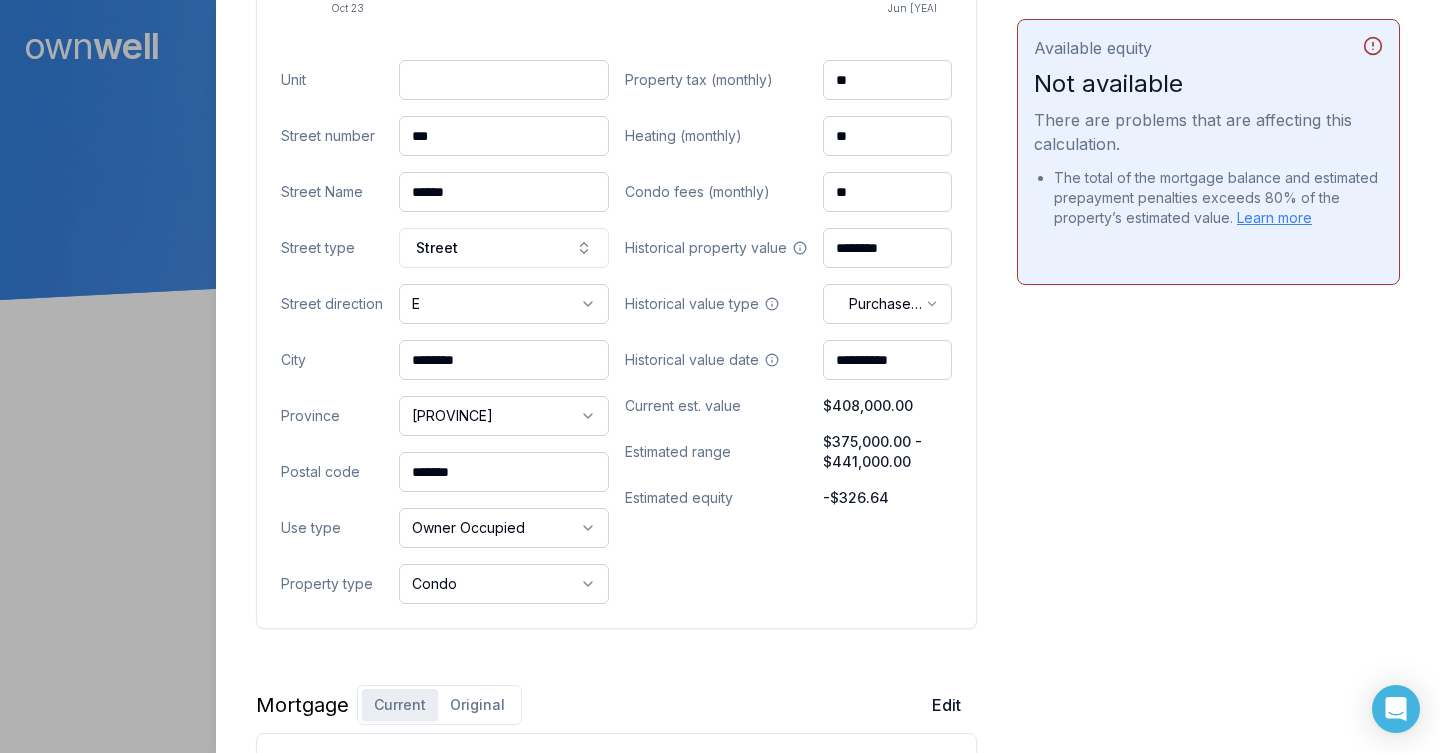 click on "**********" at bounding box center [789, 332] 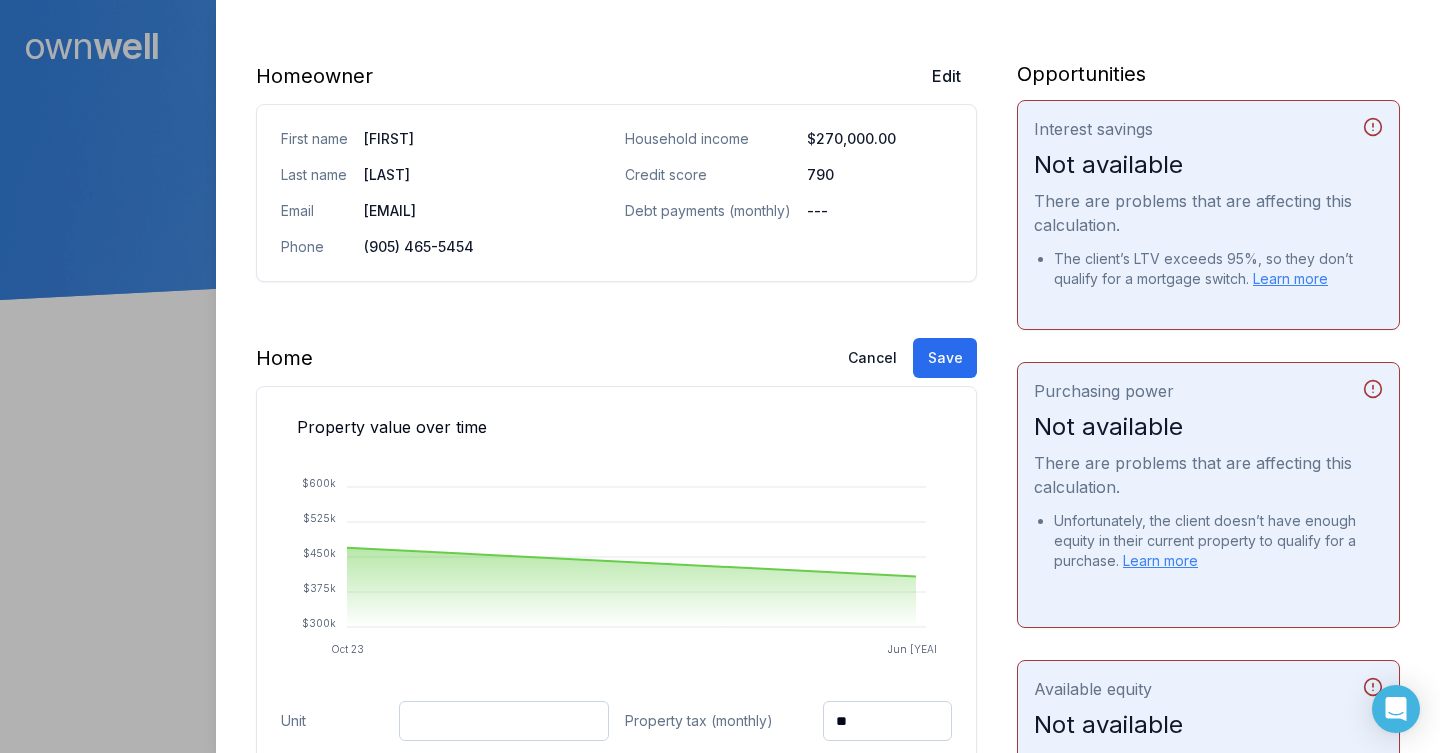 scroll, scrollTop: 351, scrollLeft: 0, axis: vertical 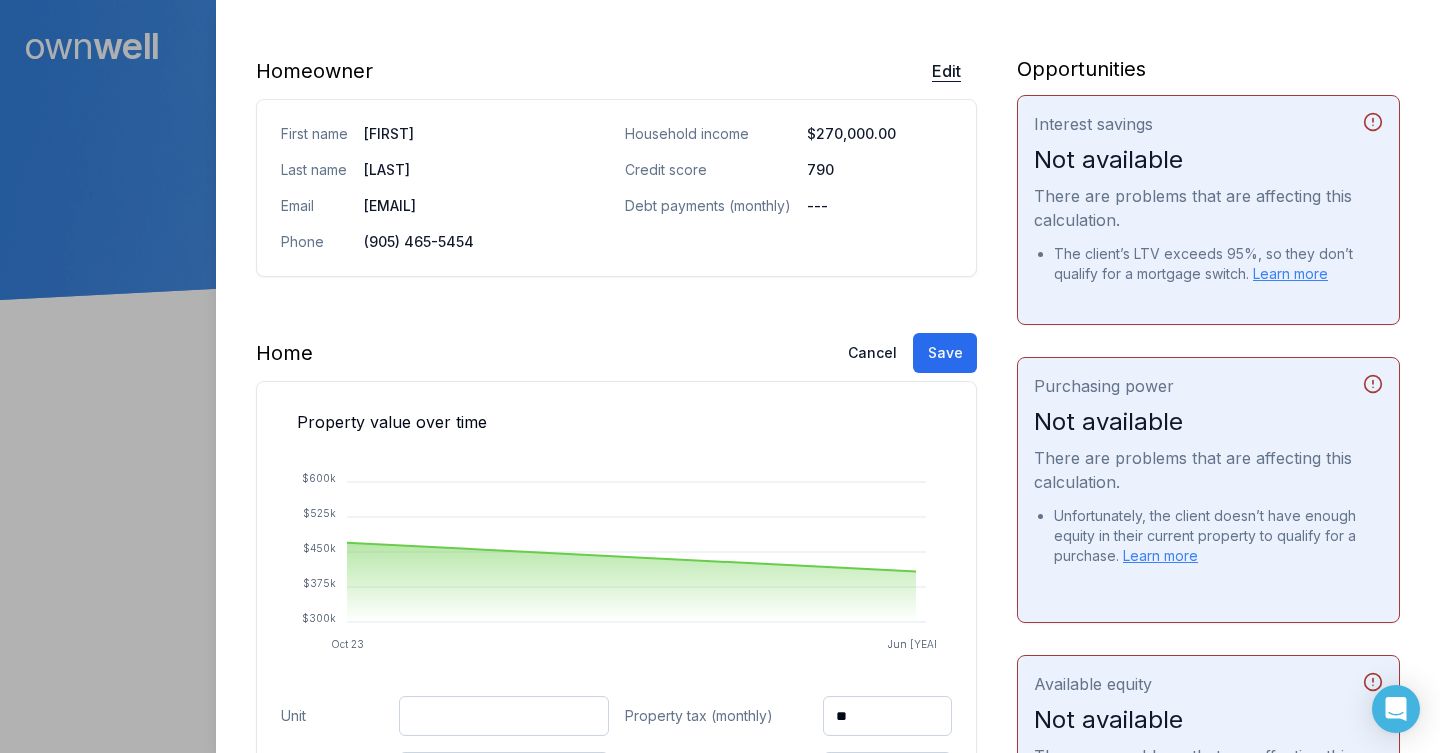 click on "Edit" at bounding box center [946, 71] 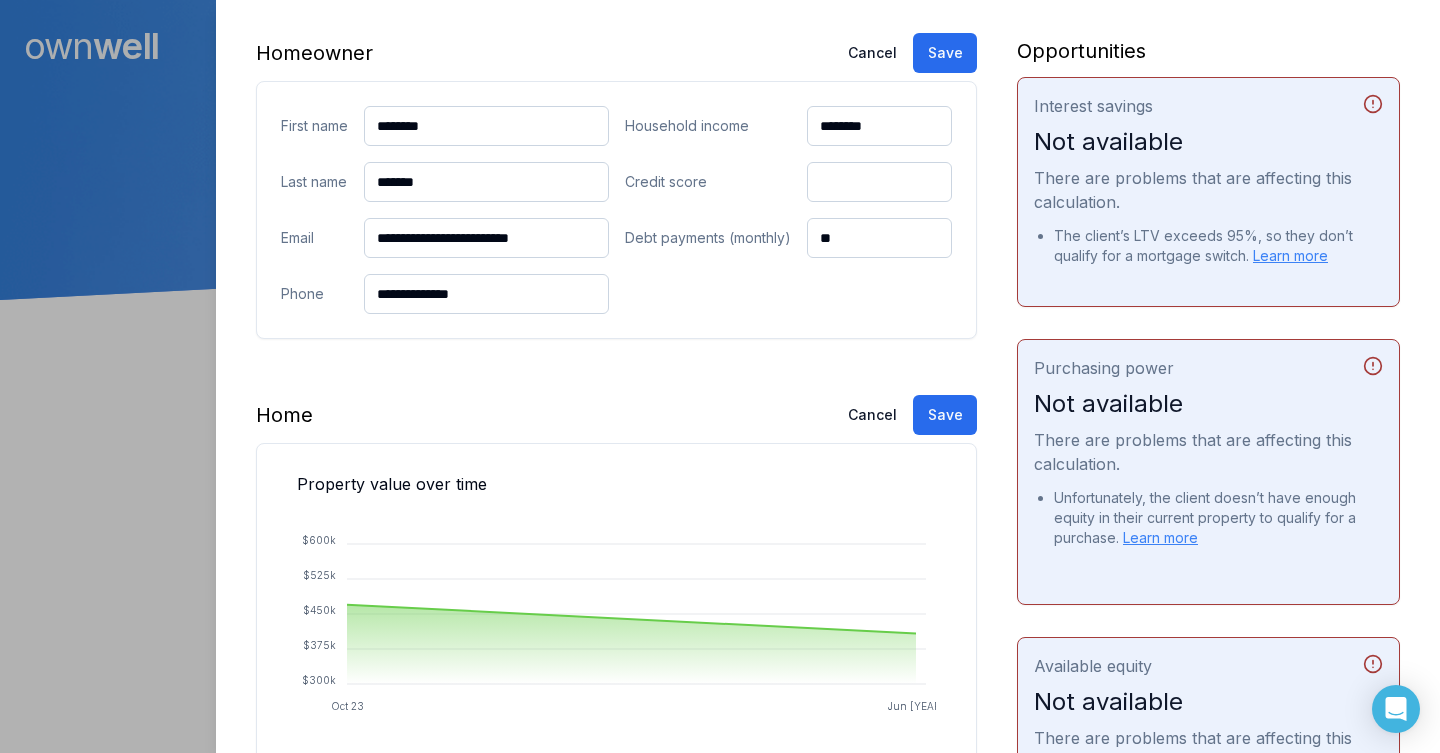 scroll, scrollTop: 372, scrollLeft: 0, axis: vertical 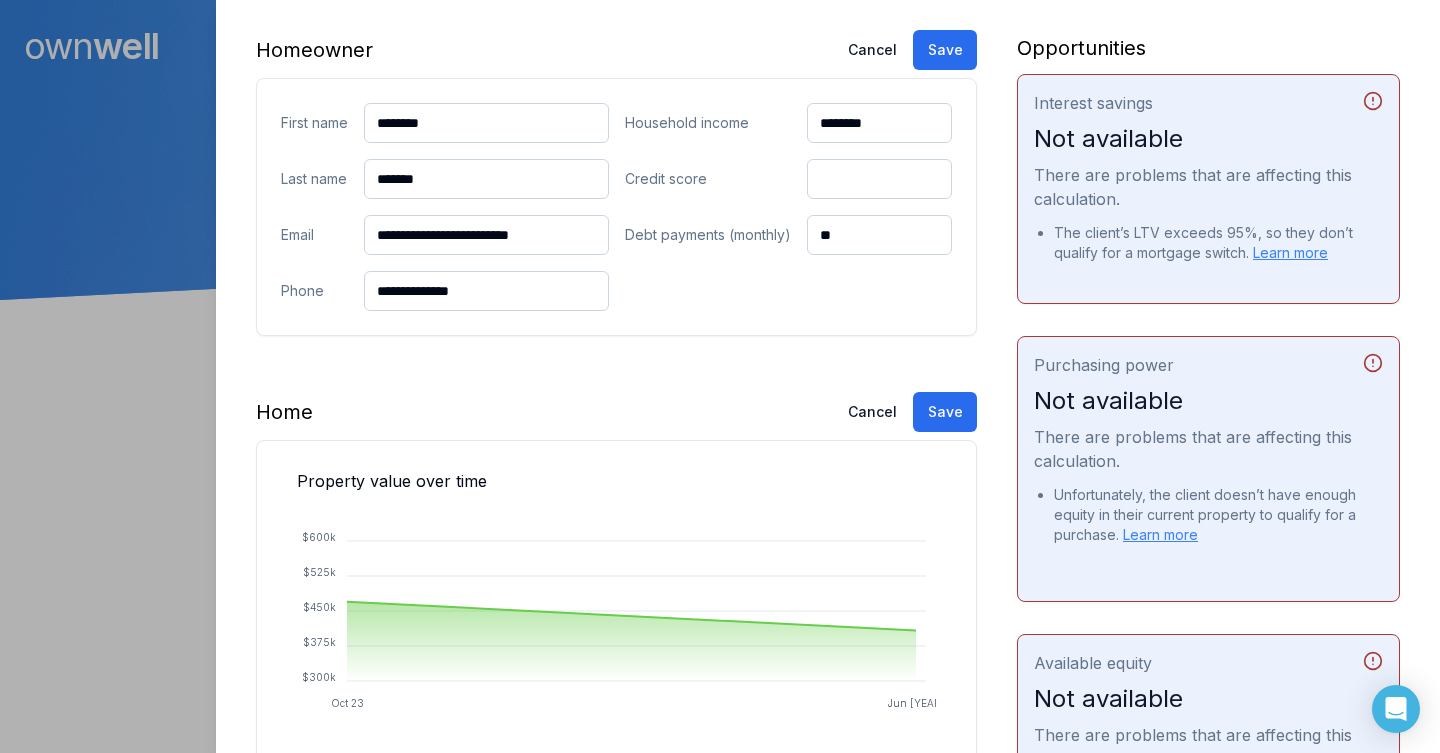 click on "Household income ******** Credit score *** Debt payments (monthly) **" at bounding box center (789, 207) 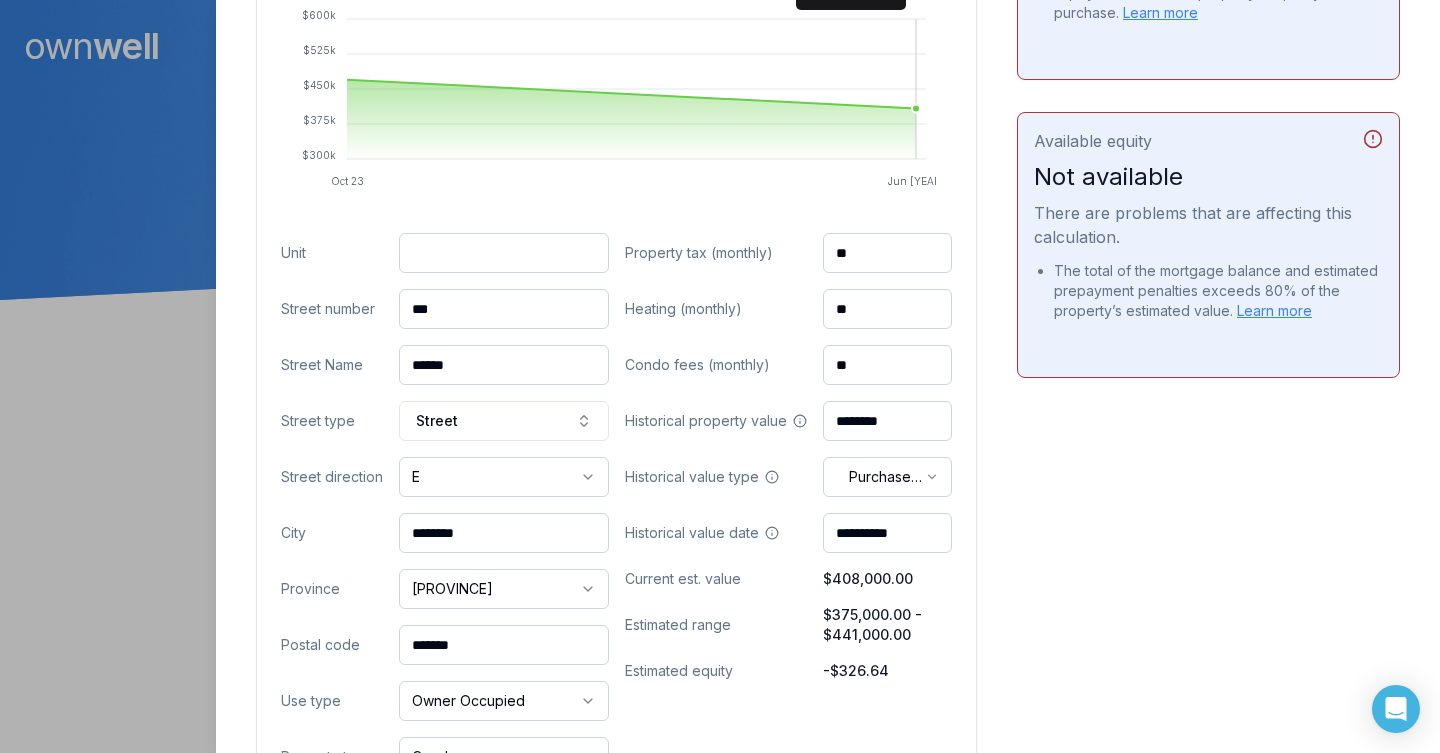 scroll, scrollTop: 936, scrollLeft: 0, axis: vertical 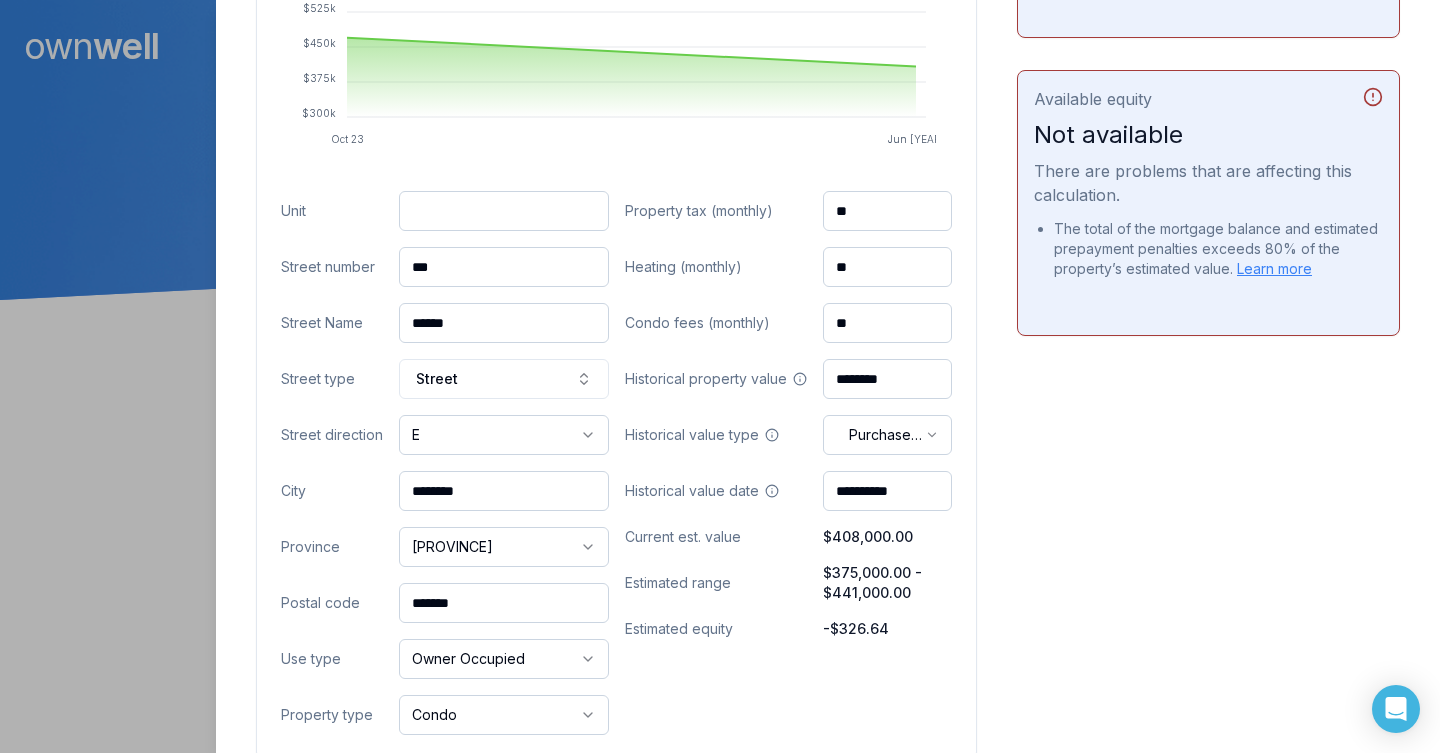 click on "**" at bounding box center [888, 211] 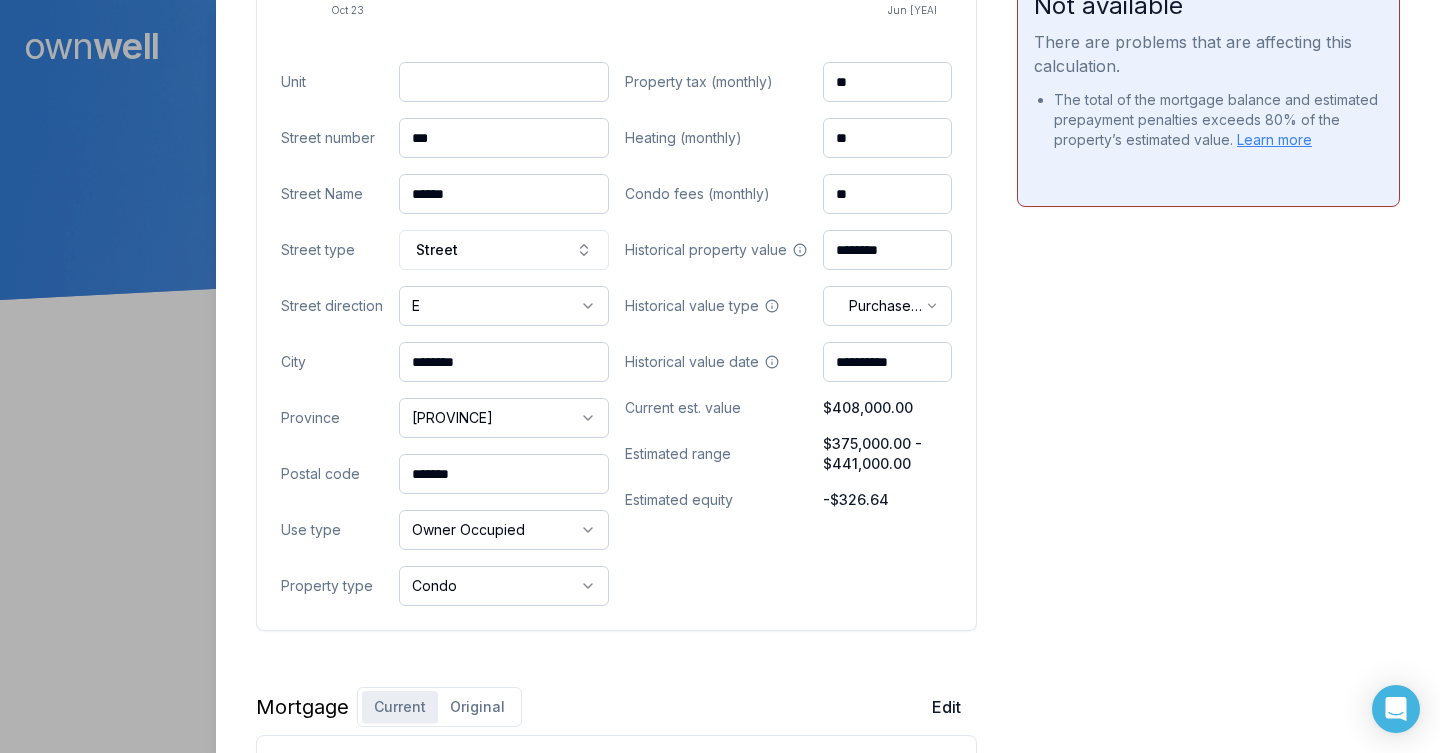 scroll, scrollTop: 1070, scrollLeft: 0, axis: vertical 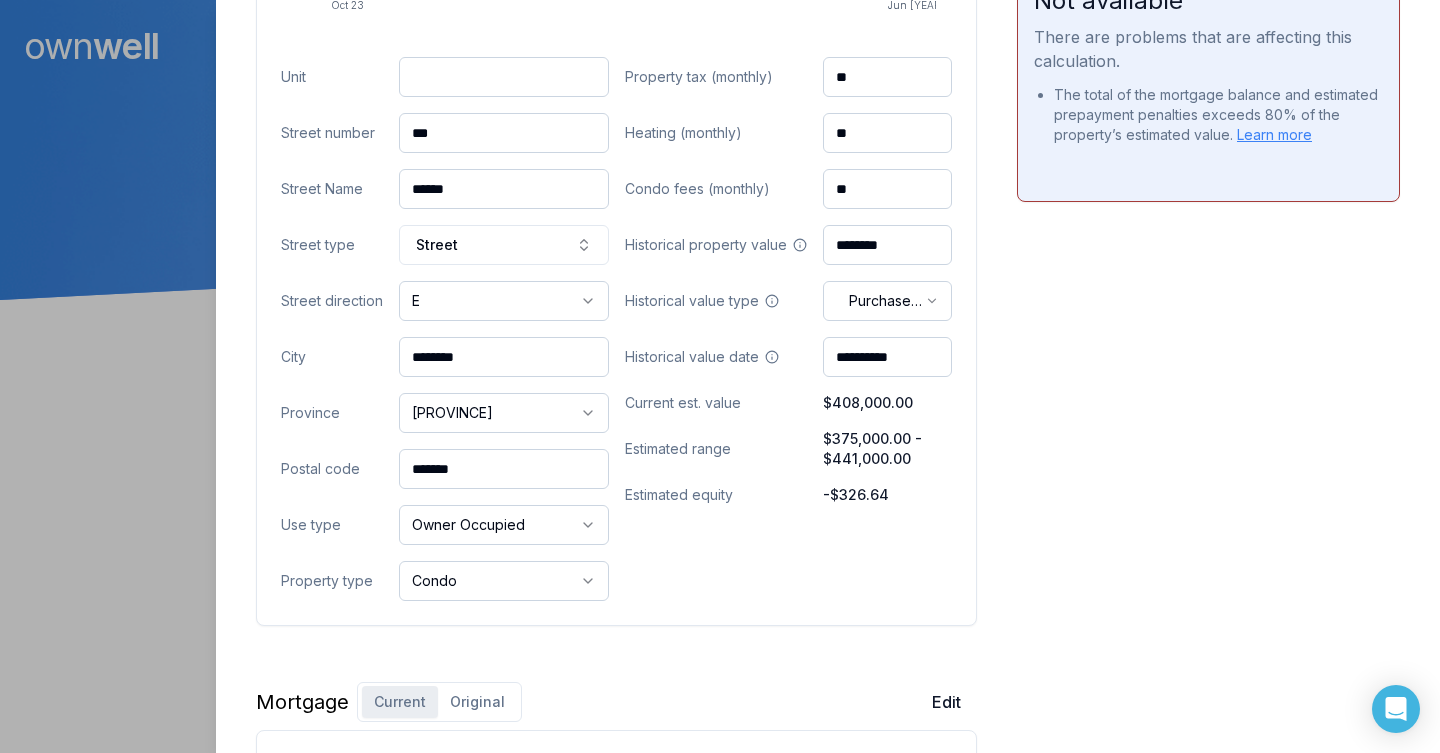 click on "**" at bounding box center (888, 133) 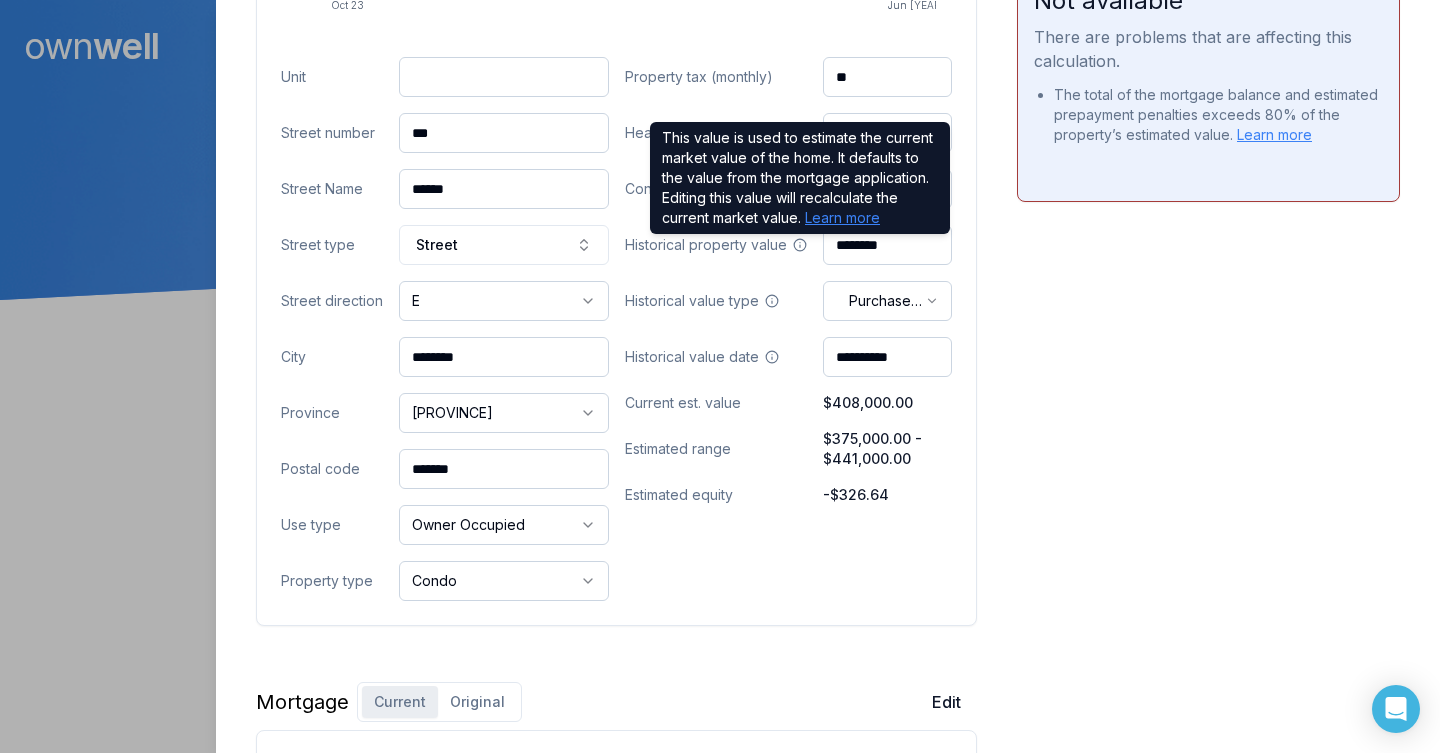 click 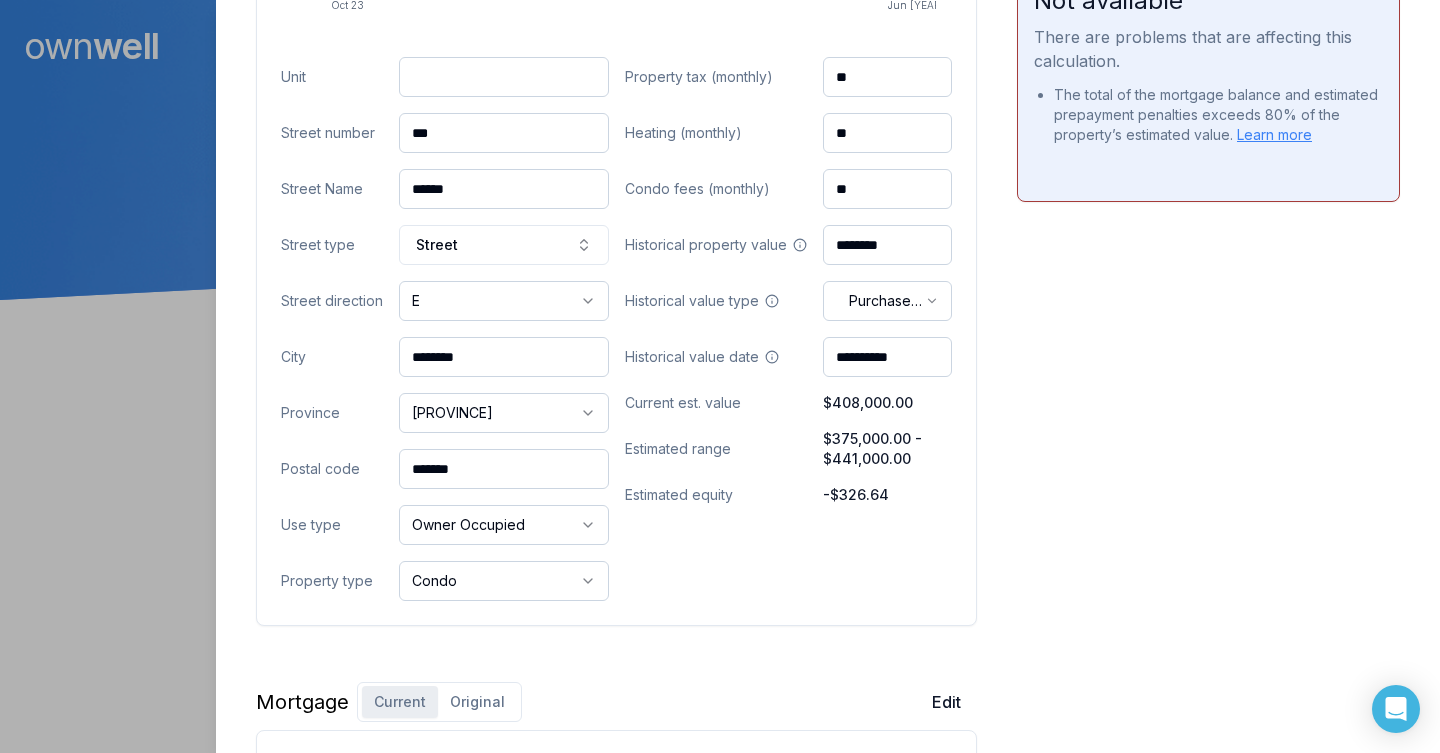 click 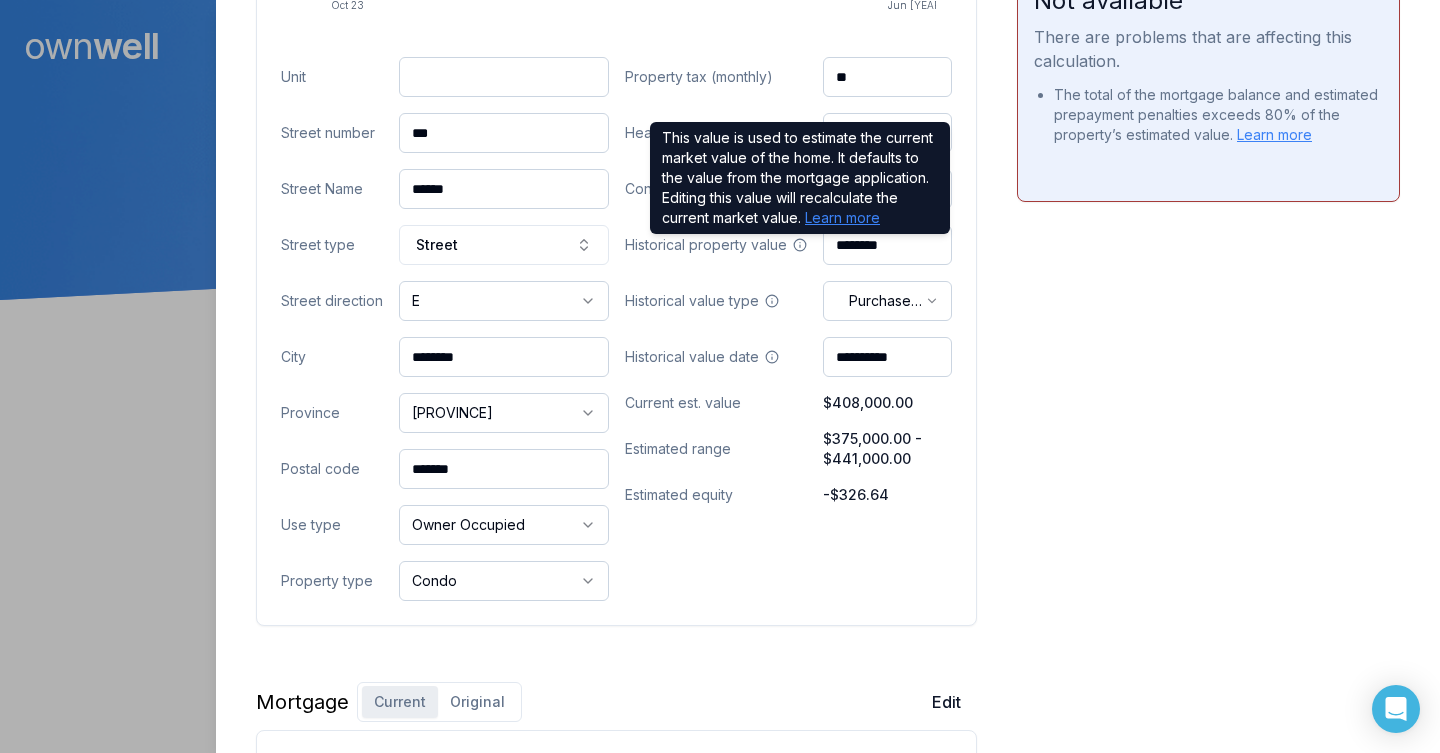 click on "Historical property value This value is used to estimate the current market value of the home. It defaults to the value from the mortgage application. Editing this value will recalculate the current market value. Learn more This value is used to estimate the current market value of the home. It defaults to the value from the mortgage application. Editing this value will recalculate the current market value. Learn more" at bounding box center [716, 245] 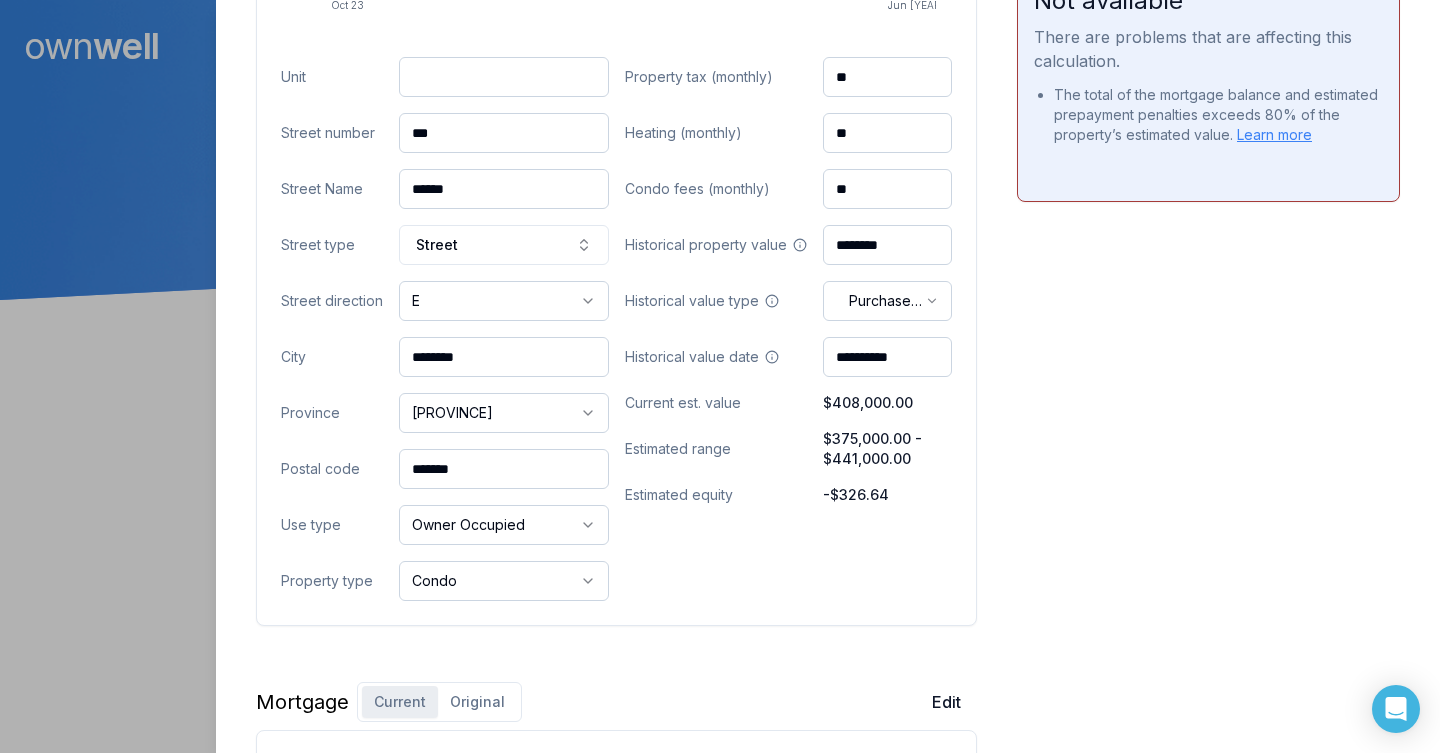 click on "Historical property value" at bounding box center (716, 245) 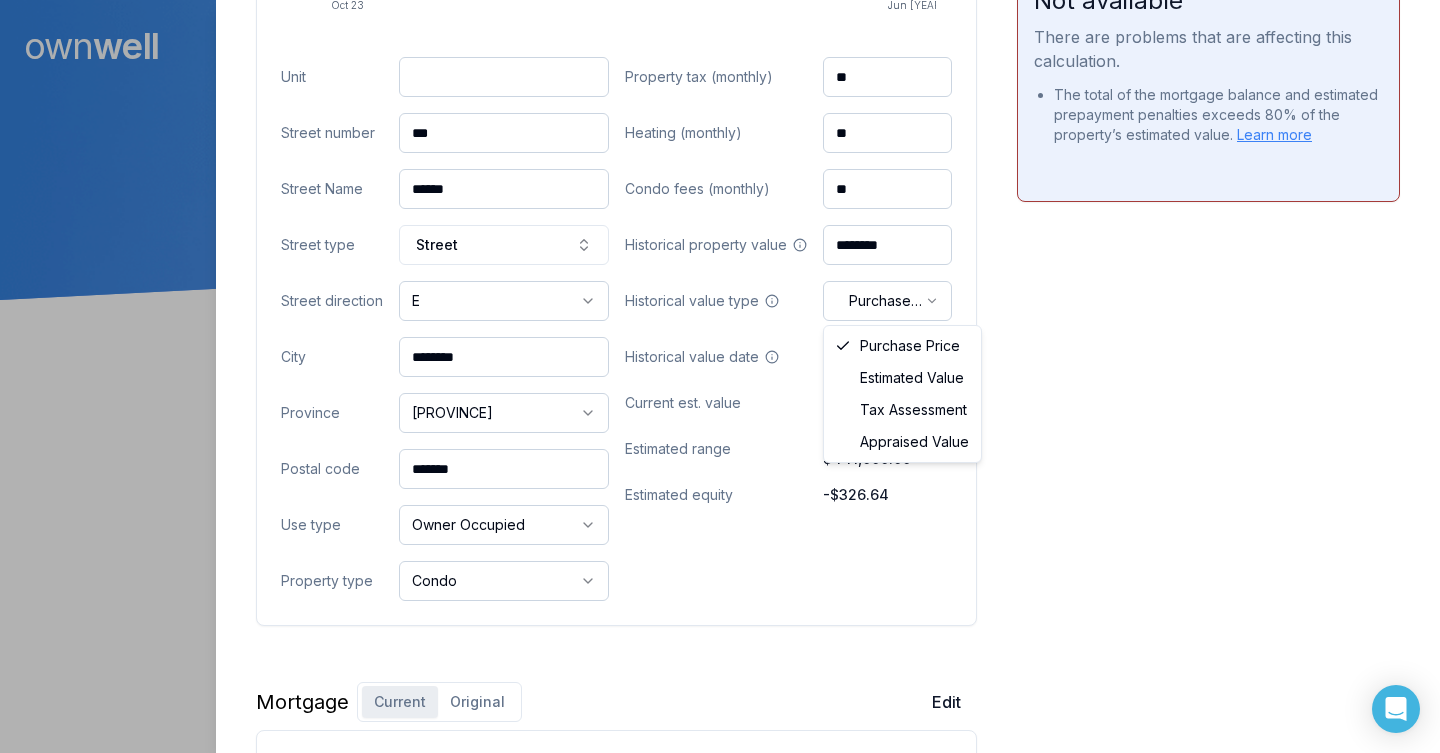 click on "**********" at bounding box center (720, 150) 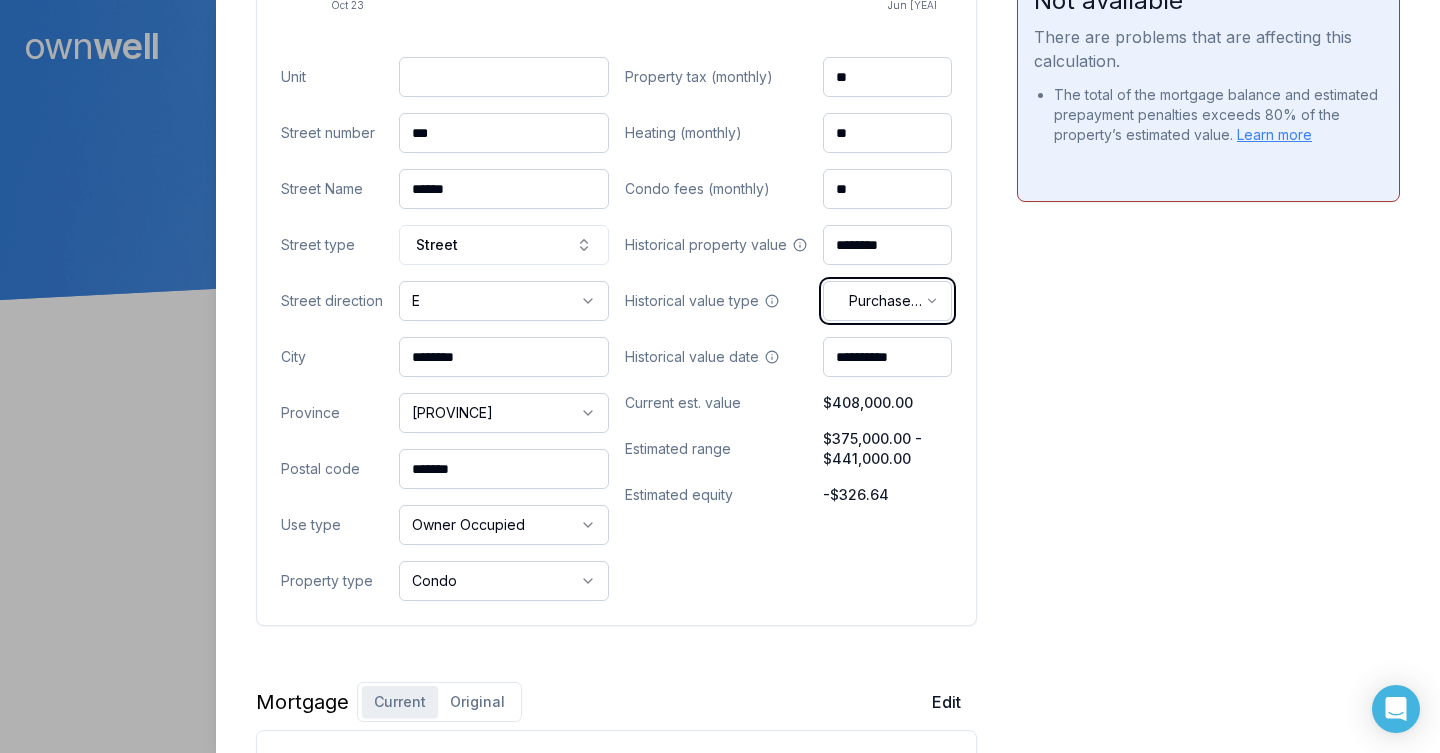 click on "**********" at bounding box center (720, 150) 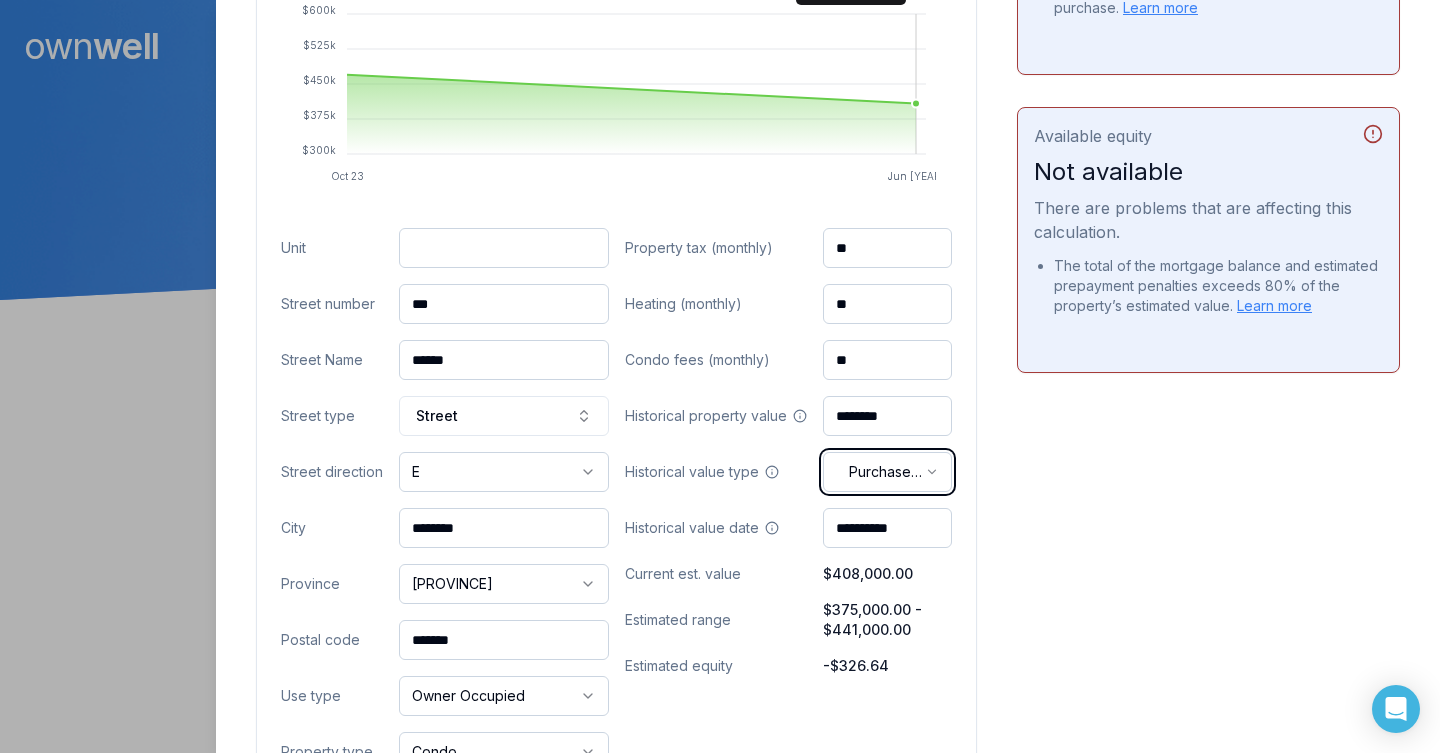 scroll, scrollTop: 906, scrollLeft: 0, axis: vertical 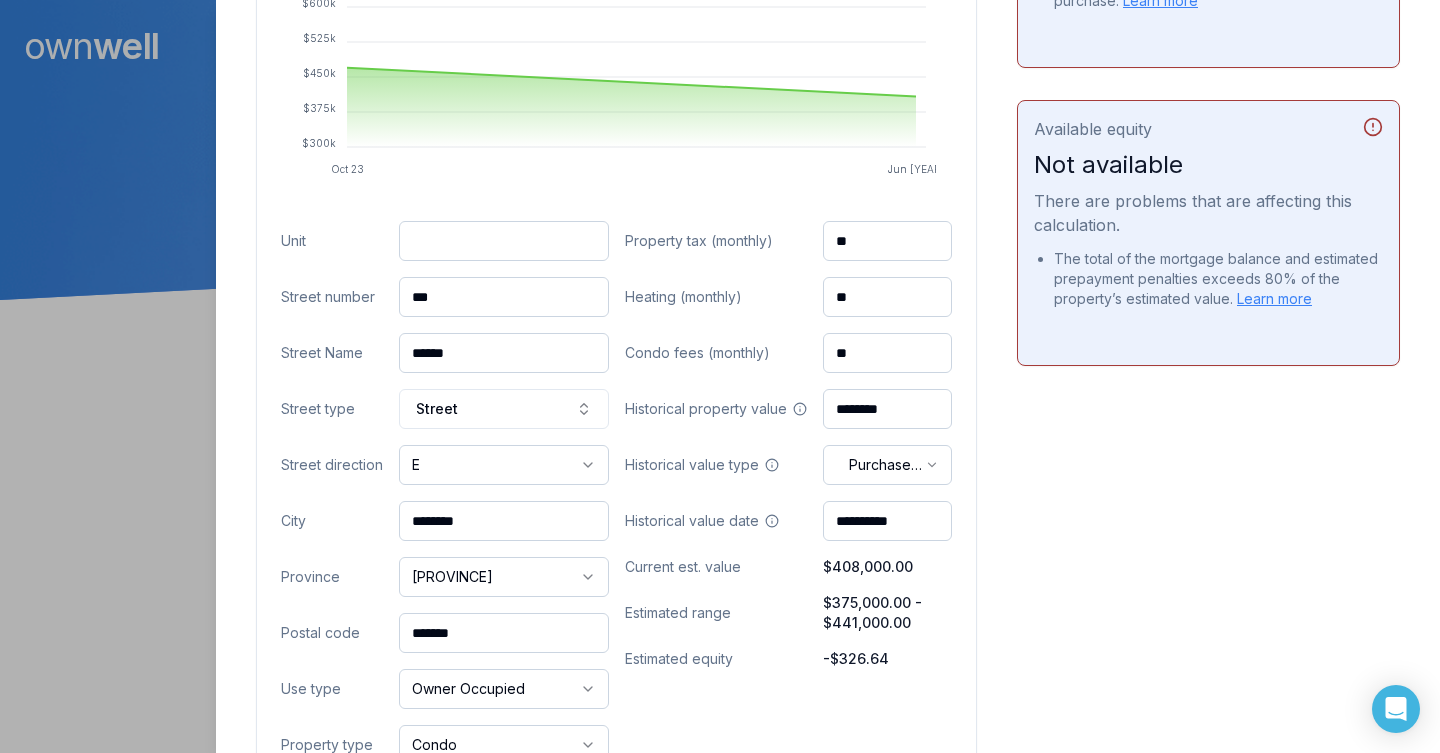 click on "Property value over time Oct 23 Jun 25 $300k $375k $450k $525k $600k Unit Street number Street Name Street type Street Street direction E Unit City Province [PROVINCE] Postal code Use type Owner Occupied Property type Condo Property tax (monthly) Heating (monthly) Condo fees (monthly) Historical property value Historical value type Purchase Price Historical value date Current est. value $408,000.00 Estimated range $375,000.00 - $441,000.00 Estimated equity -$326.64" at bounding box center (616, 354) 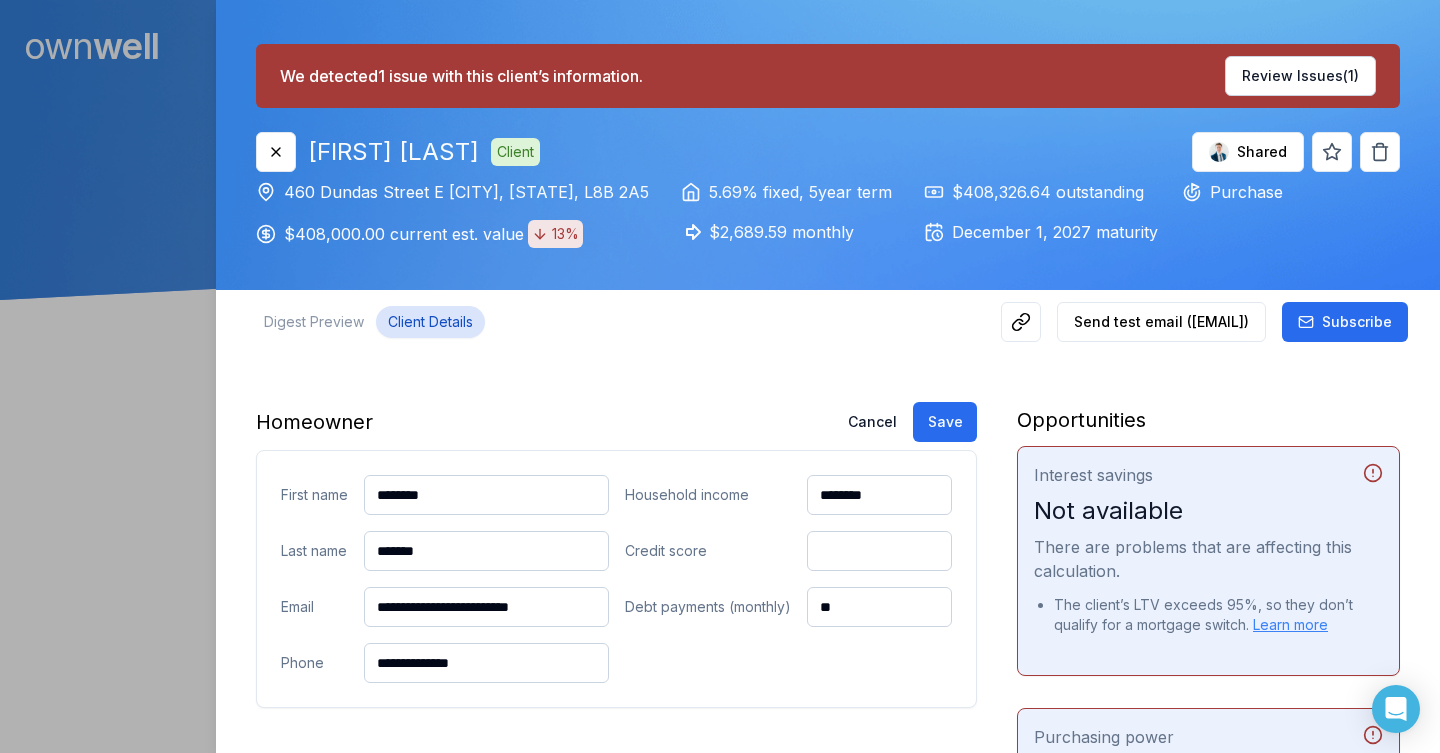 scroll, scrollTop: 0, scrollLeft: 0, axis: both 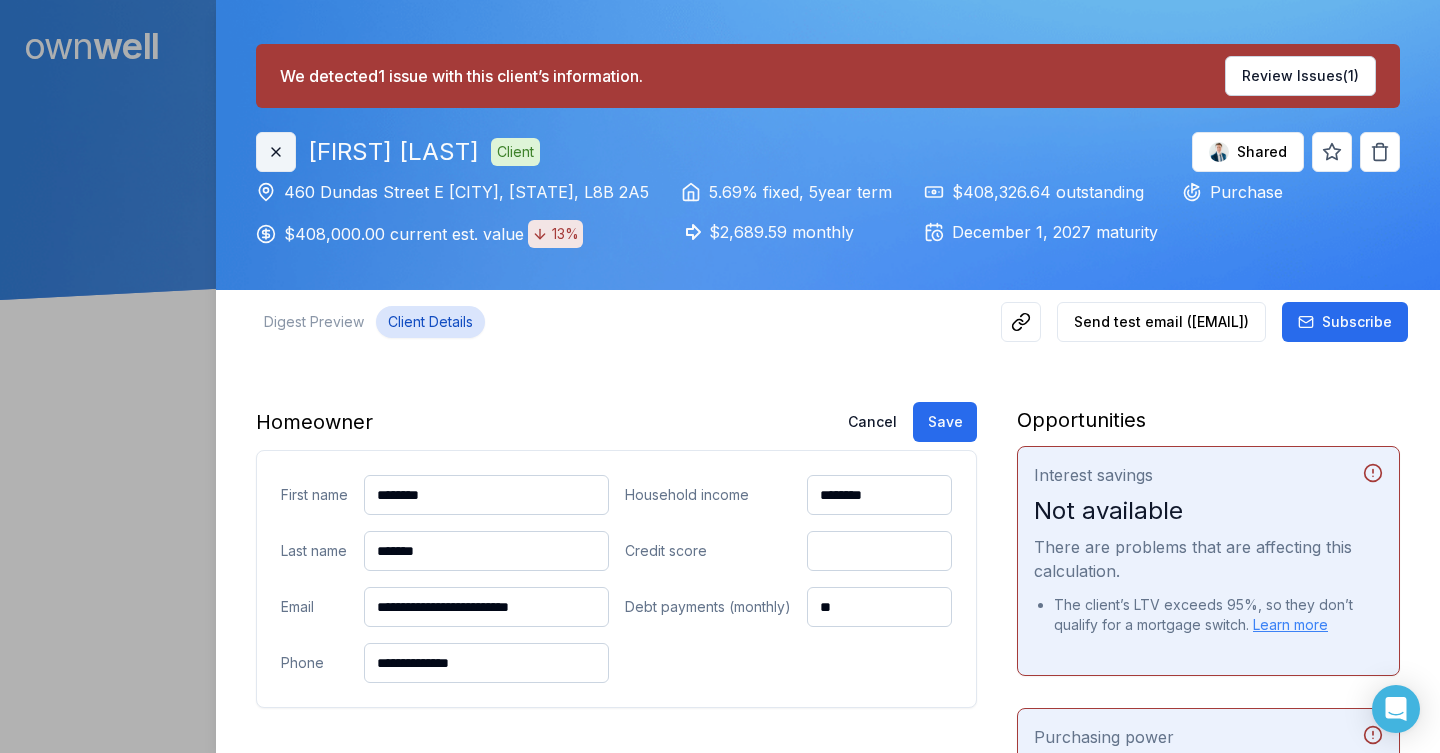 click on "Close" at bounding box center (276, 152) 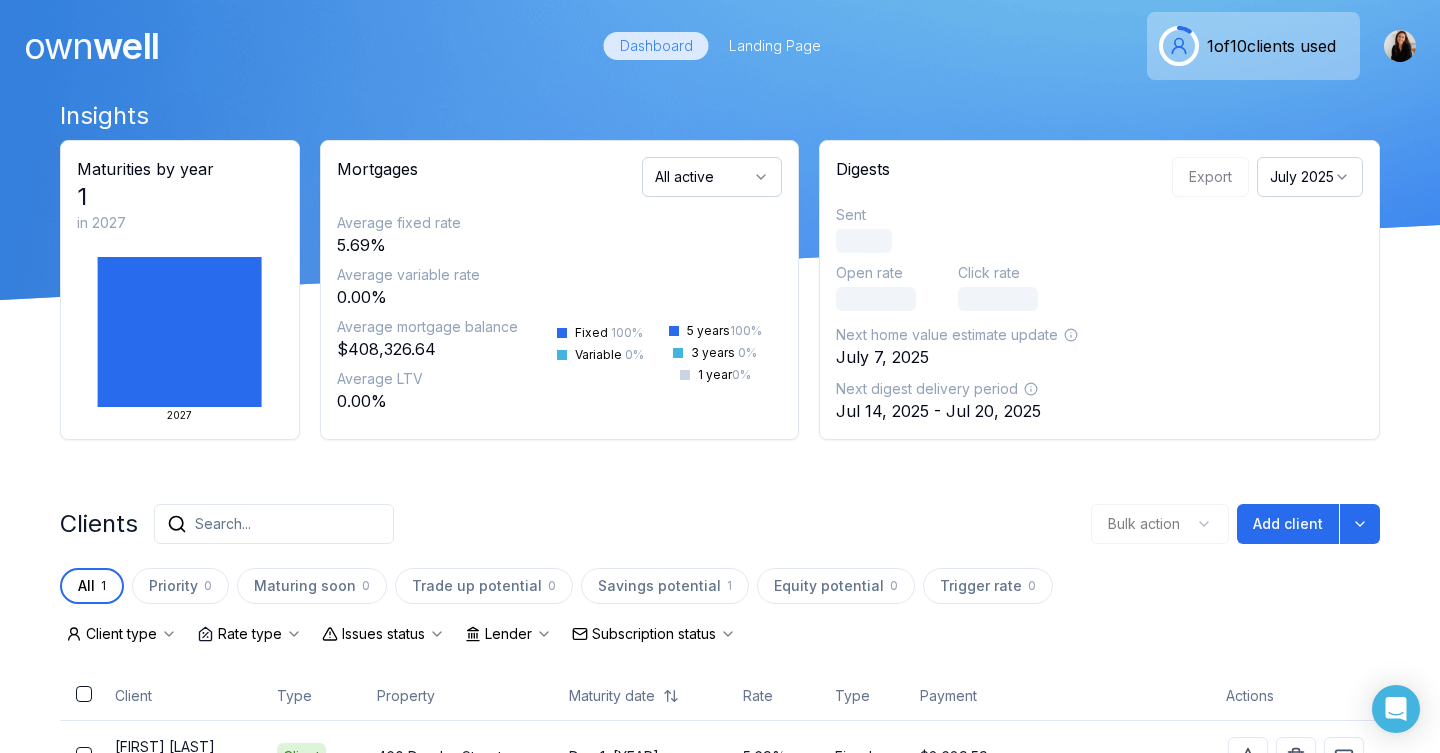 click on "Maturities by year 1 in 2027 2027" at bounding box center (180, 297) 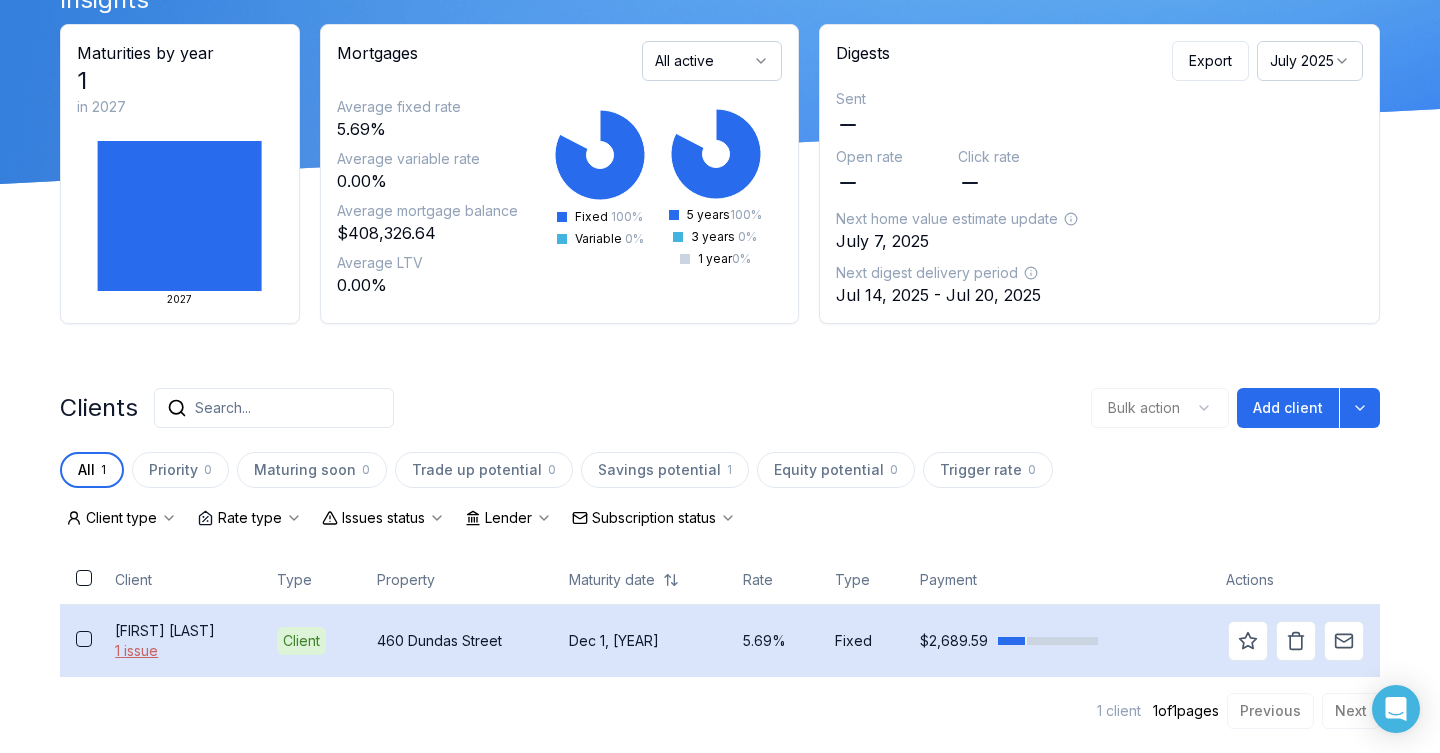 scroll, scrollTop: 116, scrollLeft: 0, axis: vertical 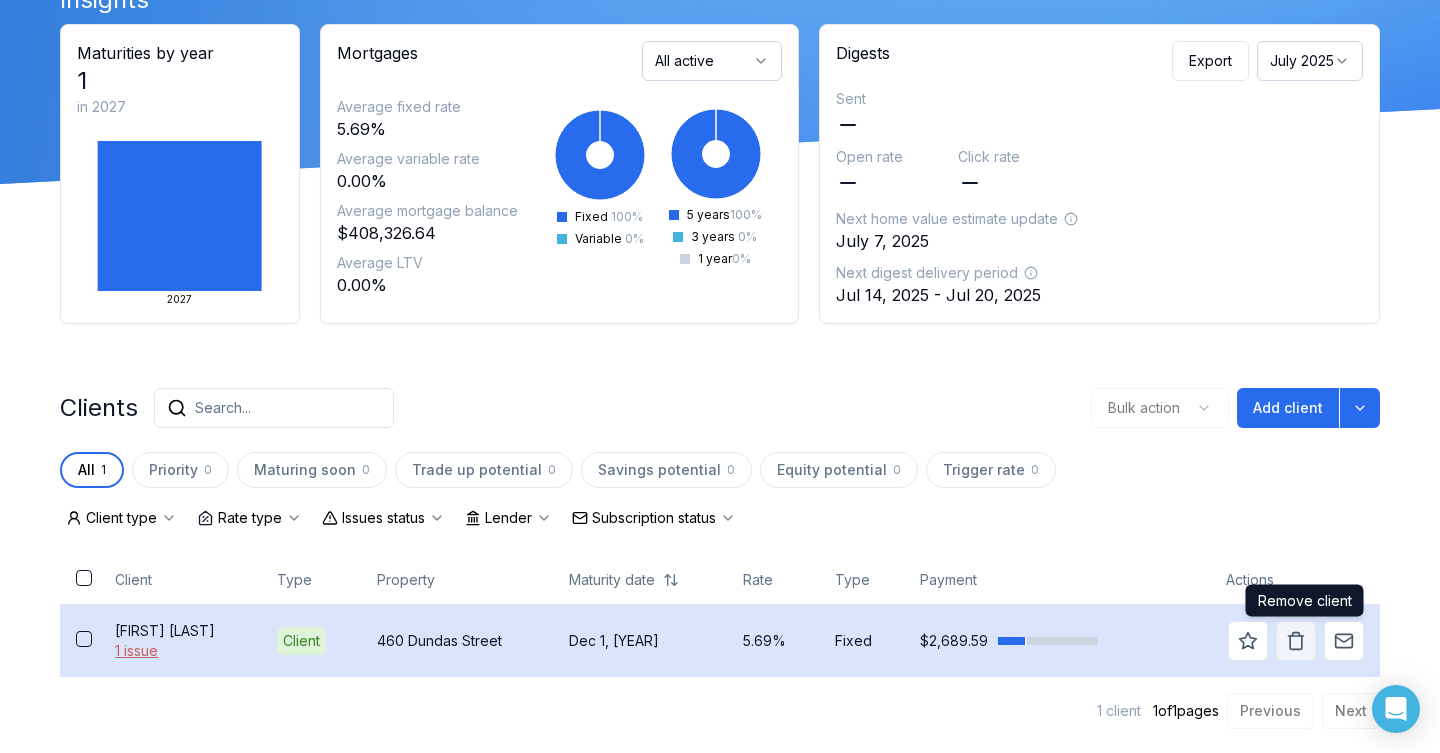 click 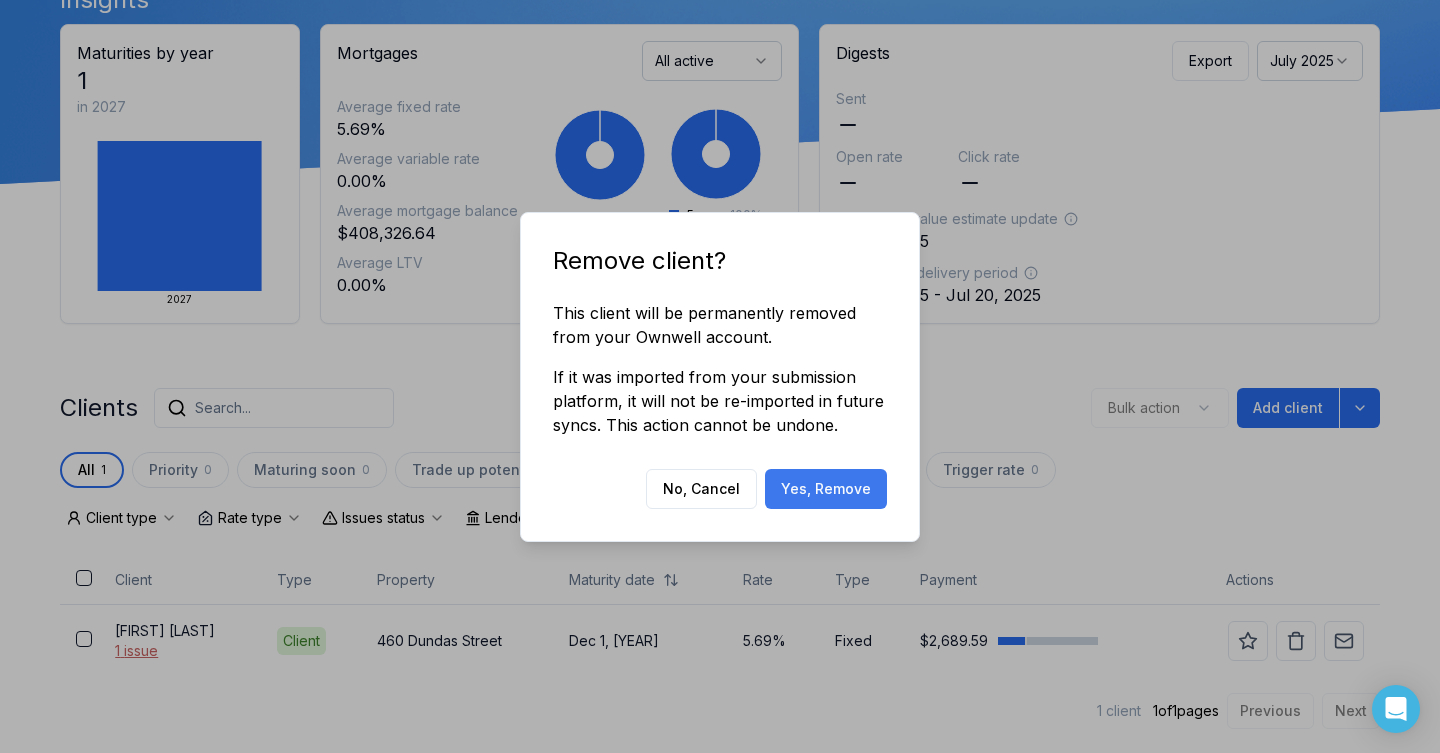 click on "Yes, Remove" at bounding box center [826, 489] 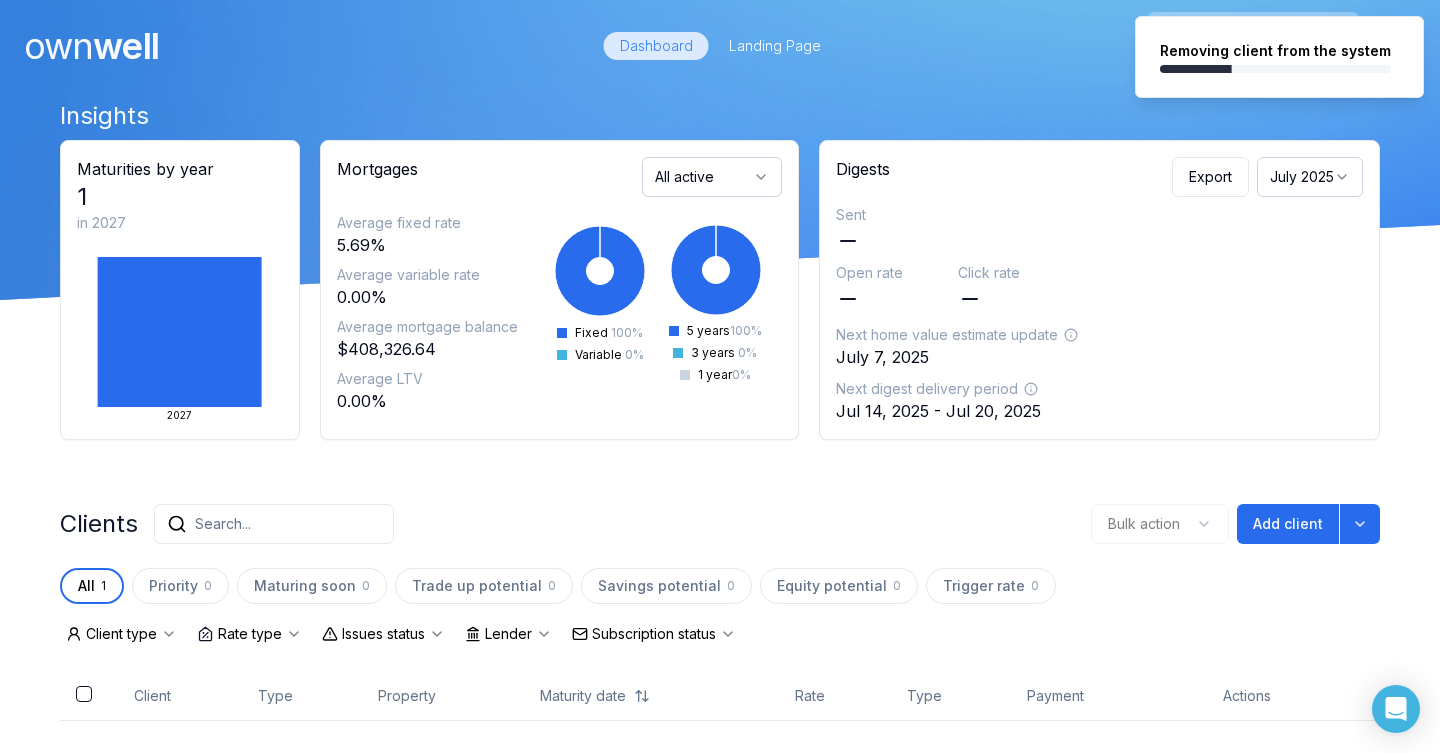 scroll, scrollTop: 0, scrollLeft: 0, axis: both 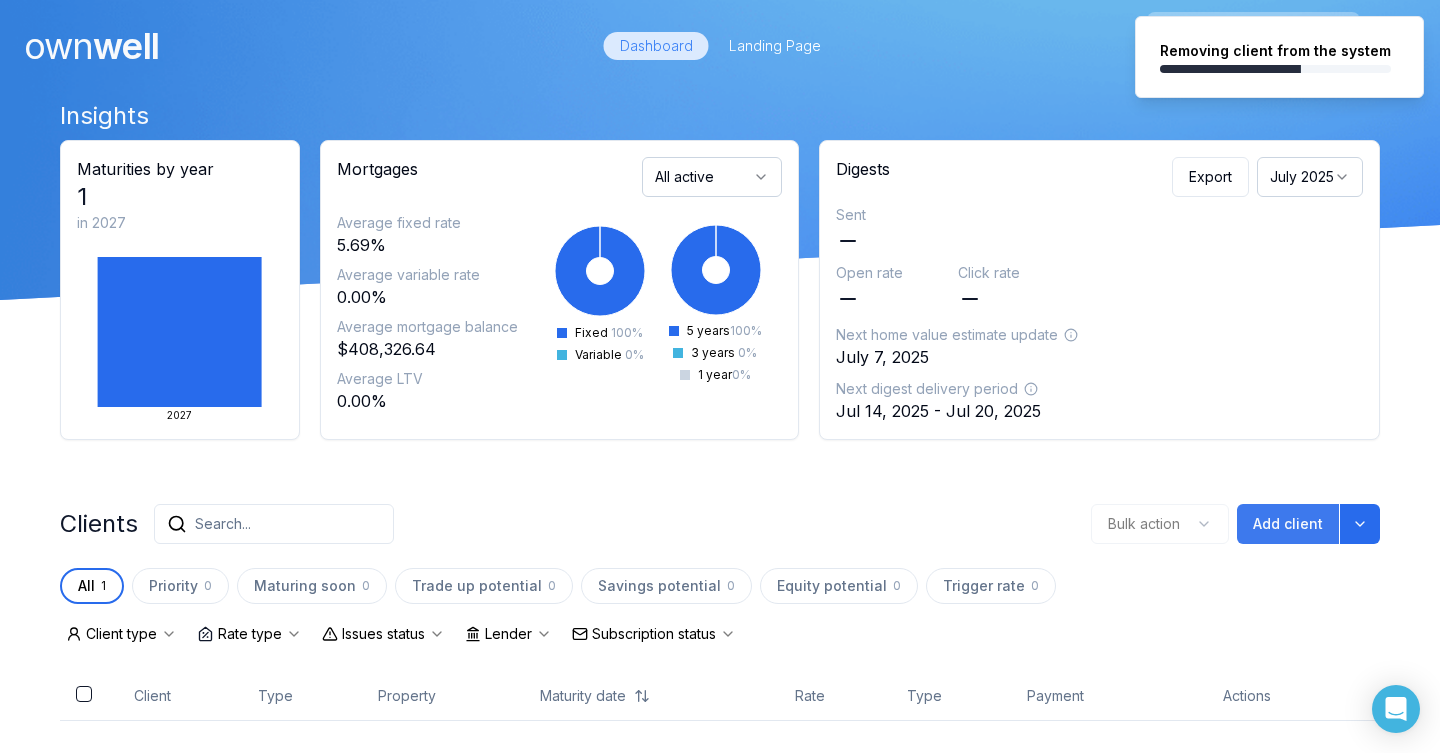 click on "Add client" at bounding box center [1288, 524] 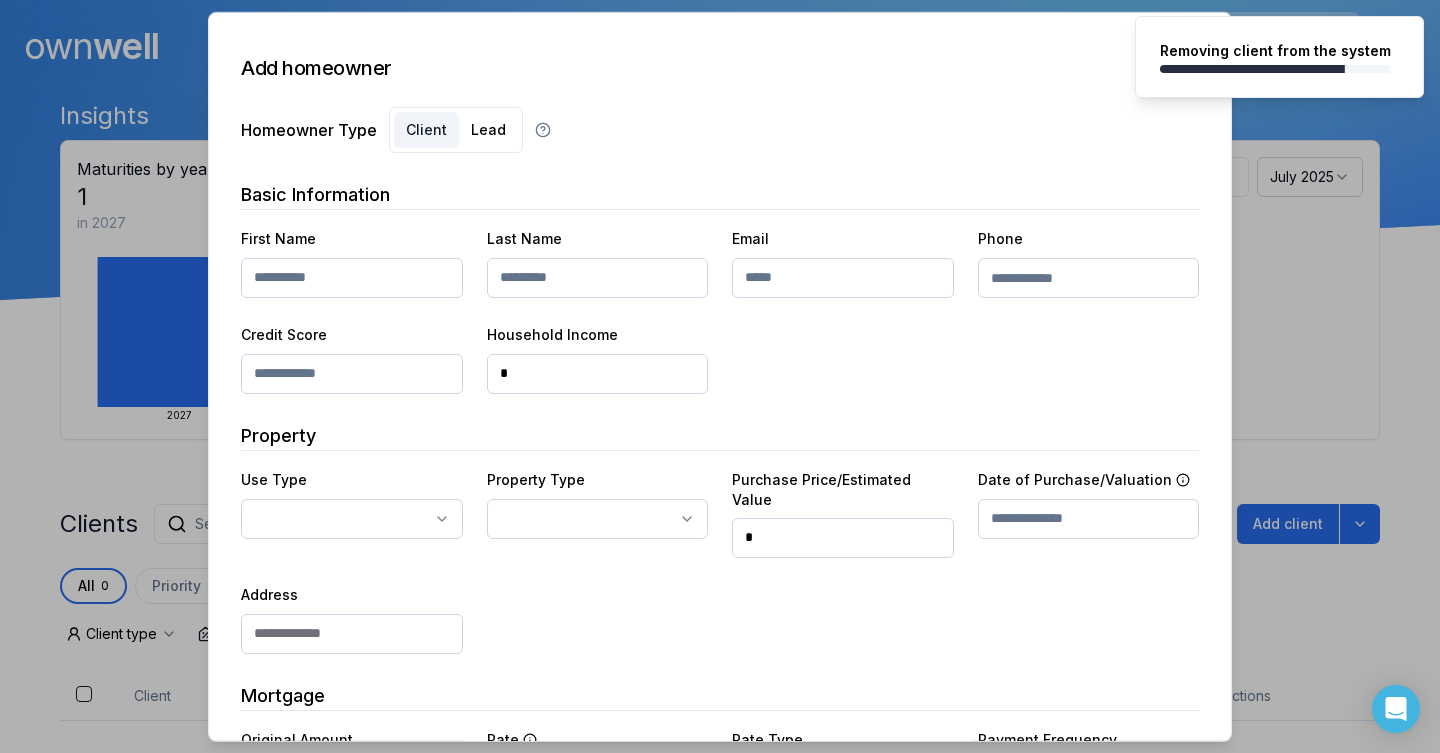 click on "own well Dashboard Landing Page 1  of  10  clients used Insights Maturities by year 1 in 2027 2027 Mortgages All active Average fixed rate 5.69% Average variable rate 0.00% Average mortgage balance $408,326.64 Average LTV 0.00% Fixed   100 % Variable   0 % 5 years  100 % 3 years   0 % 1 year  0 % Digests Export July 2025 Sent Open rate Click rate Next home value estimate update July 7, 2025 Next digest delivery period Jul 14, 2025 - Jul 20, 2025 Clients Search... Bulk action   Add client All 0 Priority 0 Maturing soon 0 Trade up potential 0 Savings potential 0 Equity potential 0 Trigger rate 0 Client type Rate type Issues status Lender Subscription status Client Type Property Maturity date Rate Type Payment Actions No results. 1   client 1  of  1  pages Previous Next All  0  clients on this page are selected. Select all  1  clients from all pages" at bounding box center [720, 446] 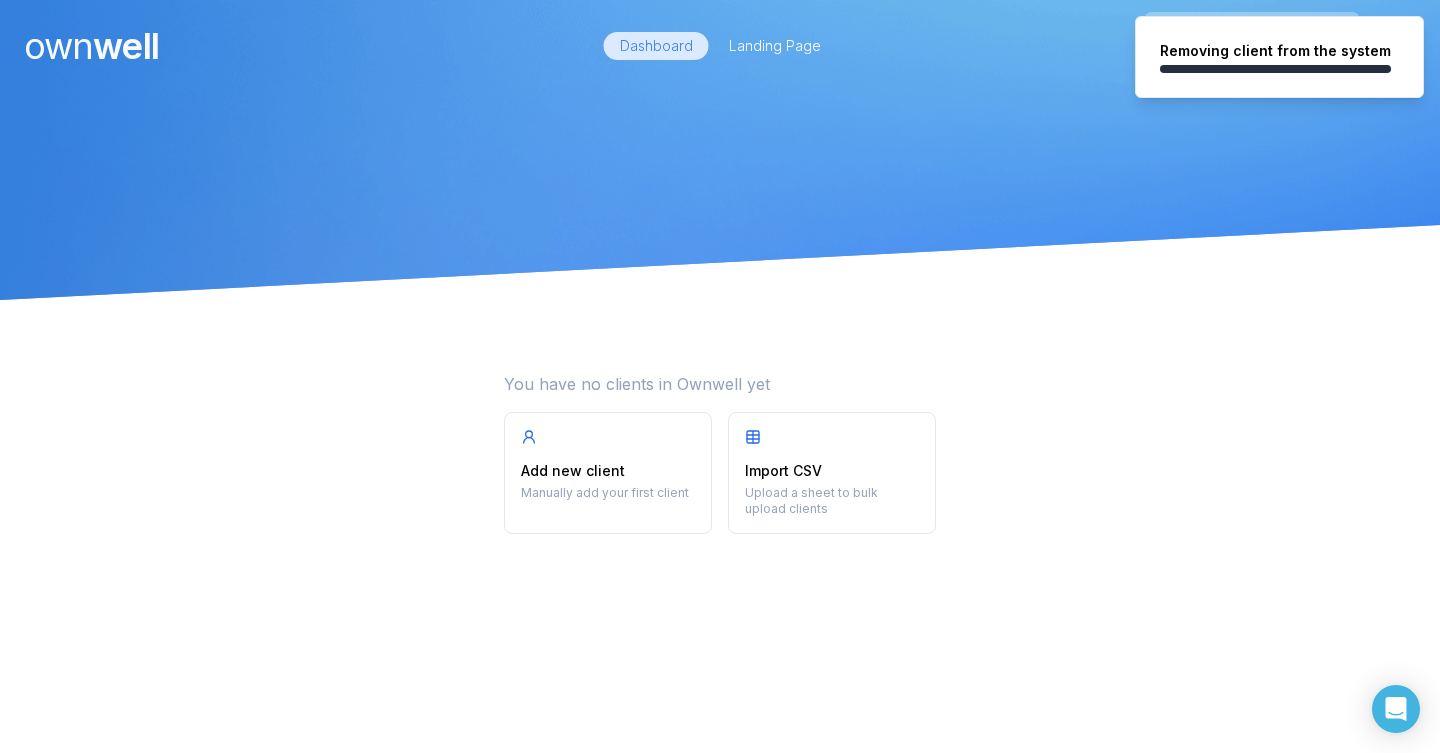 click on "You have no clients in Ownwell yet Add new client Manually add your first client Import CSV Upload a sheet to bulk upload clients" at bounding box center (720, 453) 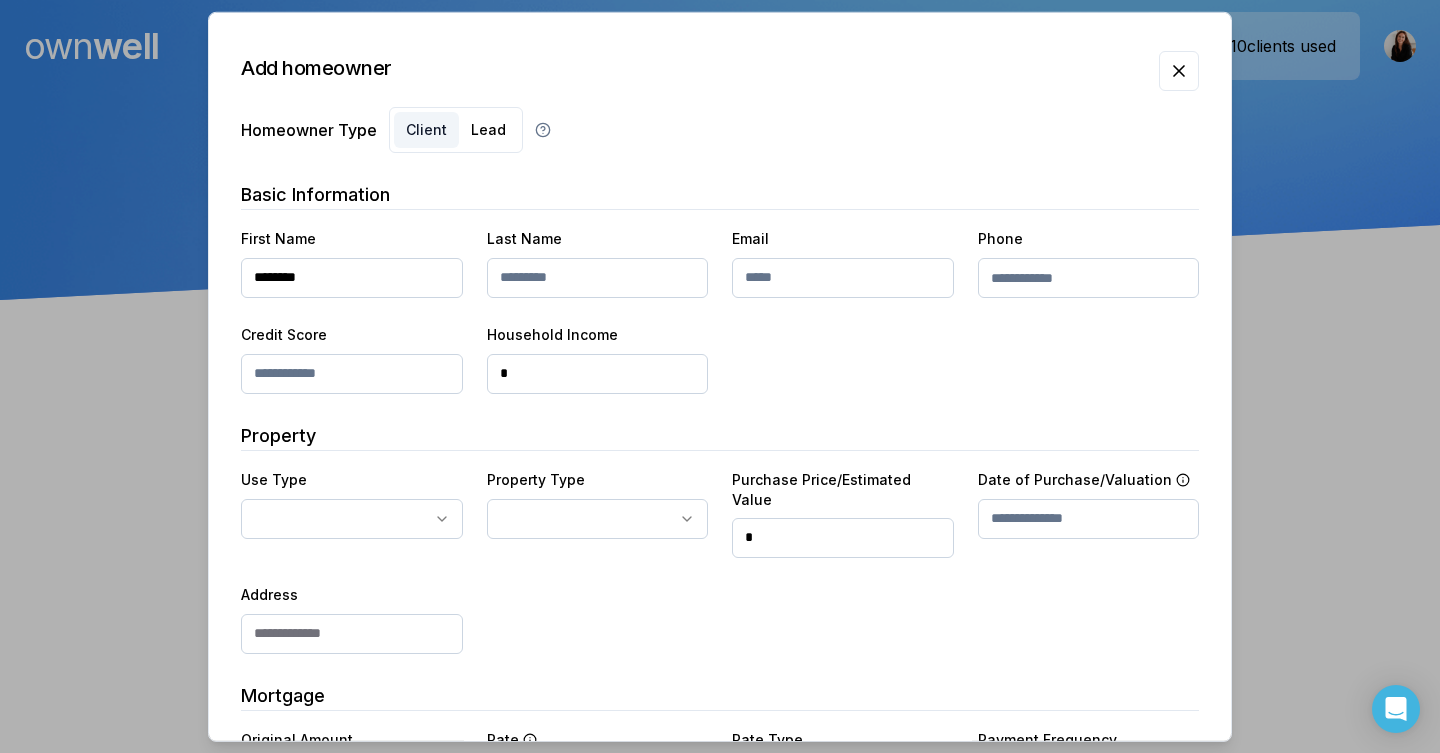 type on "********" 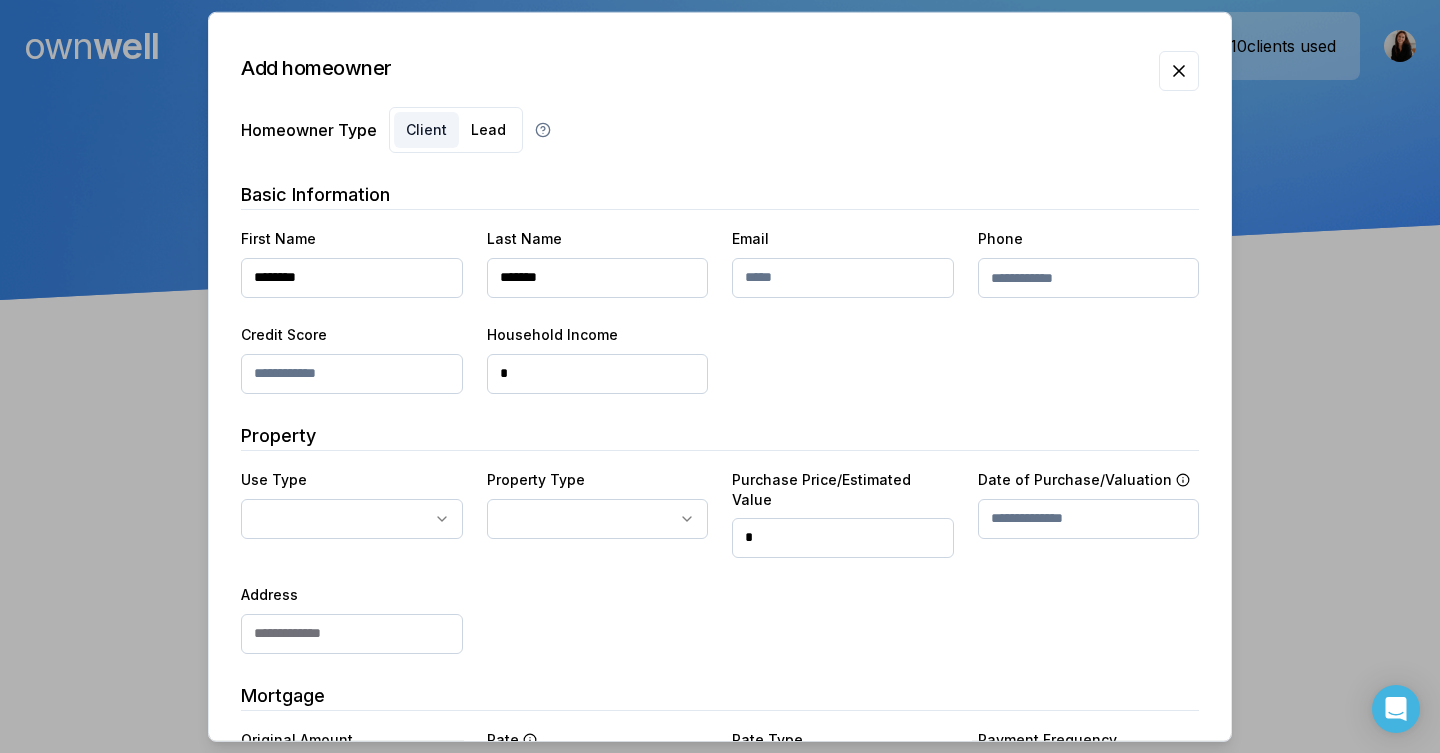 type on "*******" 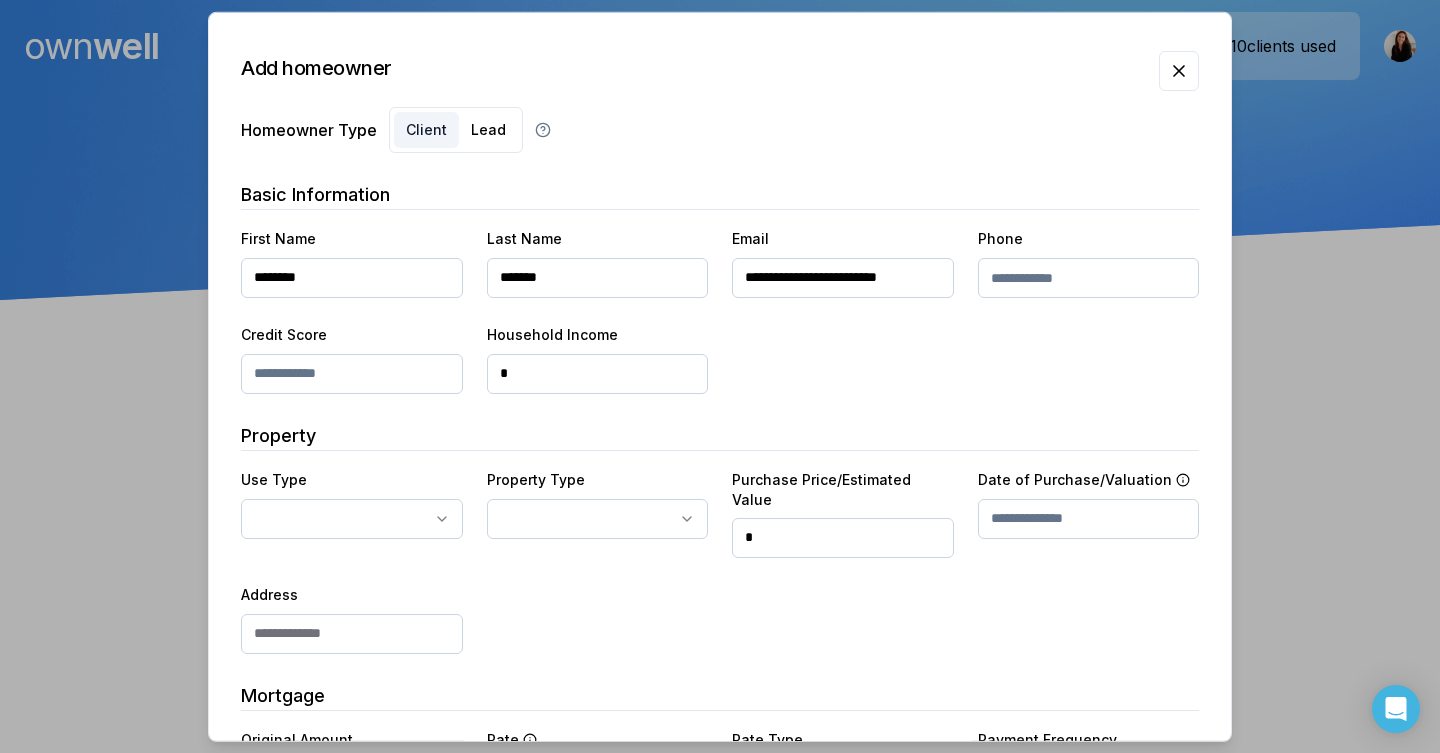 type on "**********" 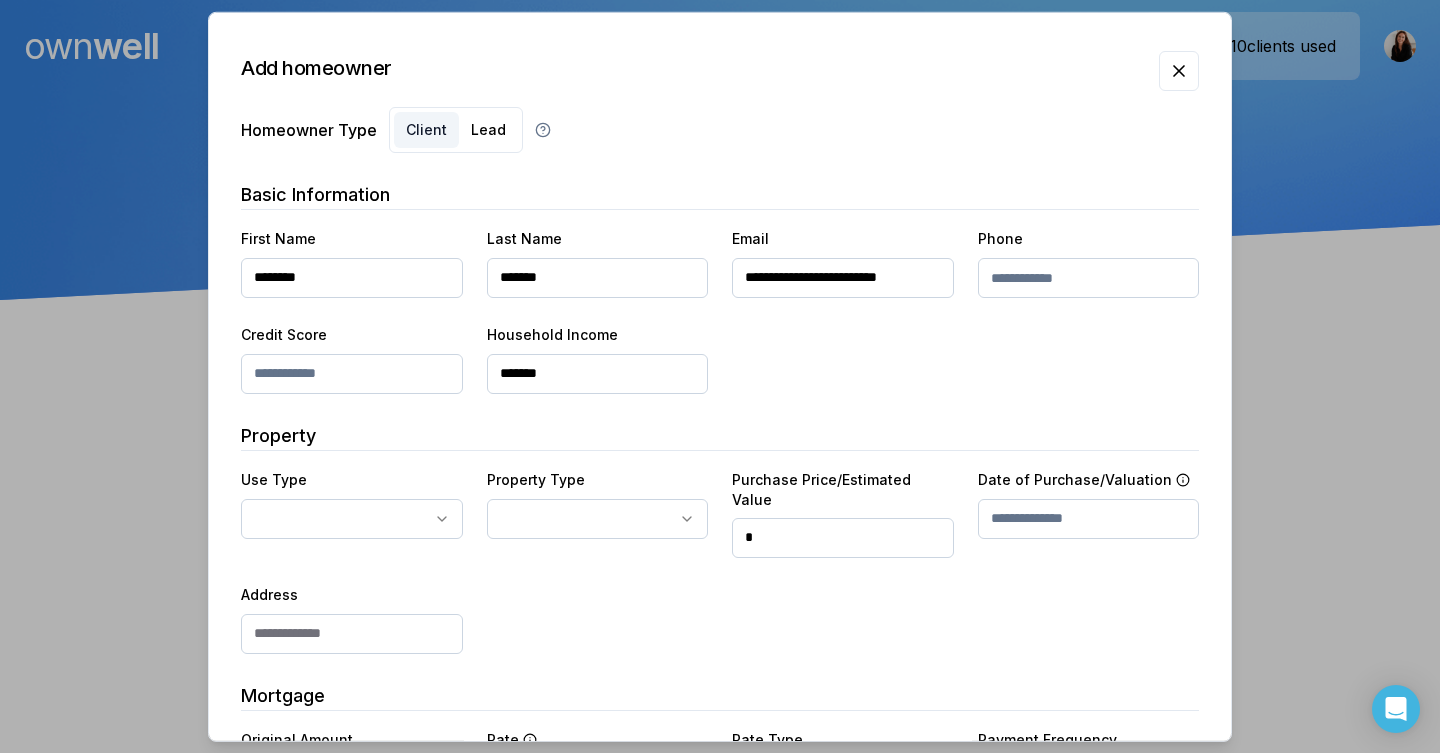 type on "********" 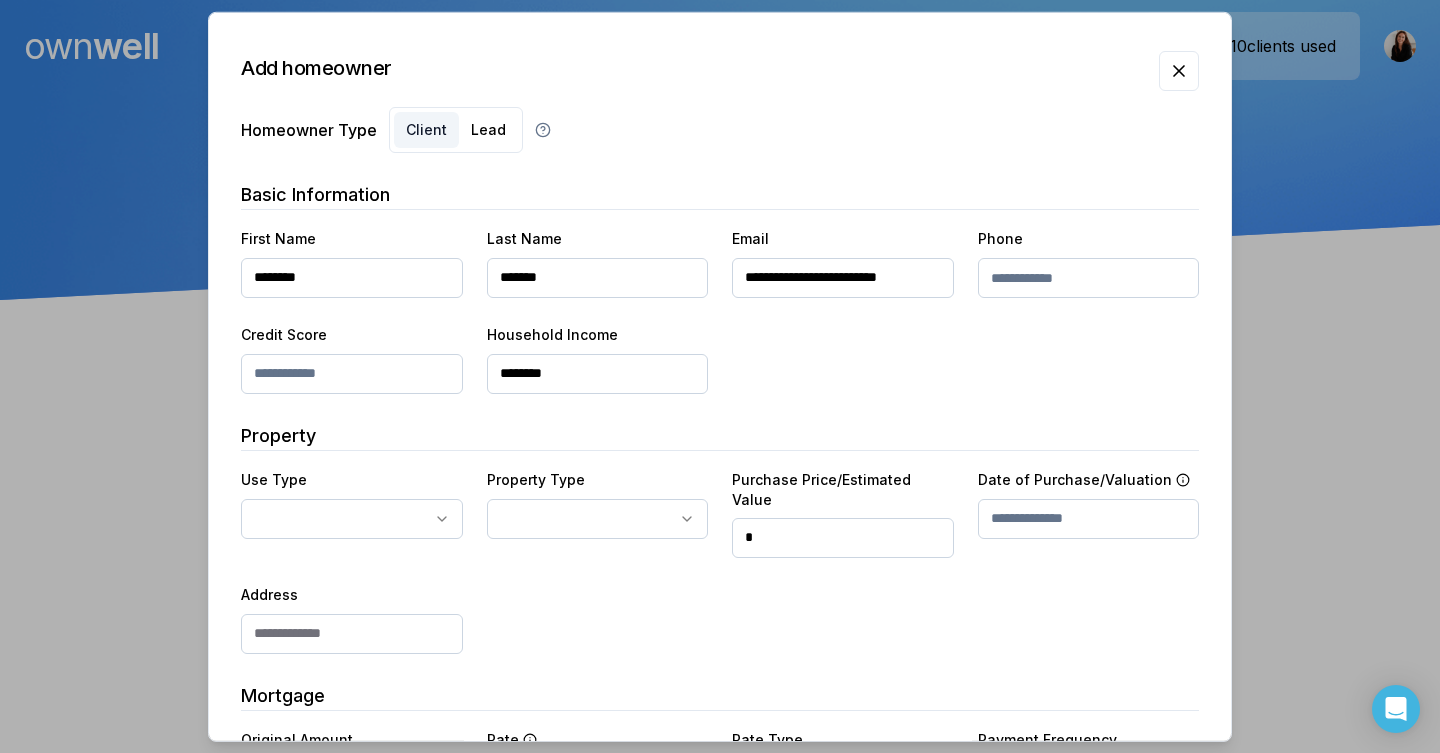 click on "**********" at bounding box center [720, 537] 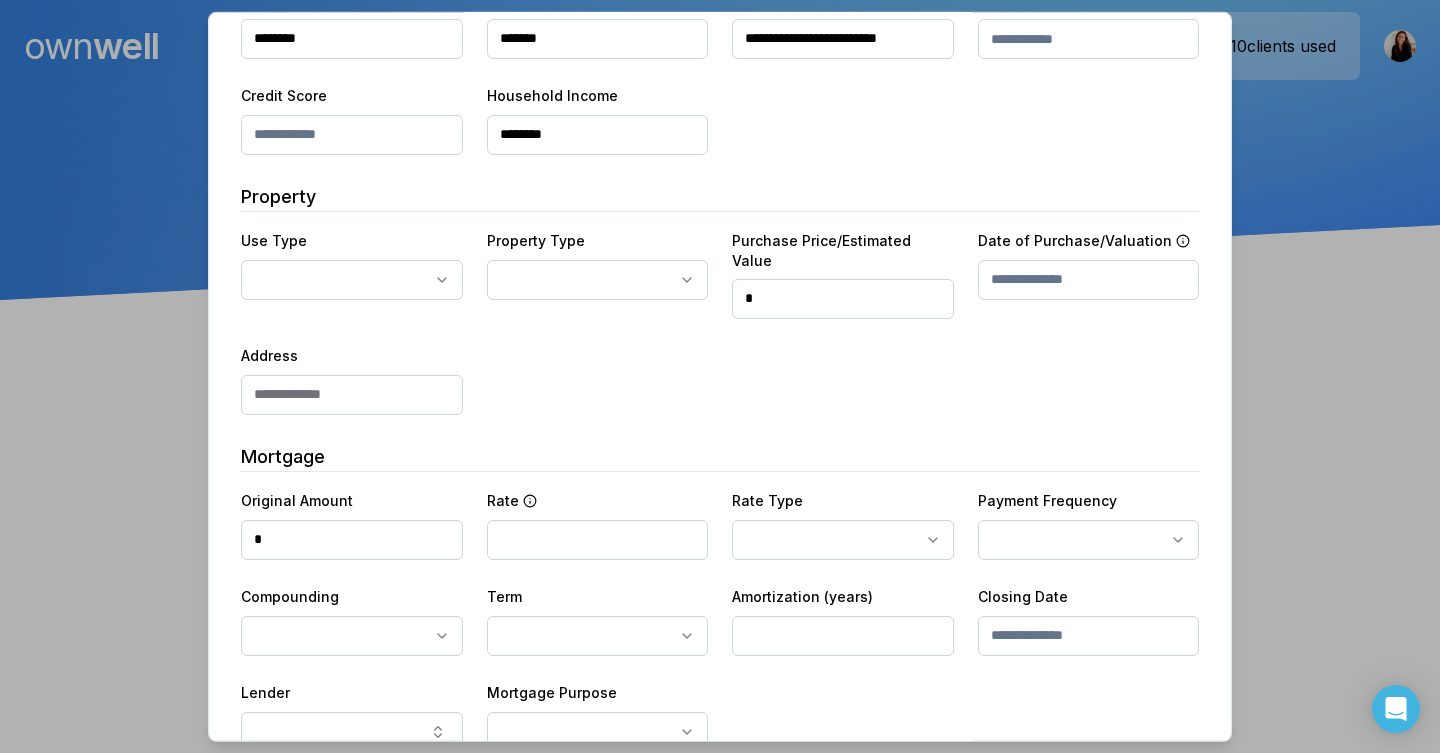 scroll, scrollTop: 240, scrollLeft: 0, axis: vertical 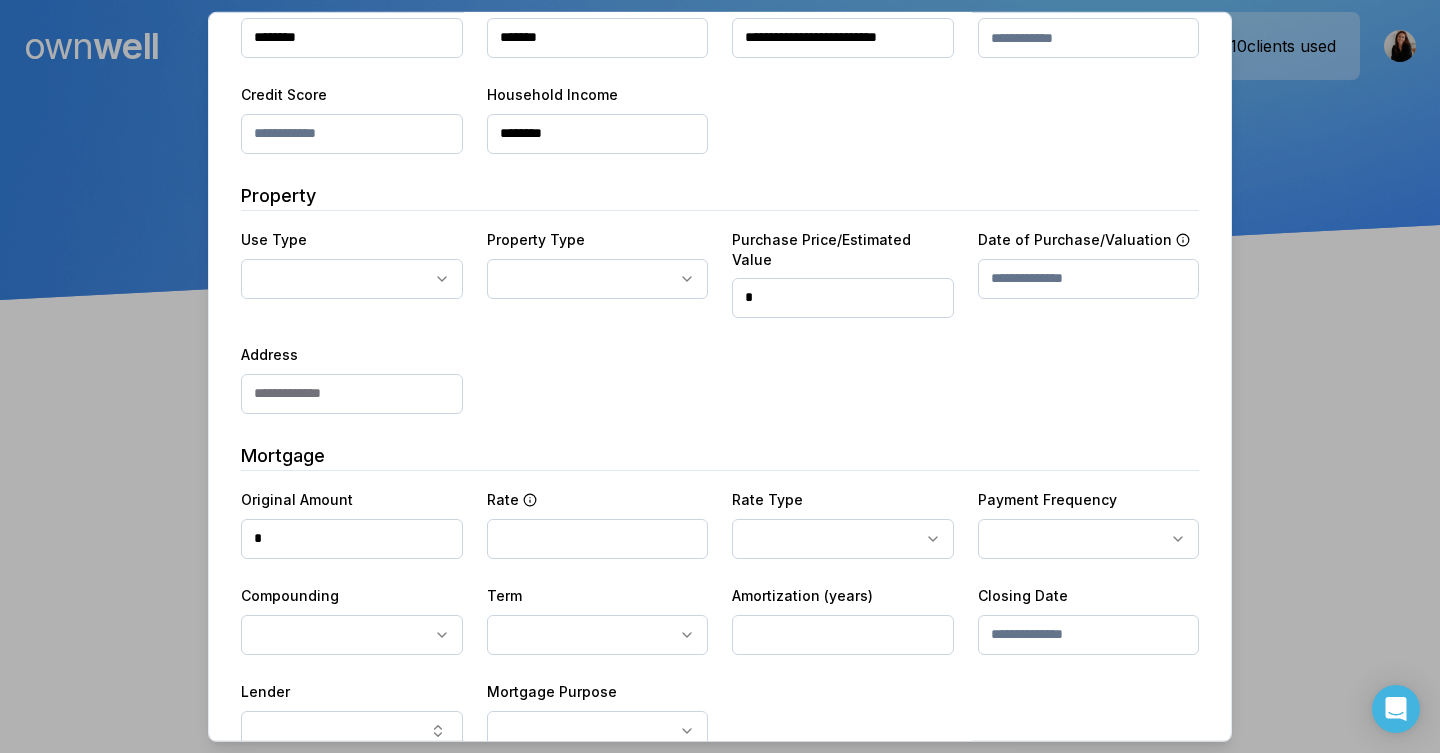 click on "**********" at bounding box center (720, 150) 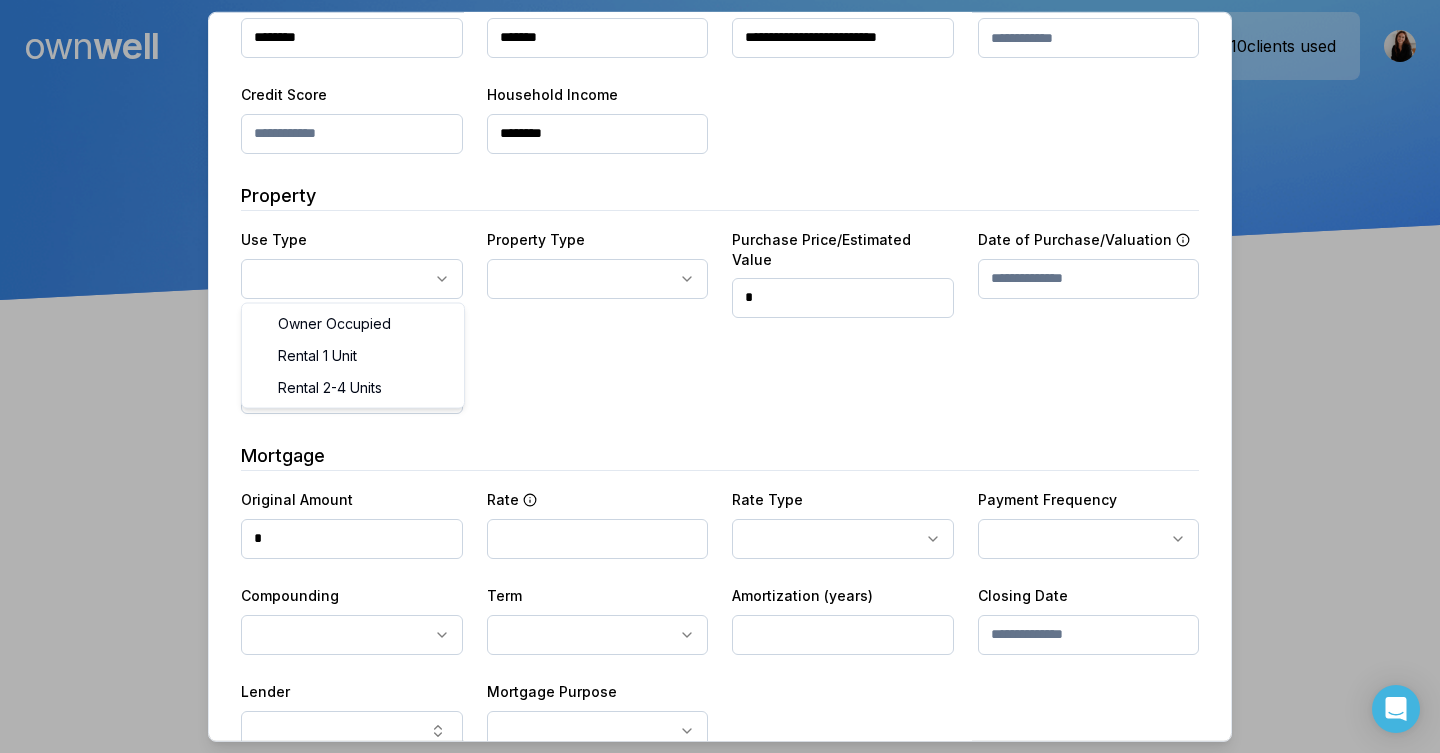 select on "**********" 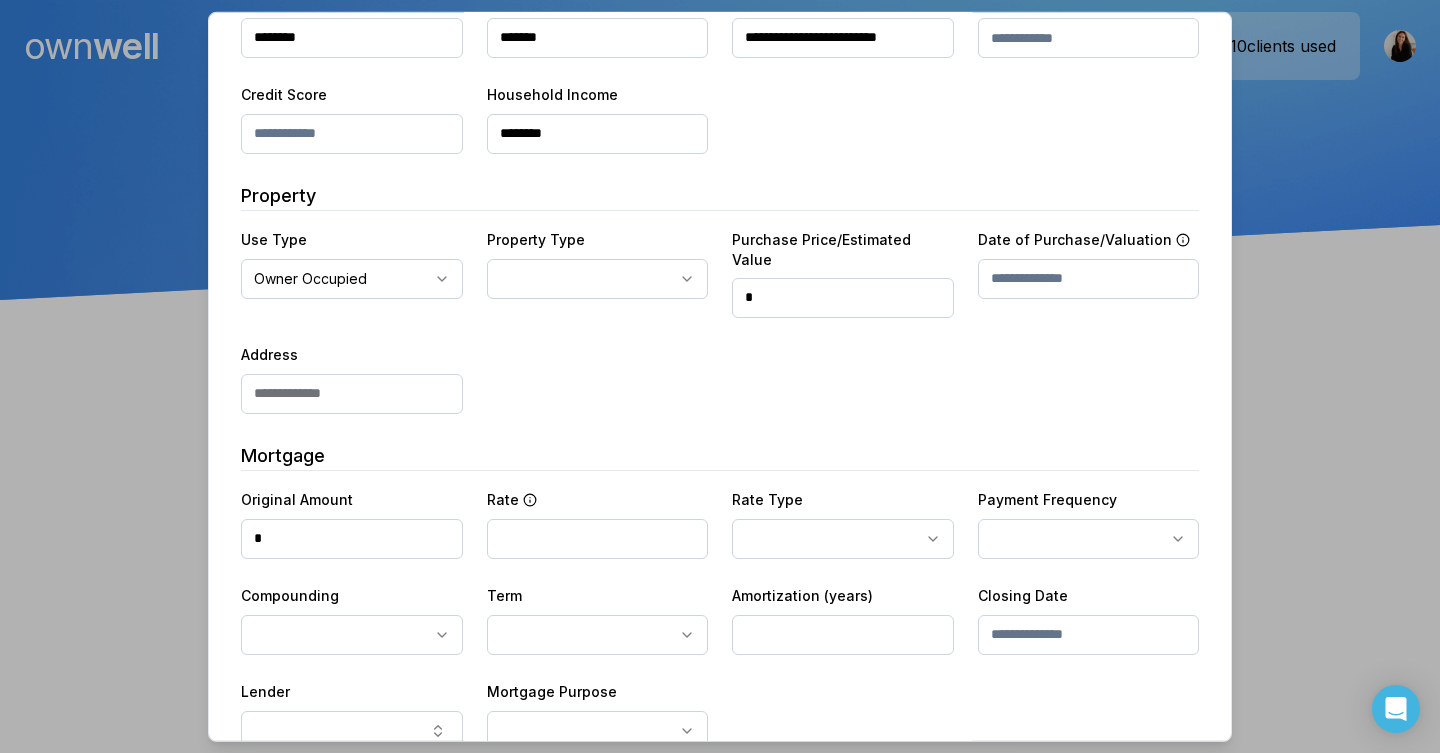click on "**********" at bounding box center [720, 319] 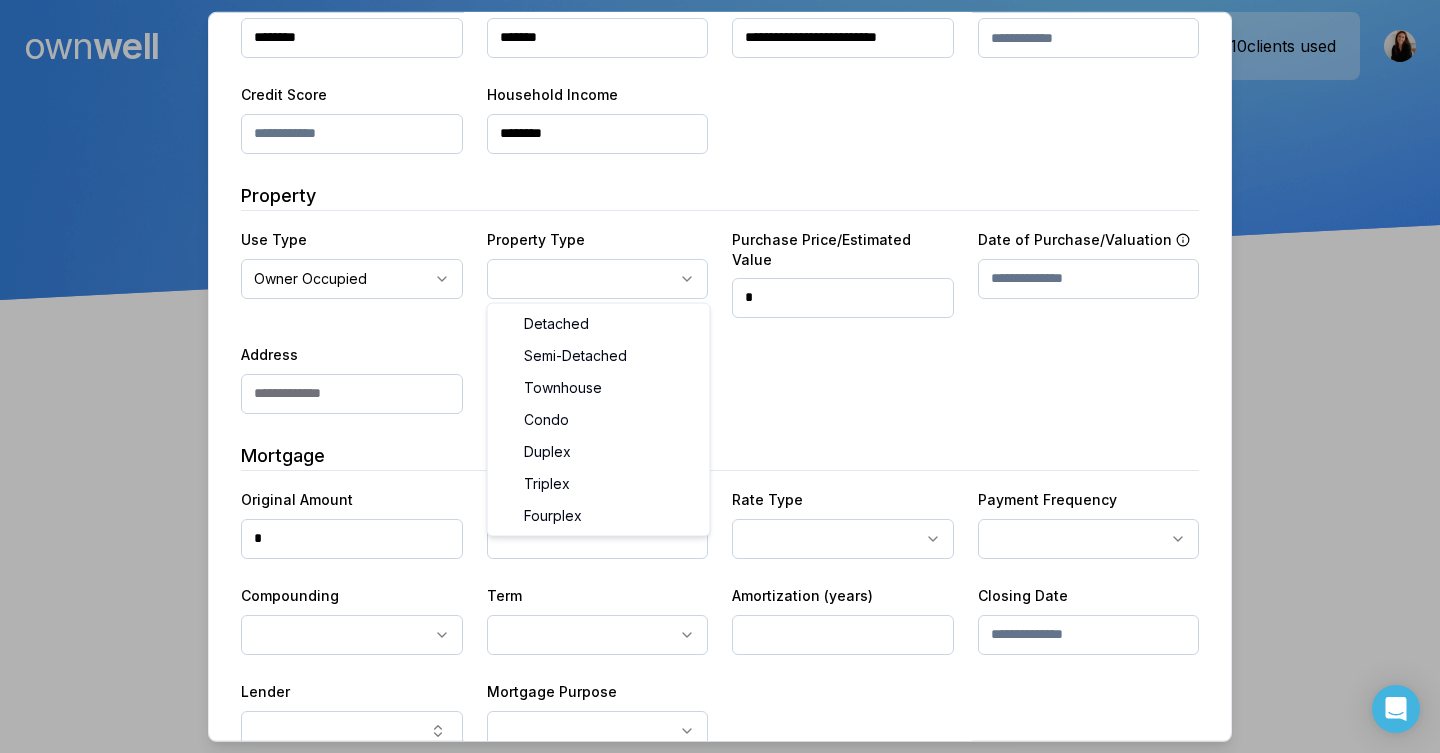 click on "**********" at bounding box center [720, 150] 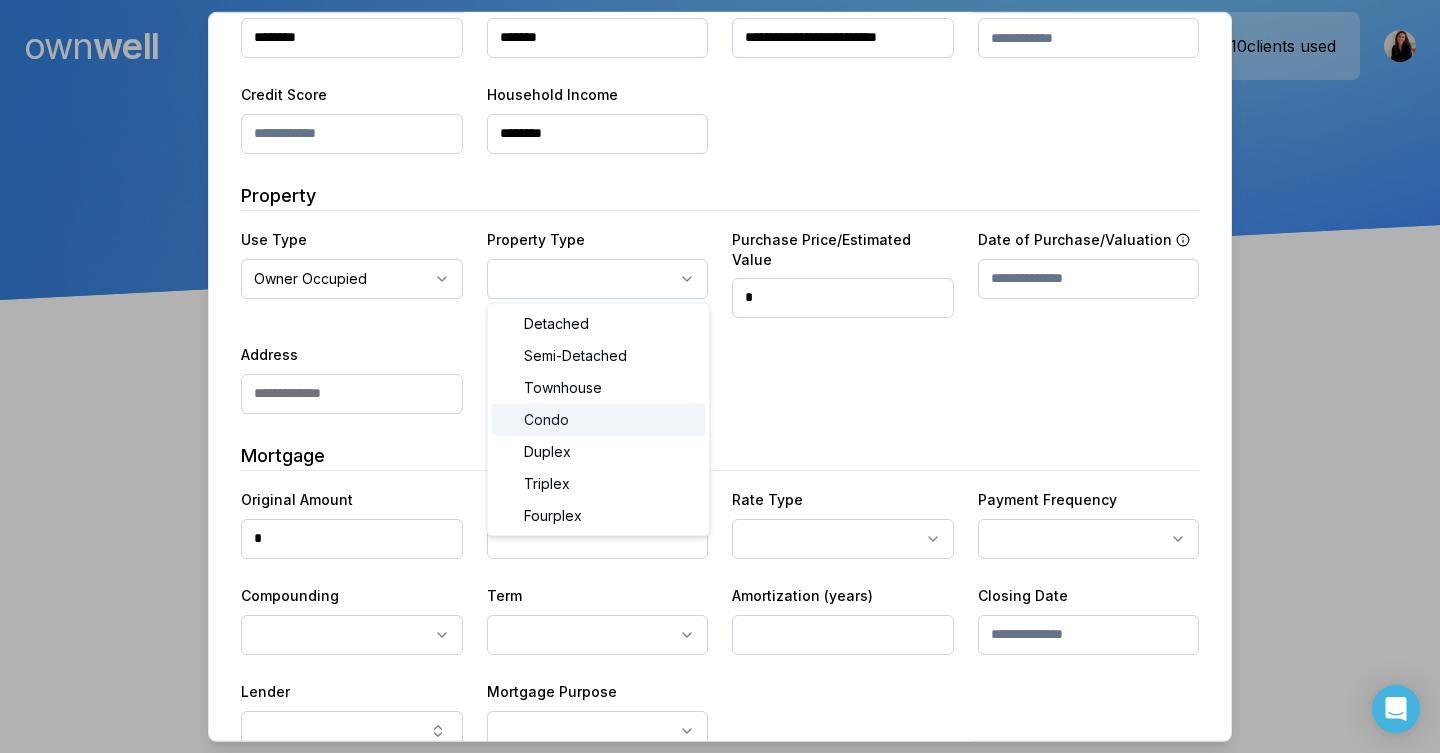 select on "*****" 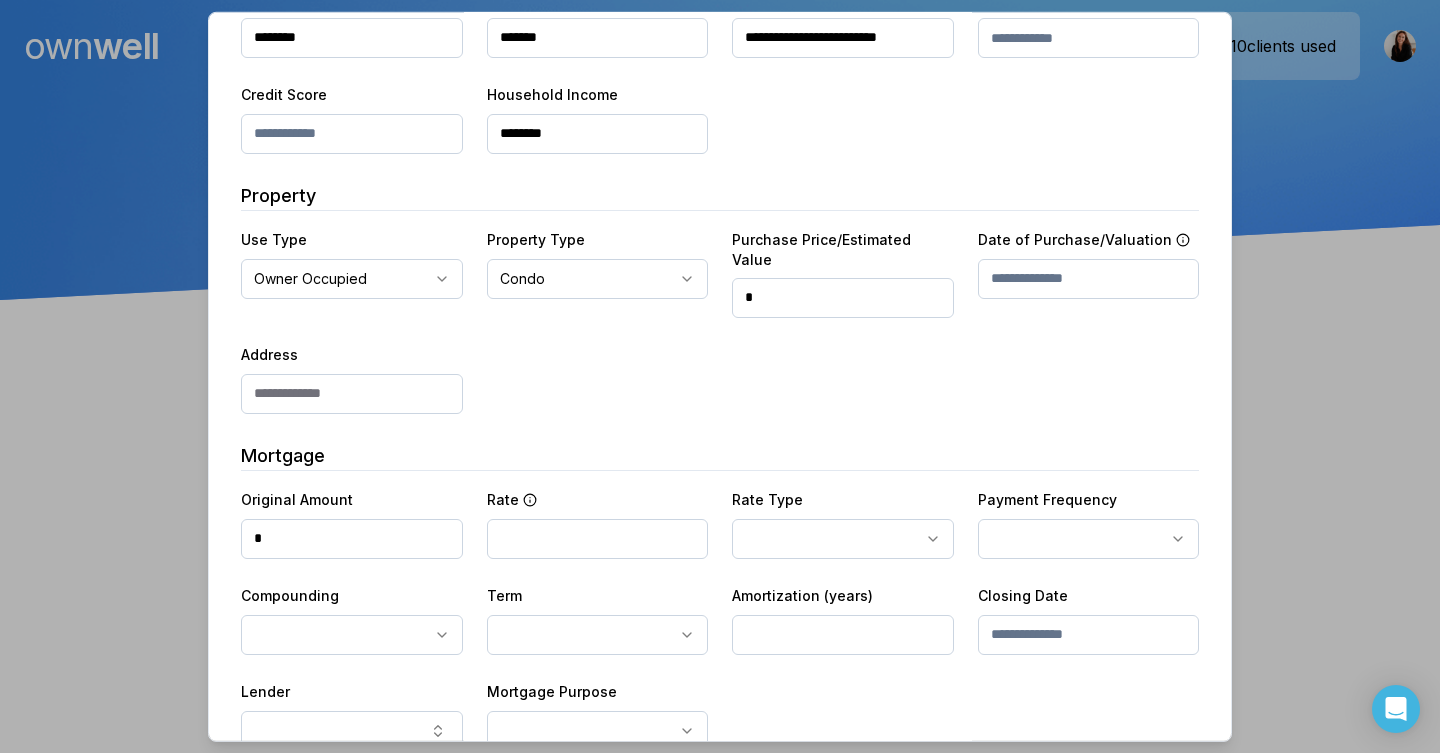 click on "*" at bounding box center (843, 297) 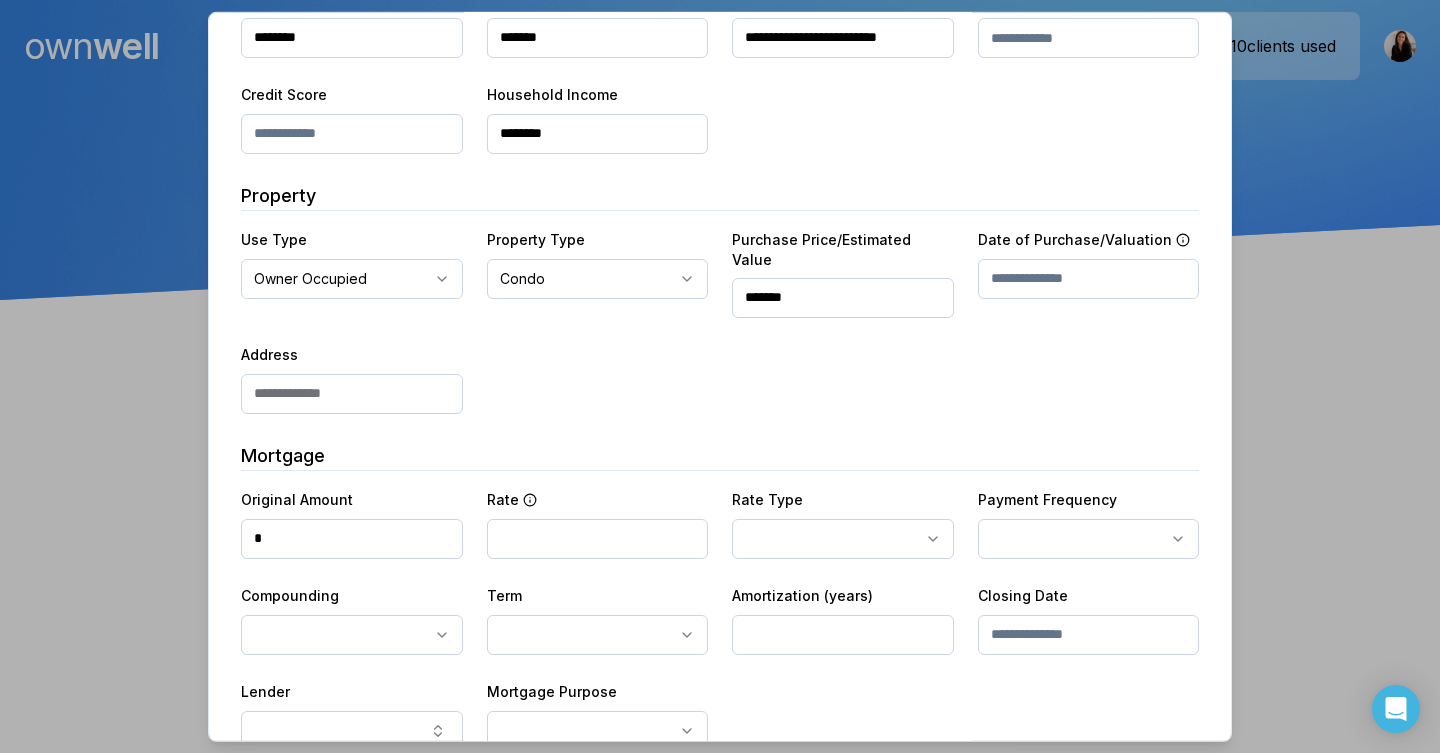 type on "********" 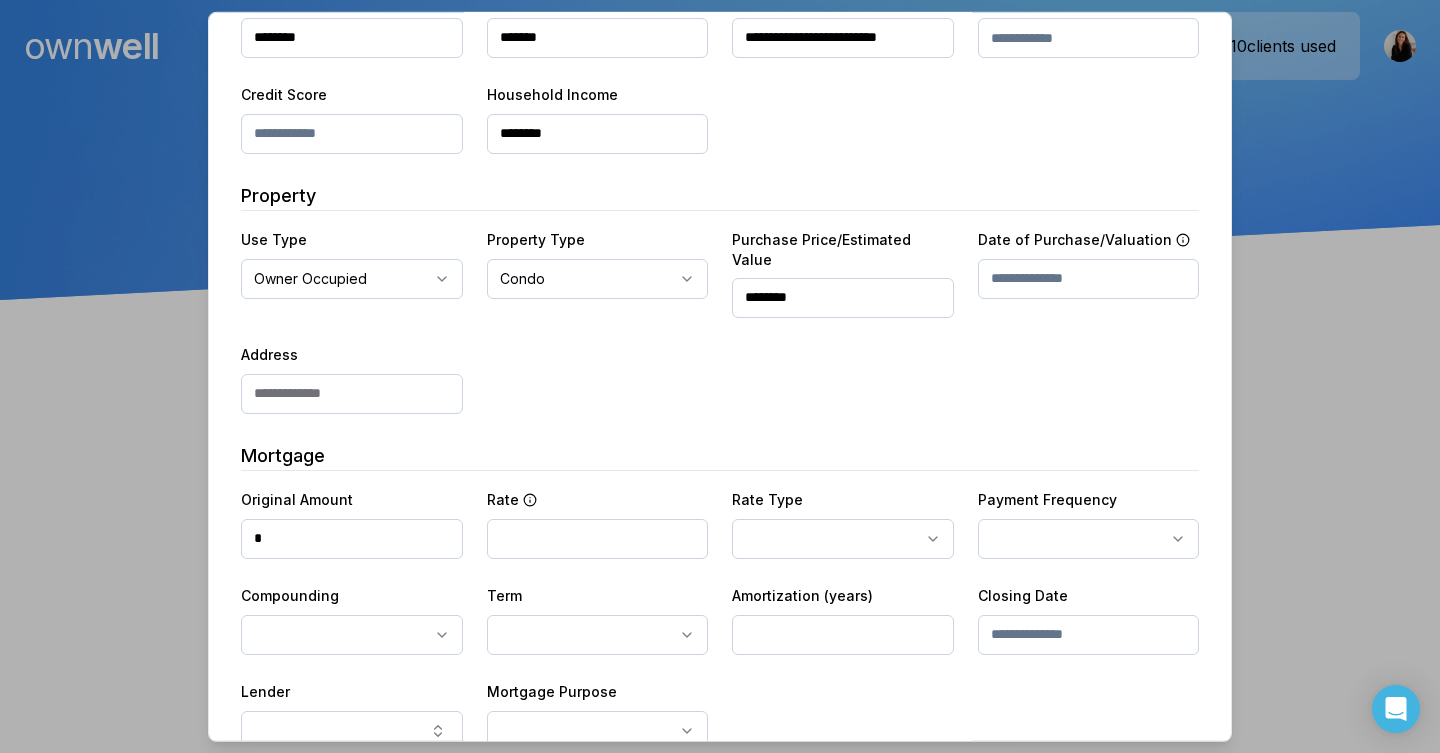 click on "**********" at bounding box center (720, 319) 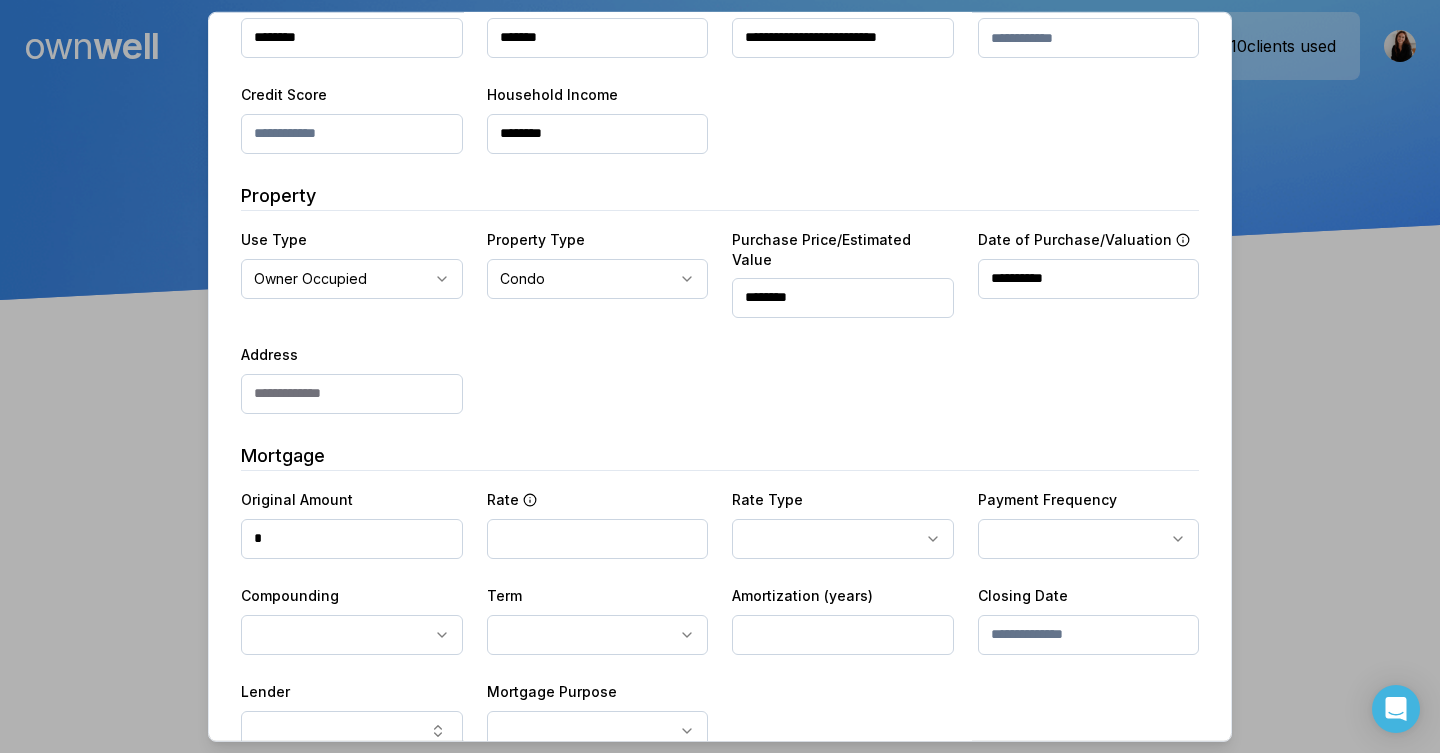 type on "**********" 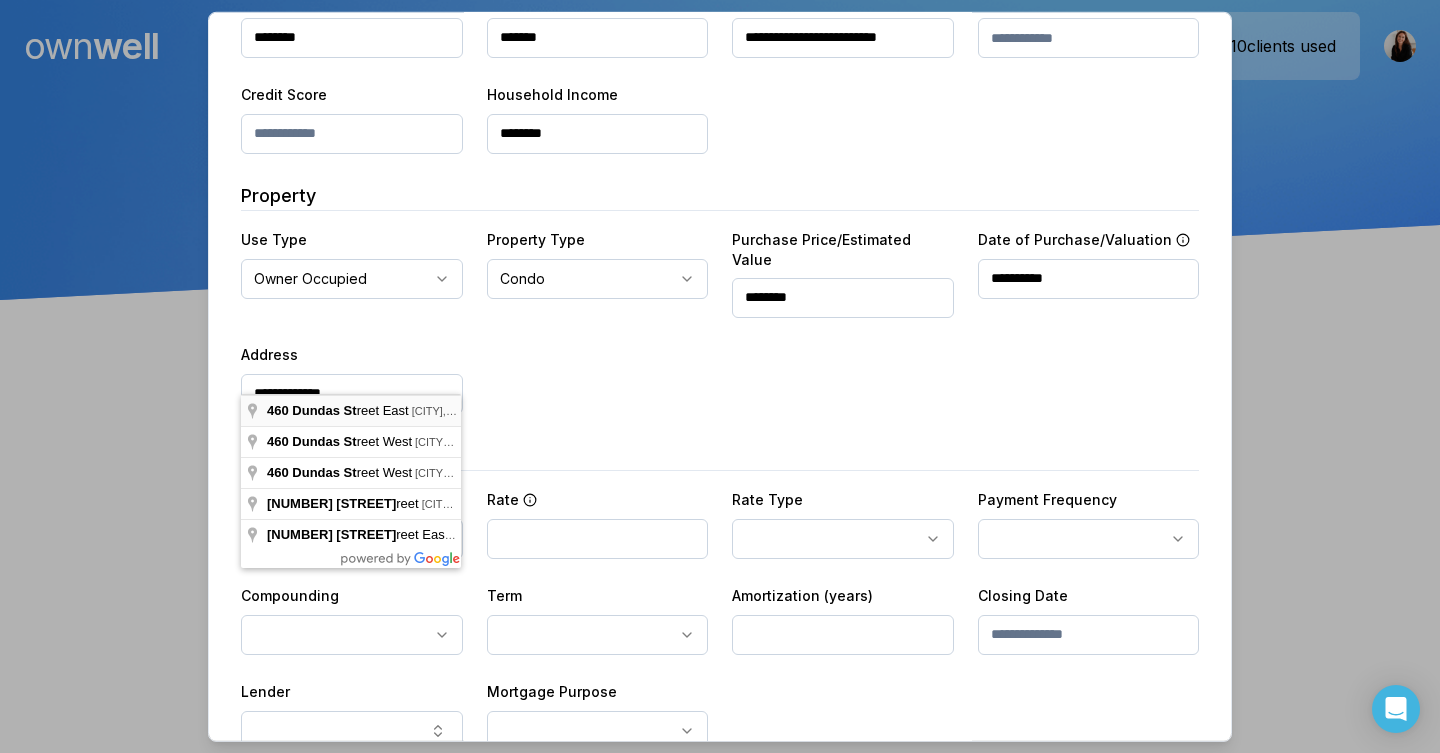 type on "**********" 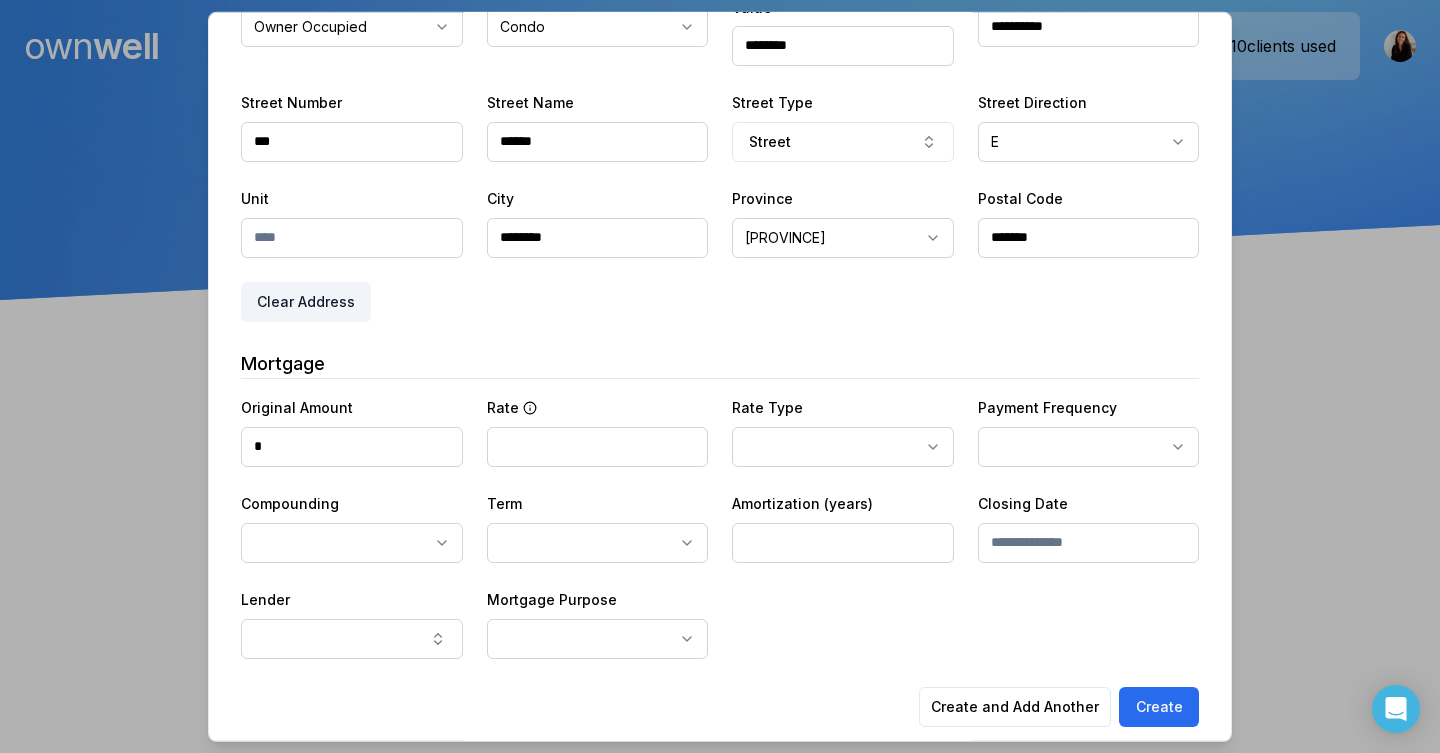 scroll, scrollTop: 491, scrollLeft: 0, axis: vertical 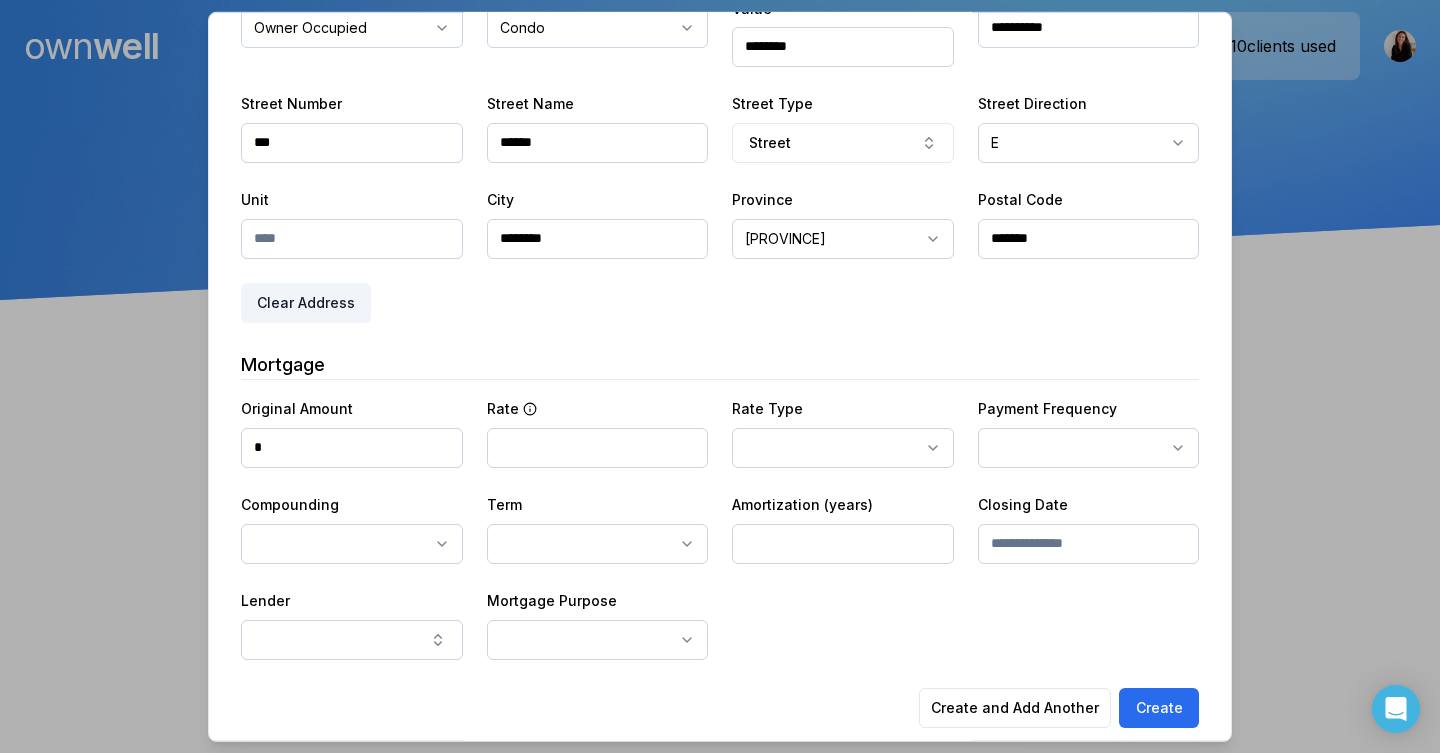 click on "*" at bounding box center [352, 447] 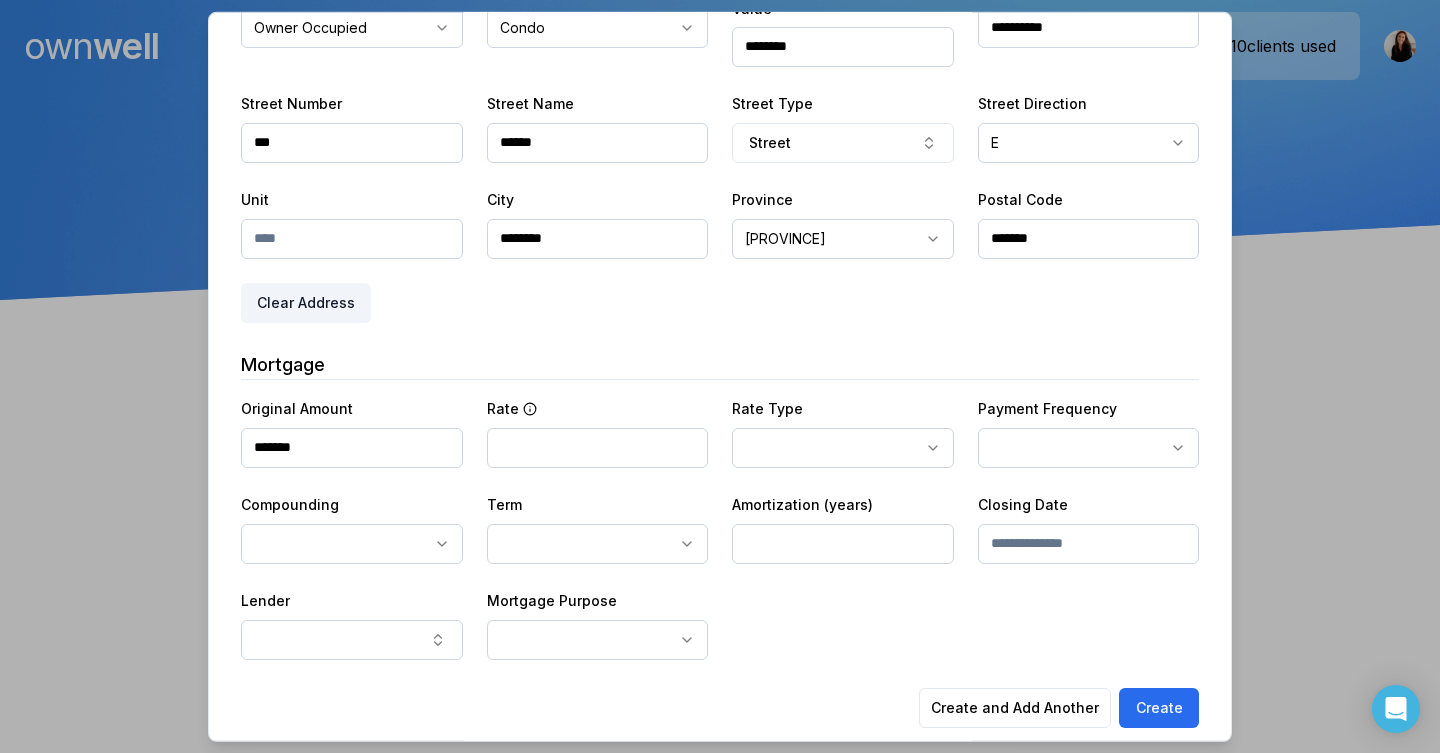 type on "********" 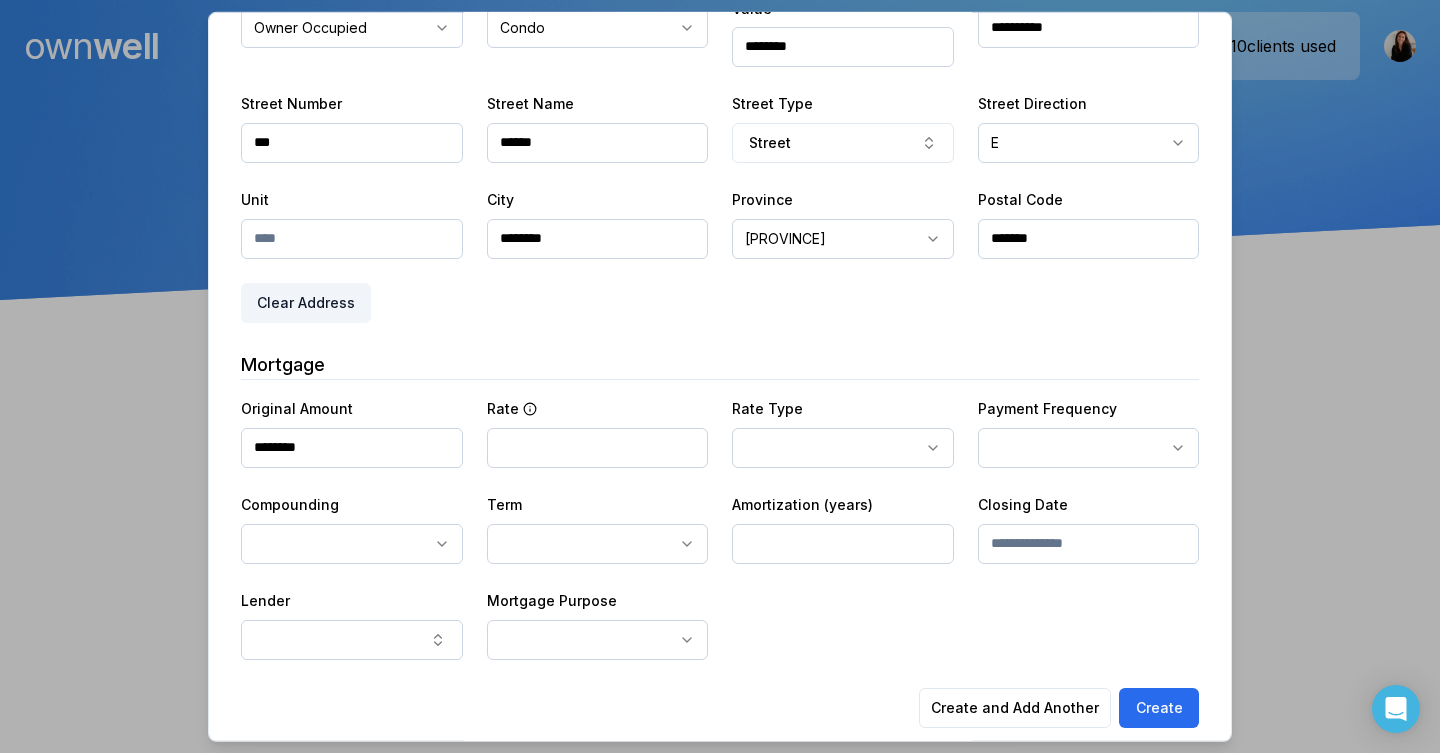 click on "**********" at bounding box center [720, 504] 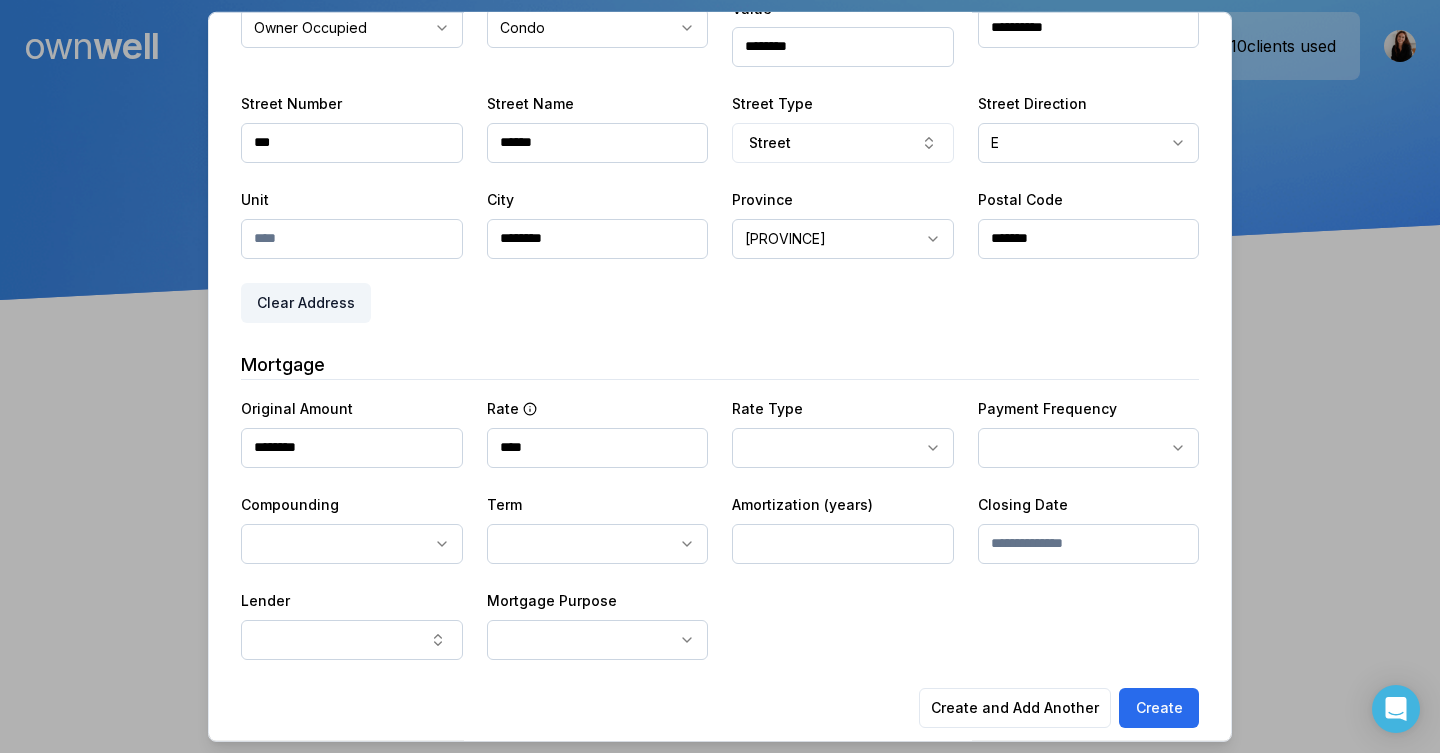type on "****" 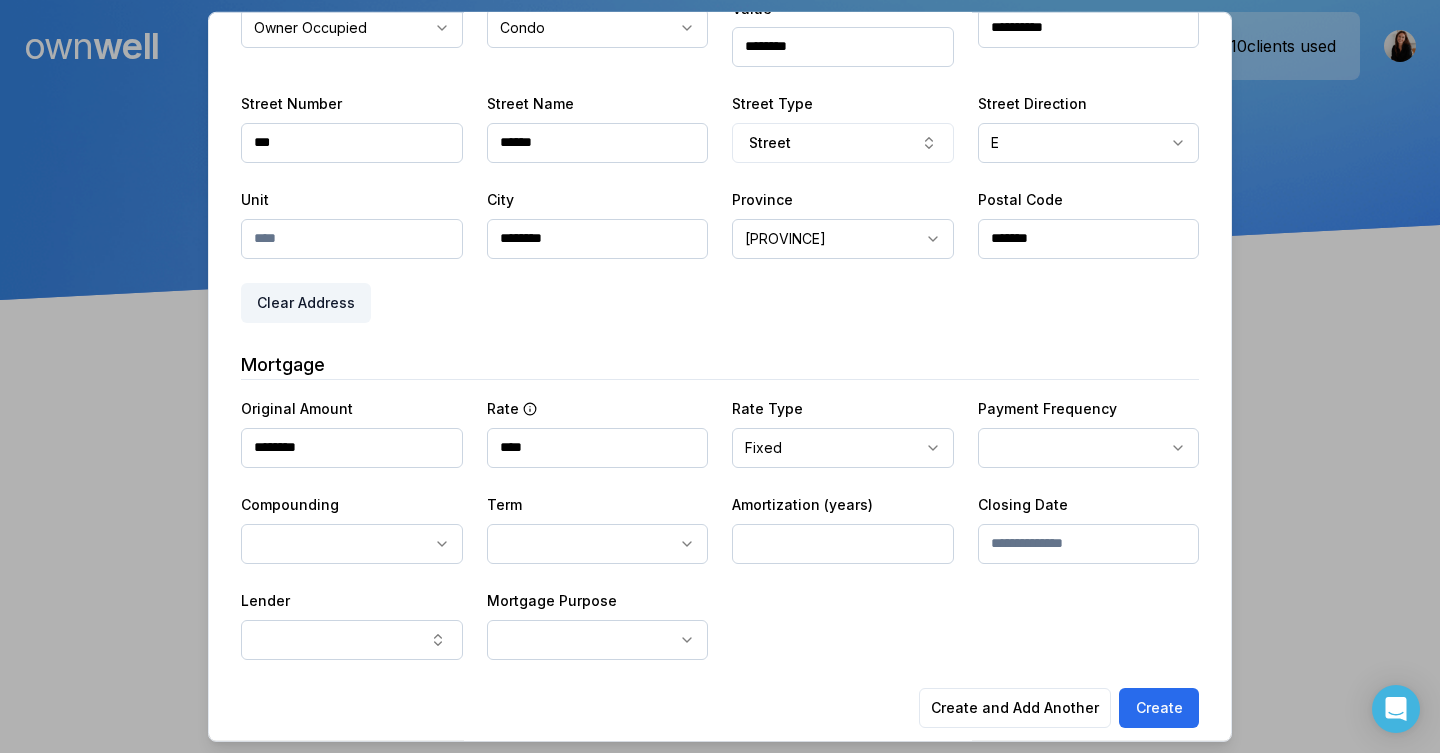 click on "**********" at bounding box center [720, 150] 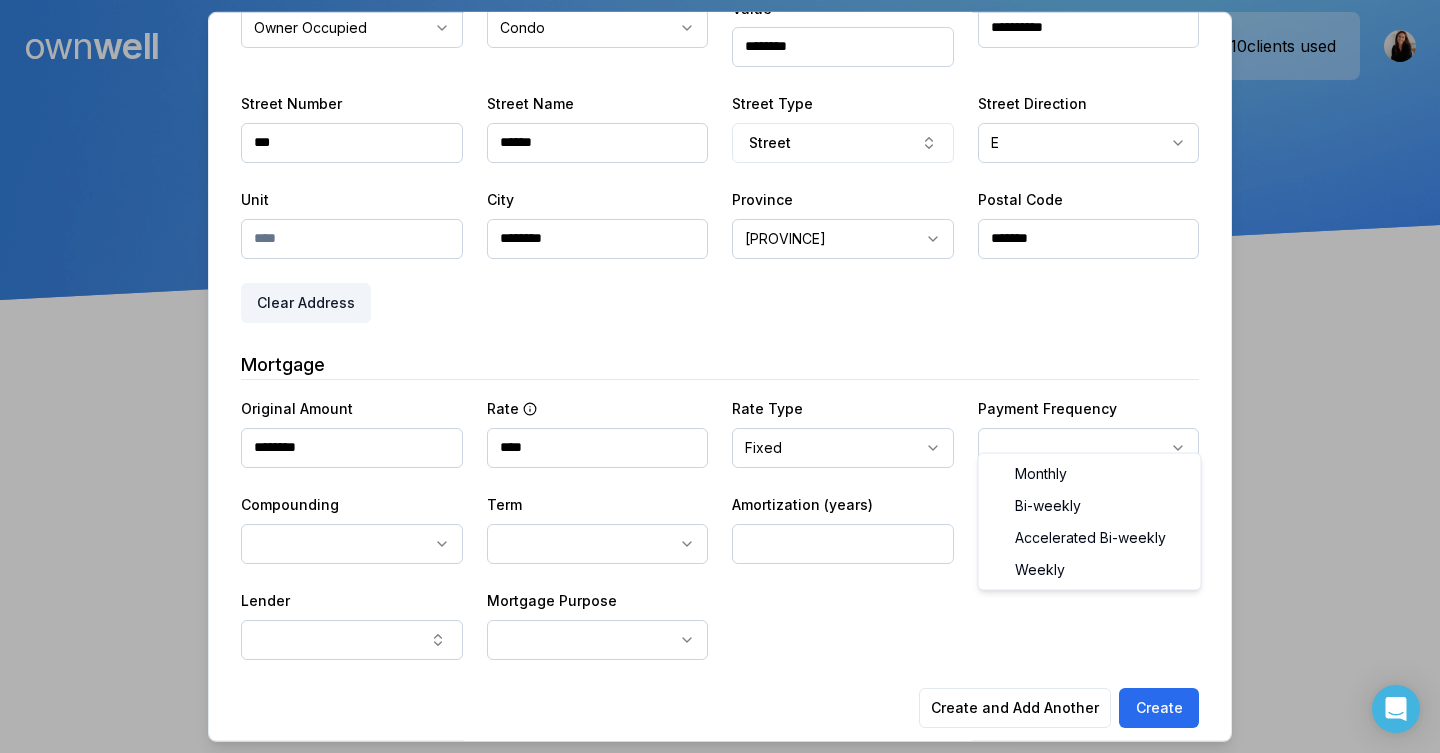 select on "*******" 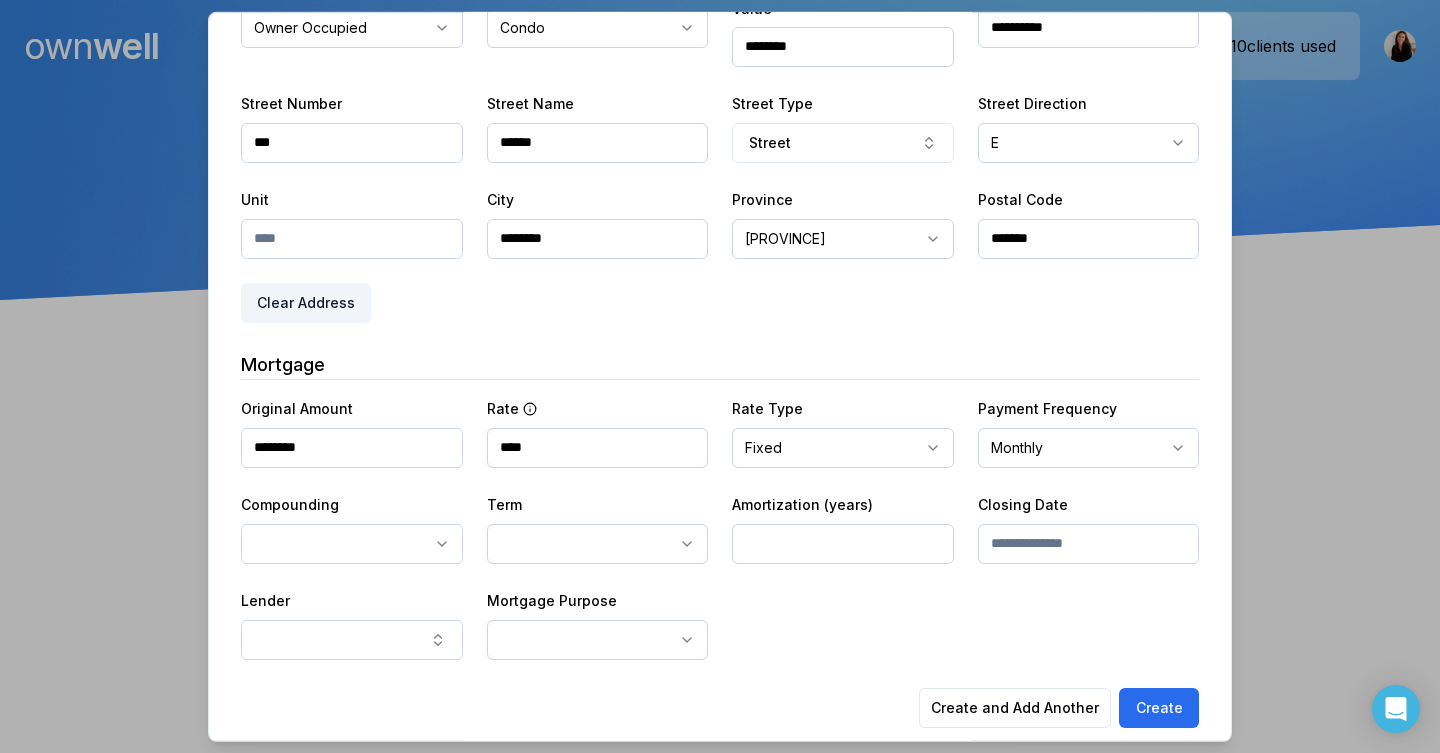 click on "**********" at bounding box center (720, 150) 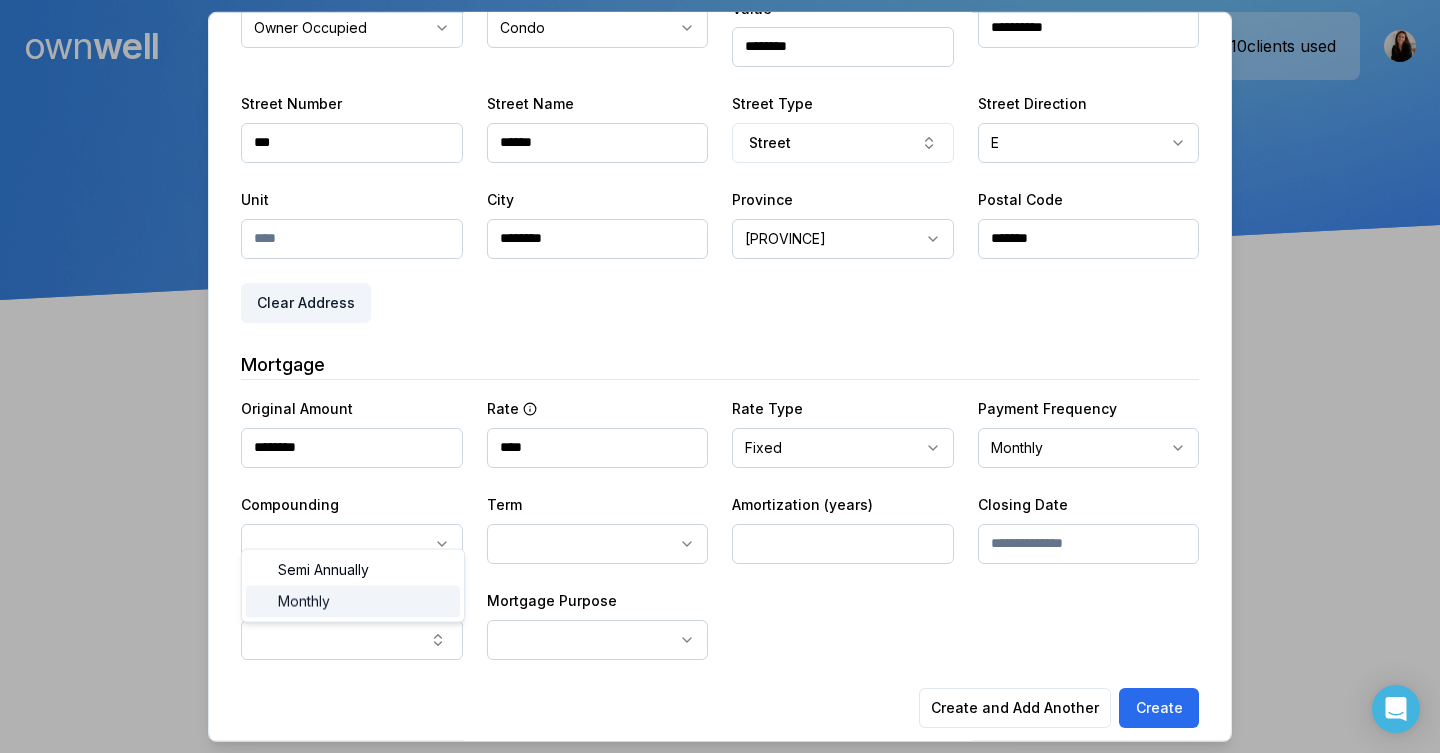 select on "*******" 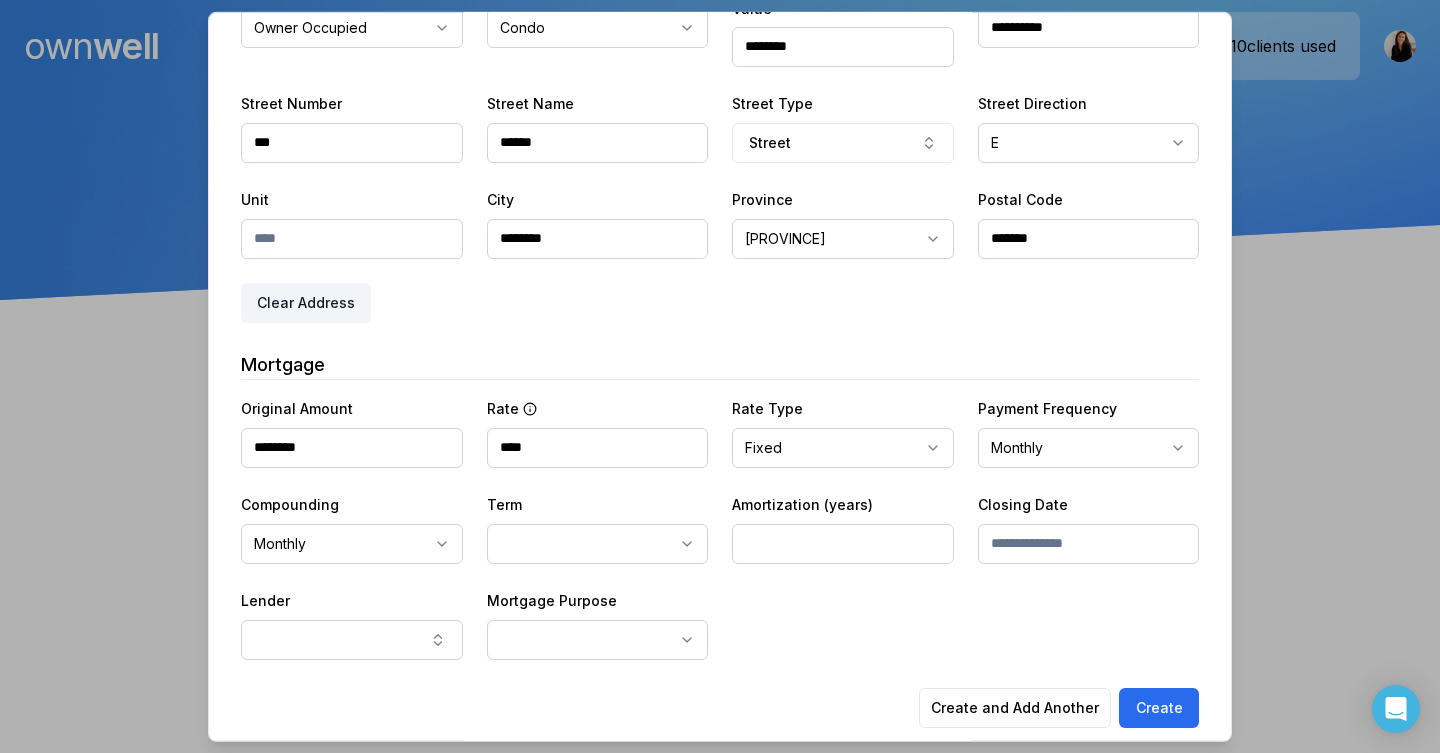 click on "**********" at bounding box center [720, 150] 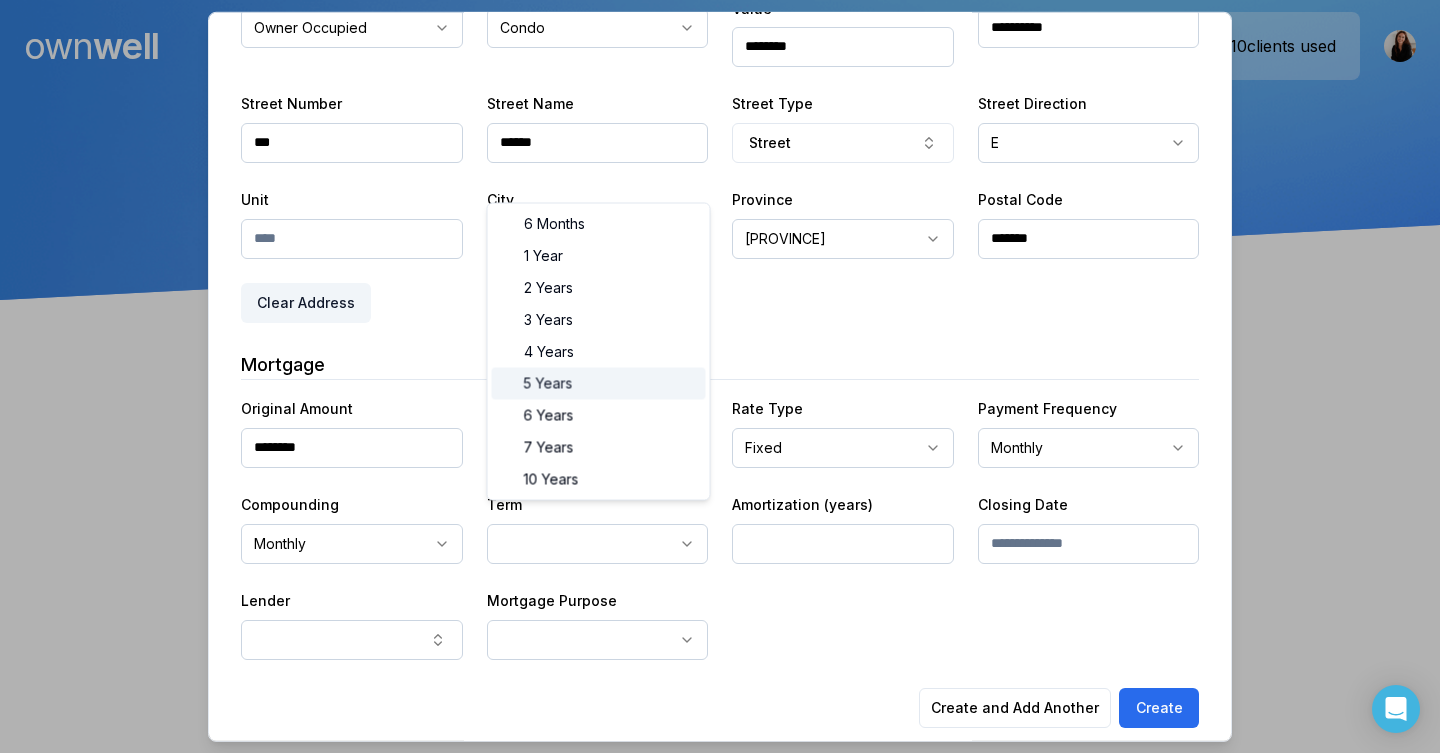 select on "**" 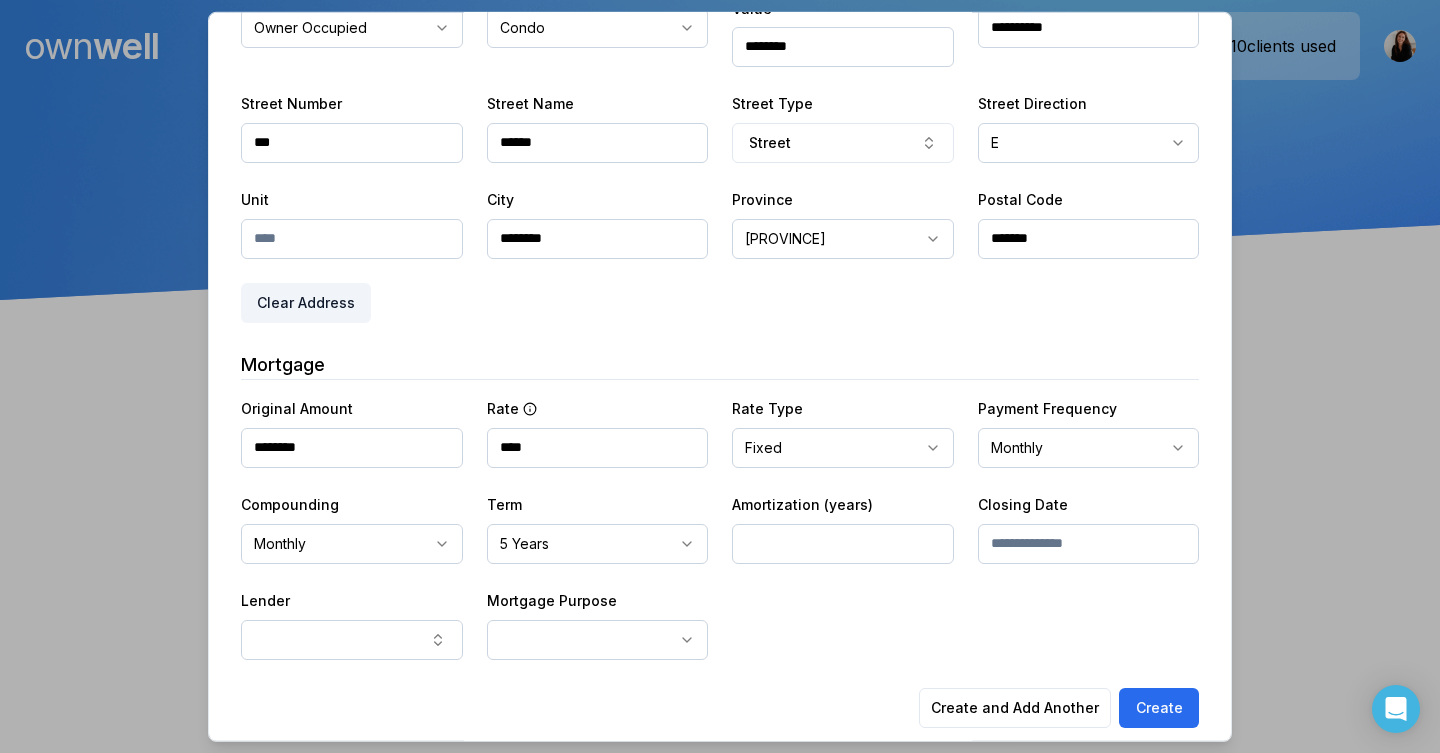 click at bounding box center (843, 543) 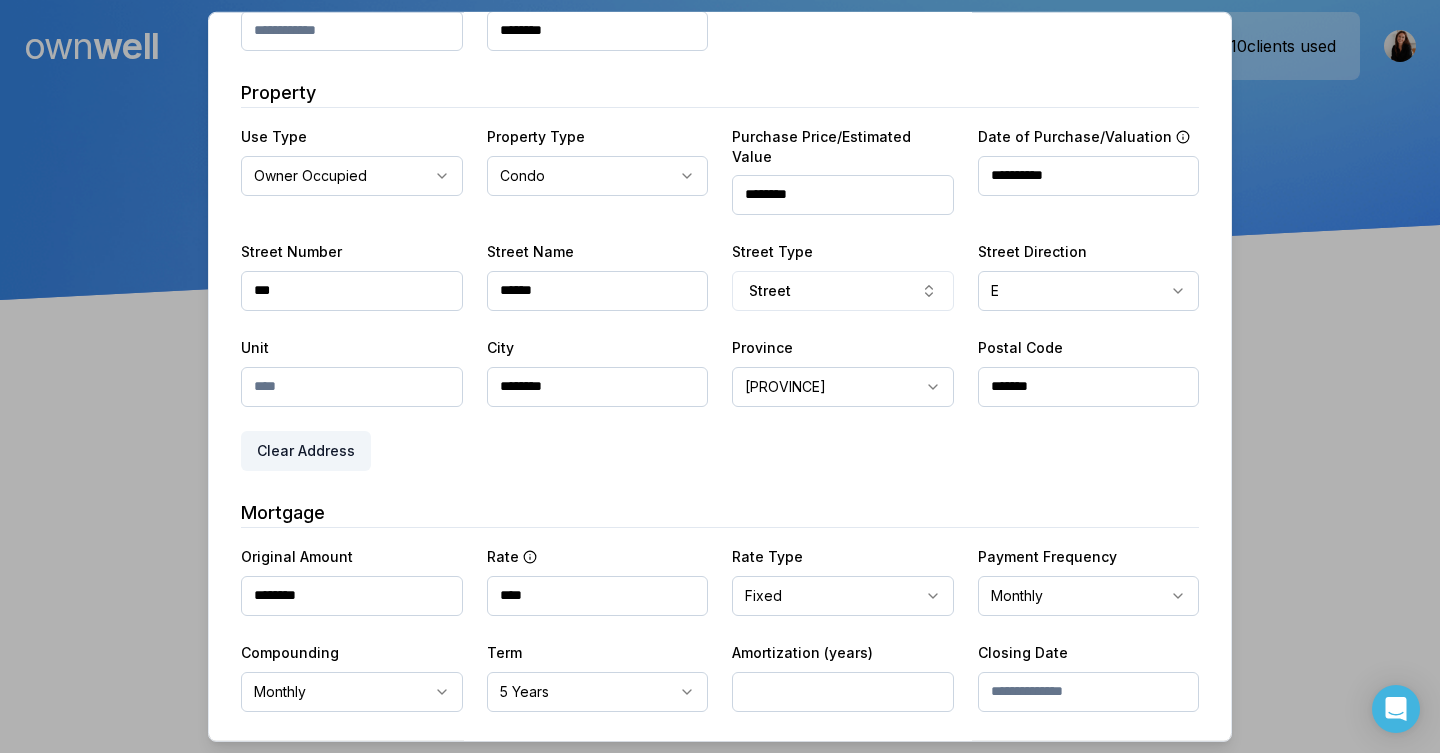 scroll, scrollTop: 340, scrollLeft: 0, axis: vertical 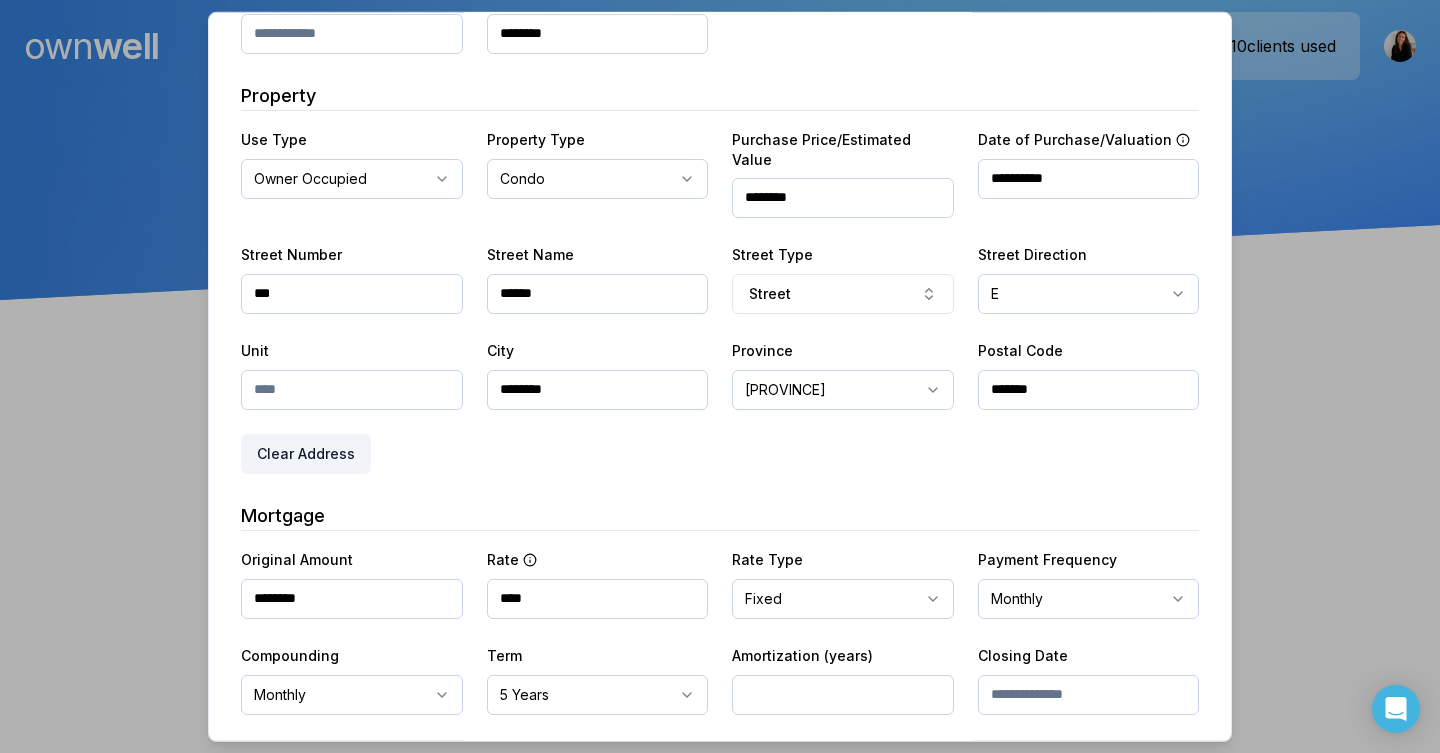 click on "**********" at bounding box center [1089, 178] 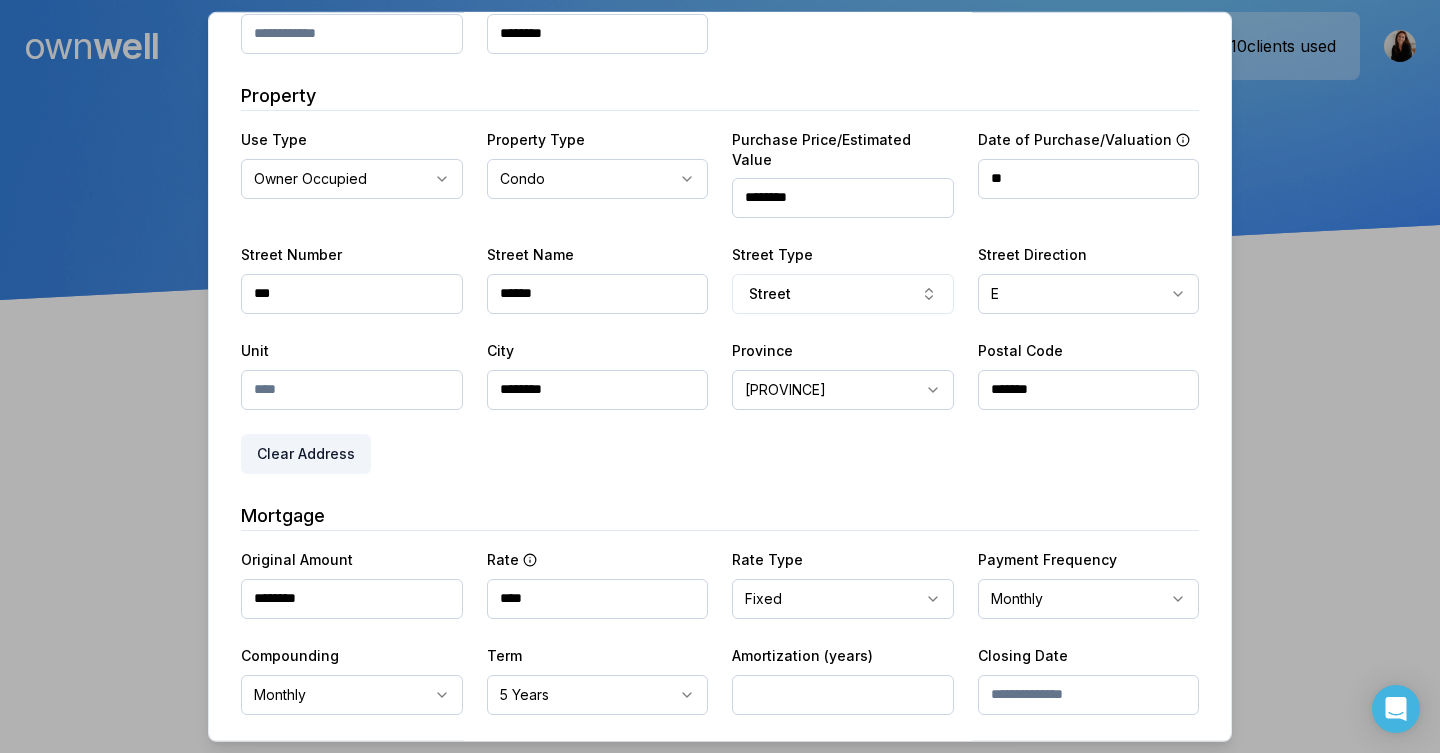 type on "*" 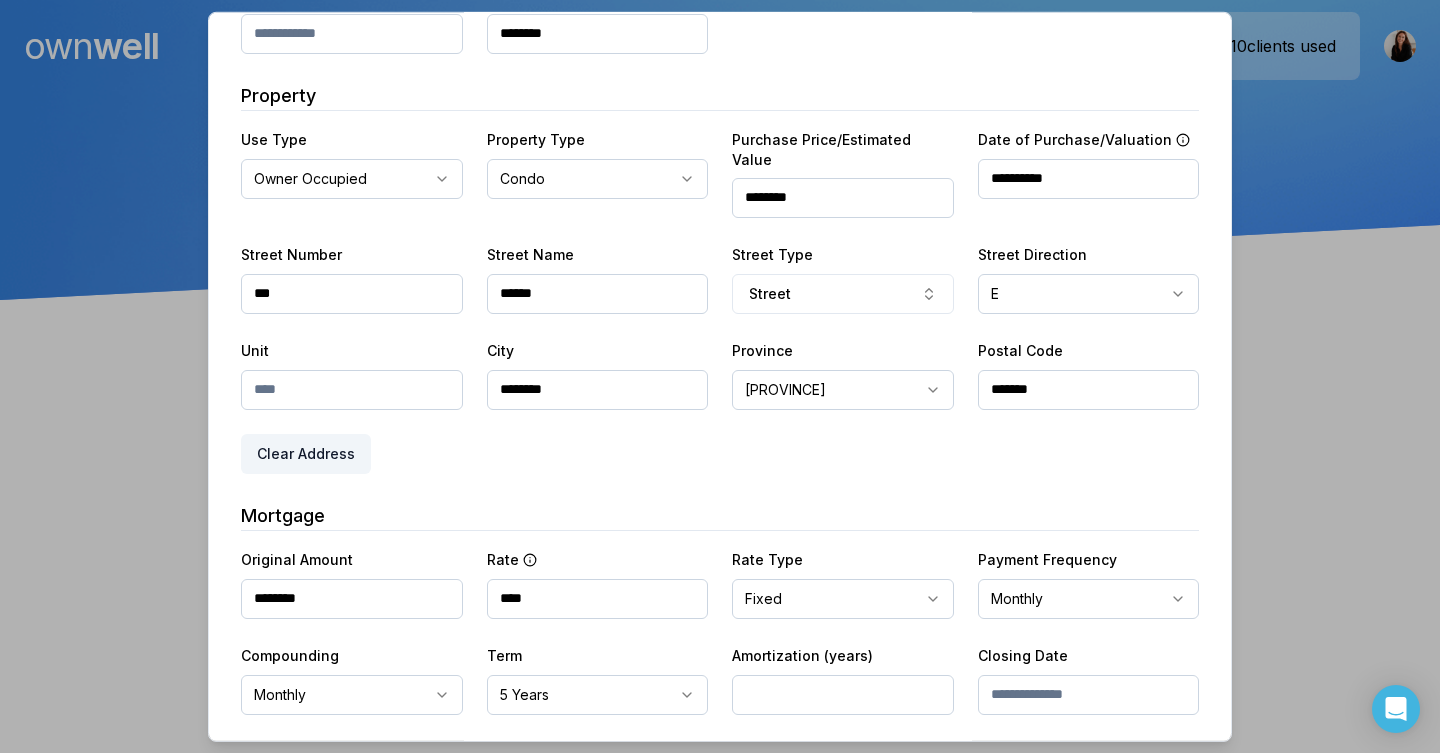 type on "**********" 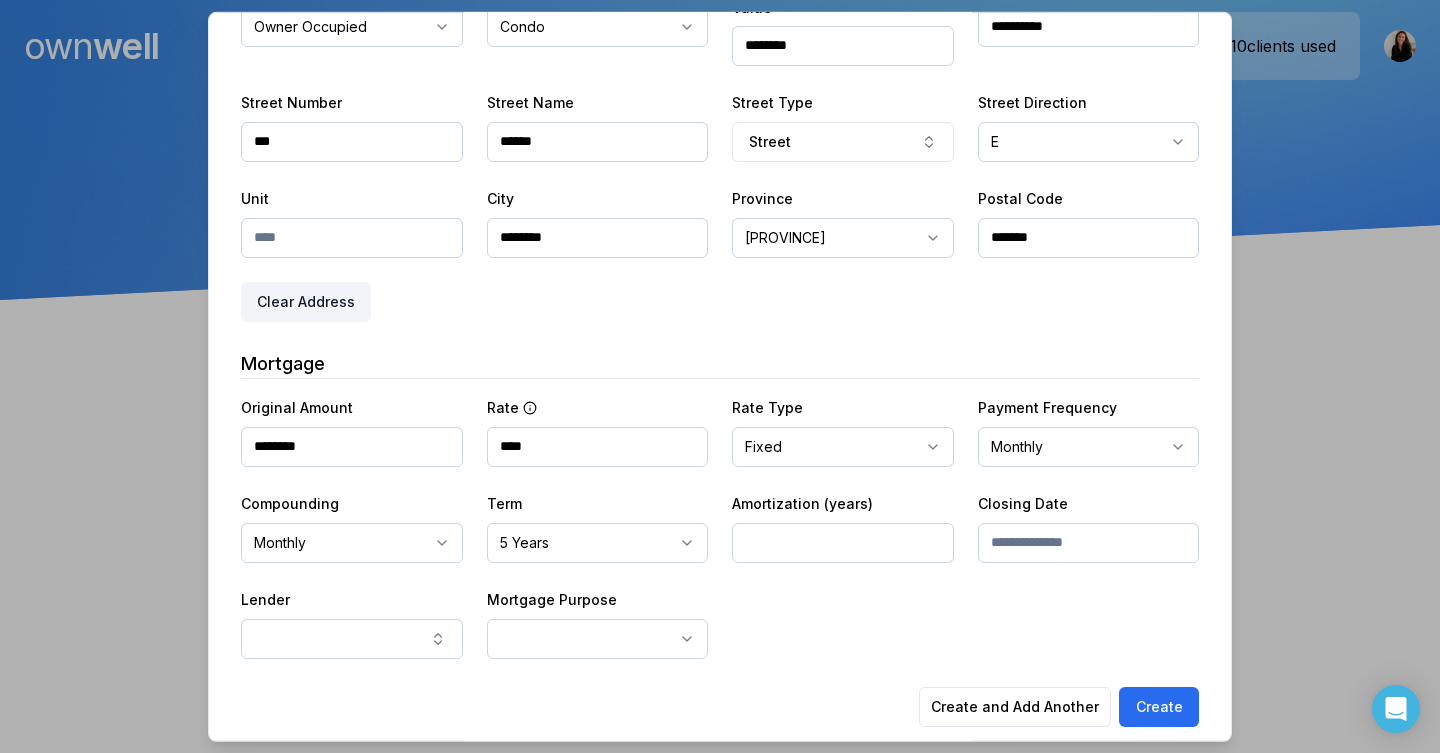 scroll, scrollTop: 491, scrollLeft: 0, axis: vertical 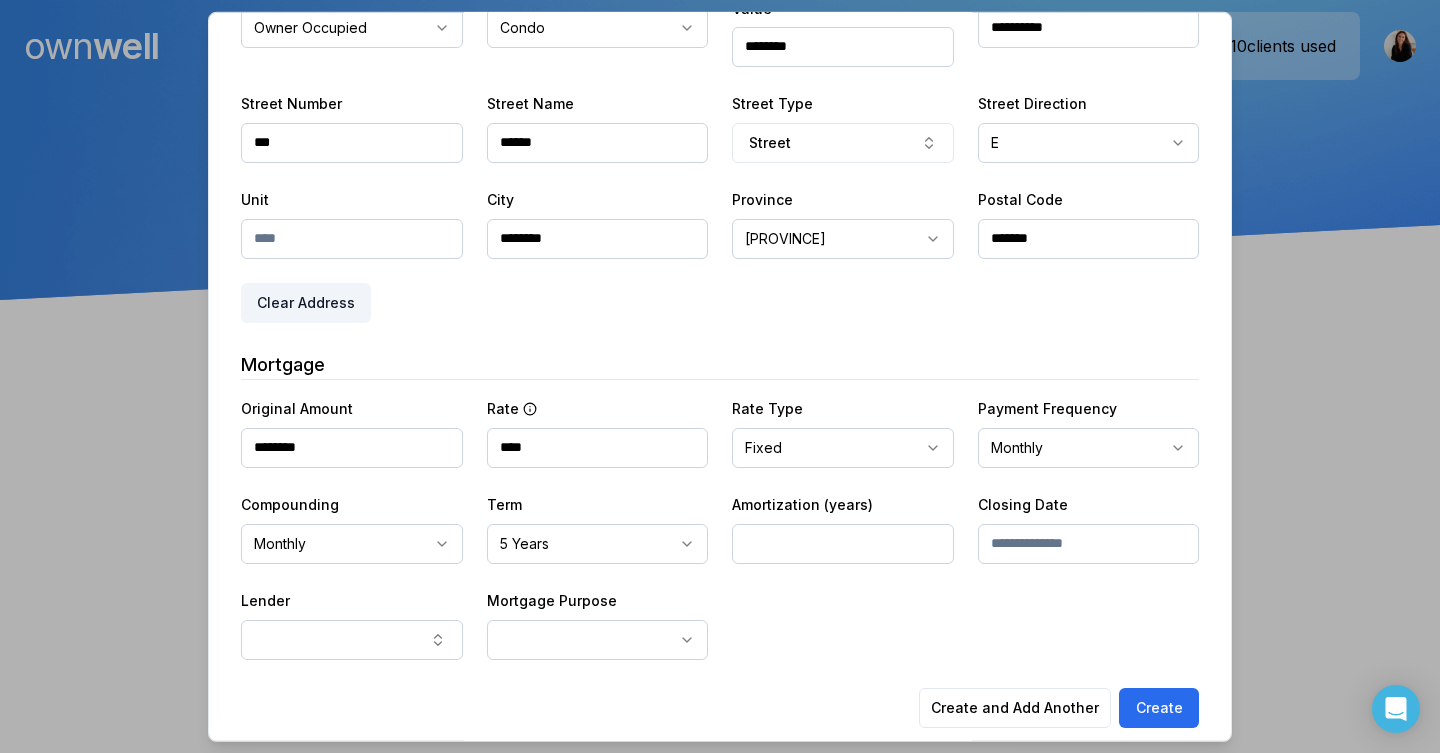 click at bounding box center [1089, 543] 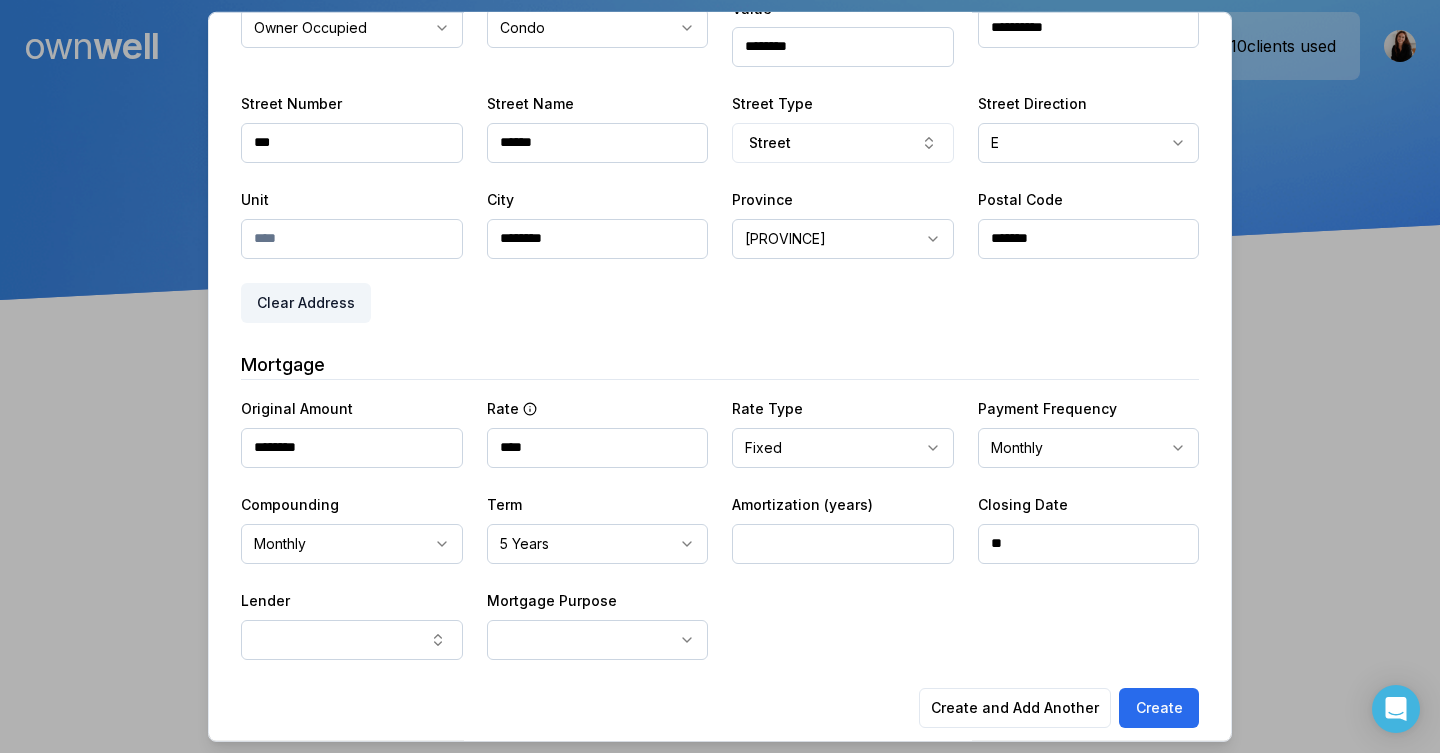 type on "*" 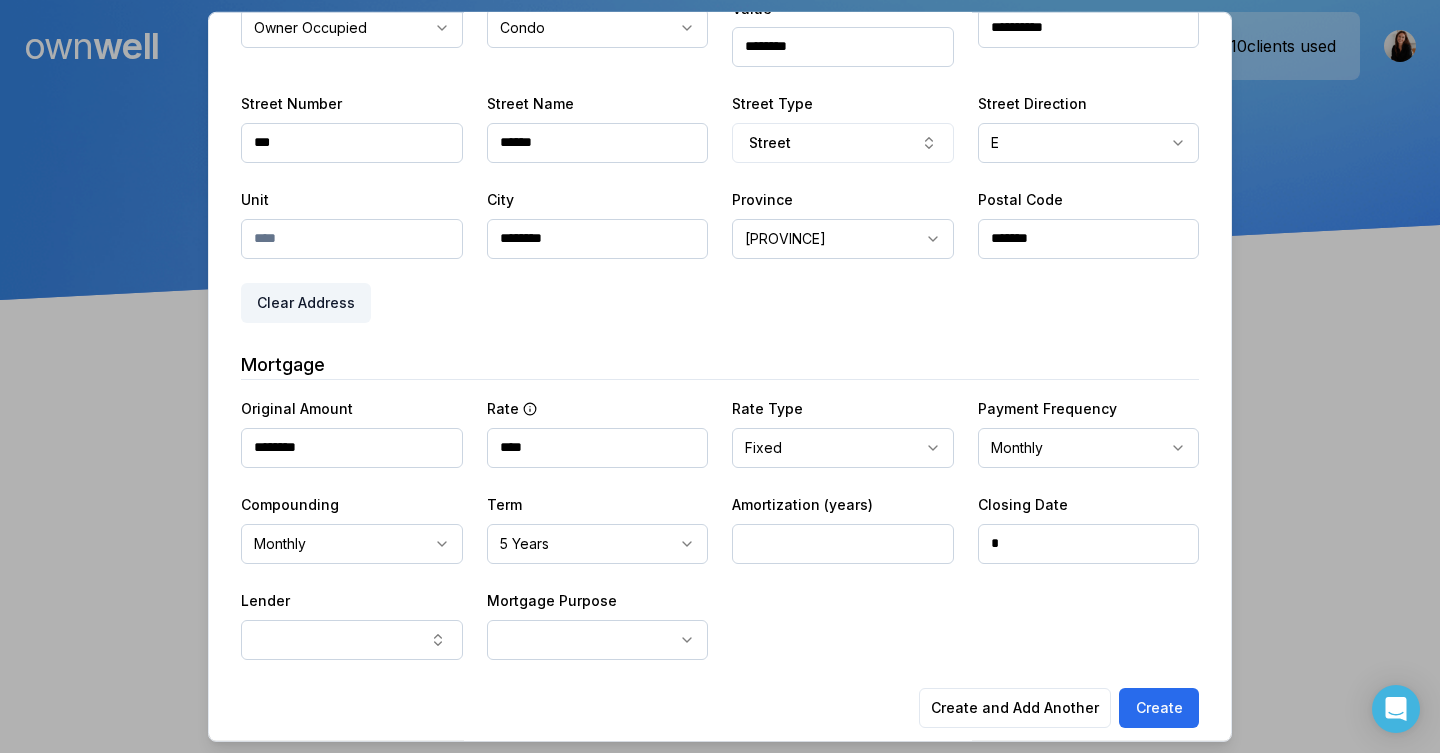 type 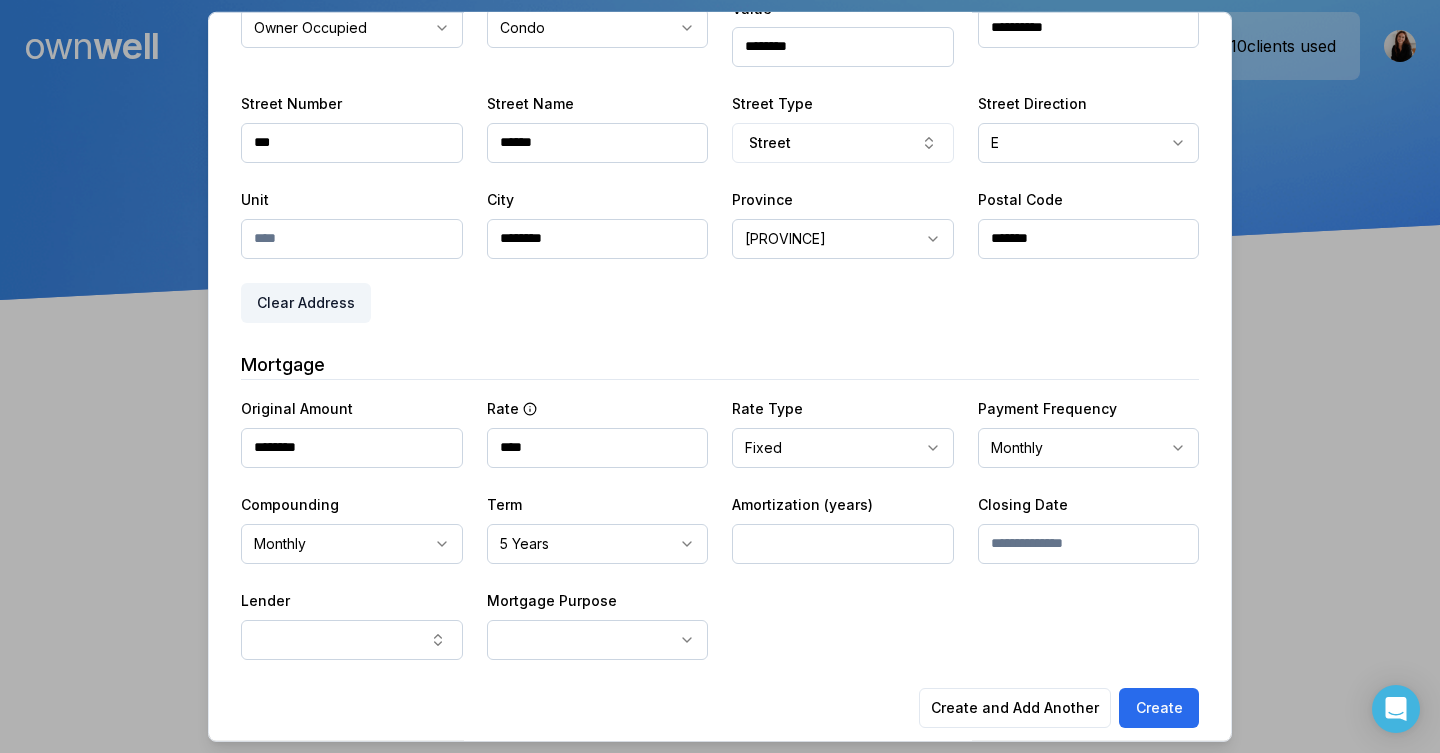 scroll, scrollTop: 406, scrollLeft: 0, axis: vertical 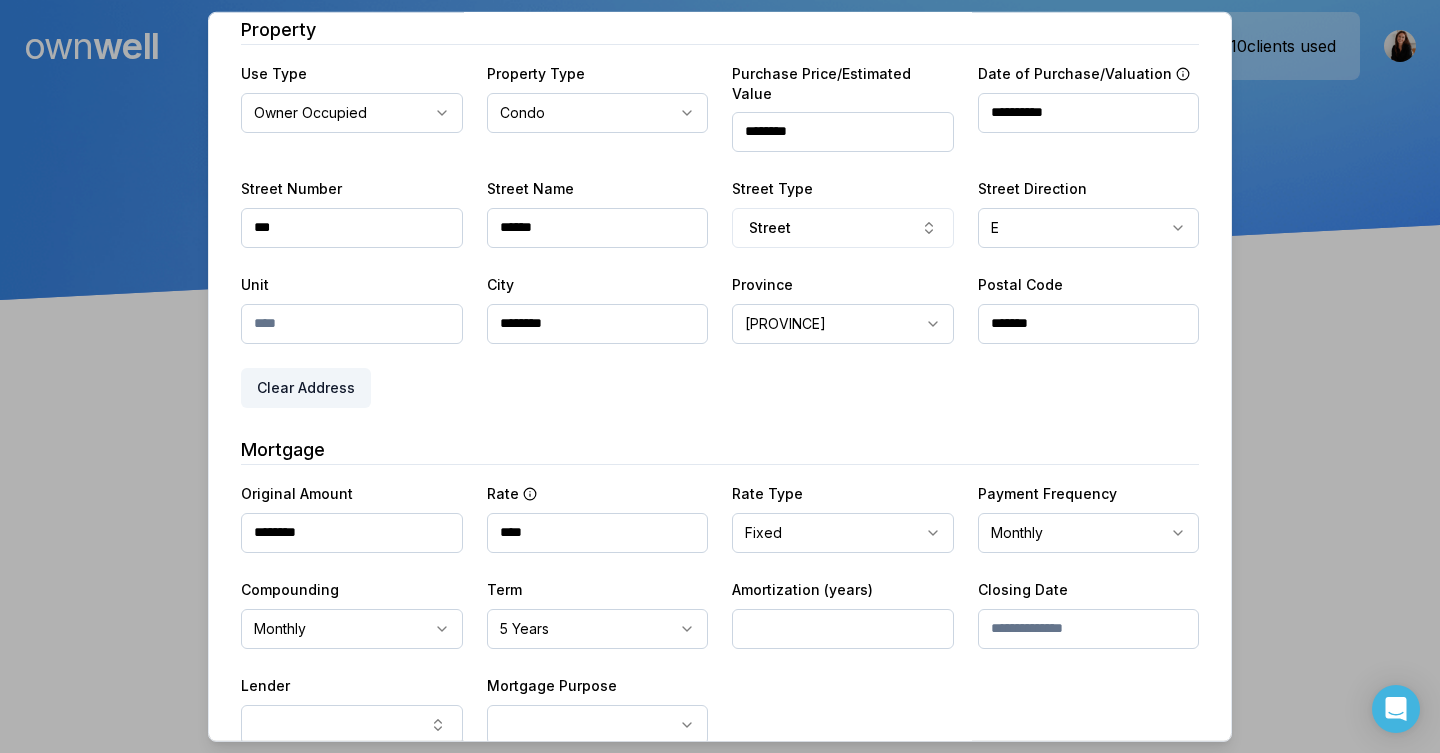 click on "**********" at bounding box center (1089, 112) 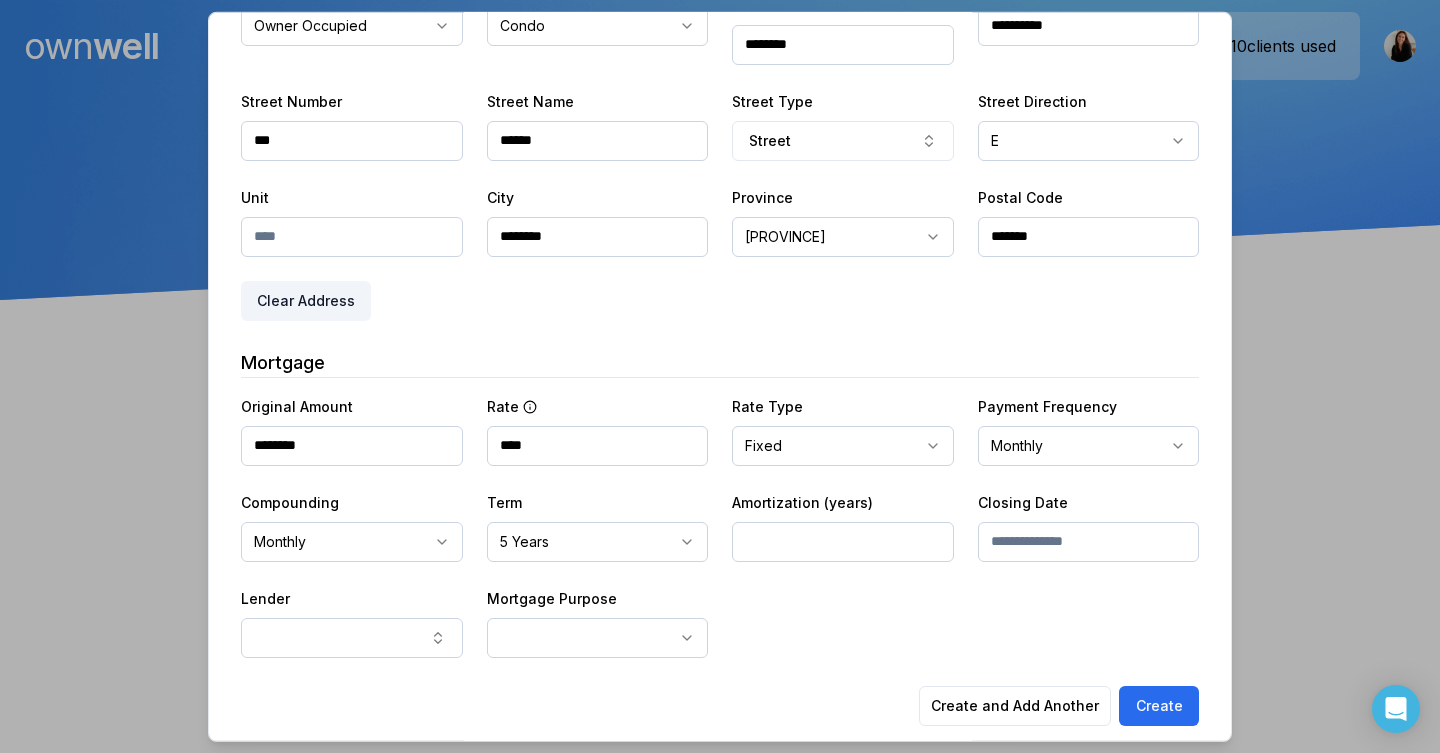 scroll, scrollTop: 491, scrollLeft: 0, axis: vertical 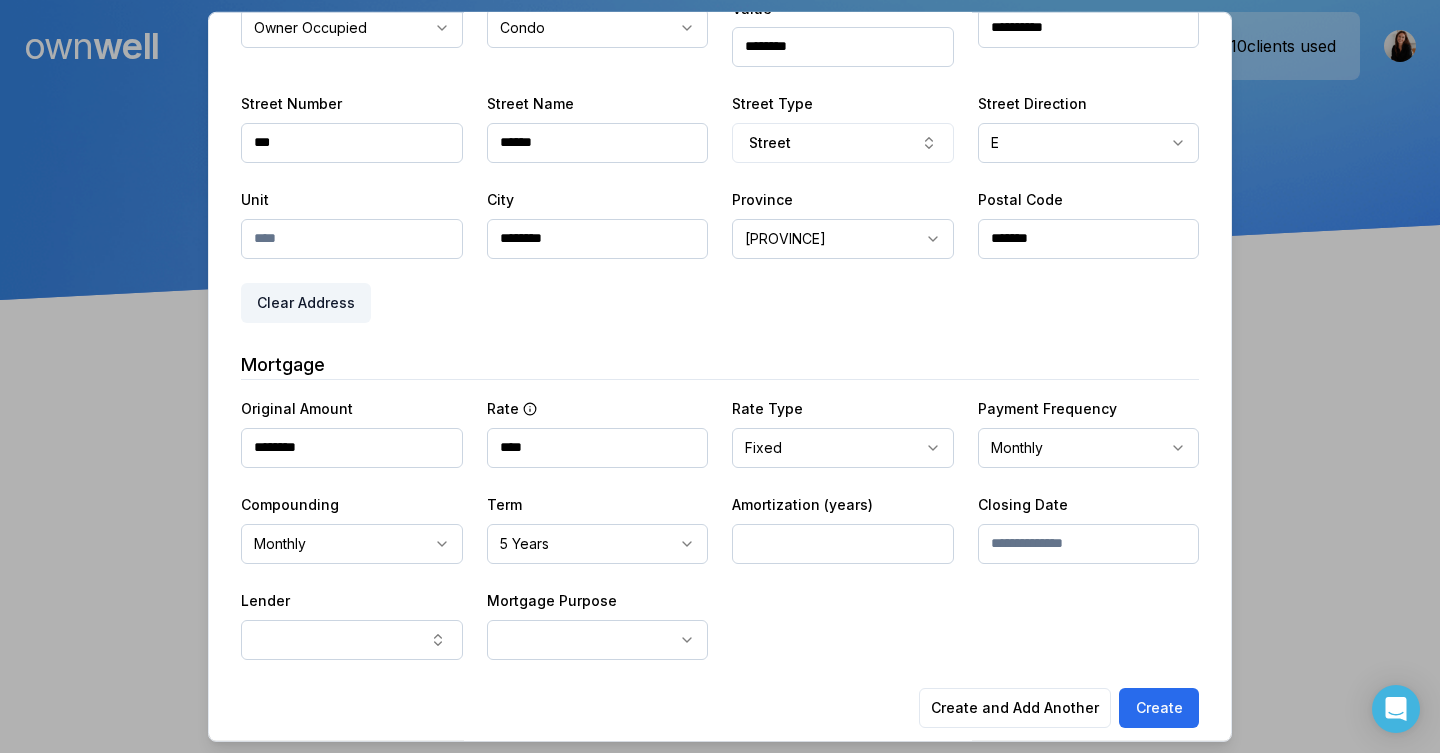click at bounding box center [1089, 543] 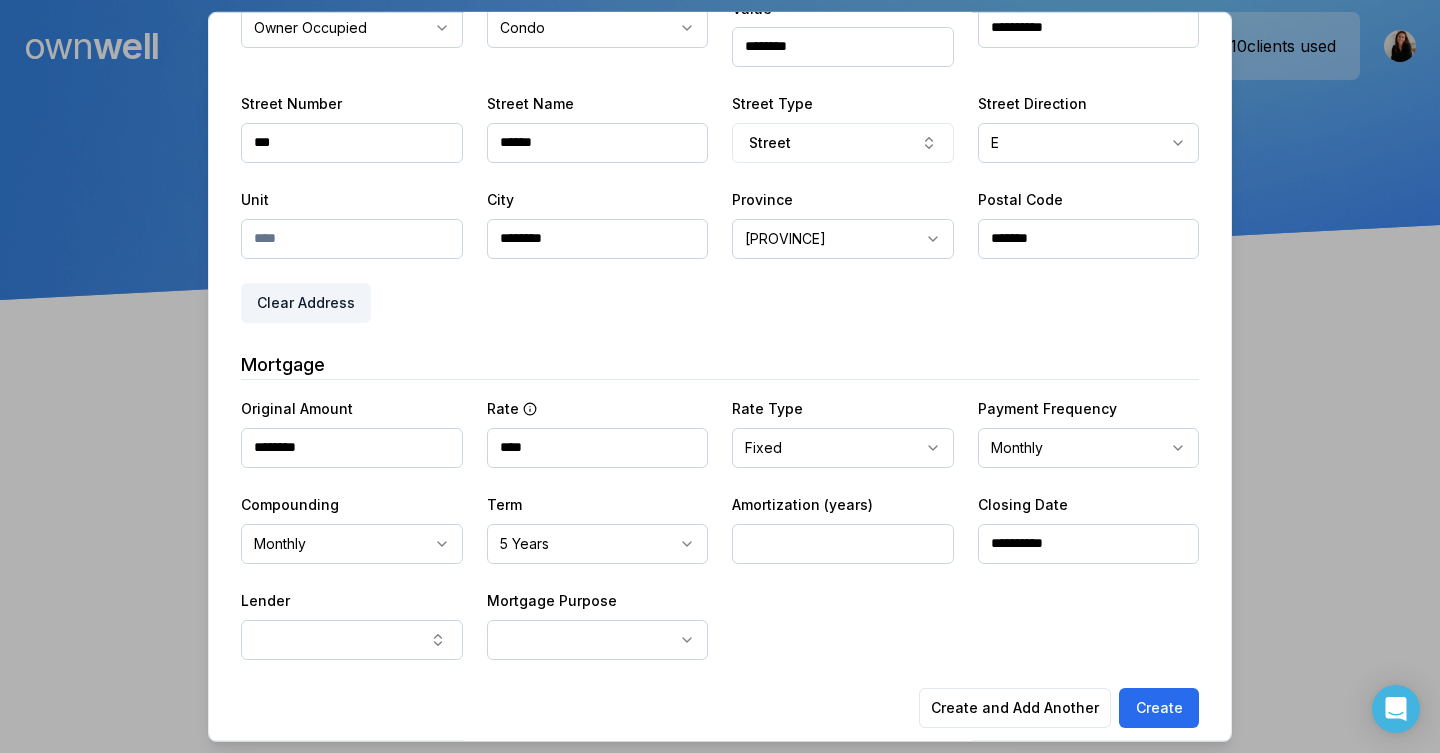 type on "**********" 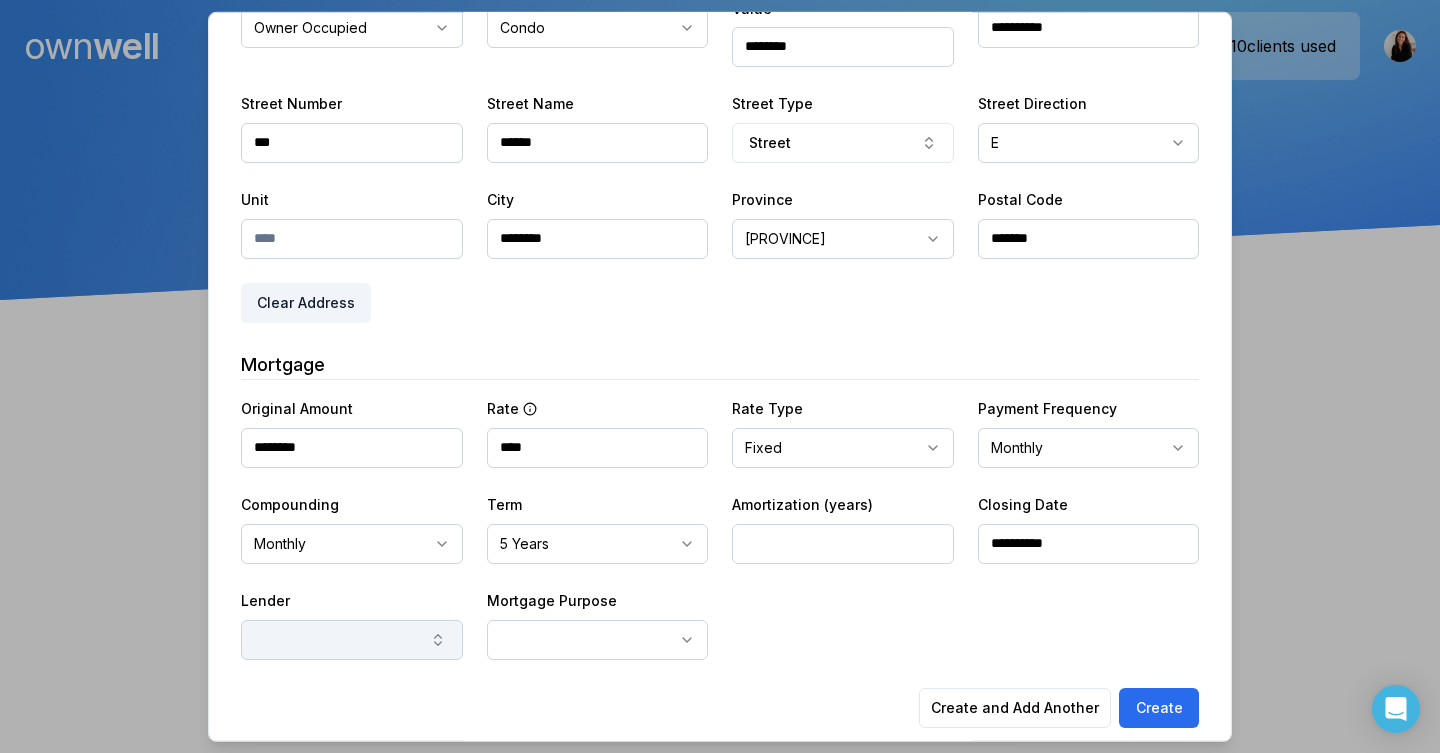 click at bounding box center [352, 639] 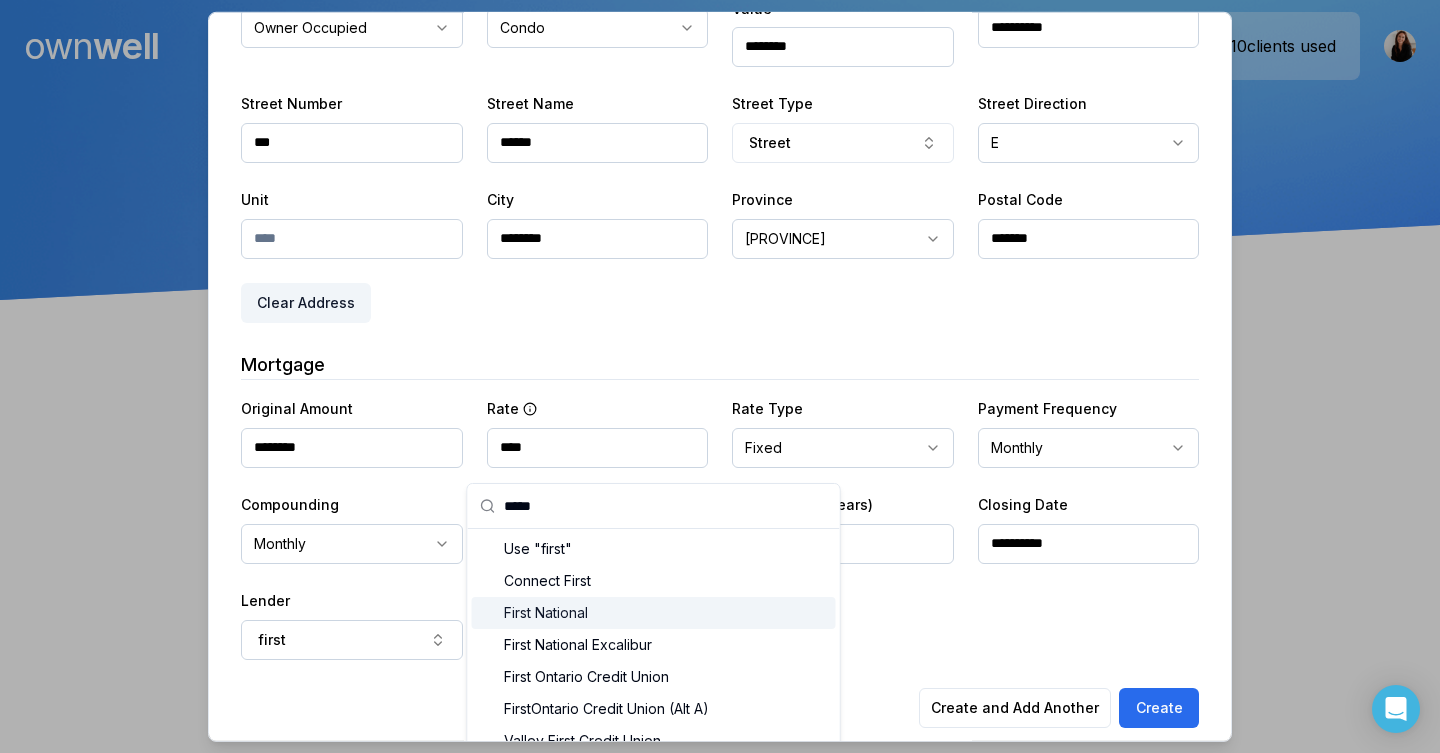 click on "First National" at bounding box center (654, 612) 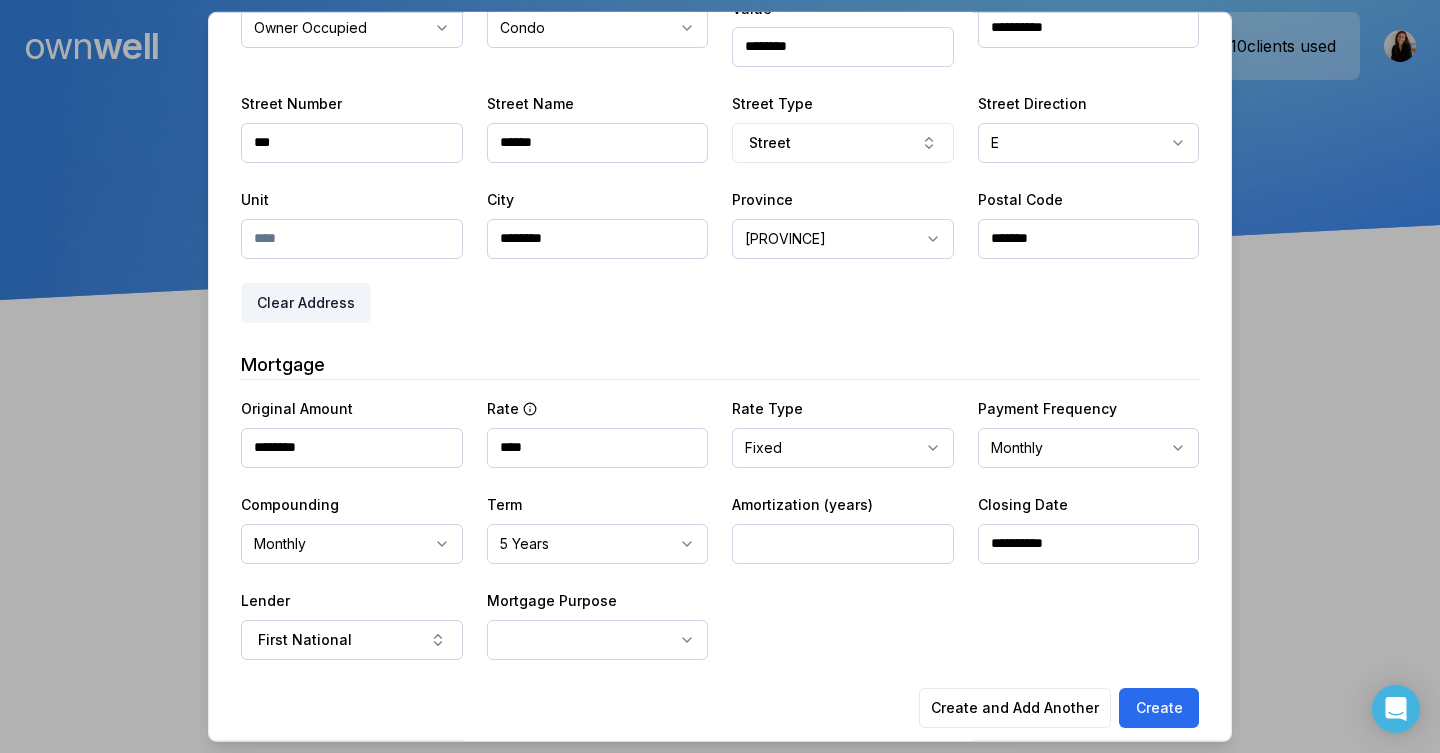 click on "**********" at bounding box center [720, 150] 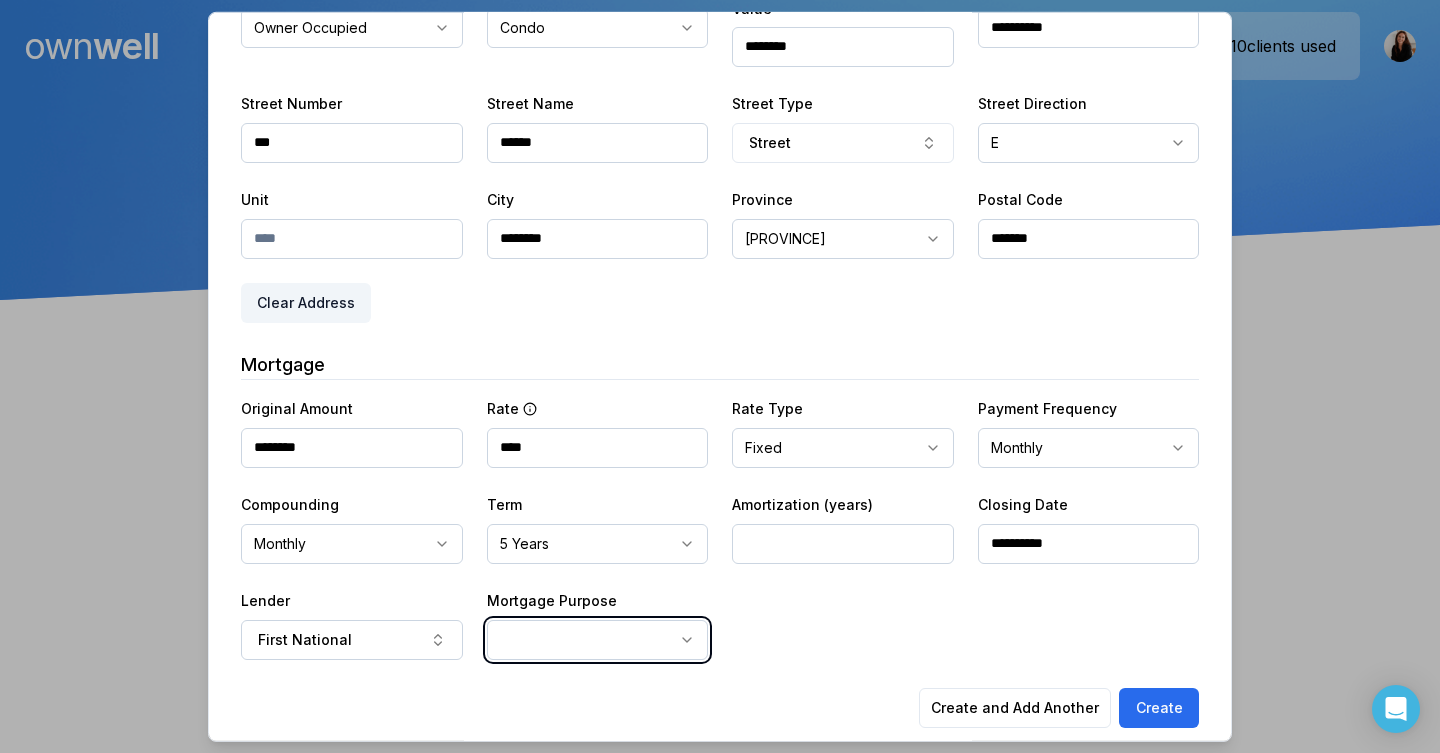 click on "**********" at bounding box center [720, 150] 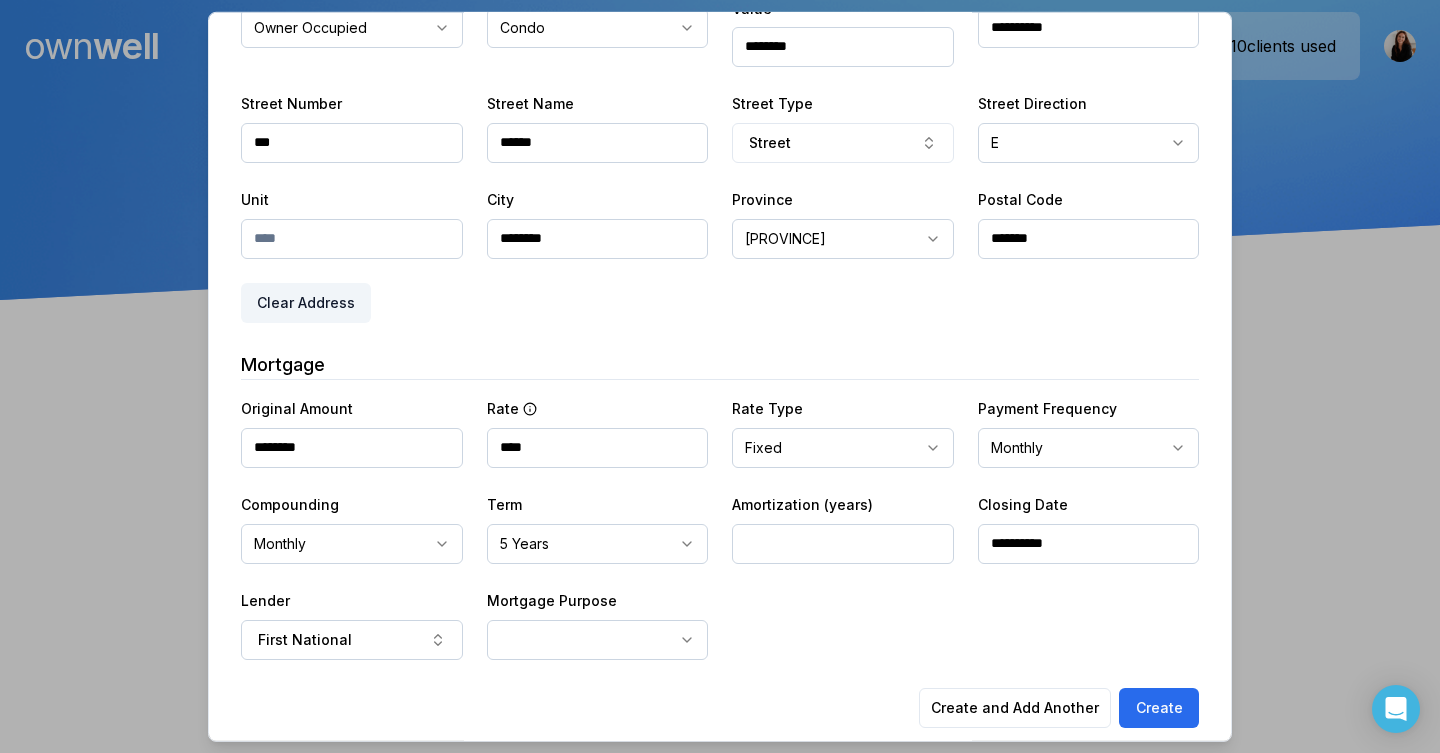 click on "**********" at bounding box center [720, 150] 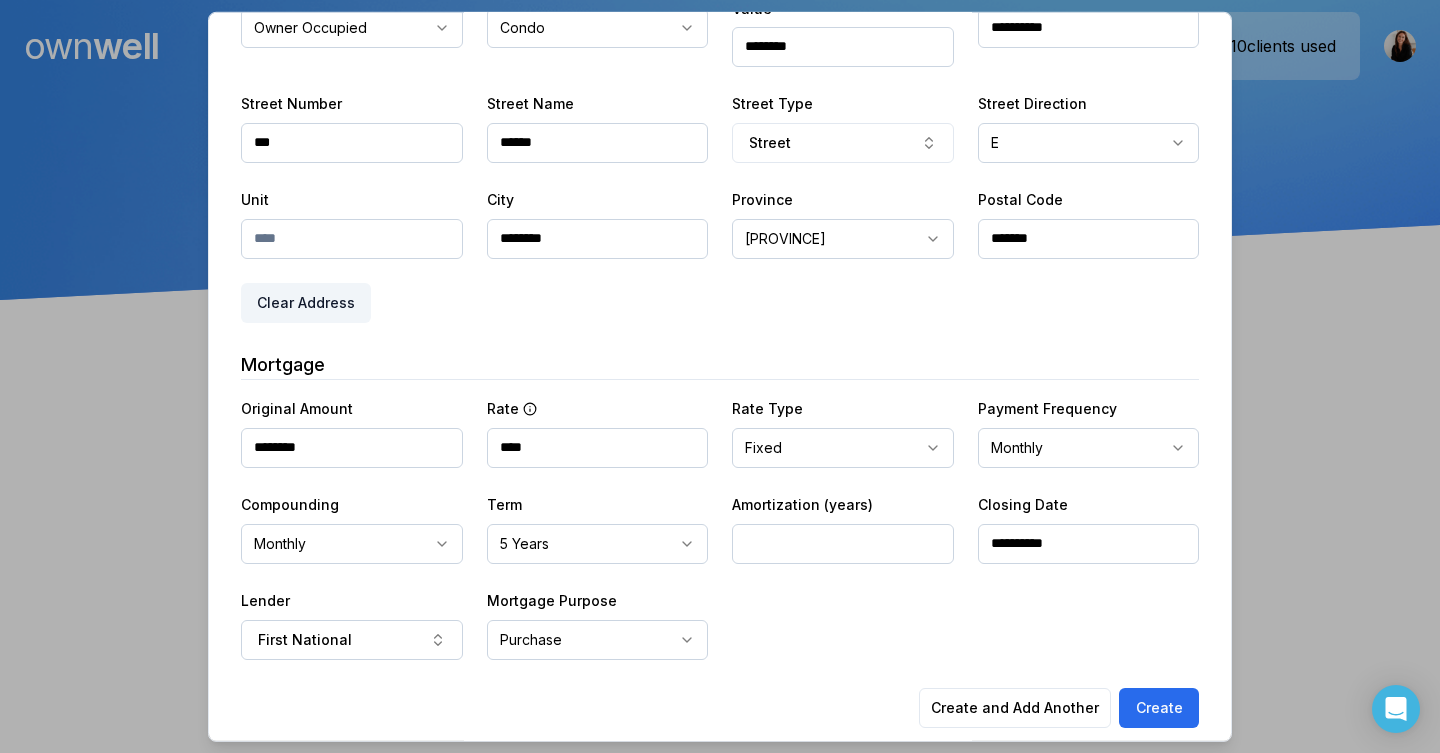 click on "**********" at bounding box center [720, 171] 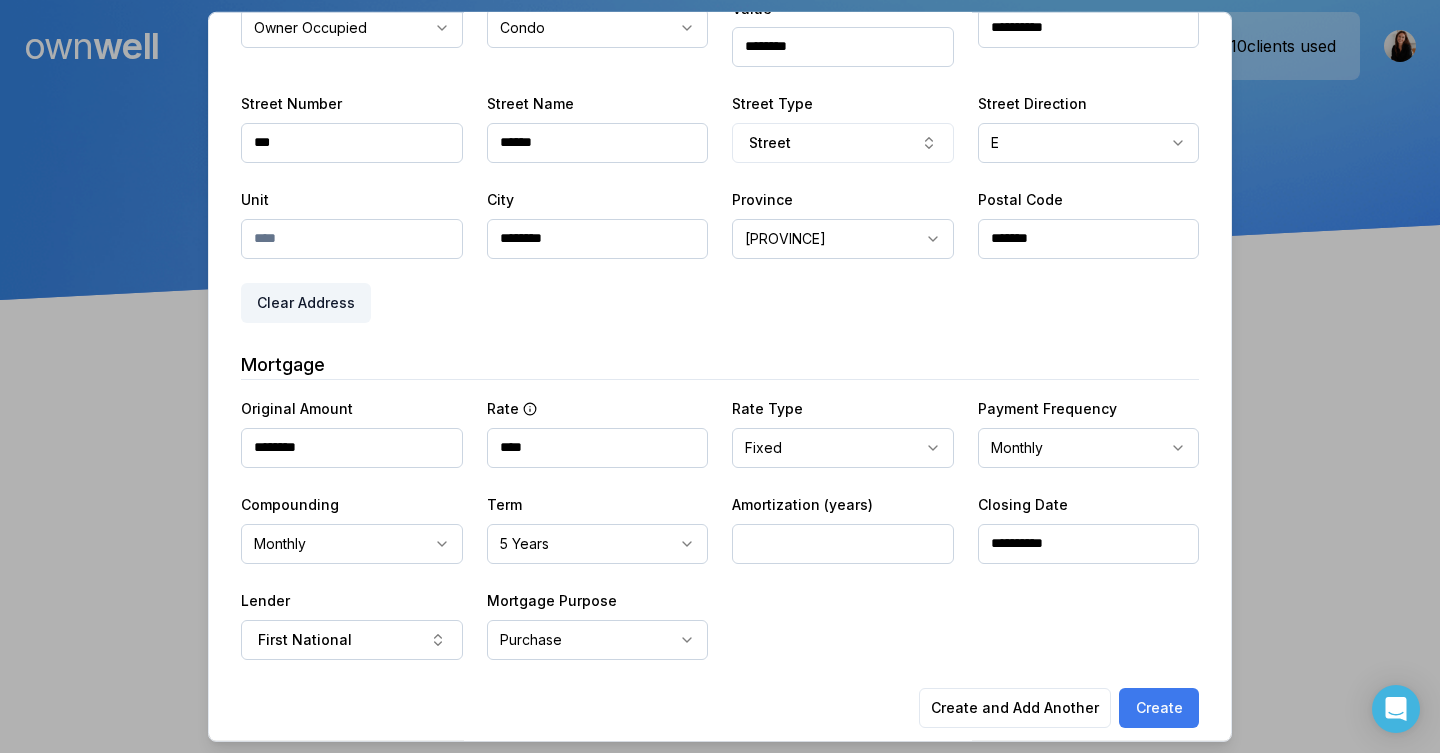 click on "Create" at bounding box center (1159, 707) 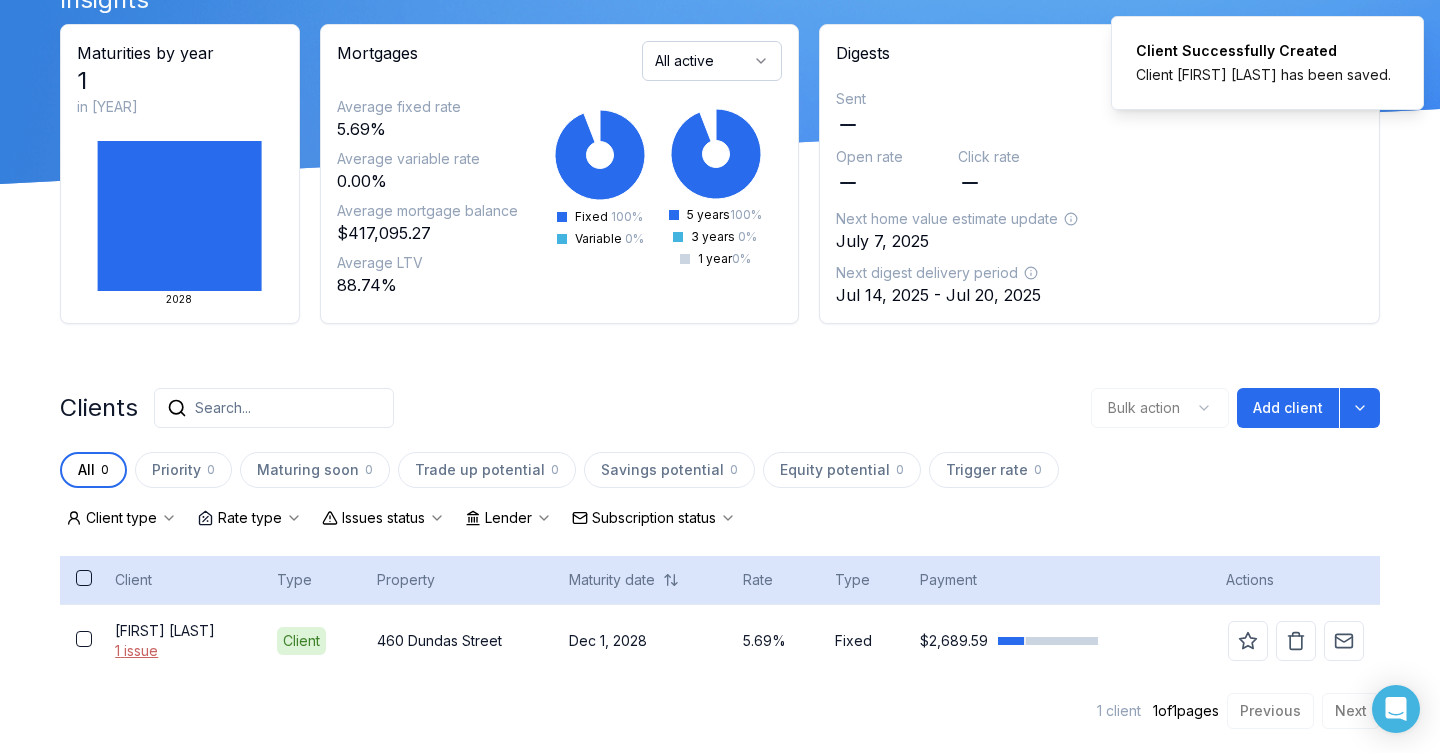 scroll, scrollTop: 116, scrollLeft: 0, axis: vertical 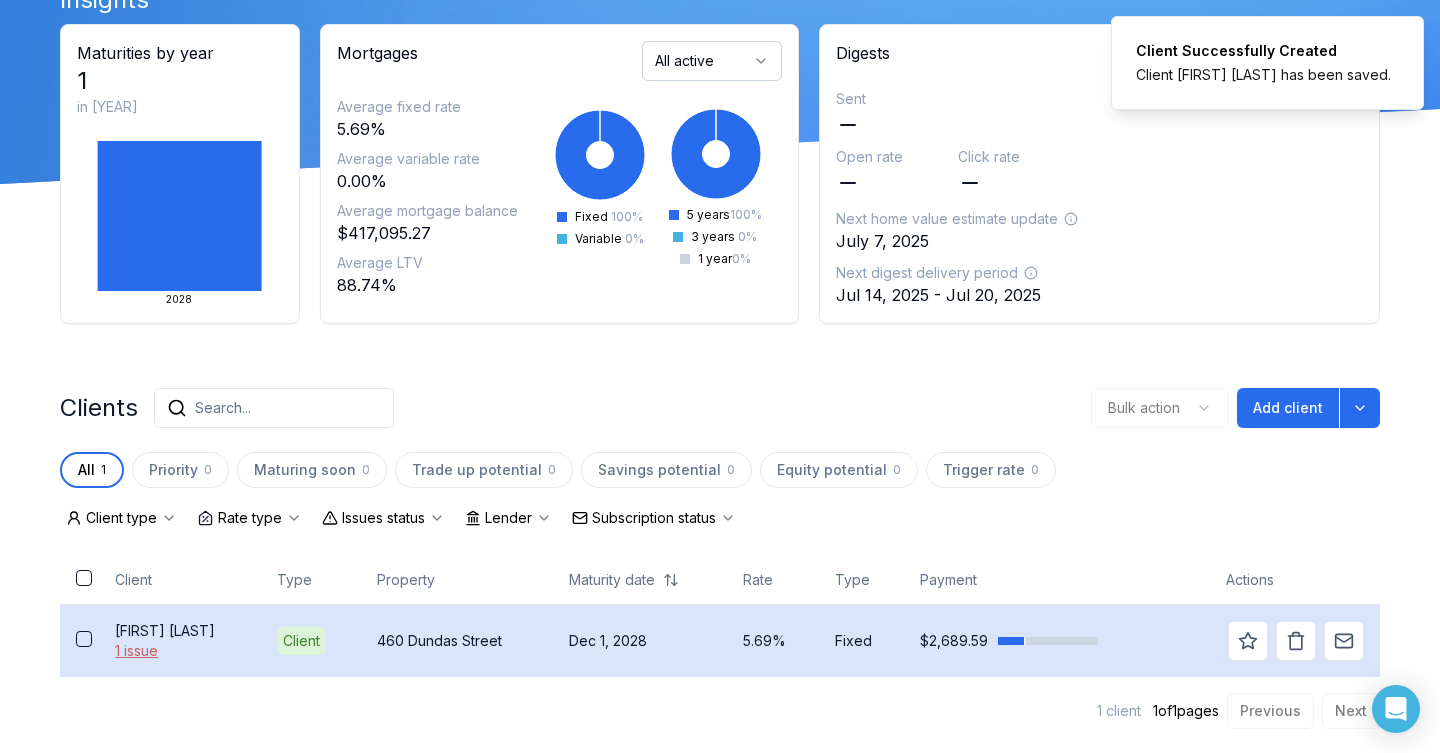 click on "[FIRST]   [LAST]" at bounding box center (180, 631) 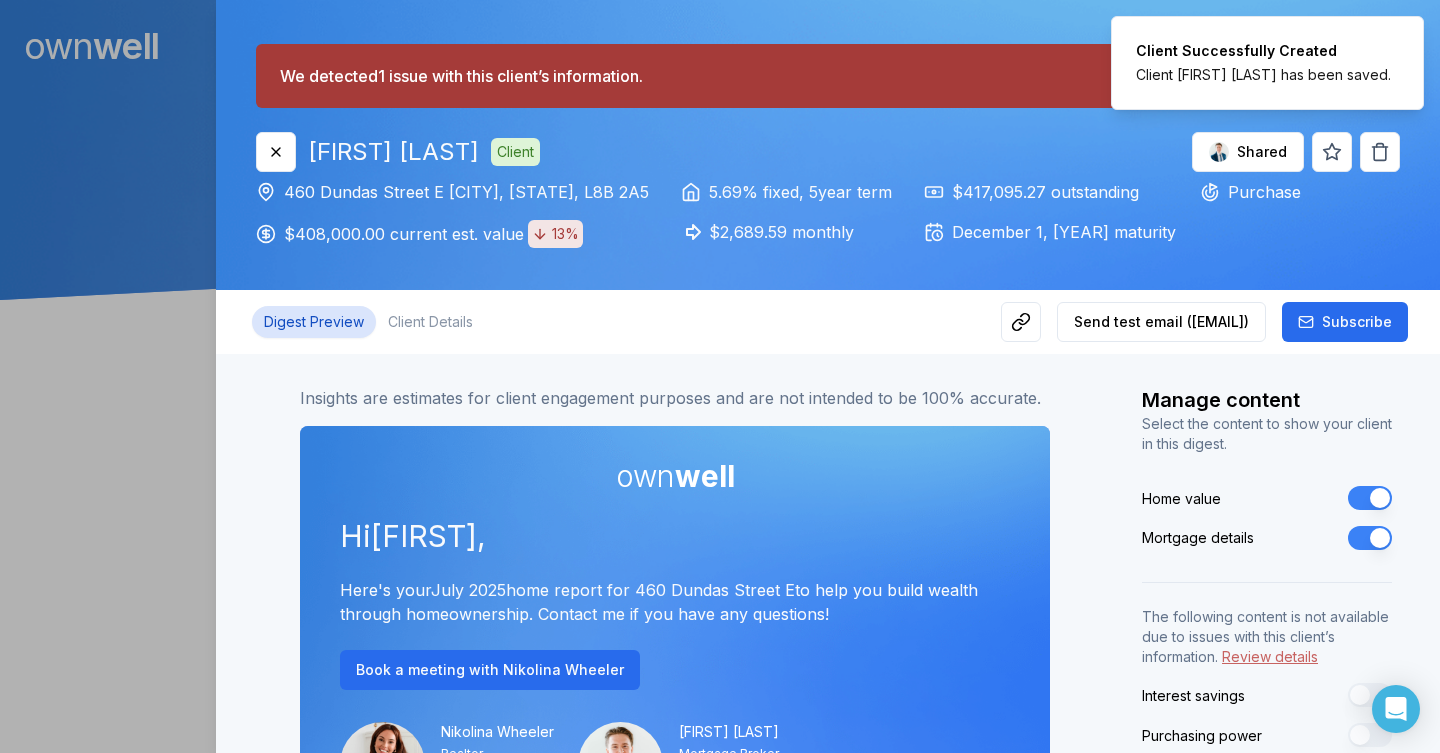 scroll, scrollTop: 0, scrollLeft: 0, axis: both 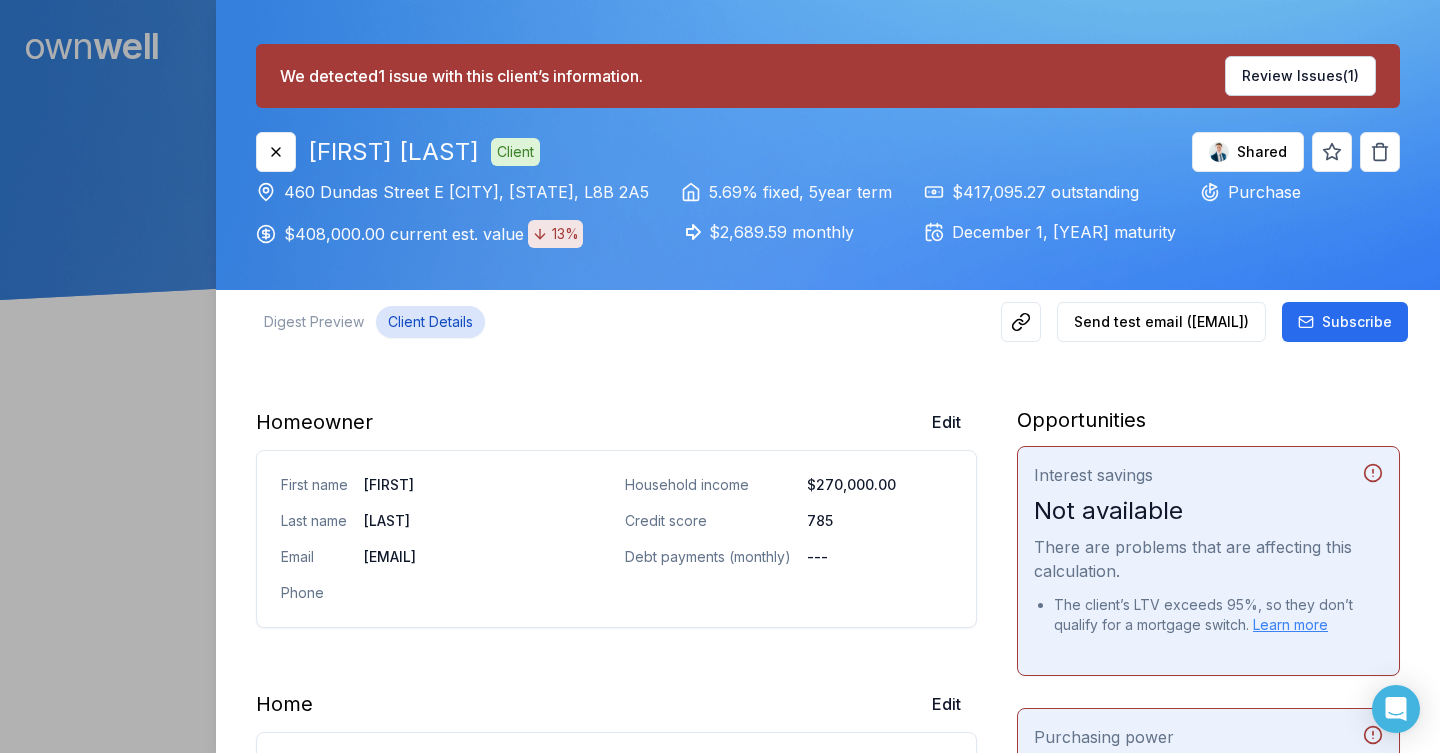 click on "Client Details" at bounding box center (430, 322) 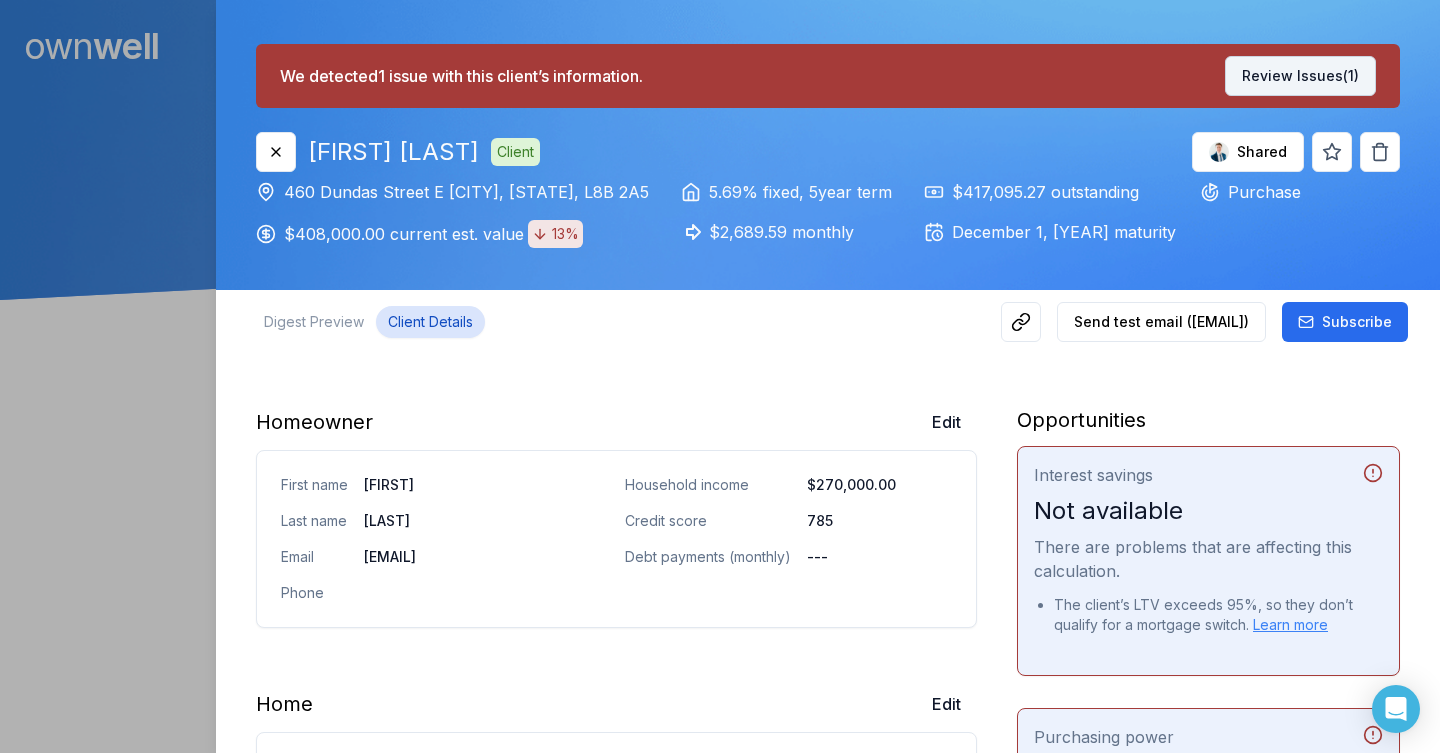 click on "Review Issues  (1)" at bounding box center [1300, 76] 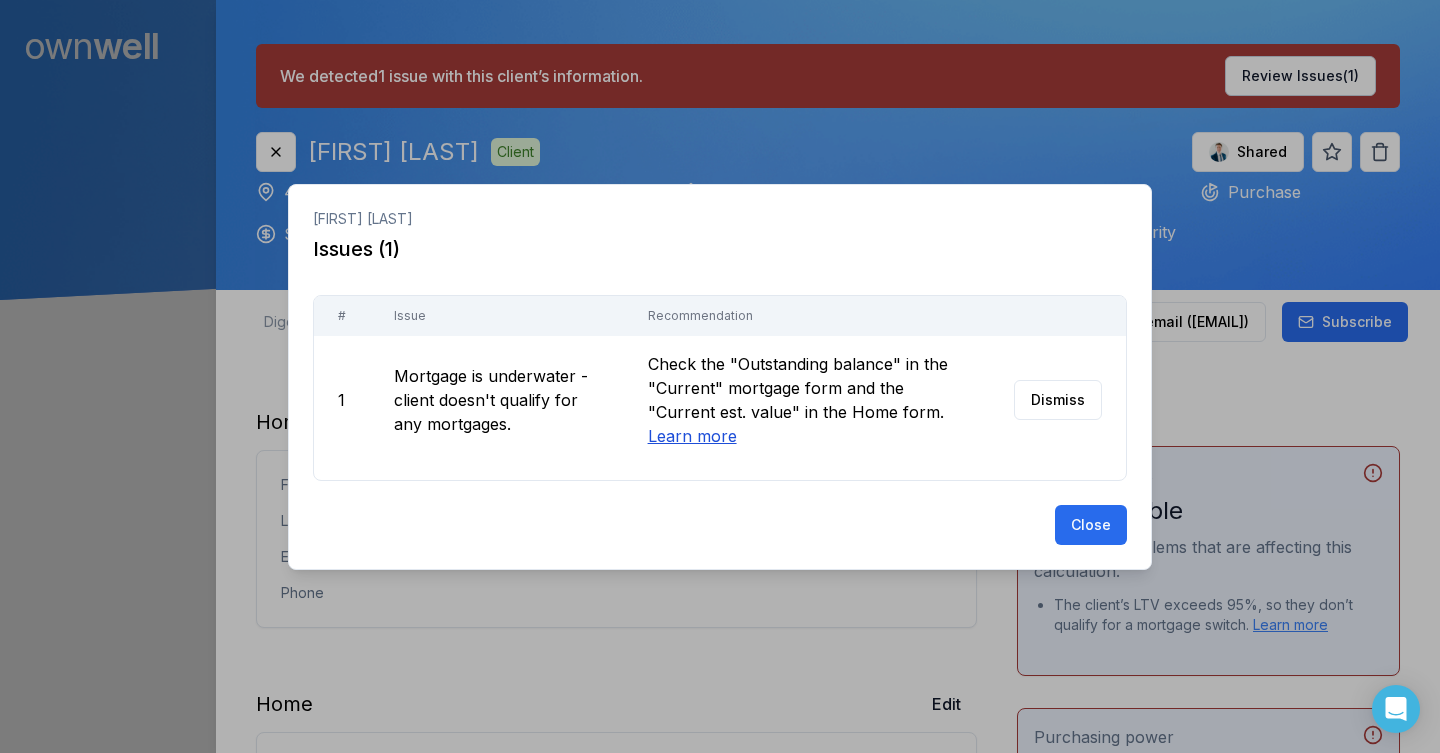 click on "Learn more" at bounding box center [692, 436] 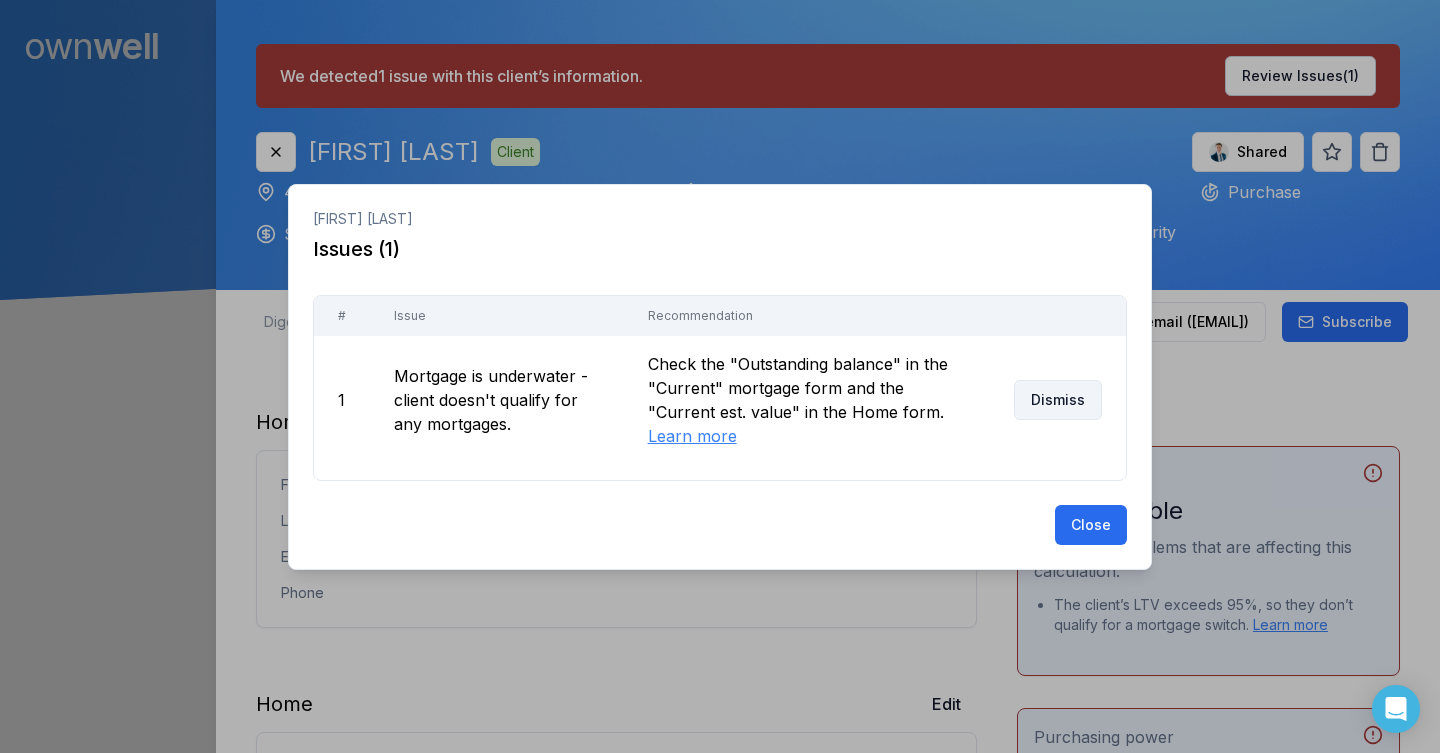 click on "Dismiss" at bounding box center (1058, 400) 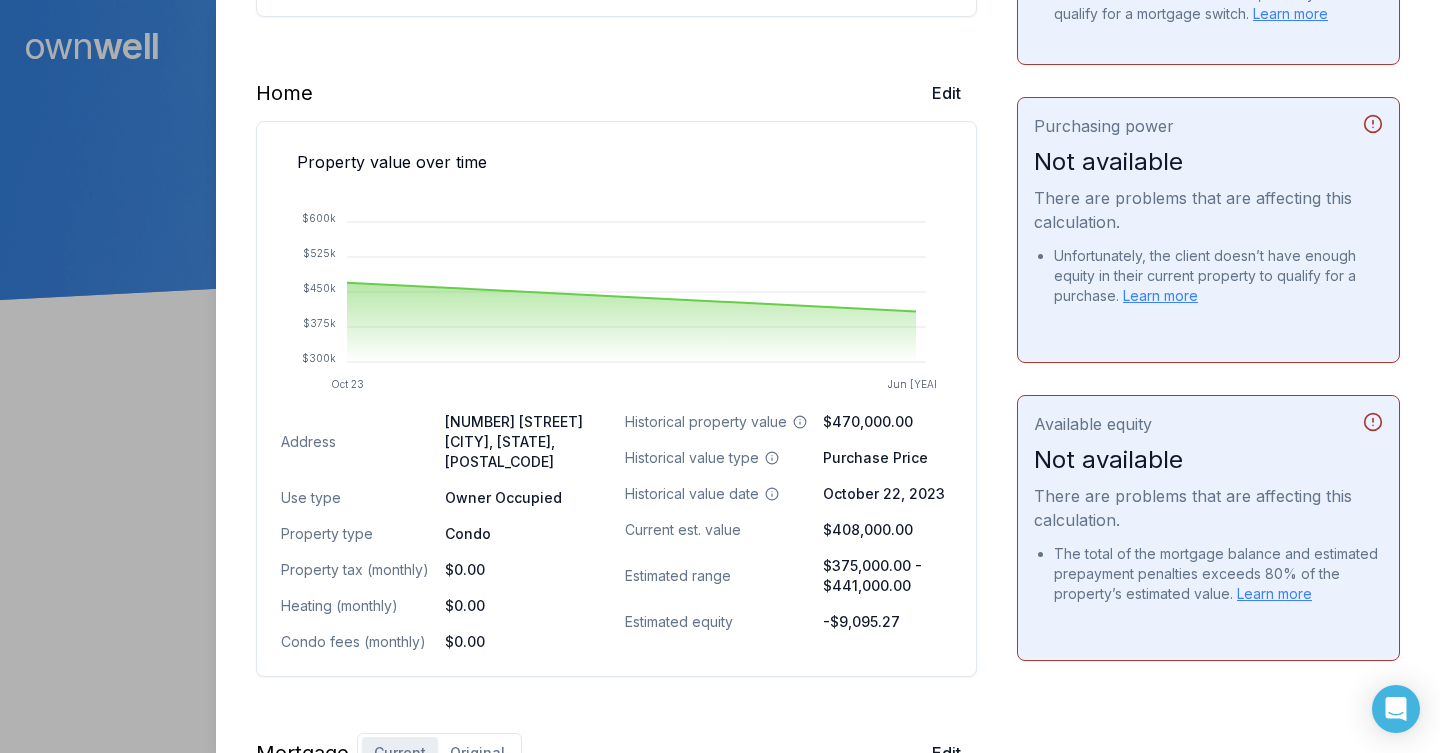 scroll, scrollTop: 519, scrollLeft: 0, axis: vertical 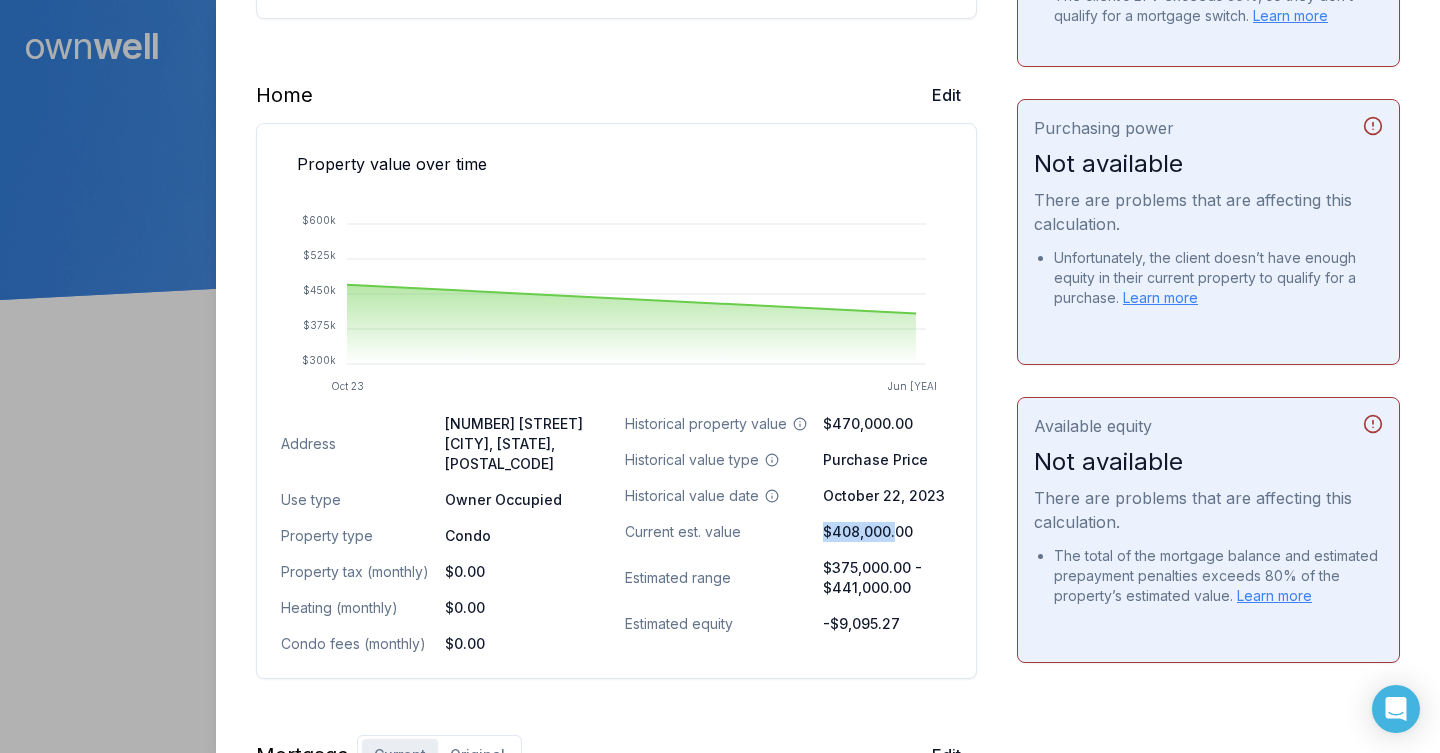 drag, startPoint x: 892, startPoint y: 531, endPoint x: 888, endPoint y: 518, distance: 13.601471 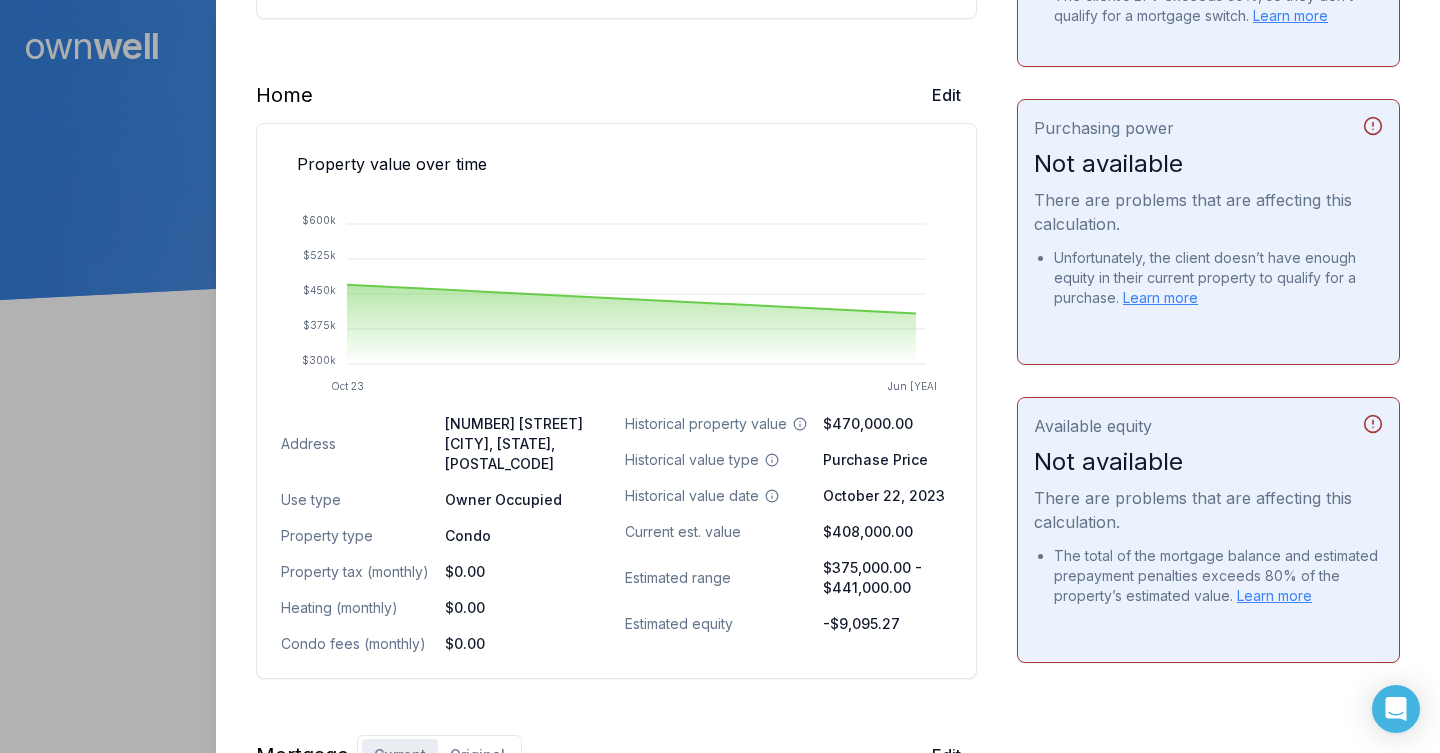 click on "$408,000.00" at bounding box center (888, 532) 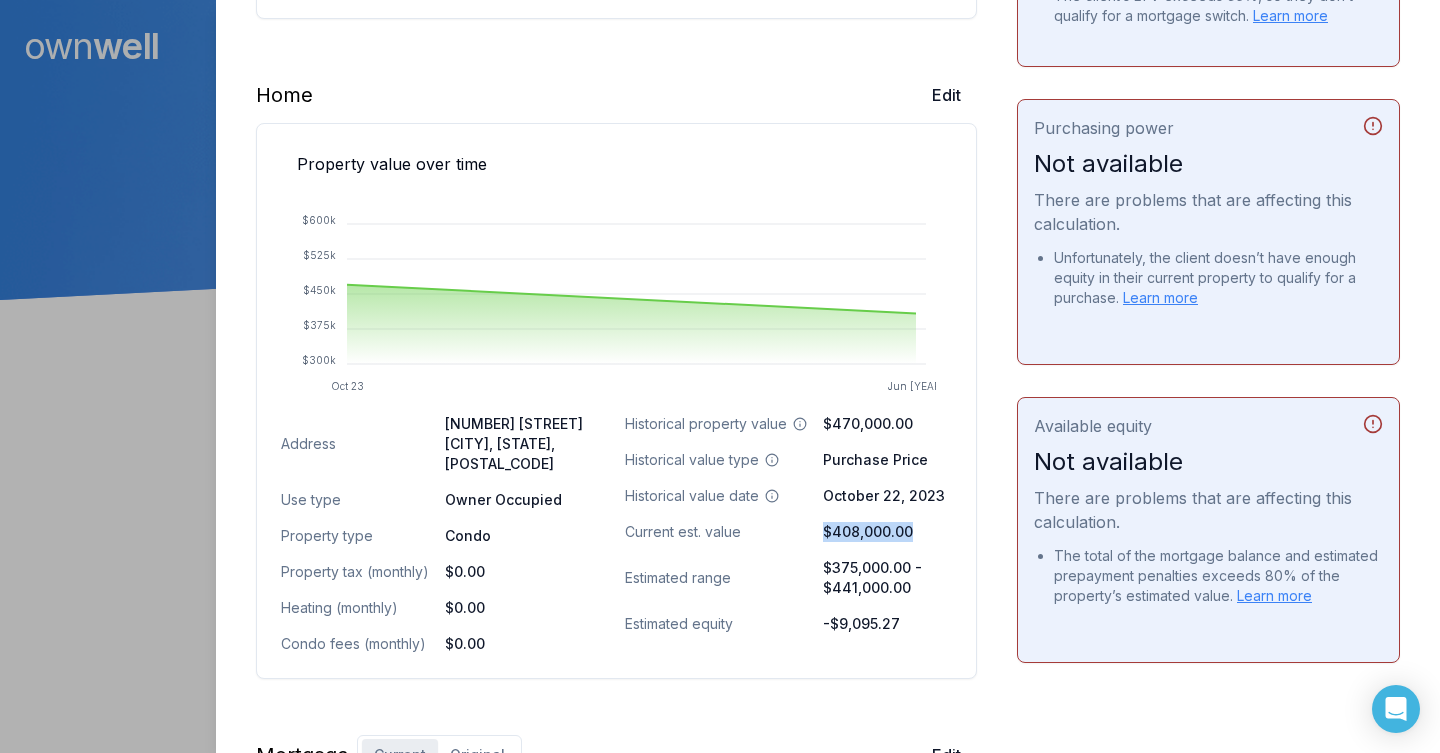 drag, startPoint x: 921, startPoint y: 533, endPoint x: 825, endPoint y: 532, distance: 96.00521 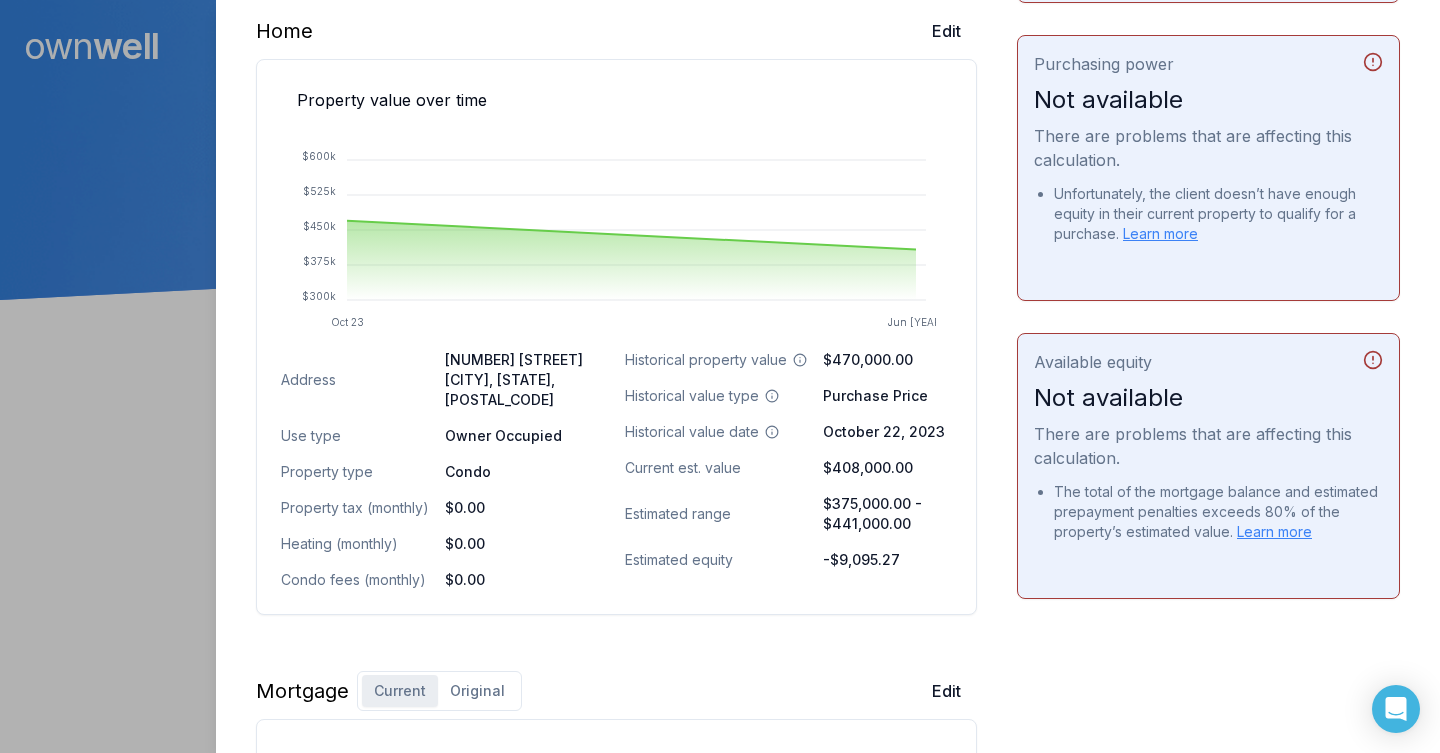 scroll, scrollTop: 555, scrollLeft: 0, axis: vertical 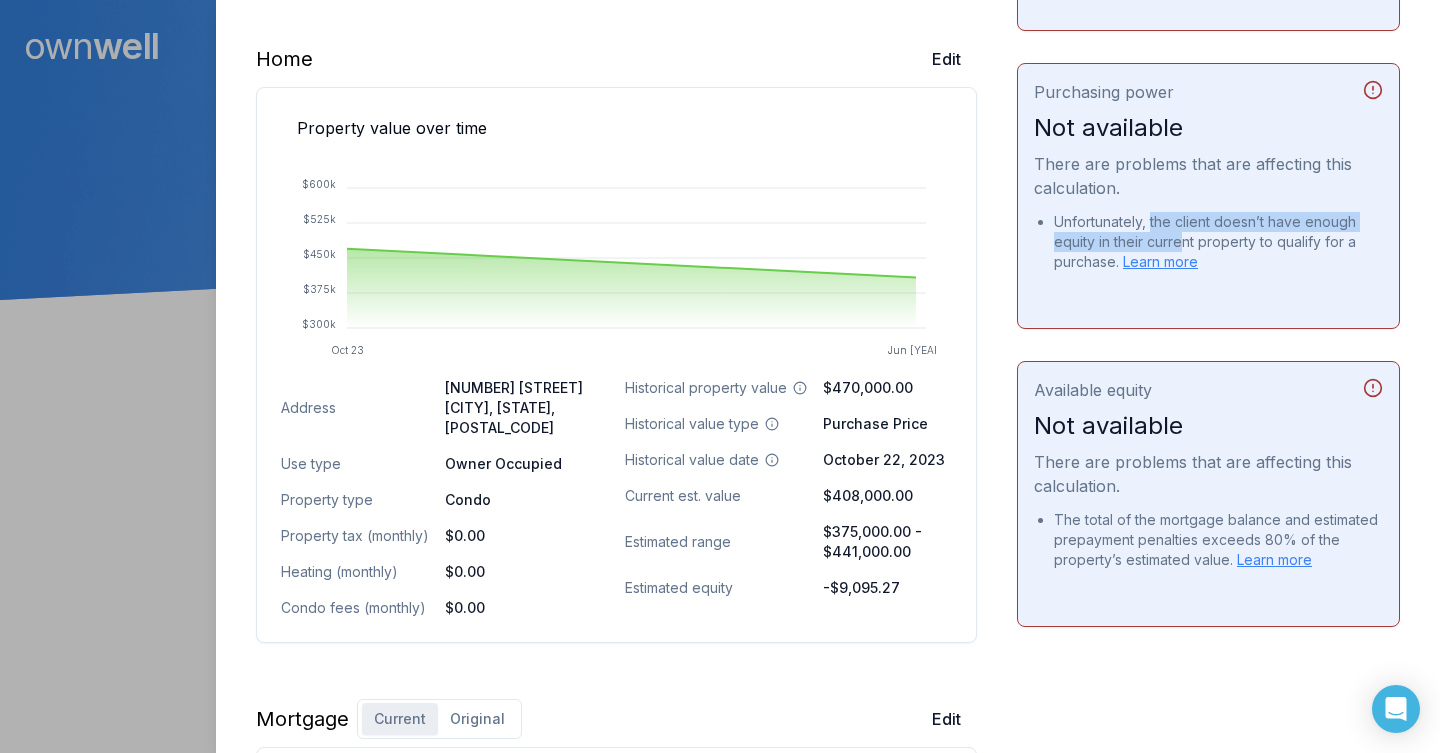 drag, startPoint x: 1152, startPoint y: 225, endPoint x: 1182, endPoint y: 239, distance: 33.105892 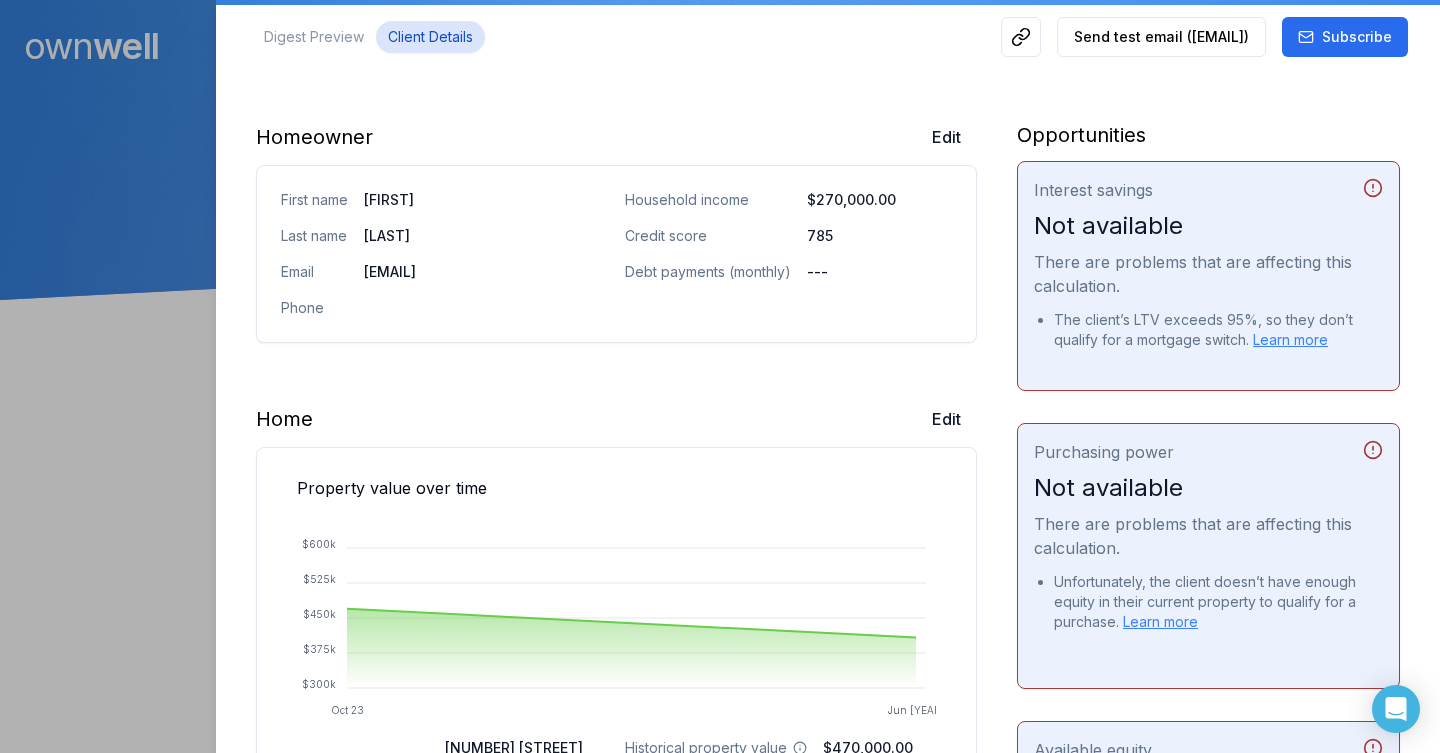 scroll, scrollTop: 182, scrollLeft: 0, axis: vertical 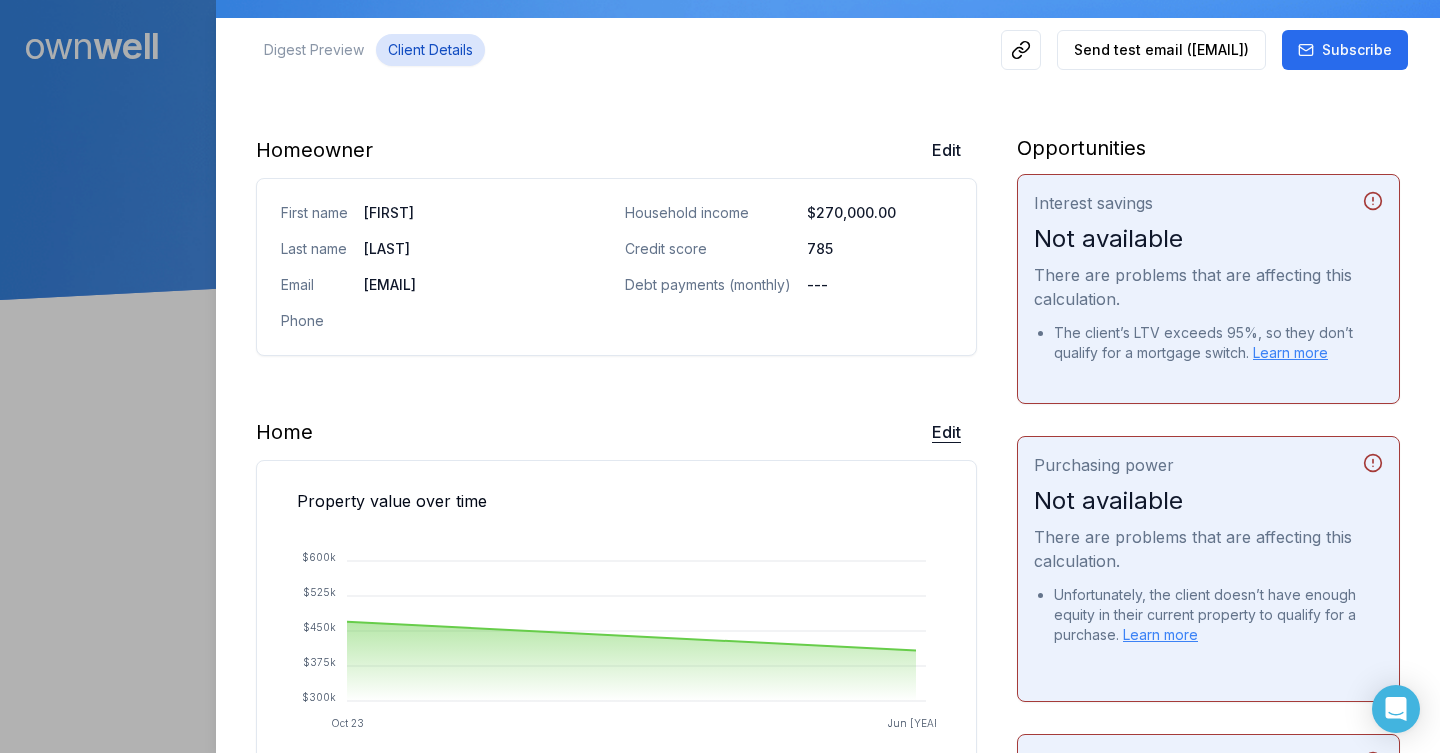 click on "Edit" at bounding box center [946, 432] 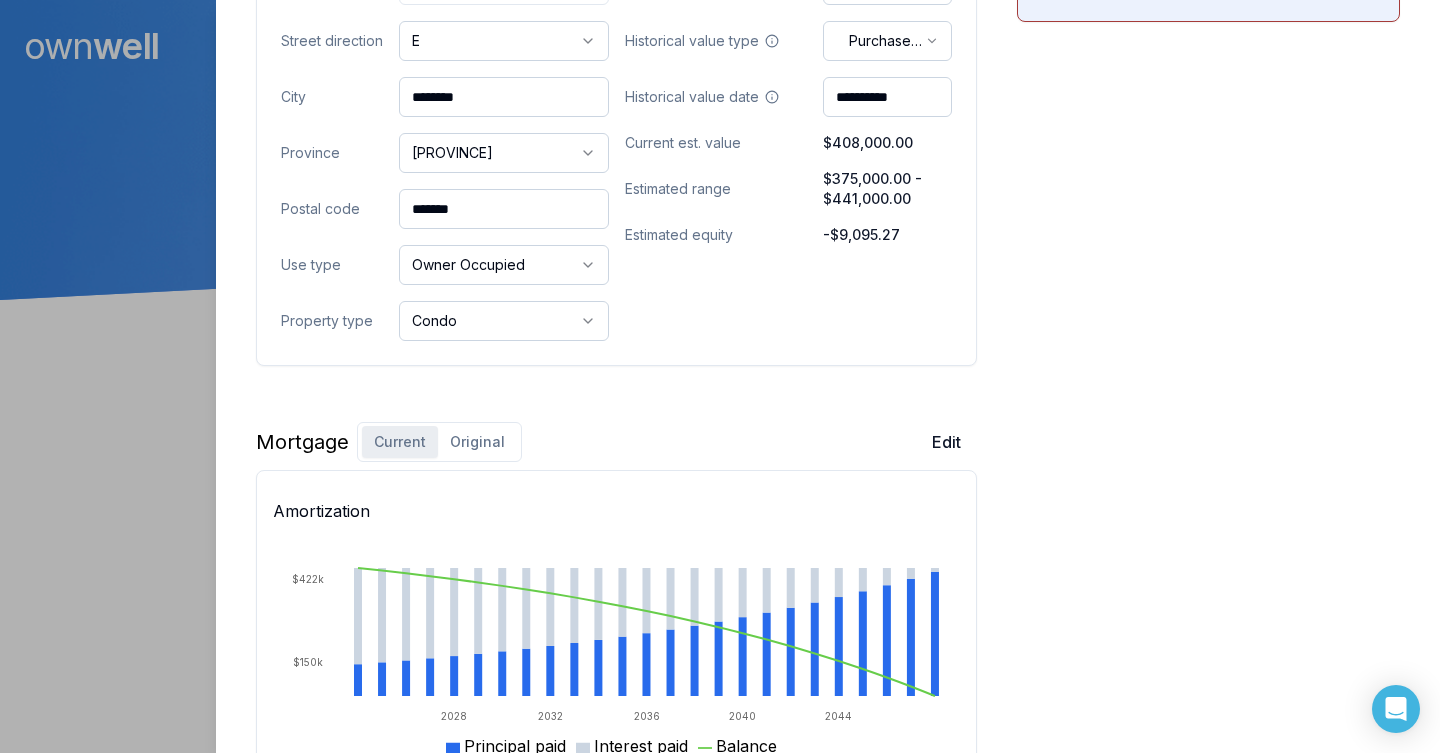 scroll, scrollTop: 1162, scrollLeft: 0, axis: vertical 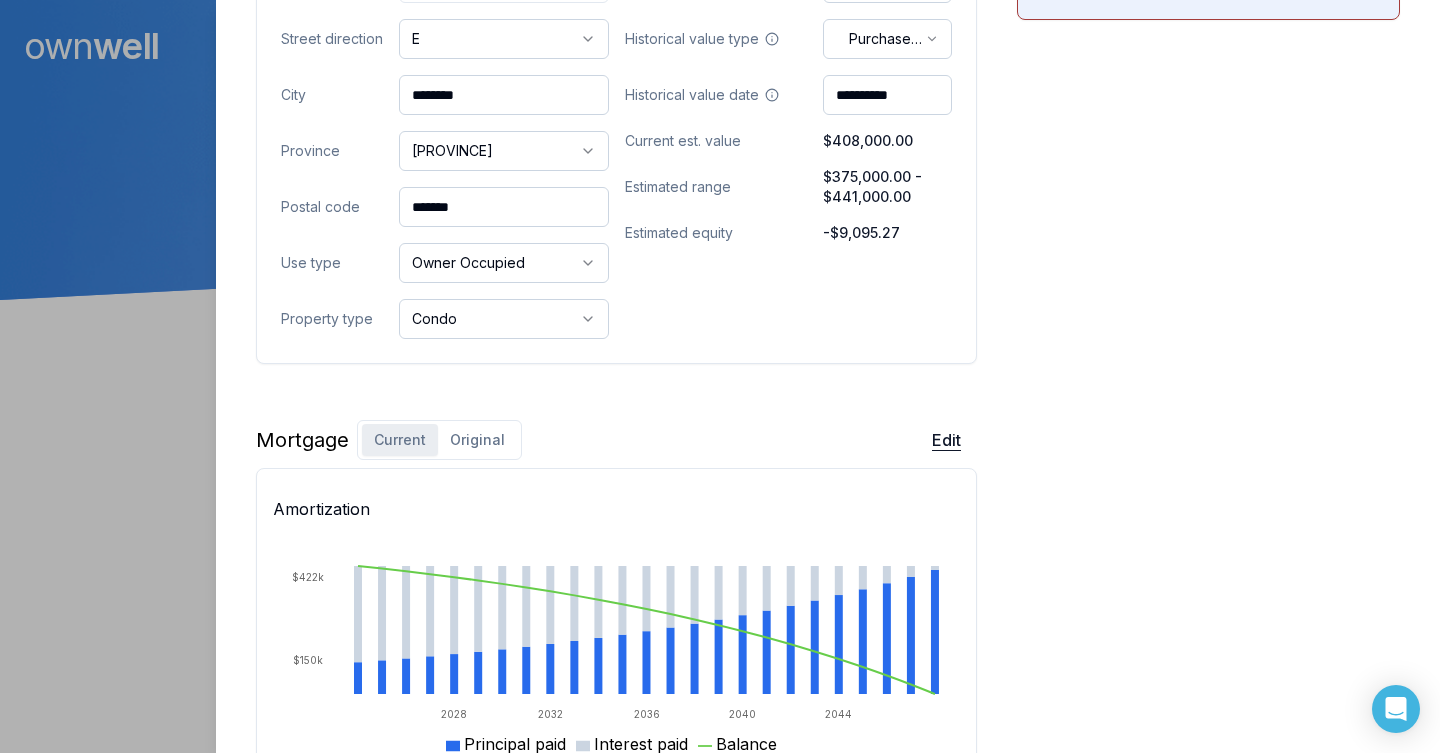 click on "Edit" at bounding box center (946, 440) 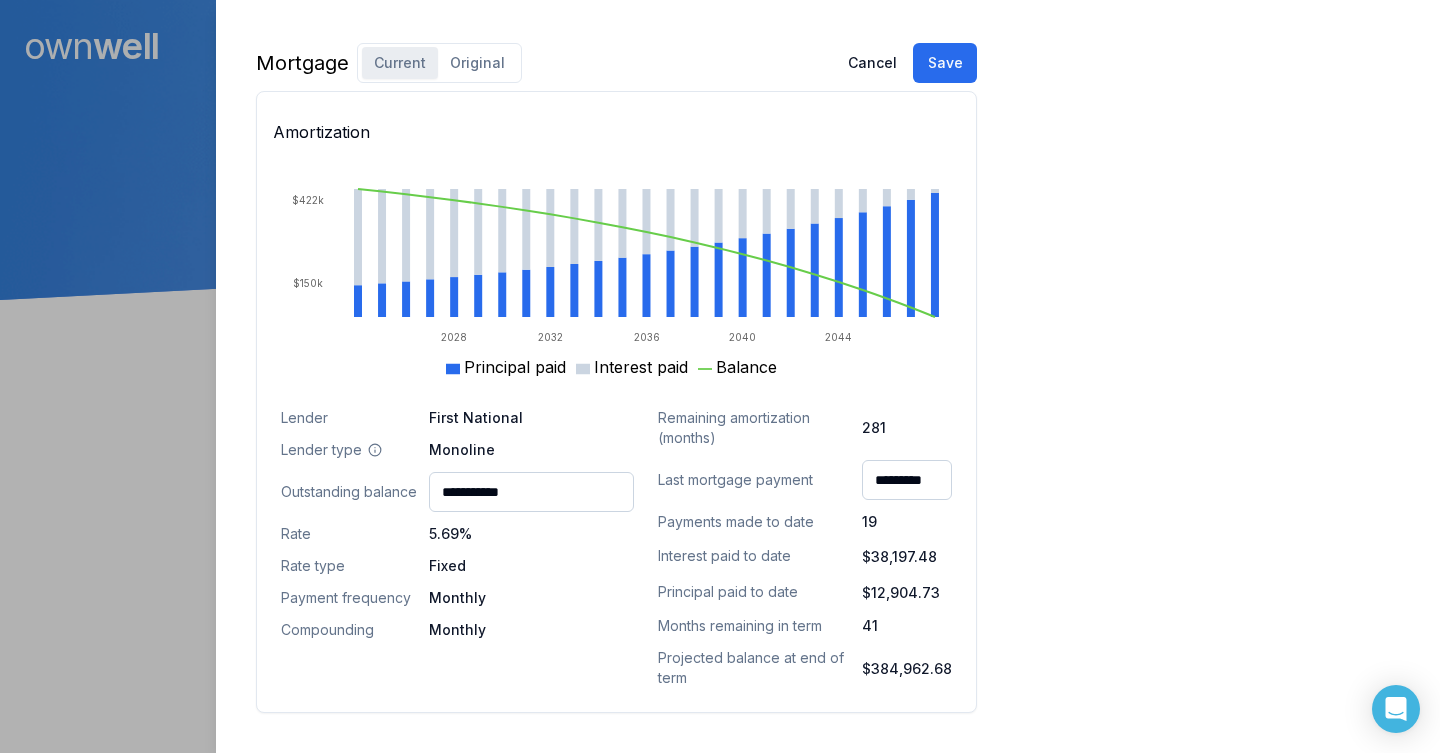 scroll, scrollTop: 1539, scrollLeft: 0, axis: vertical 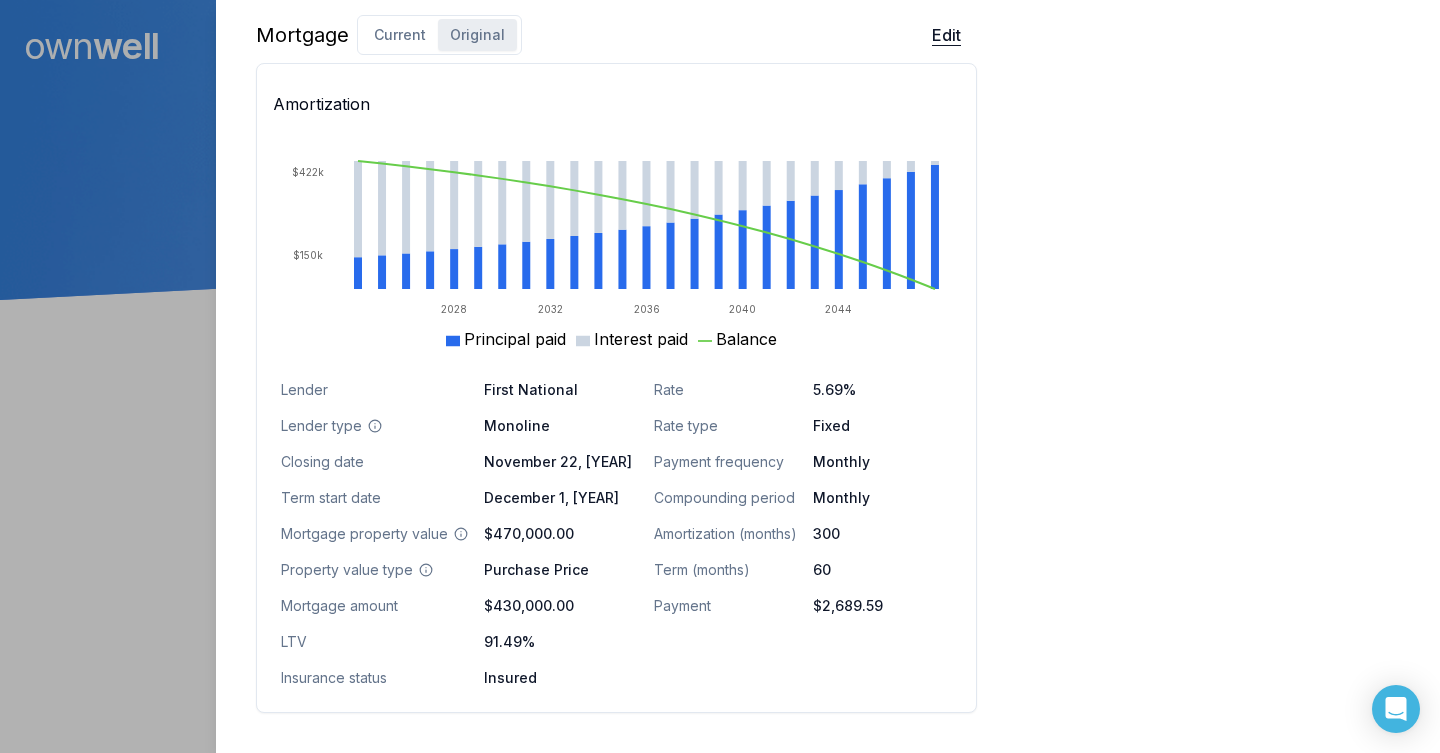 click on "Edit" at bounding box center [946, 35] 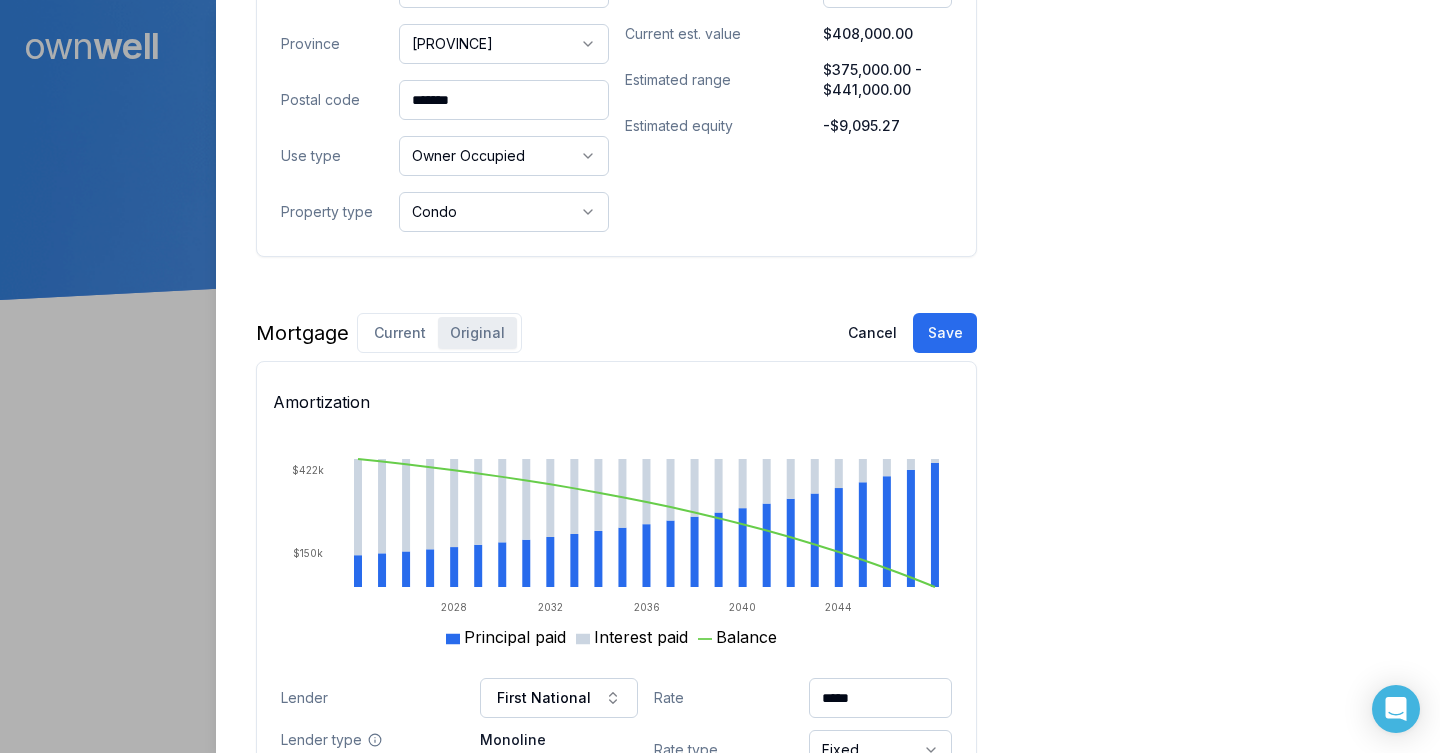 scroll, scrollTop: 1164, scrollLeft: 0, axis: vertical 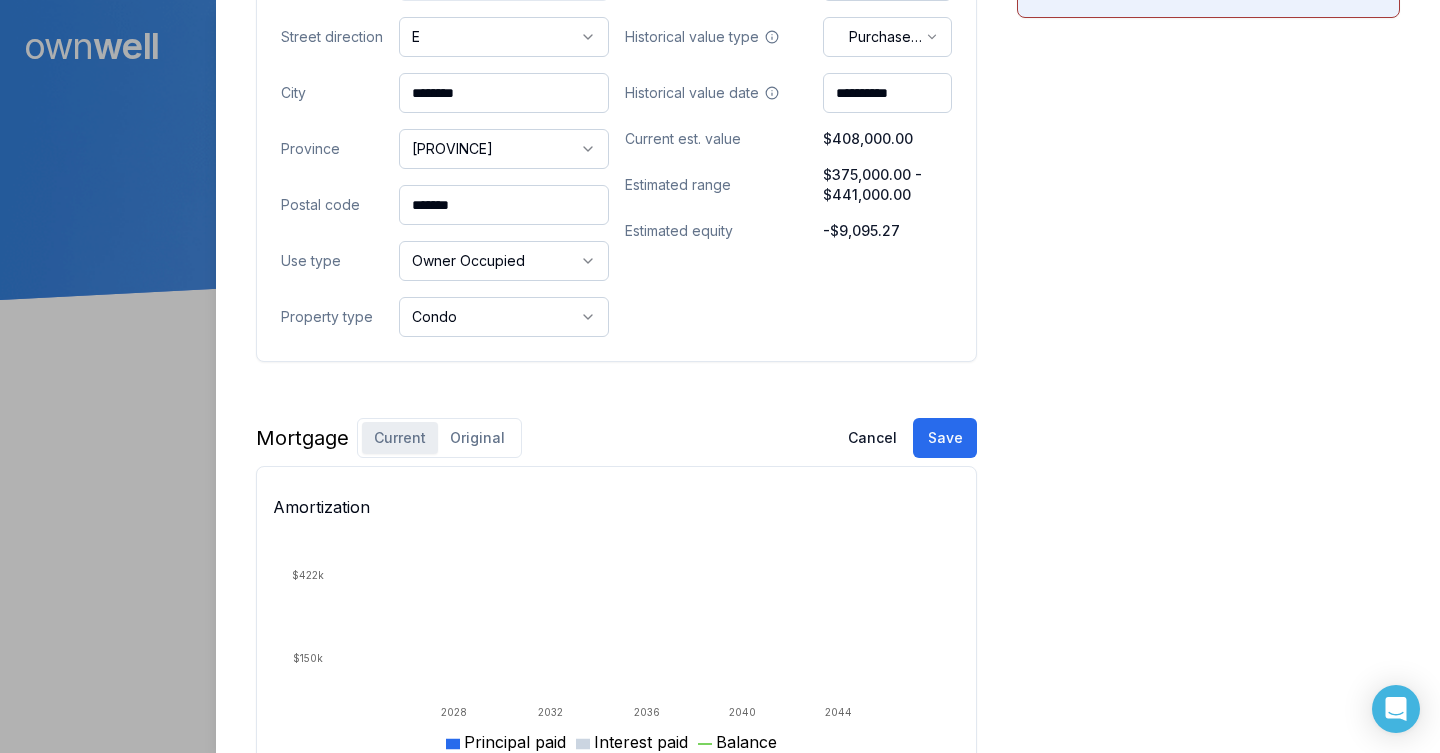 click on "Current" at bounding box center (400, 438) 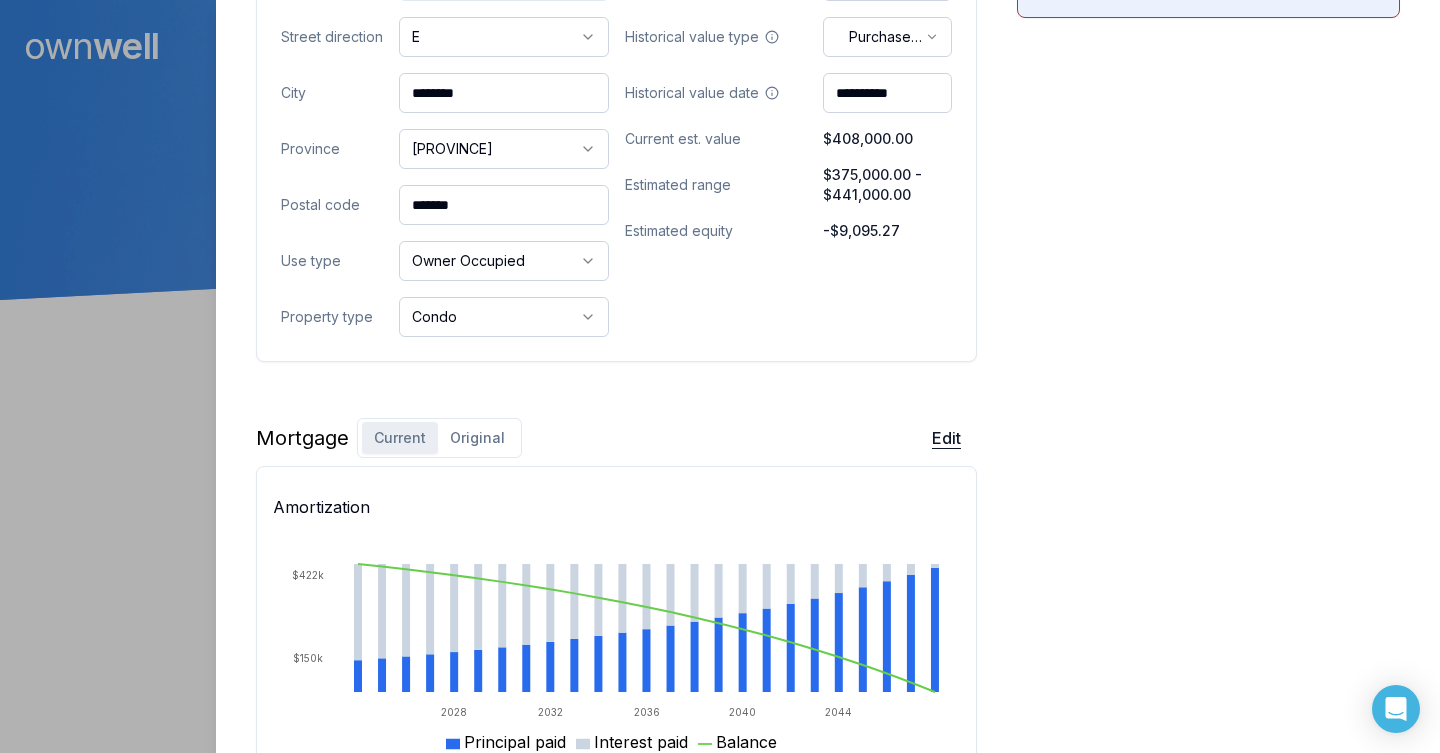 click on "Edit" at bounding box center (946, 438) 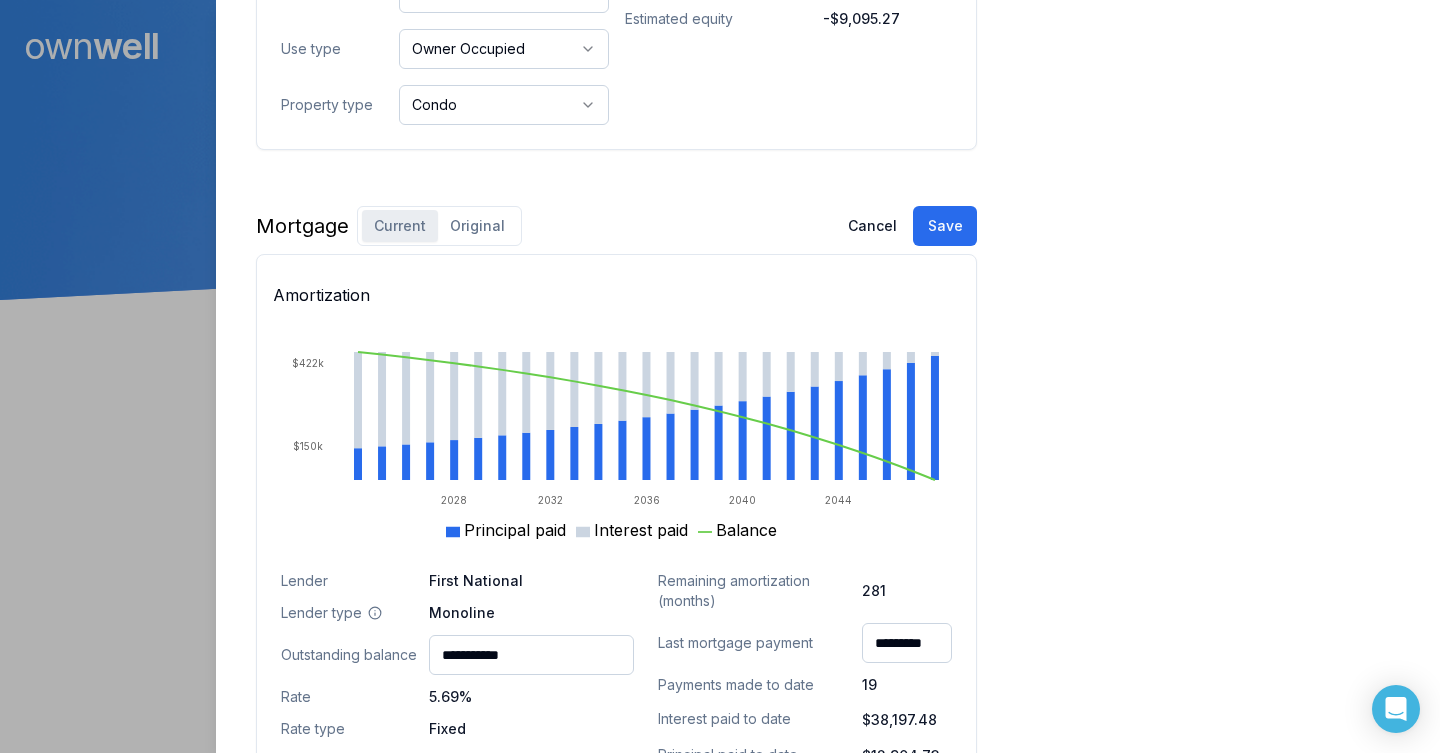 scroll, scrollTop: 1372, scrollLeft: 0, axis: vertical 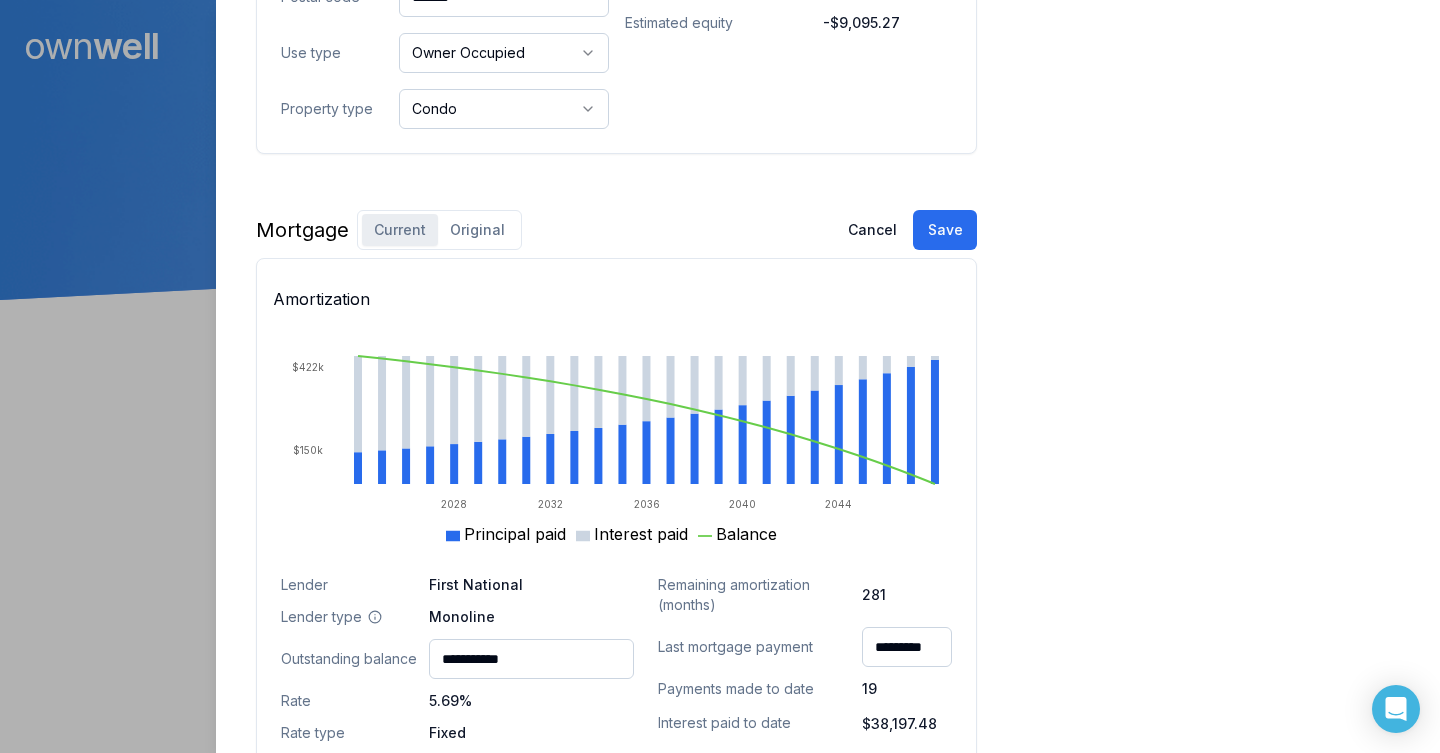 click on "Mortgage Current Original Cancel Save" at bounding box center [616, 230] 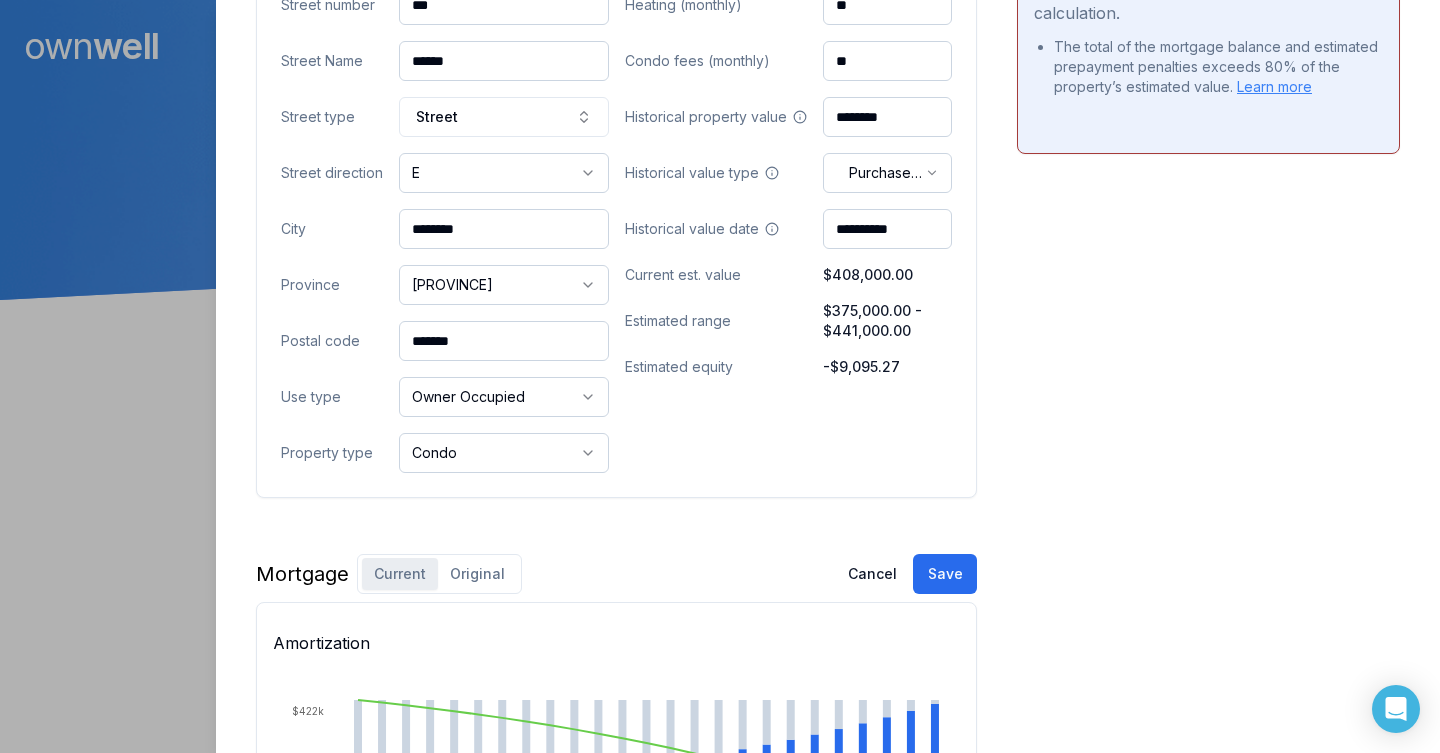 scroll, scrollTop: 1027, scrollLeft: 0, axis: vertical 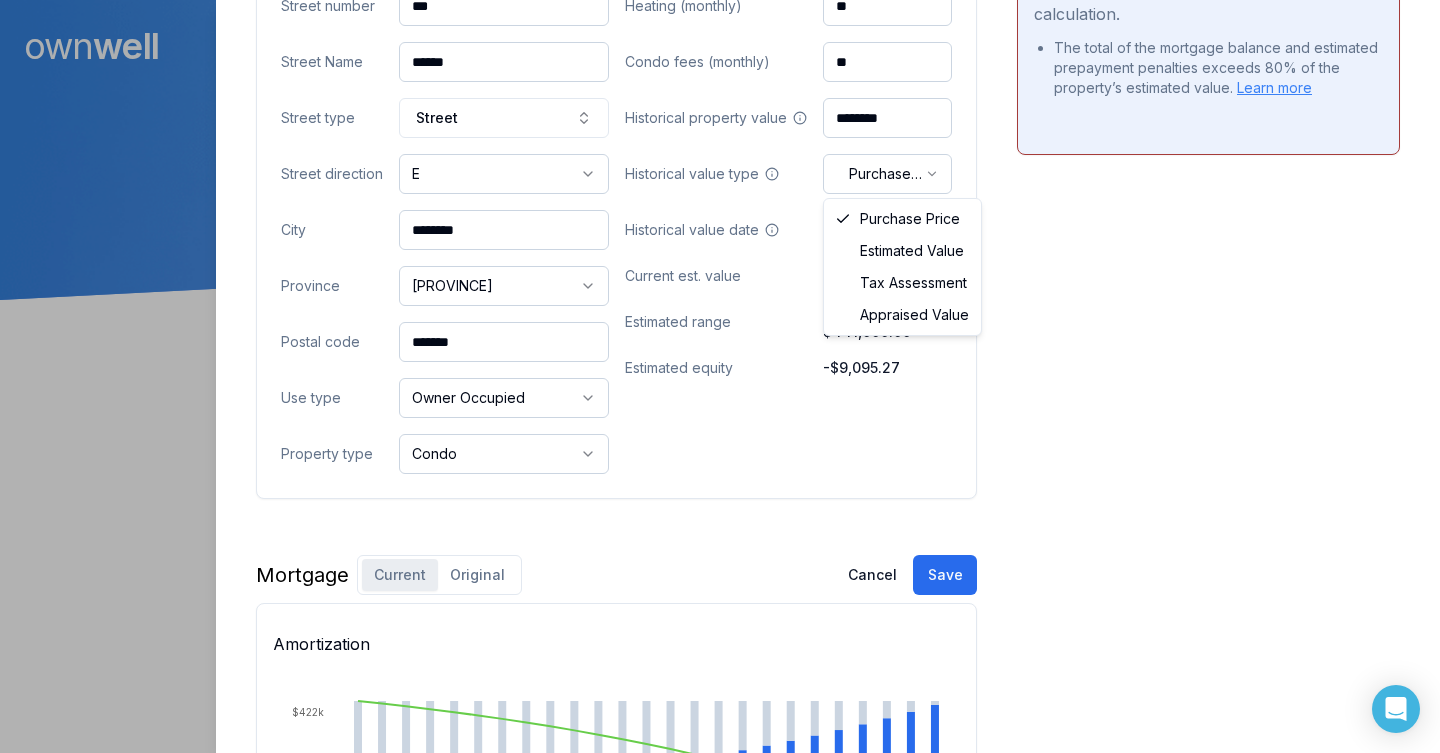 click on "Ownwell's platform is not optimized for mobile at this time.   For the best experience, please use a   desktop or laptop  to manage your account.   Note:  The   personalized homeownership reports   you generate for clients   are fully mobile-friendly   and can be easily viewed on any device. own well Dashboard Landing Page 1  of  10  clients used
300000 Close [FIRST]   [LAST] Client Shared 460 [STREET] E [CITY], [STATE], [POSTAL_CODE] $408,000.00   current est. value 13% 5.69%   fixed ,   5  year term $2,689.59   monthly   $417,095.27   outstanding December 1, [YEAR]   maturity Purchase Digest Preview Client Details Send test email ( [EMAIL] ) Subscribe Homeowner   Edit First name [FIRST] Last name [LAST] Email [EMAIL] Phone Household income $270,000.00 Credit score 785 Debt payments (monthly) --- Home   Cancel Save Property value over time Oct 23 Jun 25 $300k $375k $450k $525k $600k     Submit Unit Street number *** Street Name ****** Street type Street E * * * *" at bounding box center (720, 150) 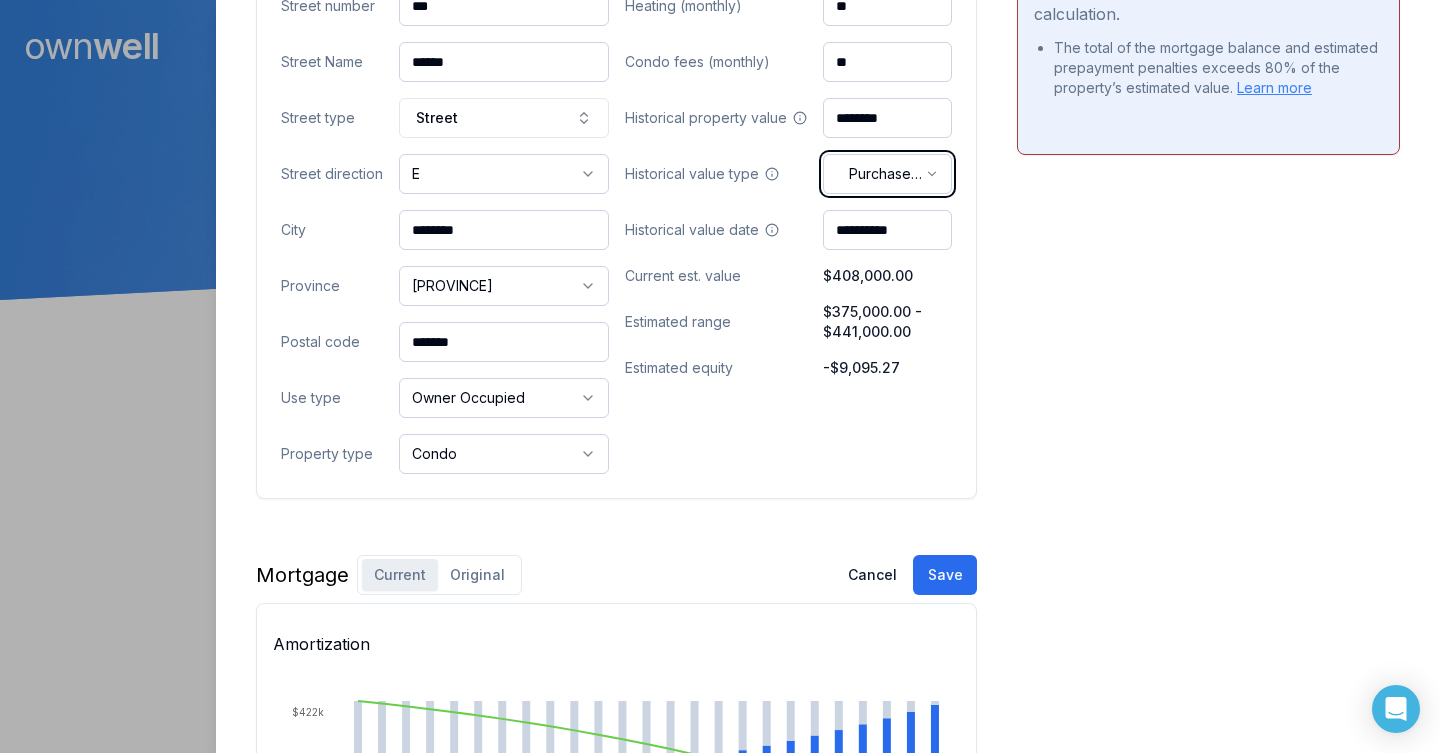 click on "Ownwell's platform is not optimized for mobile at this time.   For the best experience, please use a   desktop or laptop  to manage your account.   Note:  The   personalized homeownership reports   you generate for clients   are fully mobile-friendly   and can be easily viewed on any device. own well Dashboard Landing Page 1  of  10  clients used
300000 Close [FIRST]   [LAST] Client Shared 460 [STREET] E [CITY], [STATE], [POSTAL_CODE] $408,000.00   current est. value 13% 5.69%   fixed ,   5  year term $2,689.59   monthly   $417,095.27   outstanding December 1, [YEAR]   maturity Purchase Digest Preview Client Details Send test email ( [EMAIL] ) Subscribe Homeowner   Edit First name [FIRST] Last name [LAST] Email [EMAIL] Phone Household income $270,000.00 Credit score 785 Debt payments (monthly) --- Home   Cancel Save Property value over time Oct 23 Jun 25 $300k $375k $450k $525k $600k     Submit Unit Street number *** Street Name ****** Street type Street E * * * *" at bounding box center [720, 150] 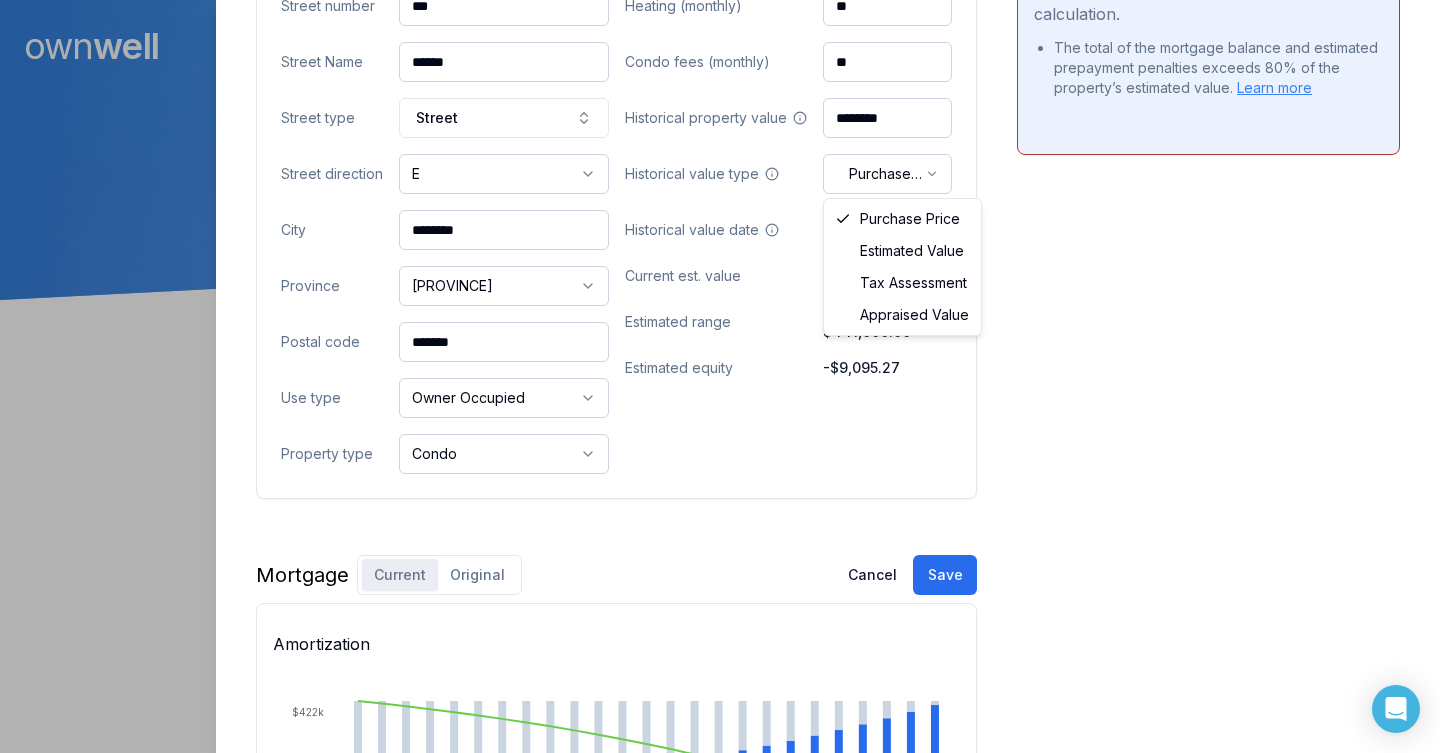click on "Ownwell's platform is not optimized for mobile at this time.   For the best experience, please use a   desktop or laptop  to manage your account.   Note:  The   personalized homeownership reports   you generate for clients   are fully mobile-friendly   and can be easily viewed on any device. own well Dashboard Landing Page 1  of  10  clients used
300000 Close [FIRST]   [LAST] Client Shared 460 [STREET] E [CITY], [STATE], [POSTAL_CODE] $408,000.00   current est. value 13% 5.69%   fixed ,   5  year term $2,689.59   monthly   $417,095.27   outstanding December 1, [YEAR]   maturity Purchase Digest Preview Client Details Send test email ( [EMAIL] ) Subscribe Homeowner   Edit First name [FIRST] Last name [LAST] Email [EMAIL] Phone Household income $270,000.00 Credit score 785 Debt payments (monthly) --- Home   Cancel Save Property value over time Oct 23 Jun 25 $300k $375k $450k $525k $600k     Submit Unit Street number *** Street Name ****** Street type Street E * * * *" at bounding box center (720, 150) 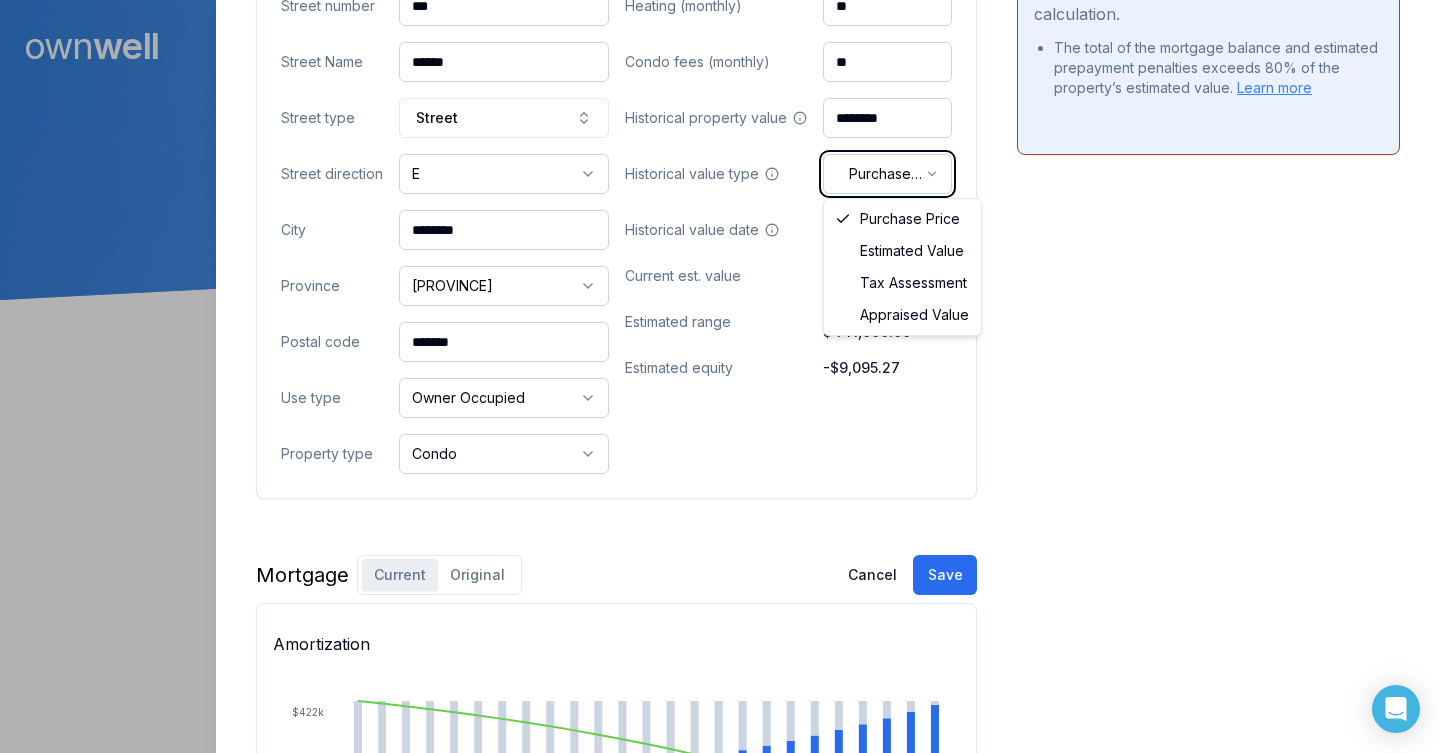 click on "Ownwell's platform is not optimized for mobile at this time.   For the best experience, please use a   desktop or laptop  to manage your account.   Note:  The   personalized homeownership reports   you generate for clients   are fully mobile-friendly   and can be easily viewed on any device. own well Dashboard Landing Page 1  of  10  clients used
300000 Close [FIRST]   [LAST] Client Shared 460 [STREET] E [CITY], [STATE], [POSTAL_CODE] $408,000.00   current est. value 13% 5.69%   fixed ,   5  year term $2,689.59   monthly   $417,095.27   outstanding December 1, [YEAR]   maturity Purchase Digest Preview Client Details Send test email ( [EMAIL] ) Subscribe Homeowner   Edit First name [FIRST] Last name [LAST] Email [EMAIL] Phone Household income $270,000.00 Credit score 785 Debt payments (monthly) --- Home   Cancel Save Property value over time Oct 23 Jun 25 $300k $375k $450k $525k $600k     Submit Unit Street number *** Street Name ****** Street type Street E * * * *" at bounding box center [720, 150] 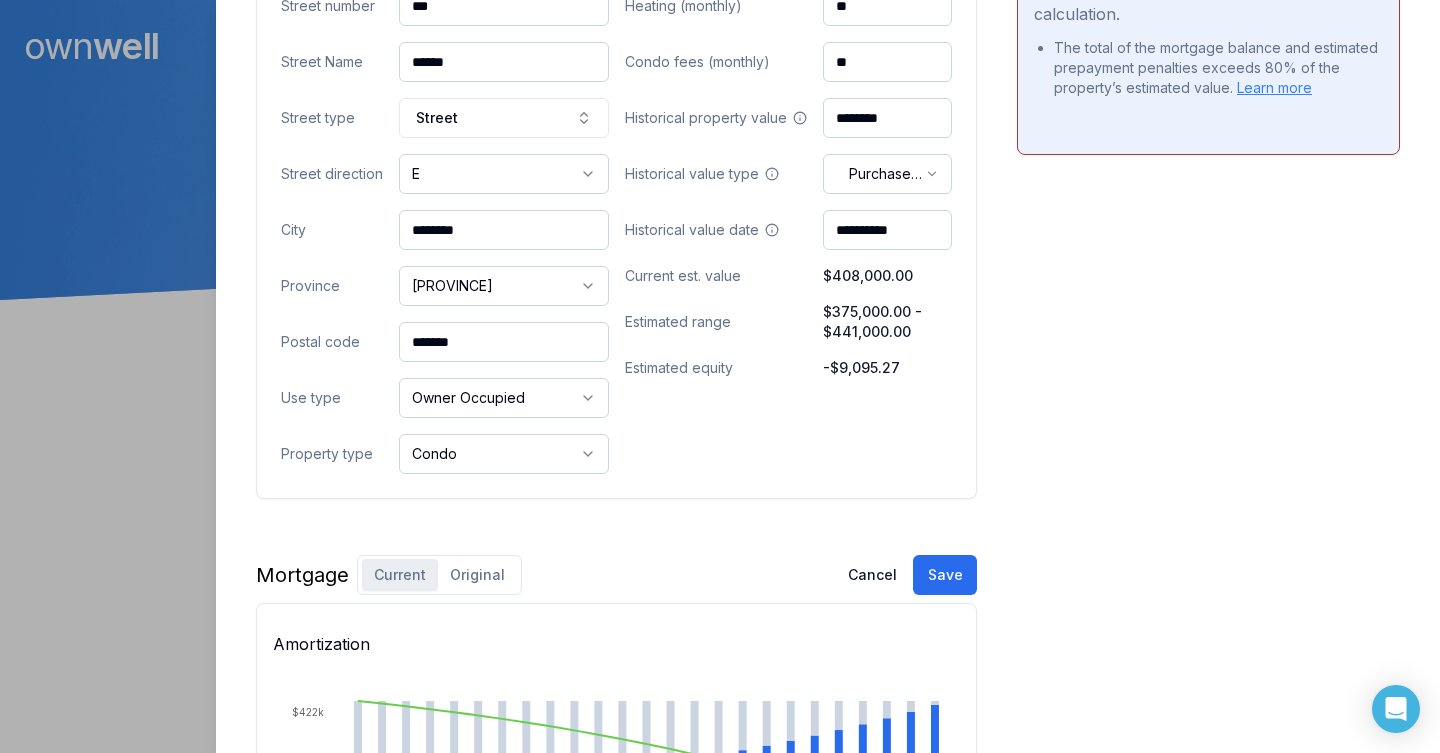 click on "Ownwell's platform is not optimized for mobile at this time.   For the best experience, please use a   desktop or laptop  to manage your account.   Note:  The   personalized homeownership reports   you generate for clients   are fully mobile-friendly   and can be easily viewed on any device. own well Dashboard Landing Page 1  of  10  clients used
300000 Close [FIRST]   [LAST] Client Shared 460 [STREET] E [CITY], [STATE], [POSTAL_CODE] $408,000.00   current est. value 13% 5.69%   fixed ,   5  year term $2,689.59   monthly   $417,095.27   outstanding December 1, [YEAR]   maturity Purchase Digest Preview Client Details Send test email ( [EMAIL] ) Subscribe Homeowner   Edit First name [FIRST] Last name [LAST] Email [EMAIL] Phone Household income $270,000.00 Credit score 785 Debt payments (monthly) --- Home   Cancel Save Property value over time Oct 23 Jun 25 $300k $375k $450k $525k $600k     Submit Unit Street number *** Street Name ****** Street type Street E * * * *" at bounding box center (720, 150) 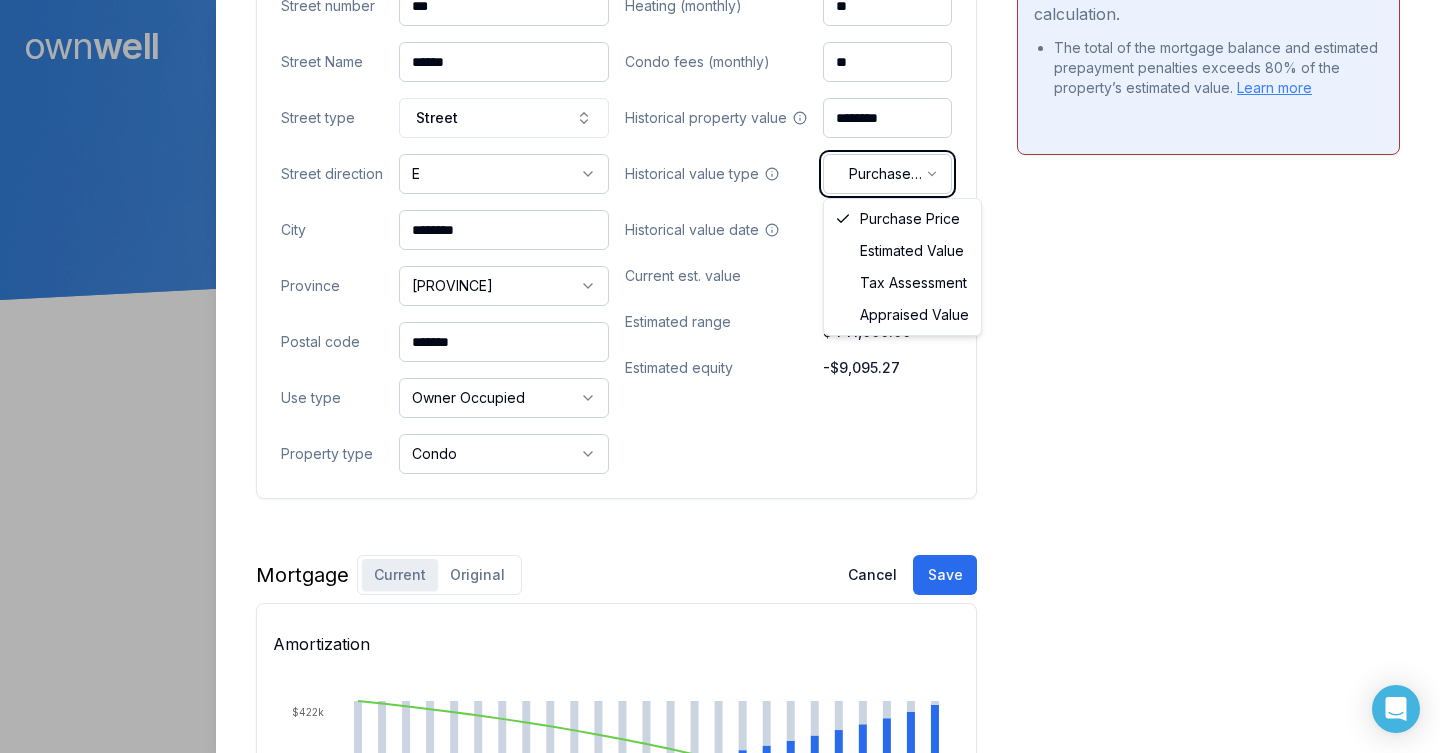 click on "Ownwell's platform is not optimized for mobile at this time.   For the best experience, please use a   desktop or laptop  to manage your account.   Note:  The   personalized homeownership reports   you generate for clients   are fully mobile-friendly   and can be easily viewed on any device. own well Dashboard Landing Page 1  of  10  clients used
300000 Close [FIRST]   [LAST] Client Shared 460 [STREET] E [CITY], [STATE], [POSTAL_CODE] $408,000.00   current est. value 13% 5.69%   fixed ,   5  year term $2,689.59   monthly   $417,095.27   outstanding December 1, [YEAR]   maturity Purchase Digest Preview Client Details Send test email ( [EMAIL] ) Subscribe Homeowner   Edit First name [FIRST] Last name [LAST] Email [EMAIL] Phone Household income $270,000.00 Credit score 785 Debt payments (monthly) --- Home   Cancel Save Property value over time Oct 23 Jun 25 $300k $375k $450k $525k $600k     Submit Unit Street number *** Street Name ****** Street type Street E * * * *" at bounding box center [720, 150] 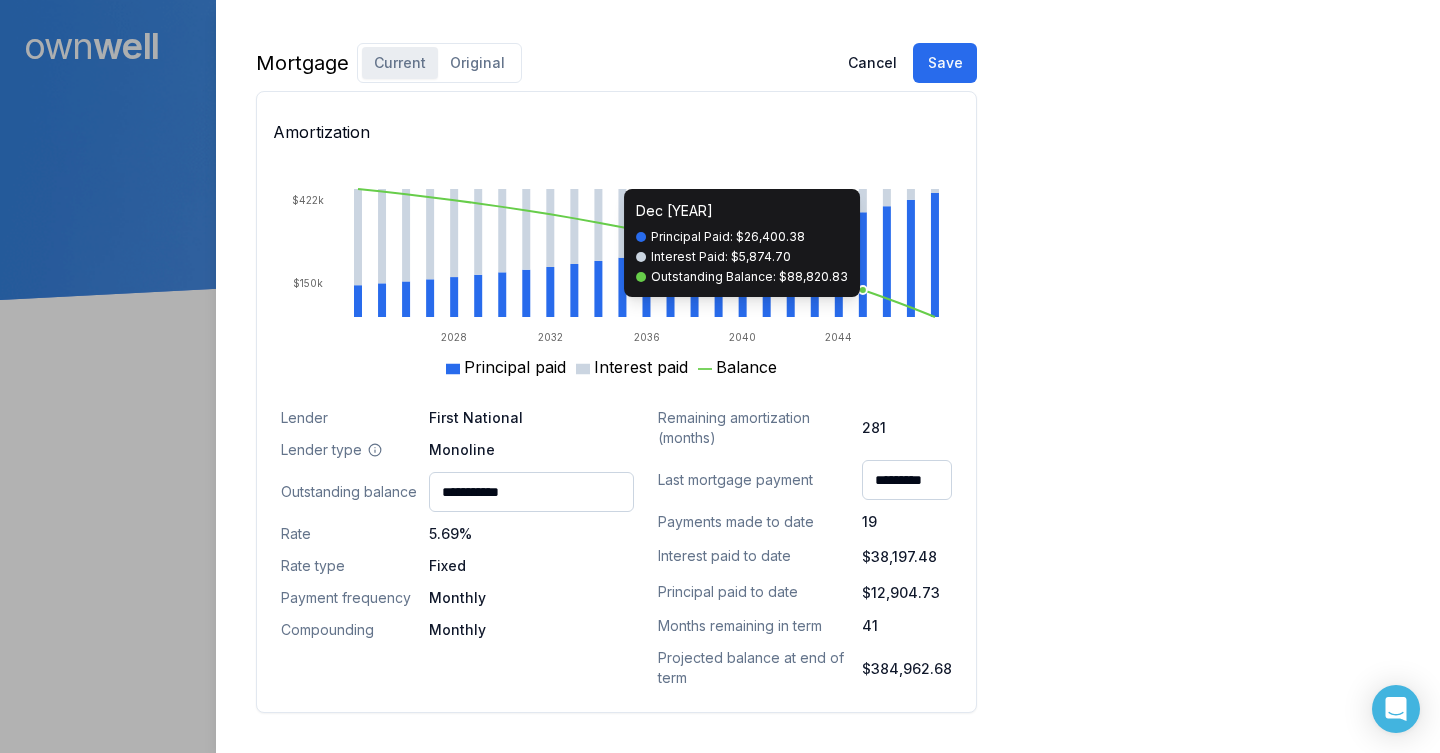 scroll, scrollTop: 1539, scrollLeft: 0, axis: vertical 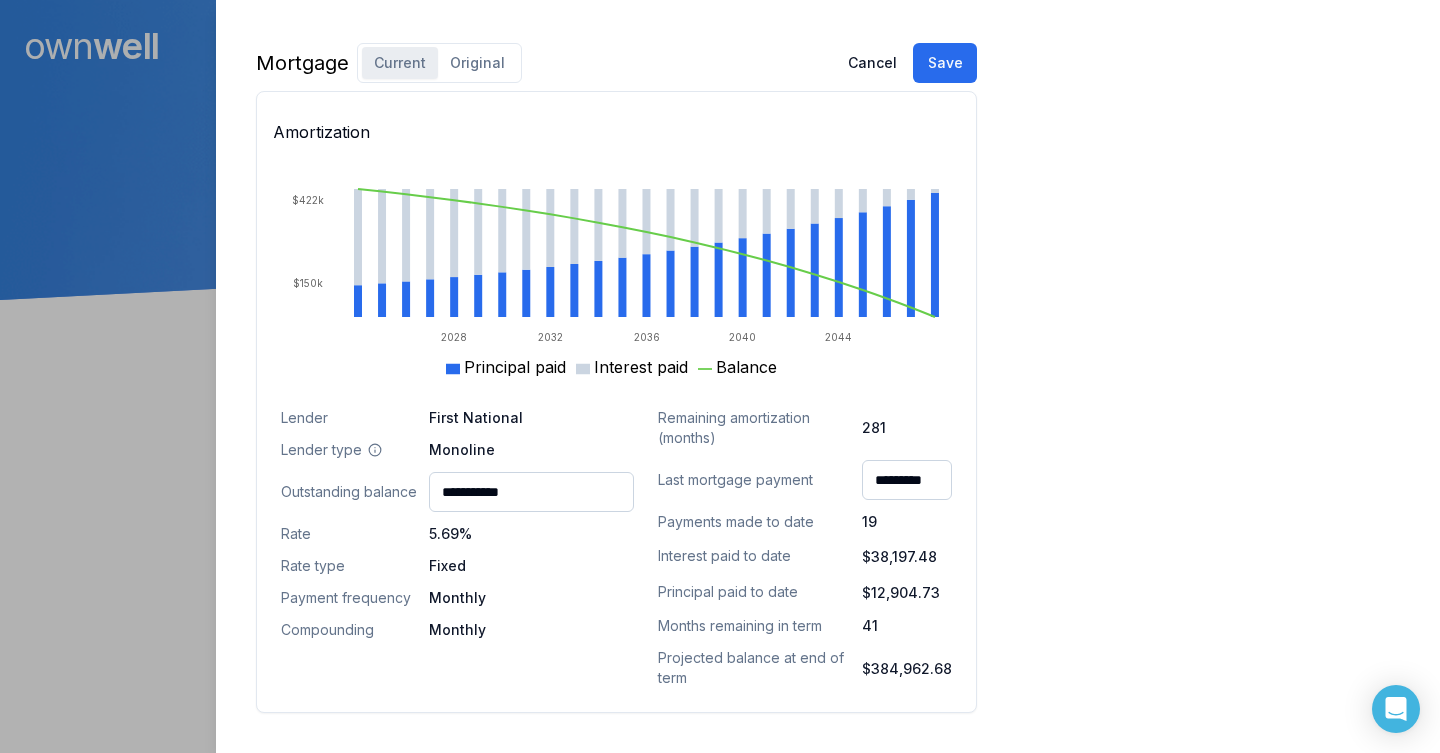 click on "Original" at bounding box center [477, 63] 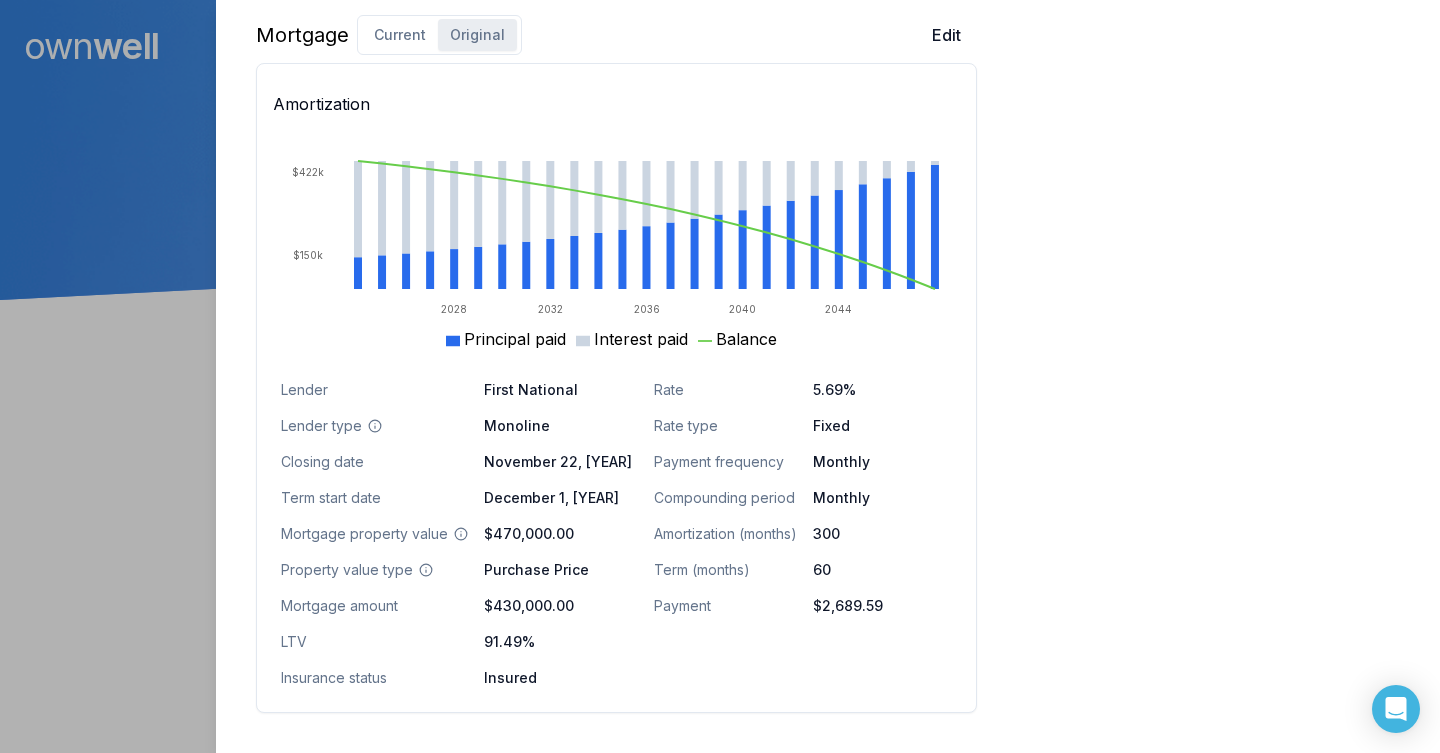 scroll, scrollTop: 651, scrollLeft: 0, axis: vertical 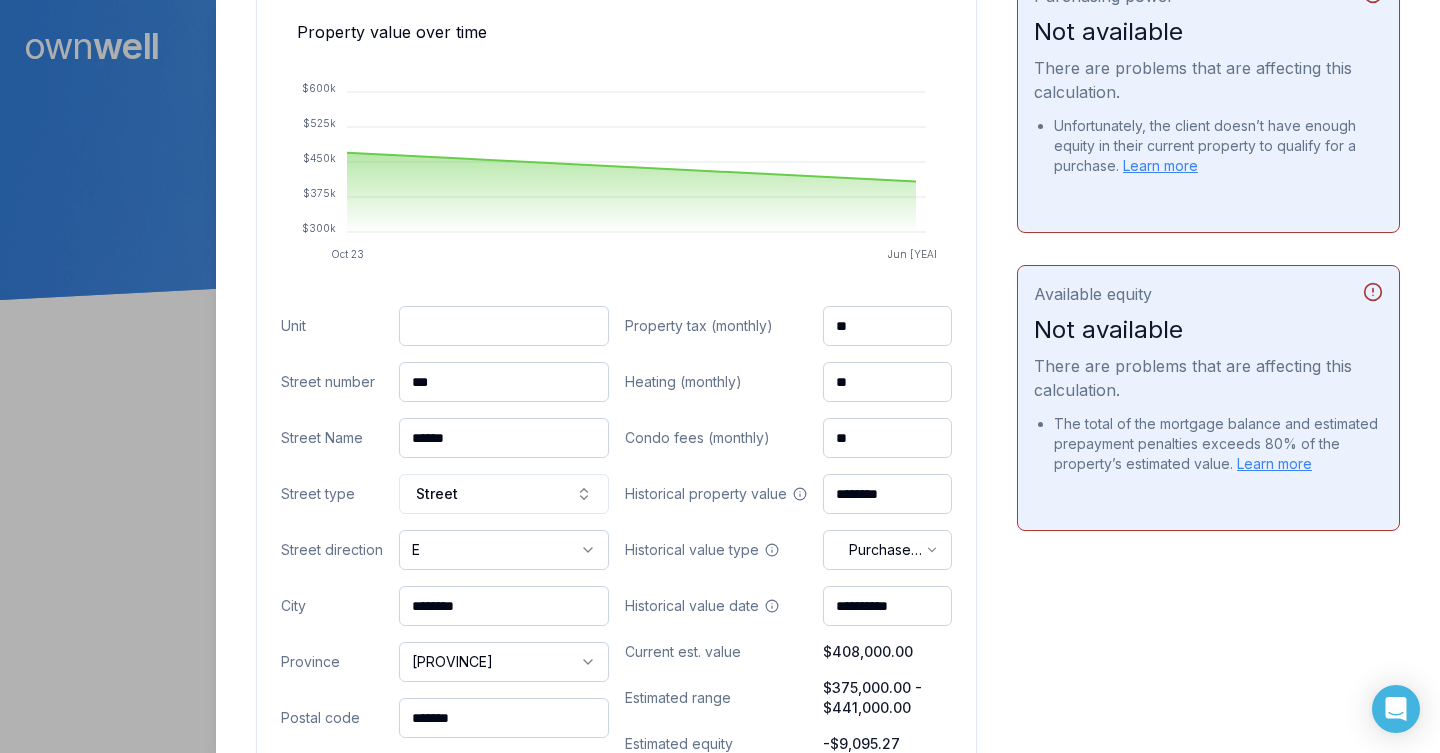click on "Ownwell's platform is not optimized for mobile at this time.   For the best experience, please use a   desktop or laptop  to manage your account.   Note:  The   personalized homeownership reports   you generate for clients   are fully mobile-friendly   and can be easily viewed on any device. own well Dashboard Landing Page 1  of  10  clients used
300000 Close [FIRST]   [LAST] Client Shared 460 [STREET] E [CITY], [STATE], [POSTAL_CODE] $408,000.00   current est. value 13% 5.69%   fixed ,   5  year term $2,689.59   monthly   $417,095.27   outstanding December 1, [YEAR]   maturity Purchase Digest Preview Client Details Send test email ( [EMAIL] ) Subscribe Homeowner   Edit First name [FIRST] Last name [LAST] Email [EMAIL] Phone Household income $270,000.00 Credit score 785 Debt payments (monthly) --- Home   Cancel Save Property value over time Oct 23 Jun 25 $300k $375k $450k $525k $600k     Submit Unit Street number *** Street Name ****** Street type Street E * * * *" at bounding box center (720, 150) 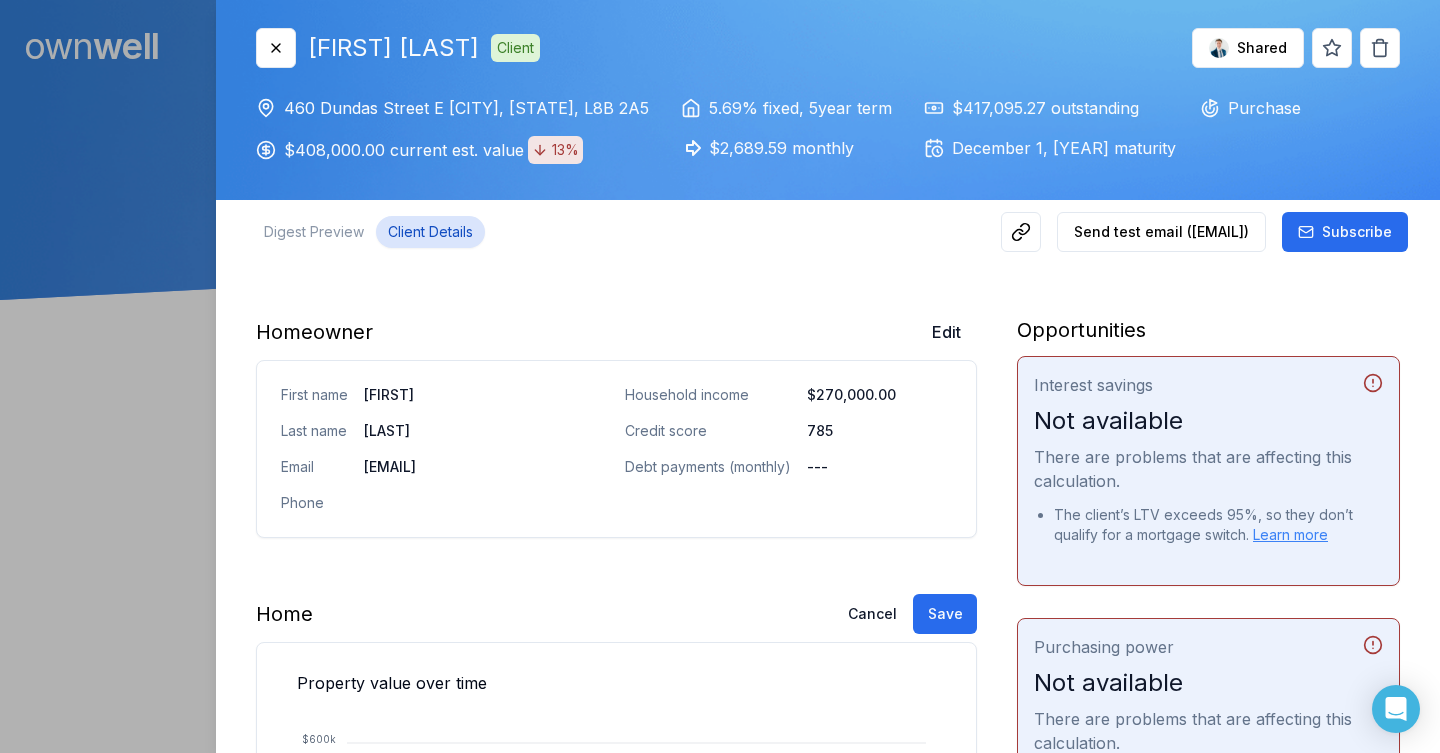 scroll, scrollTop: 67, scrollLeft: 0, axis: vertical 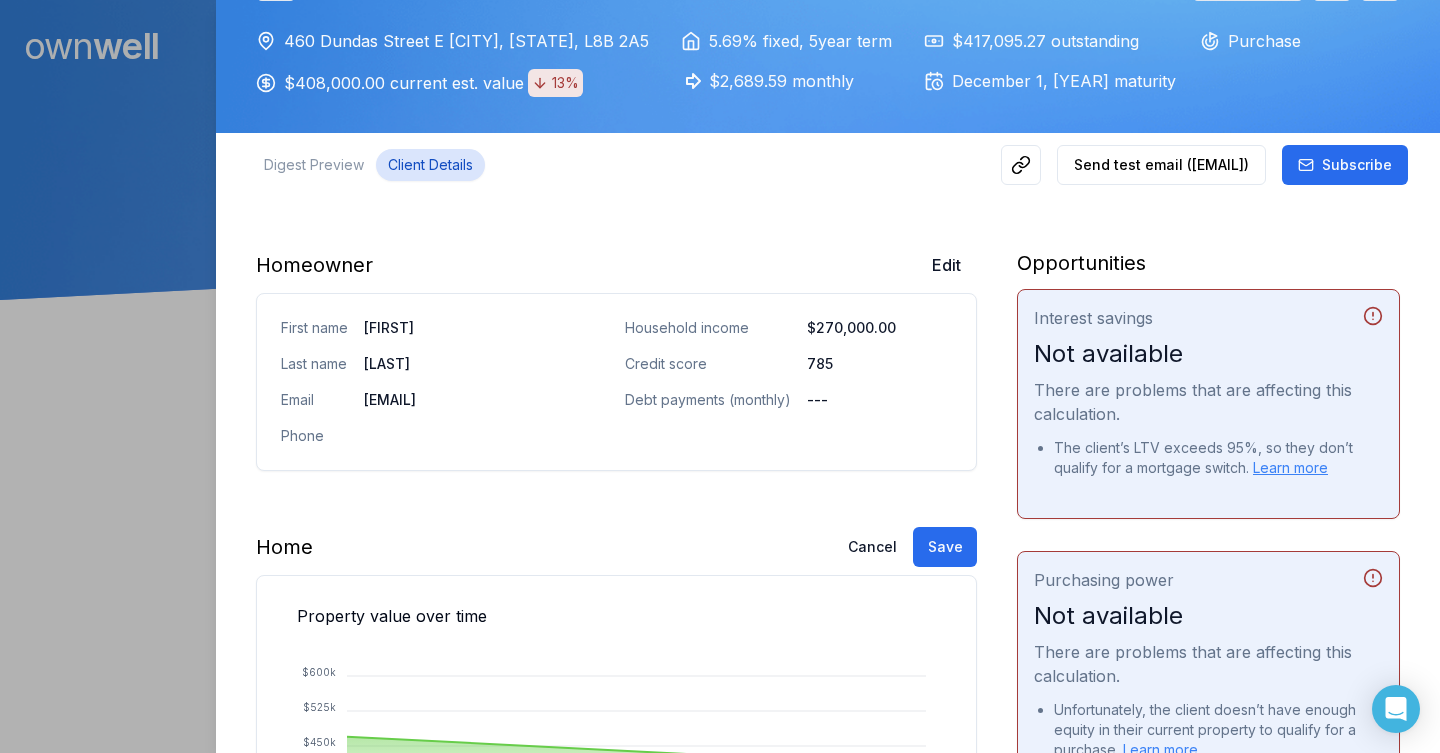 click on "**********" at bounding box center (616, 1225) 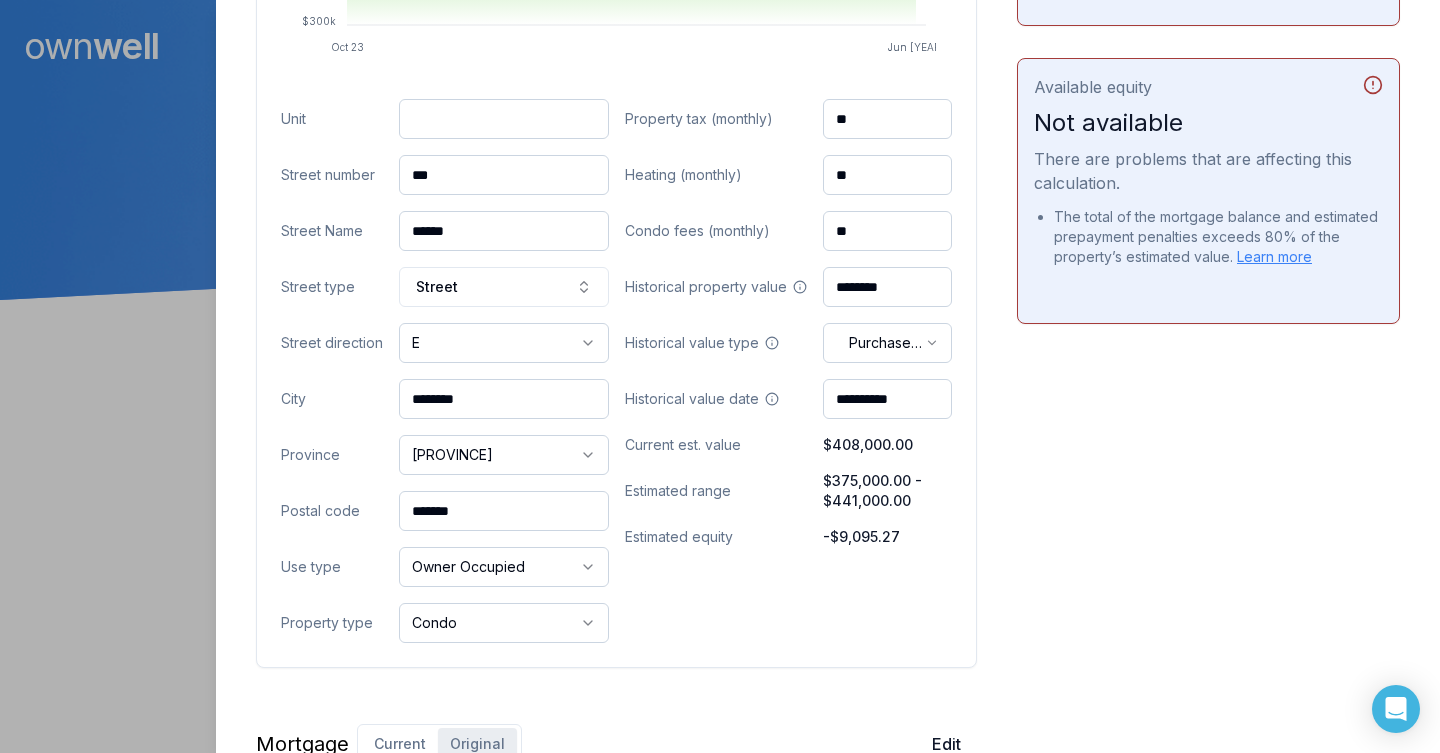 scroll, scrollTop: 860, scrollLeft: 0, axis: vertical 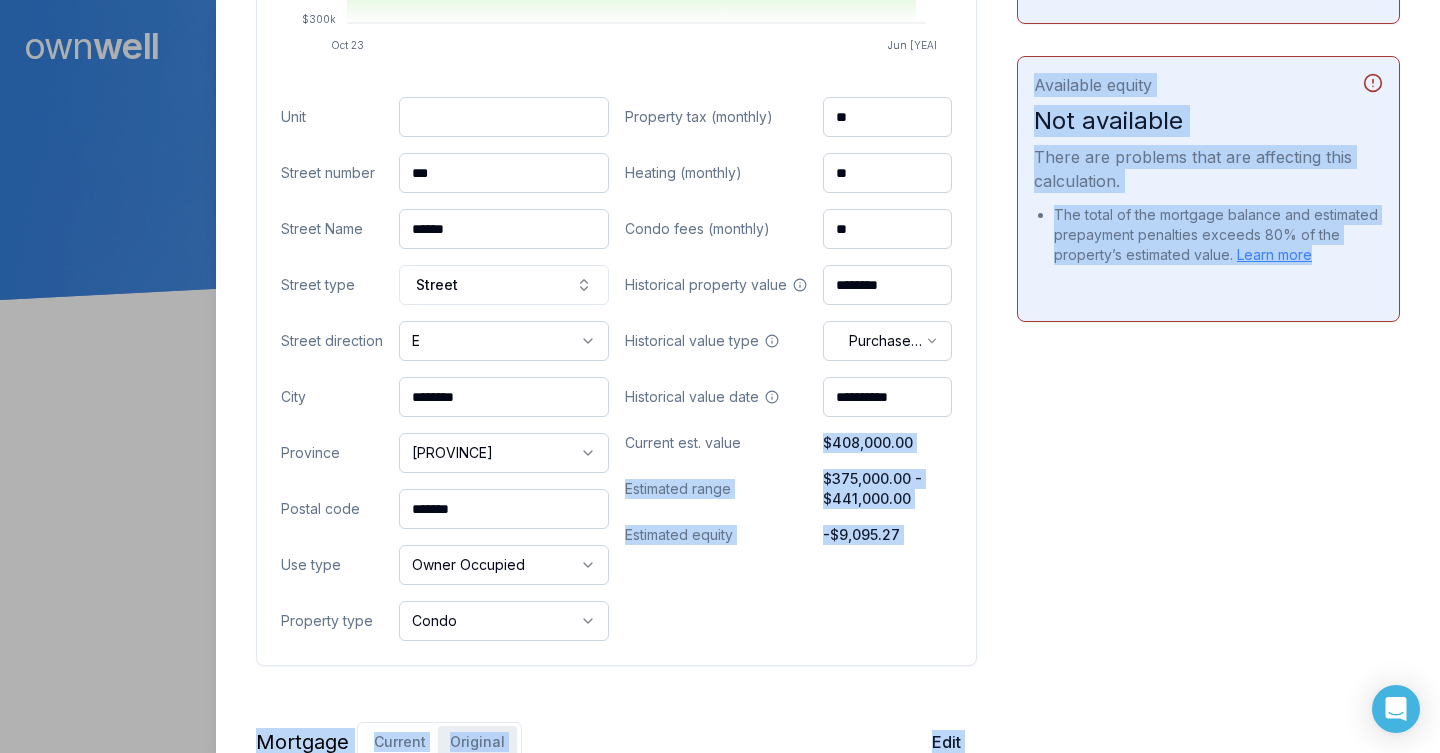 drag, startPoint x: 817, startPoint y: 443, endPoint x: 976, endPoint y: 441, distance: 159.01257 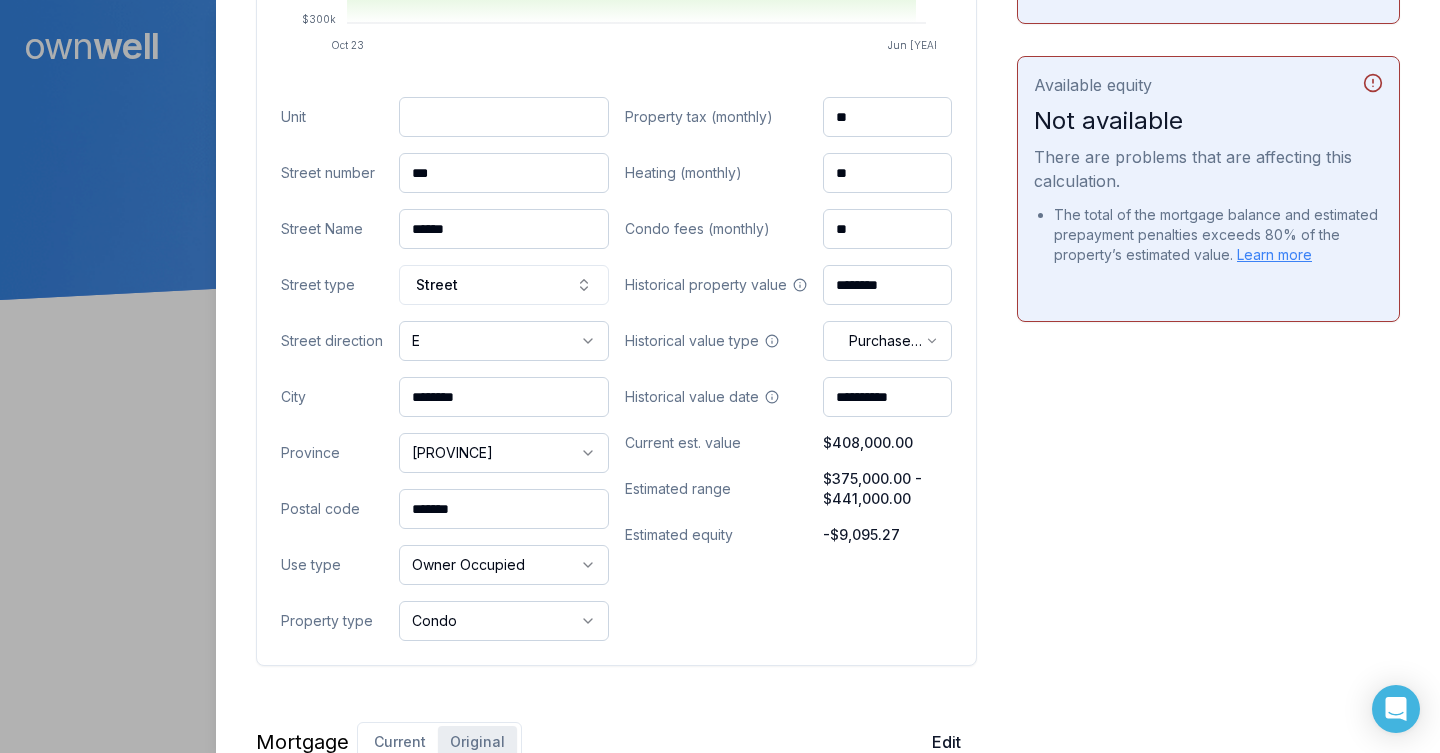 click on "**********" at bounding box center (616, 230) 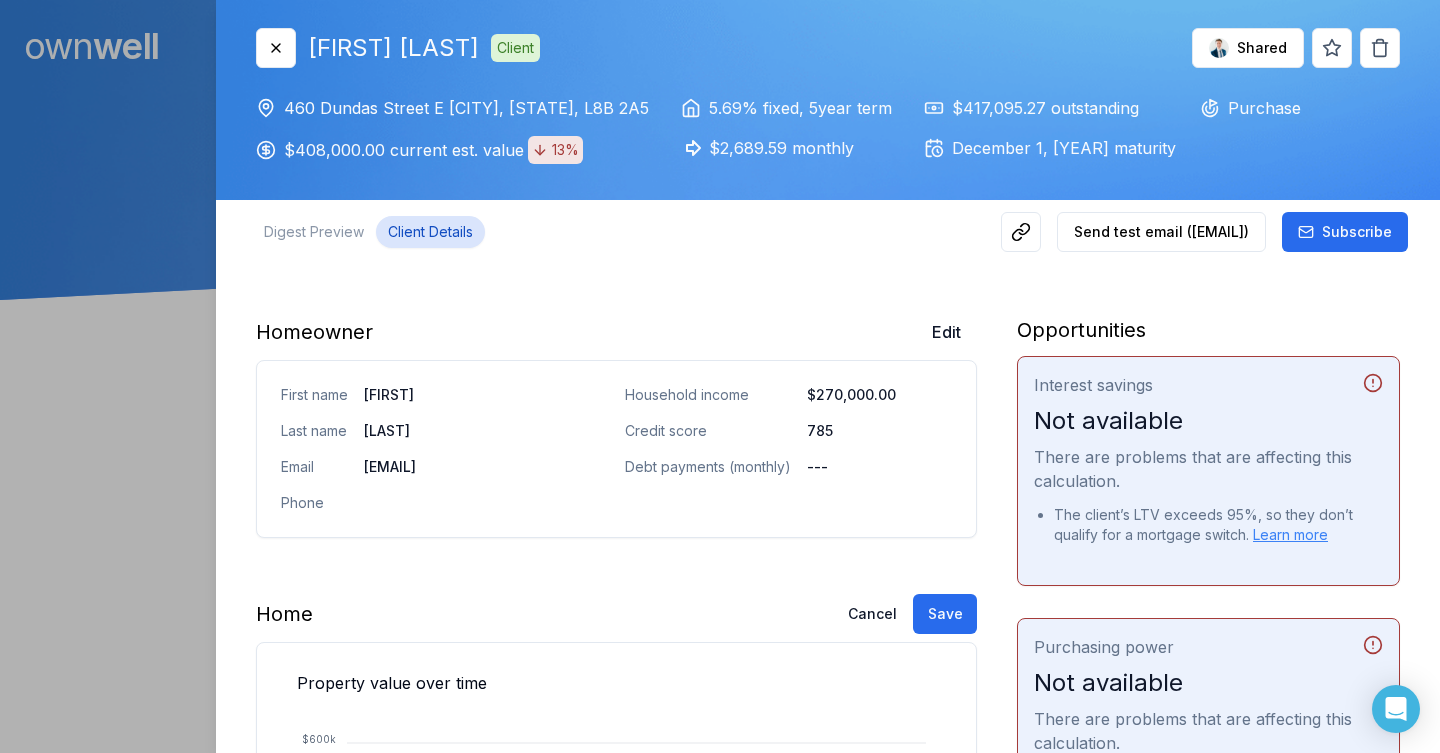 scroll, scrollTop: 0, scrollLeft: 0, axis: both 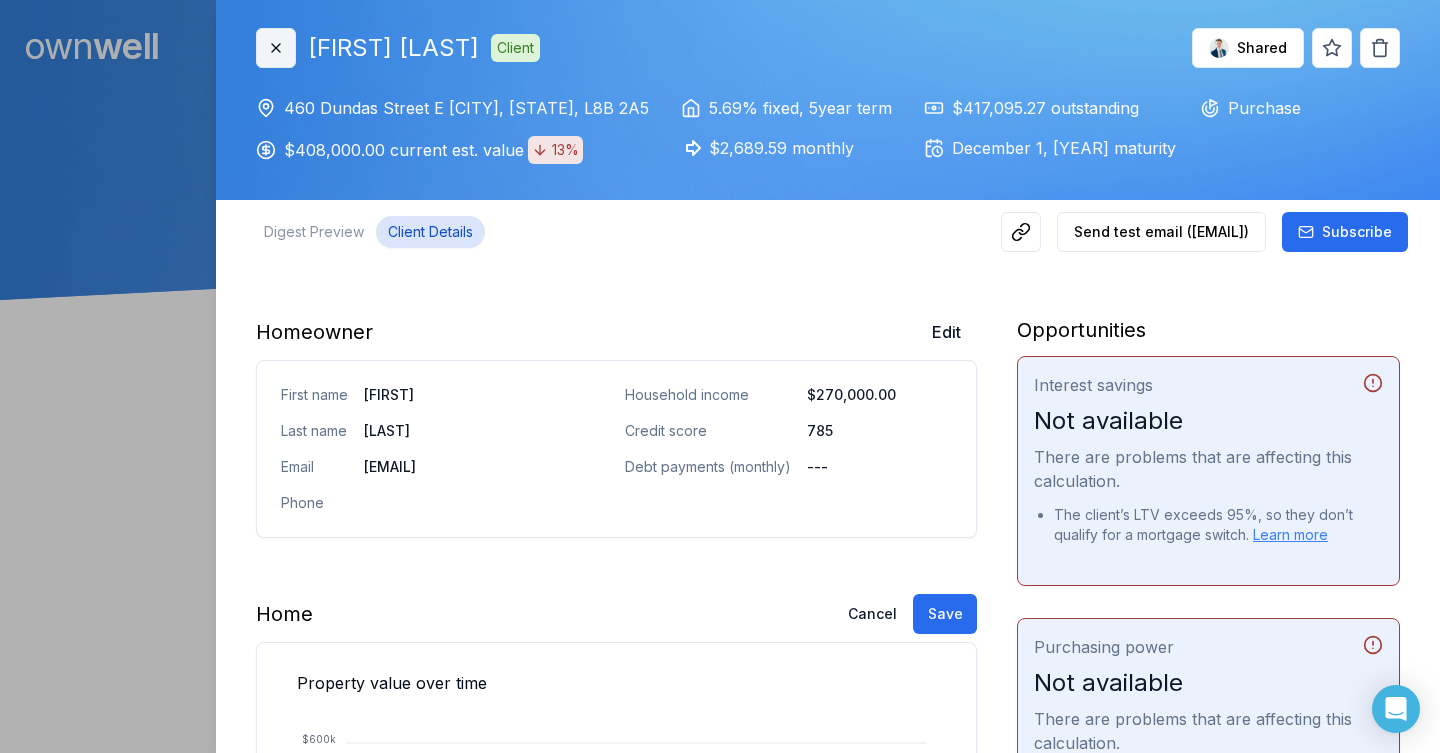 click on "Close" at bounding box center [276, 48] 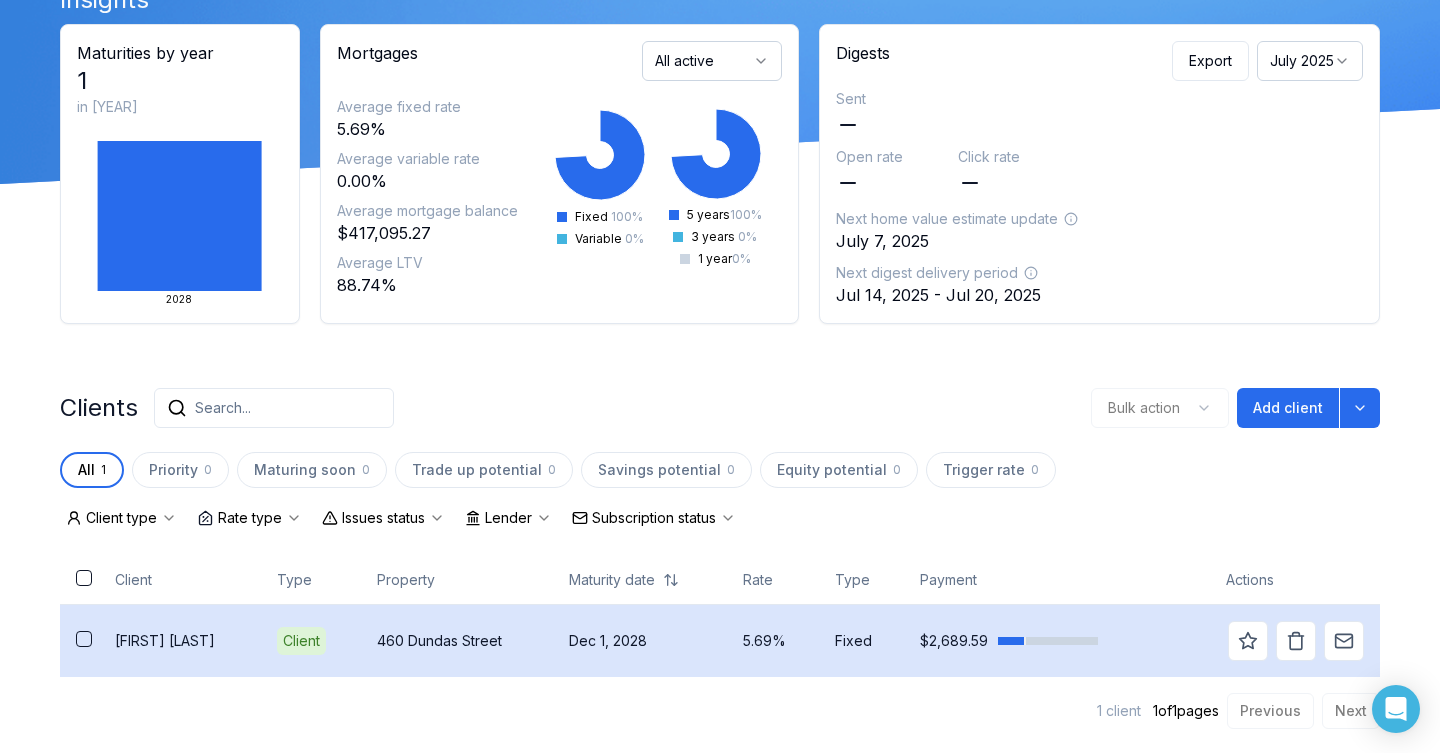 scroll, scrollTop: 116, scrollLeft: 0, axis: vertical 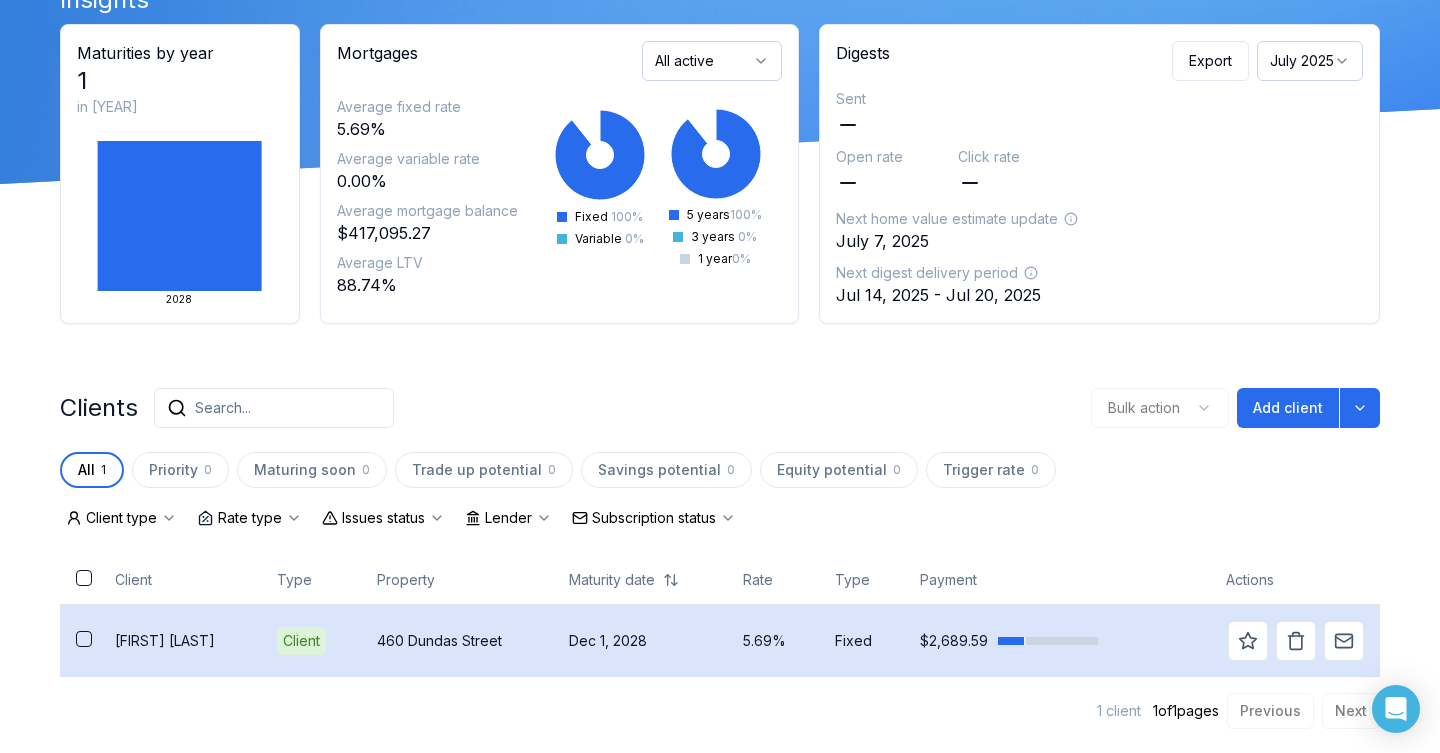 click on "[FIRST]   [LAST]" at bounding box center (180, 641) 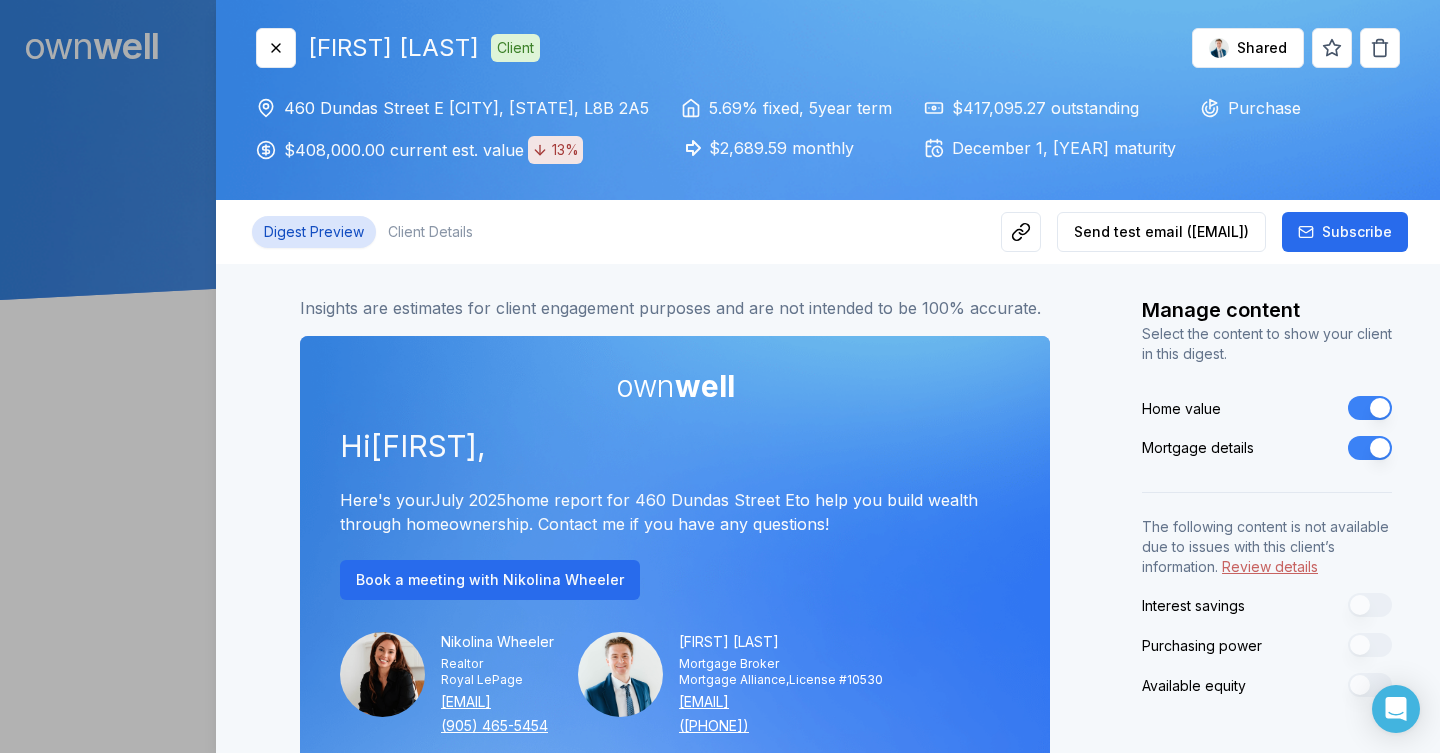 scroll, scrollTop: 0, scrollLeft: 0, axis: both 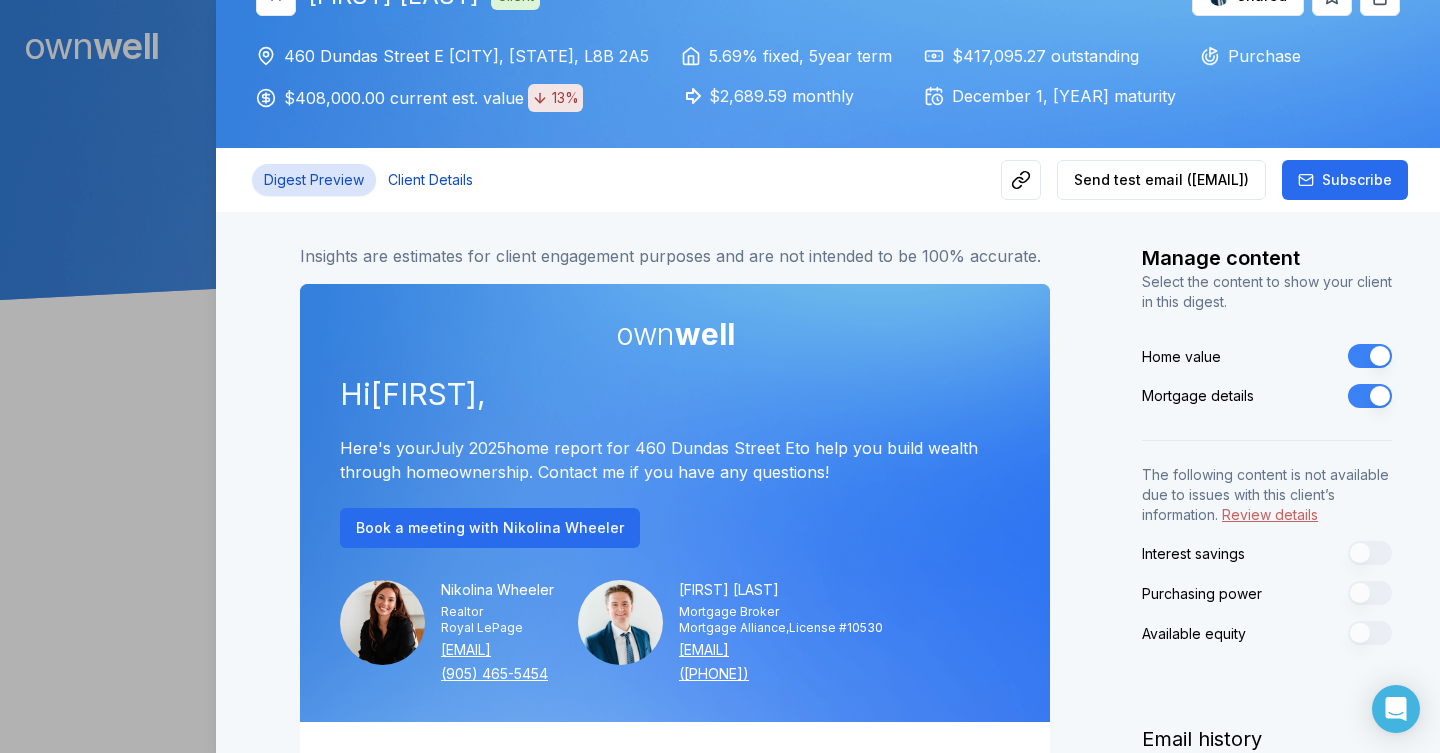 click on "Client Details" at bounding box center [430, 180] 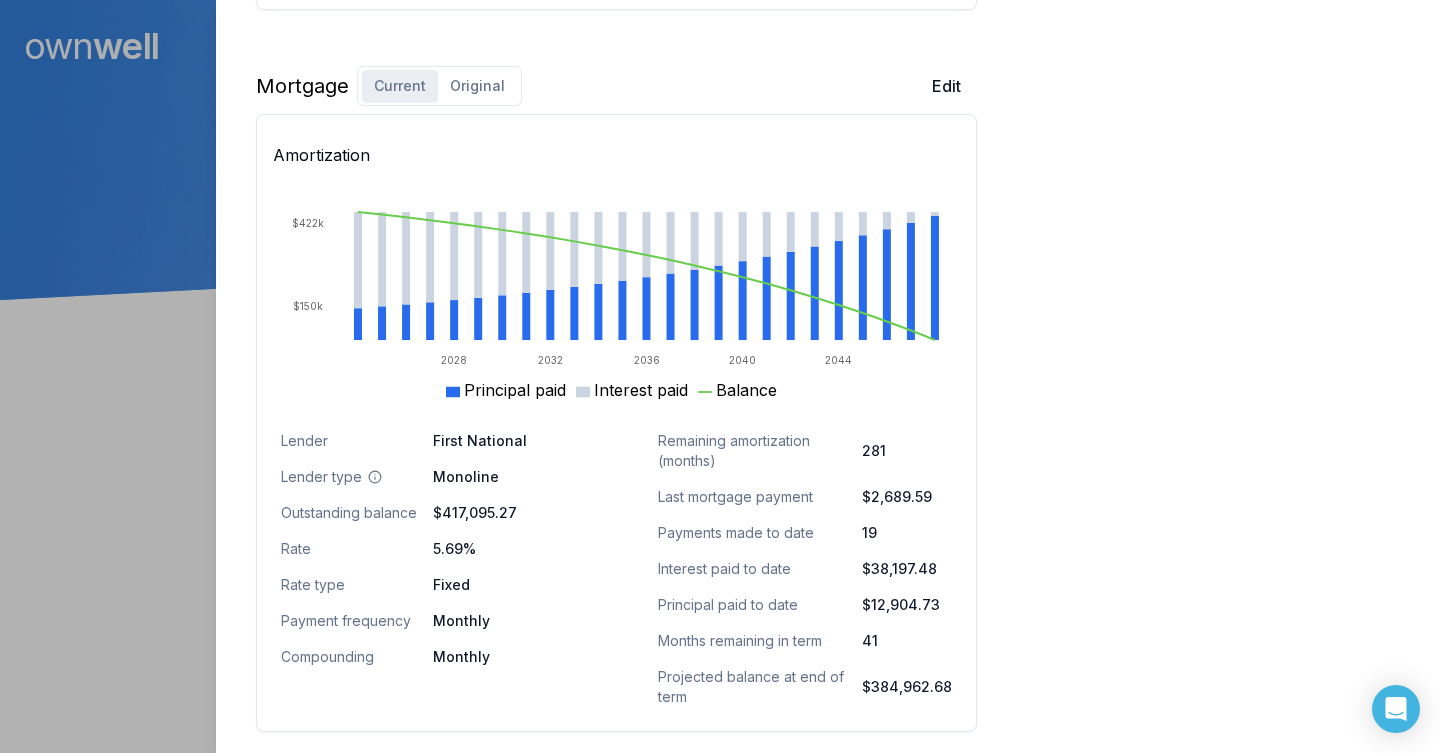 scroll, scrollTop: 1187, scrollLeft: 0, axis: vertical 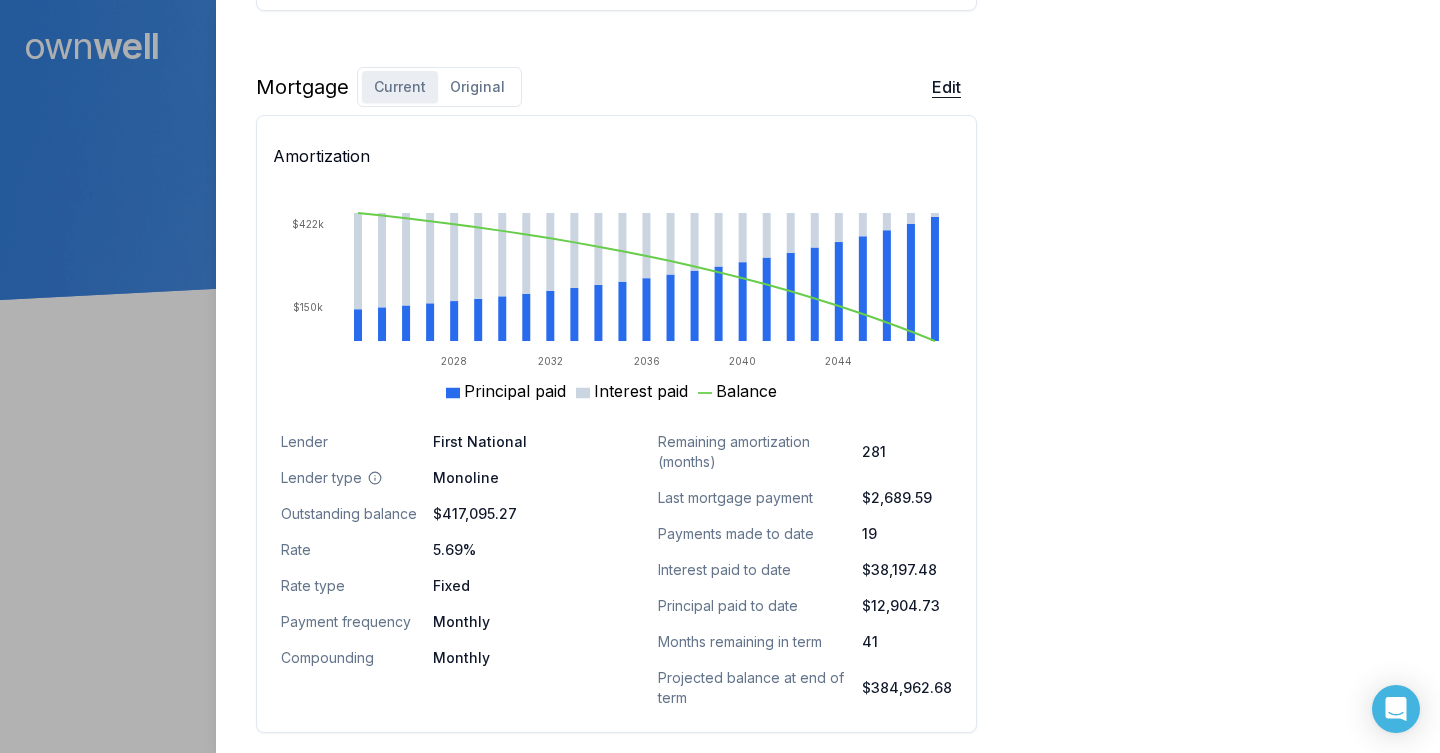 click on "Edit" at bounding box center [946, 87] 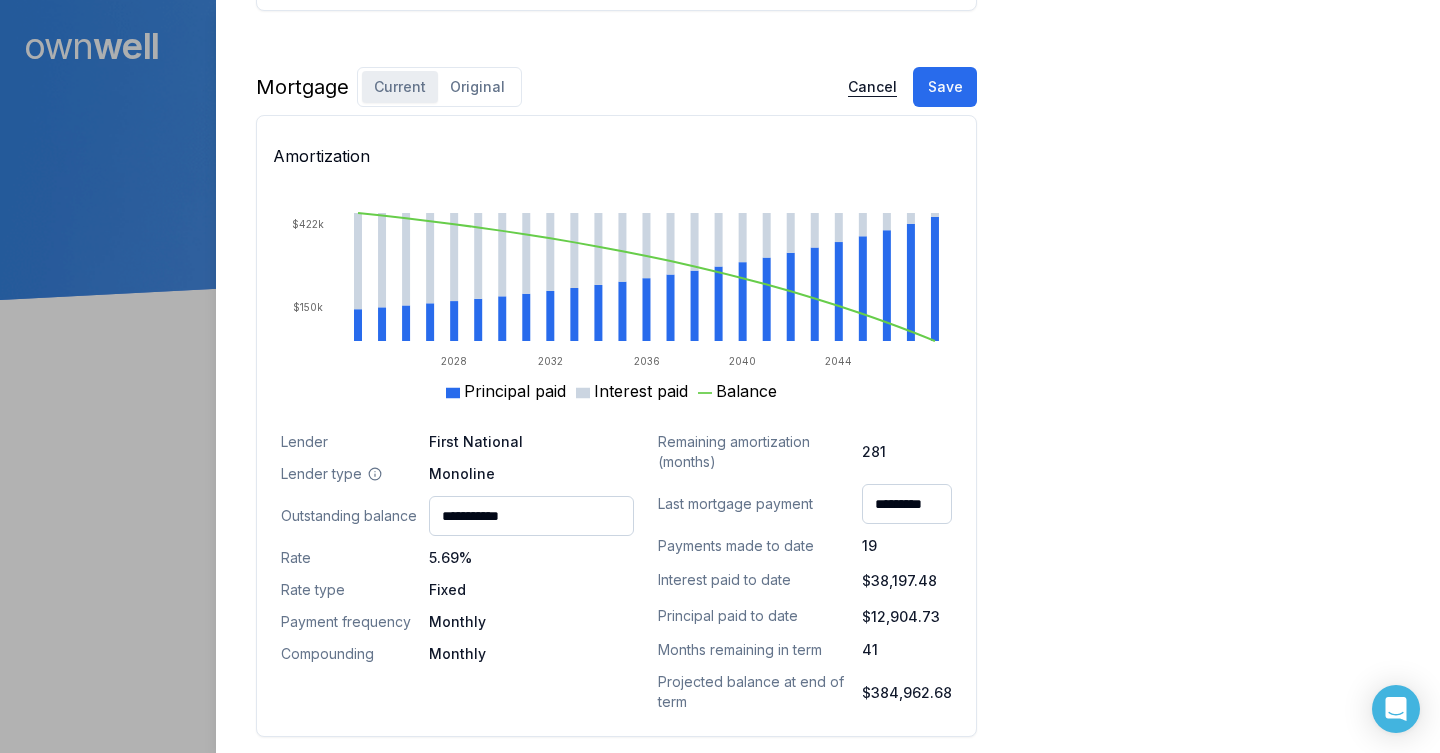 click on "Cancel" at bounding box center [872, 87] 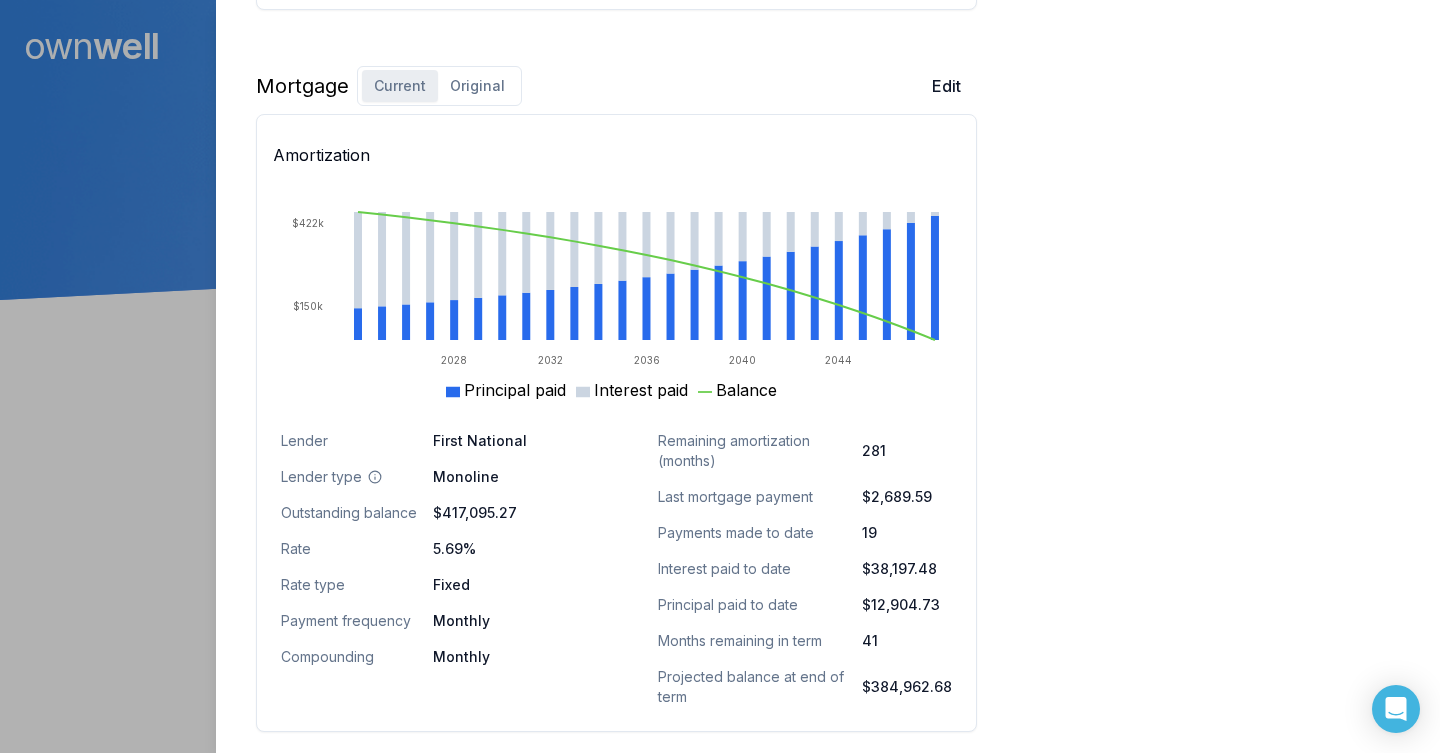 scroll, scrollTop: 1187, scrollLeft: 0, axis: vertical 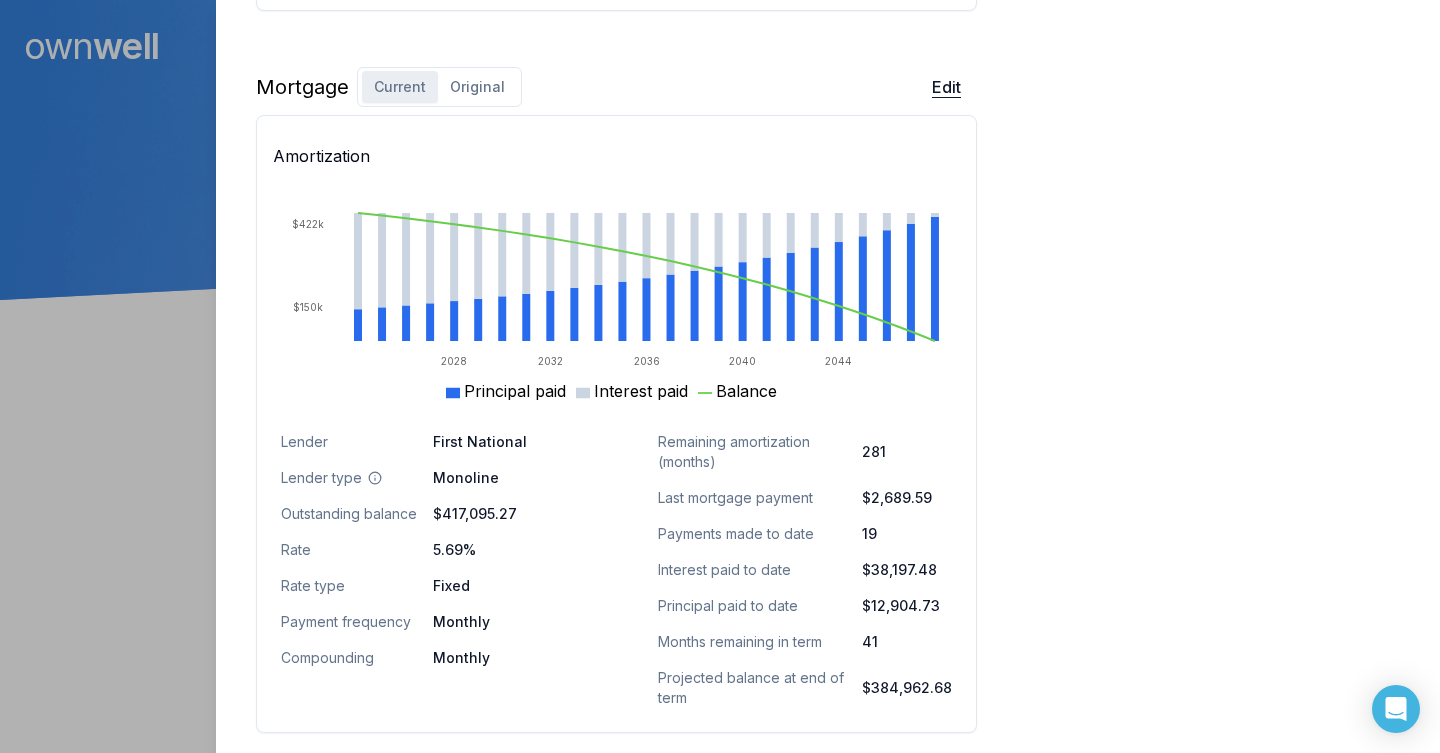 click on "Edit" at bounding box center [946, 87] 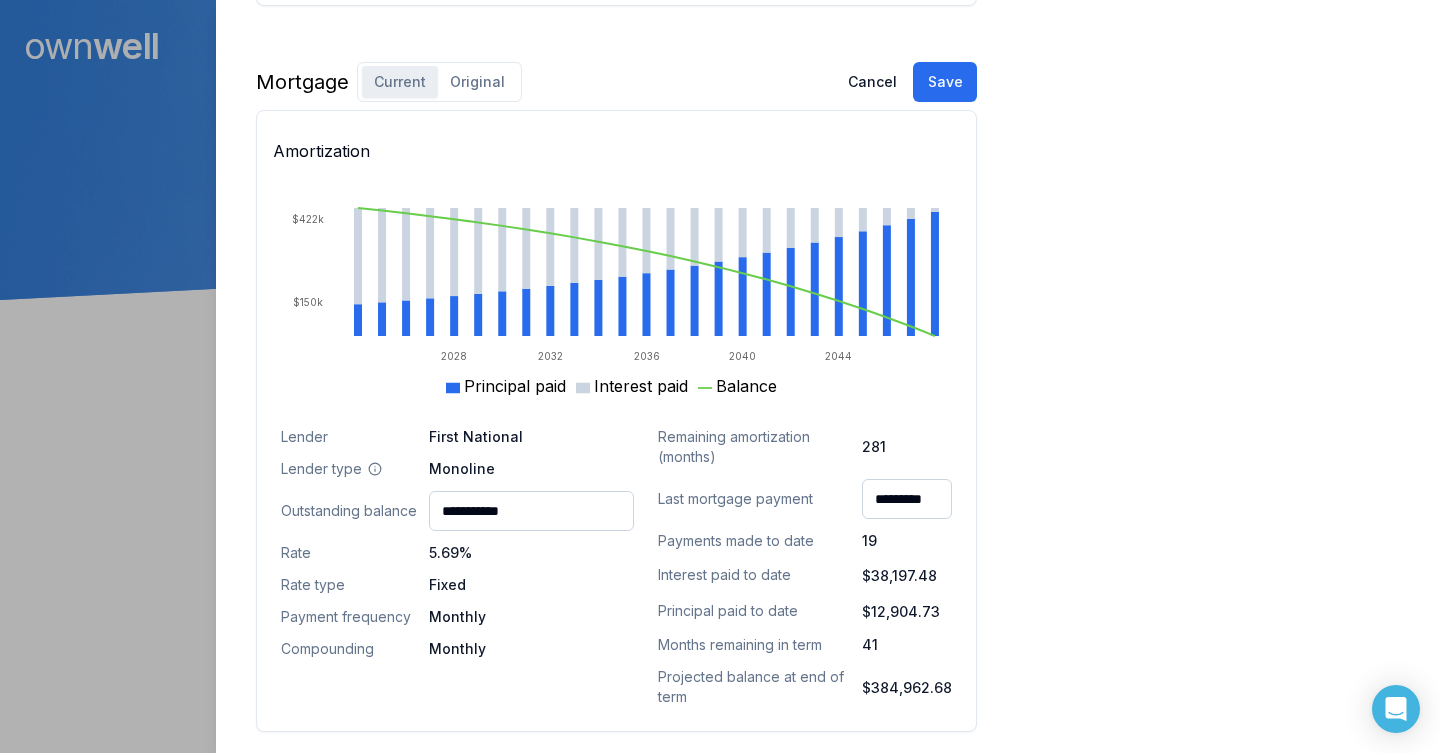 scroll, scrollTop: 1191, scrollLeft: 0, axis: vertical 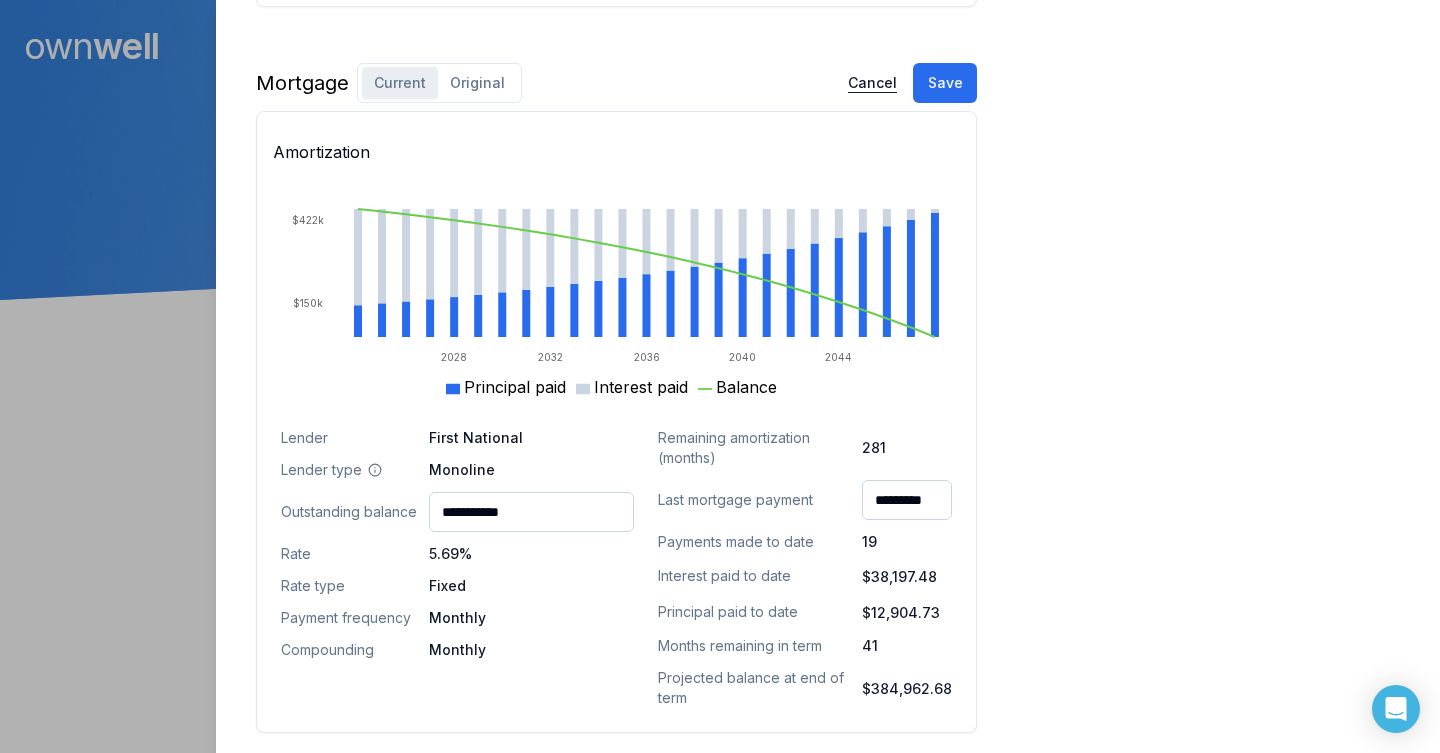 click on "Cancel" at bounding box center (872, 83) 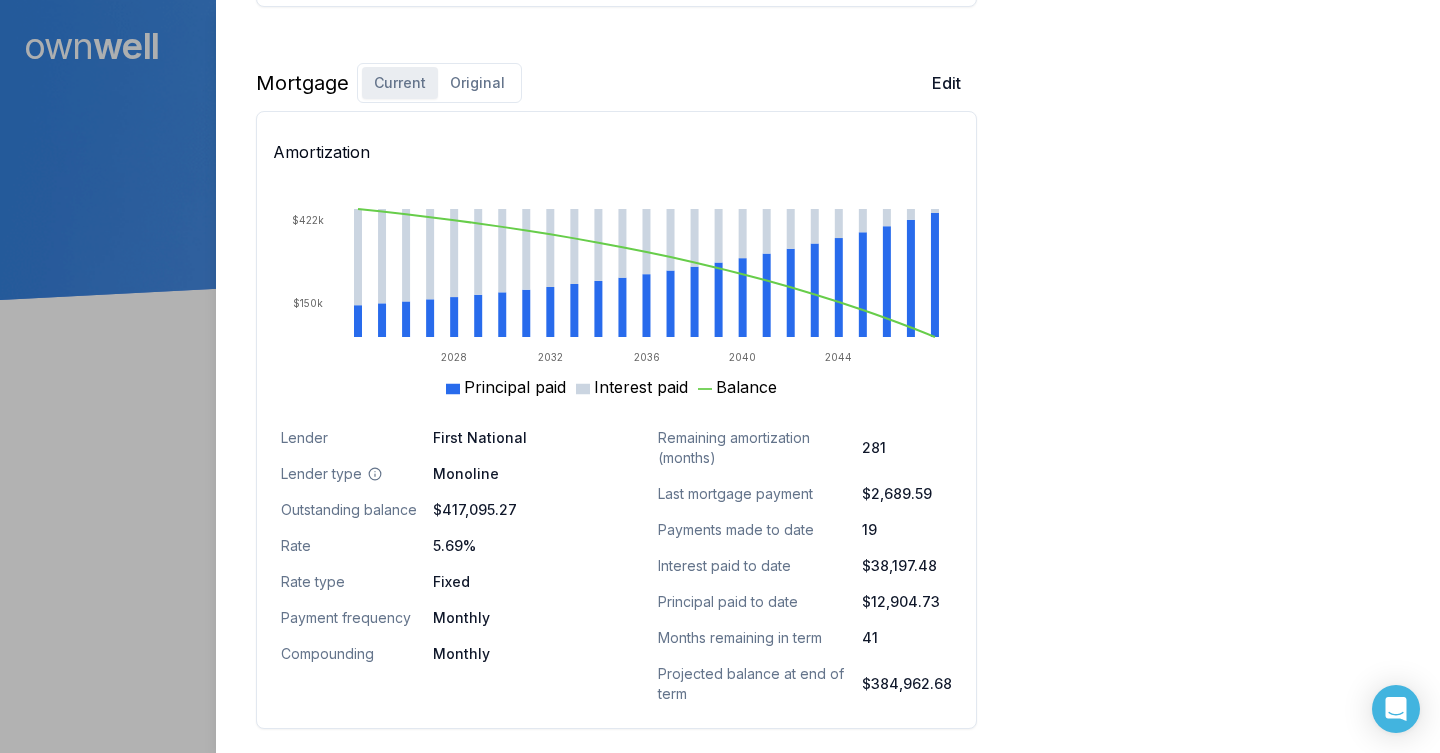 scroll, scrollTop: 1187, scrollLeft: 0, axis: vertical 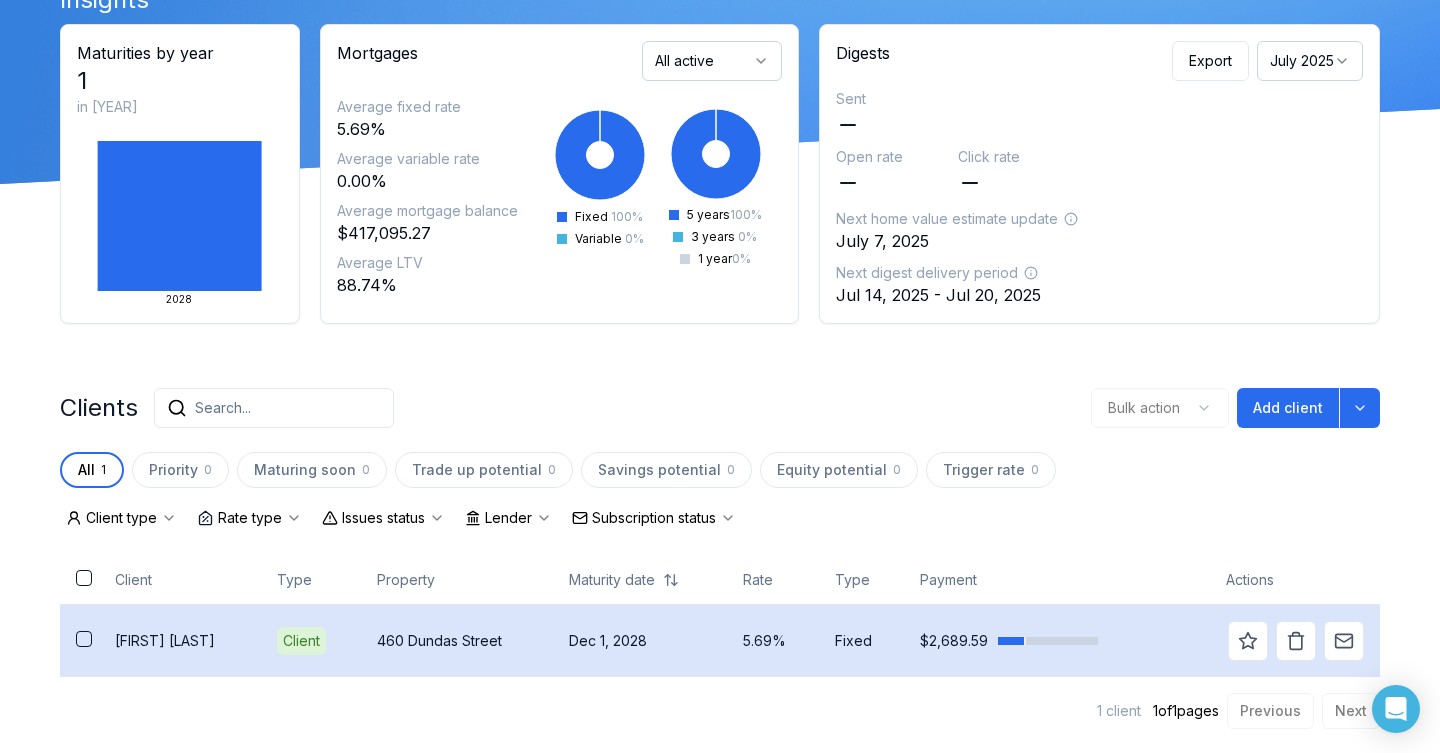 click on "$2,689.59" at bounding box center (1039, 640) 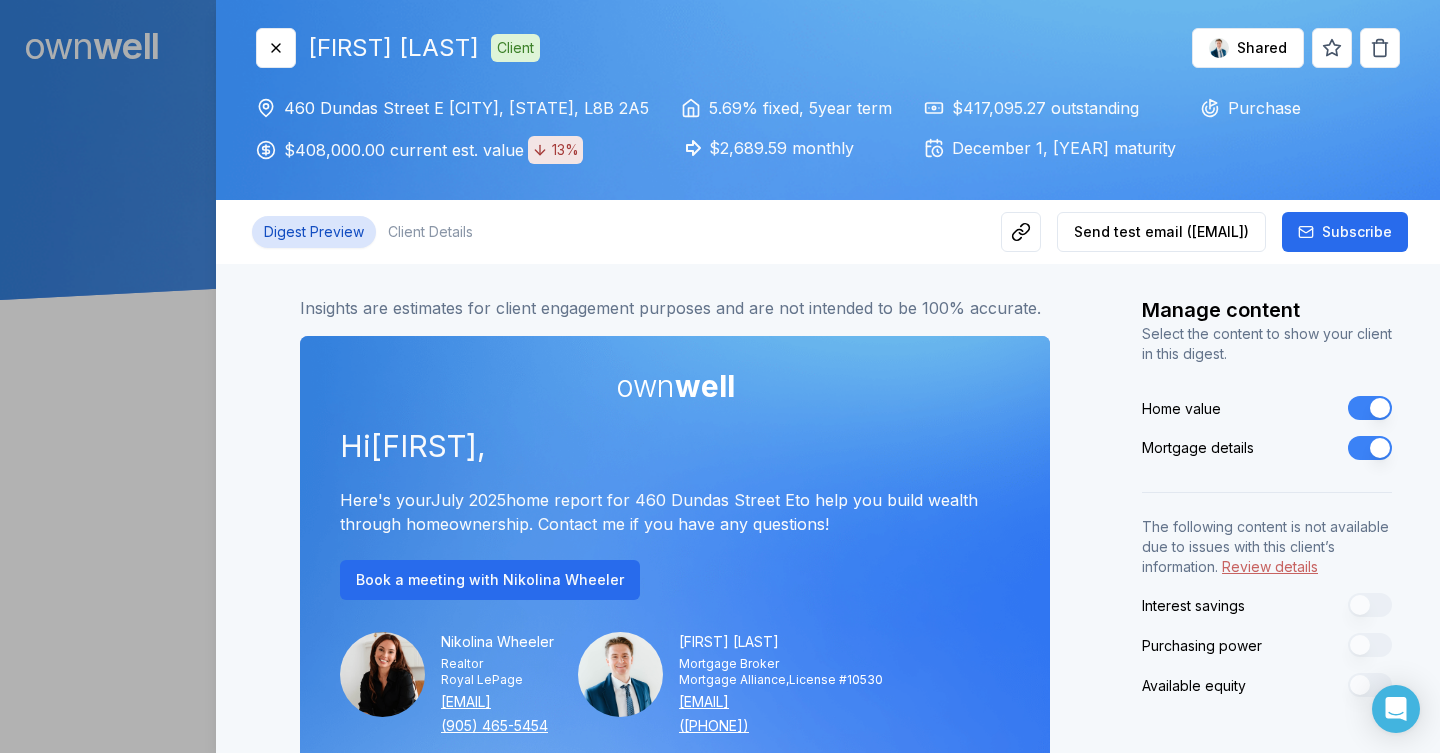 click on "Mortgage details" at bounding box center [1370, 448] 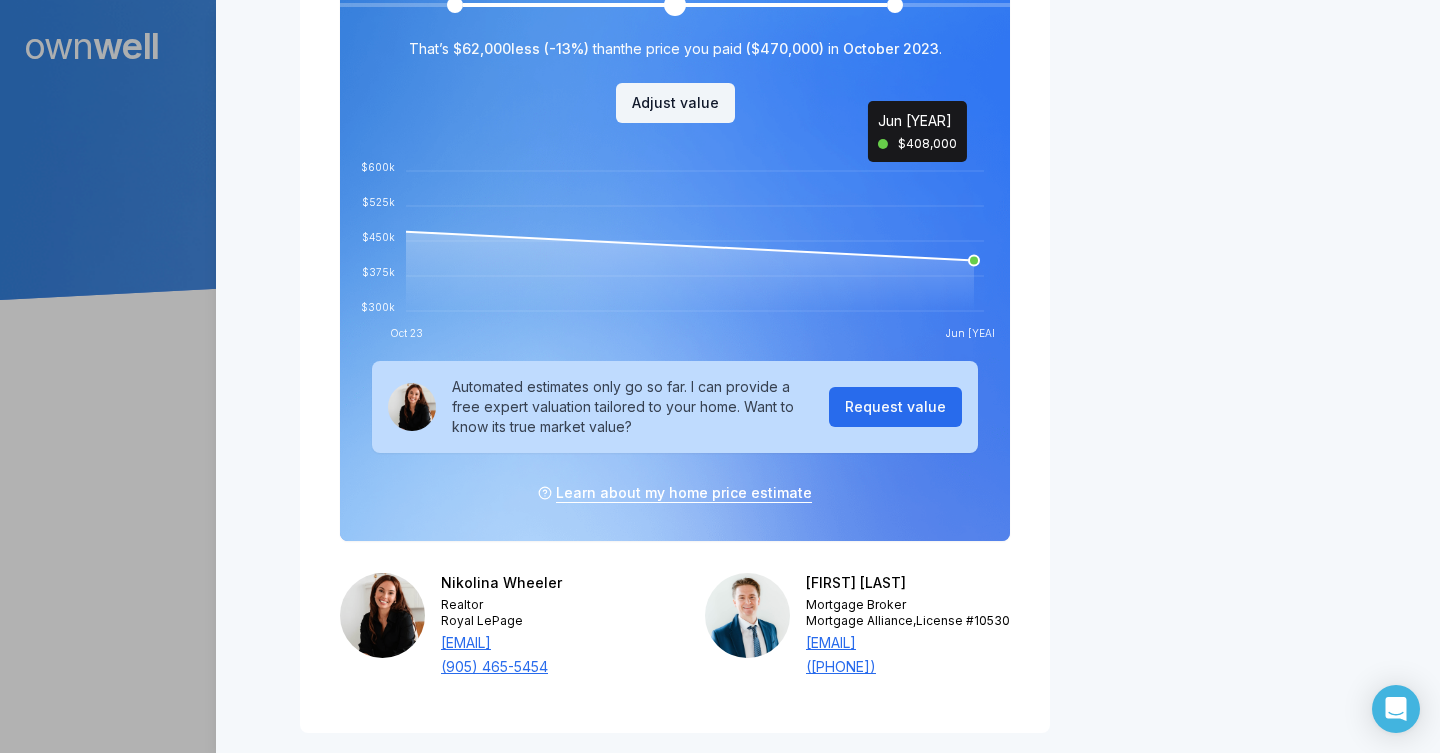 scroll, scrollTop: 1043, scrollLeft: 0, axis: vertical 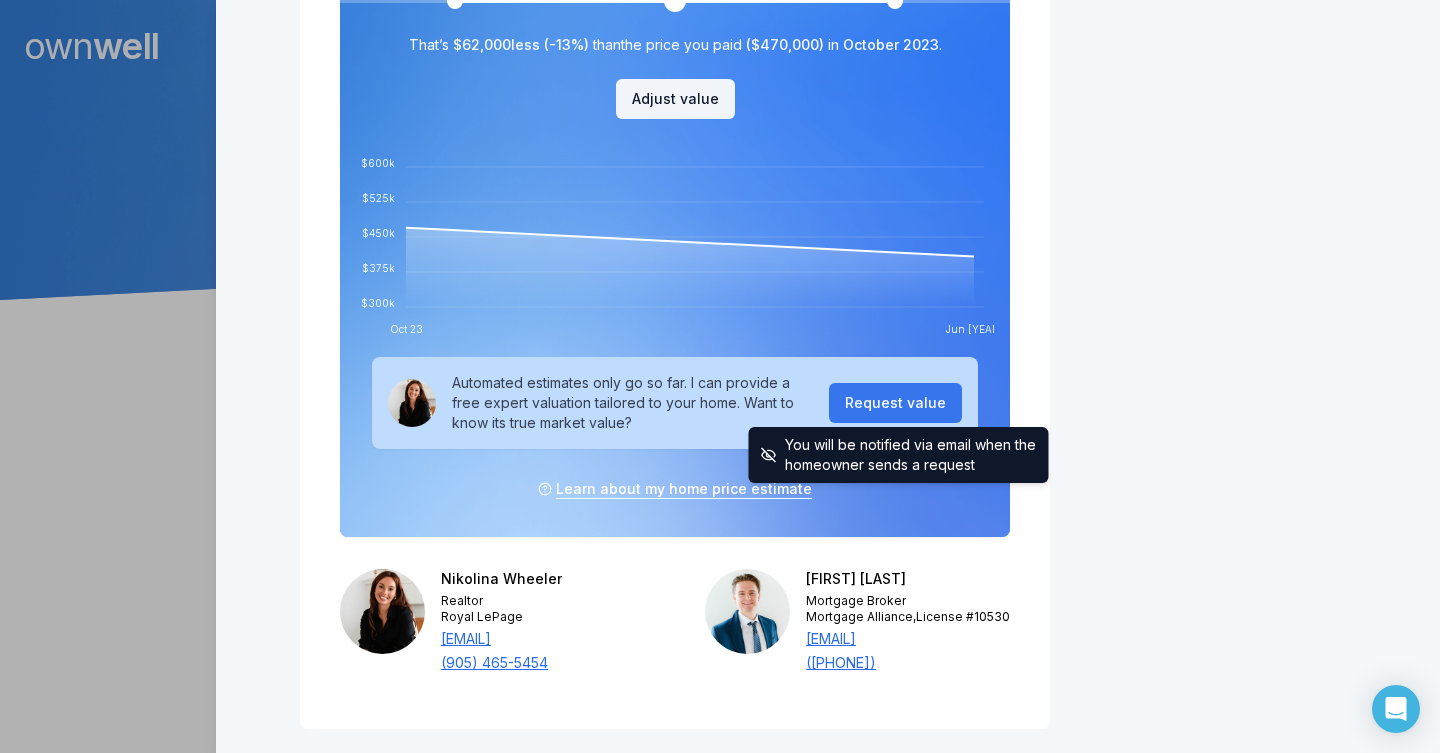 click on "Request value" at bounding box center [895, 403] 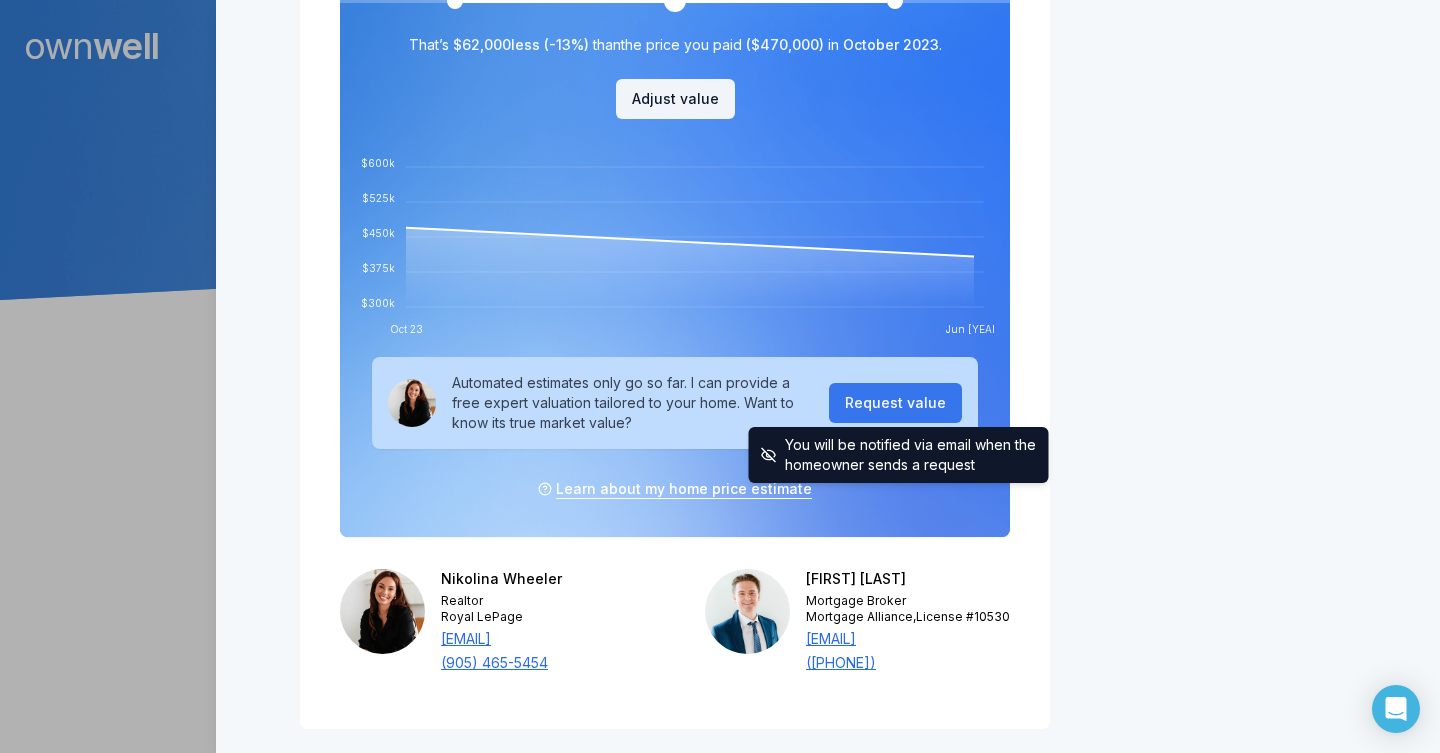 click on "Request value" at bounding box center [895, 403] 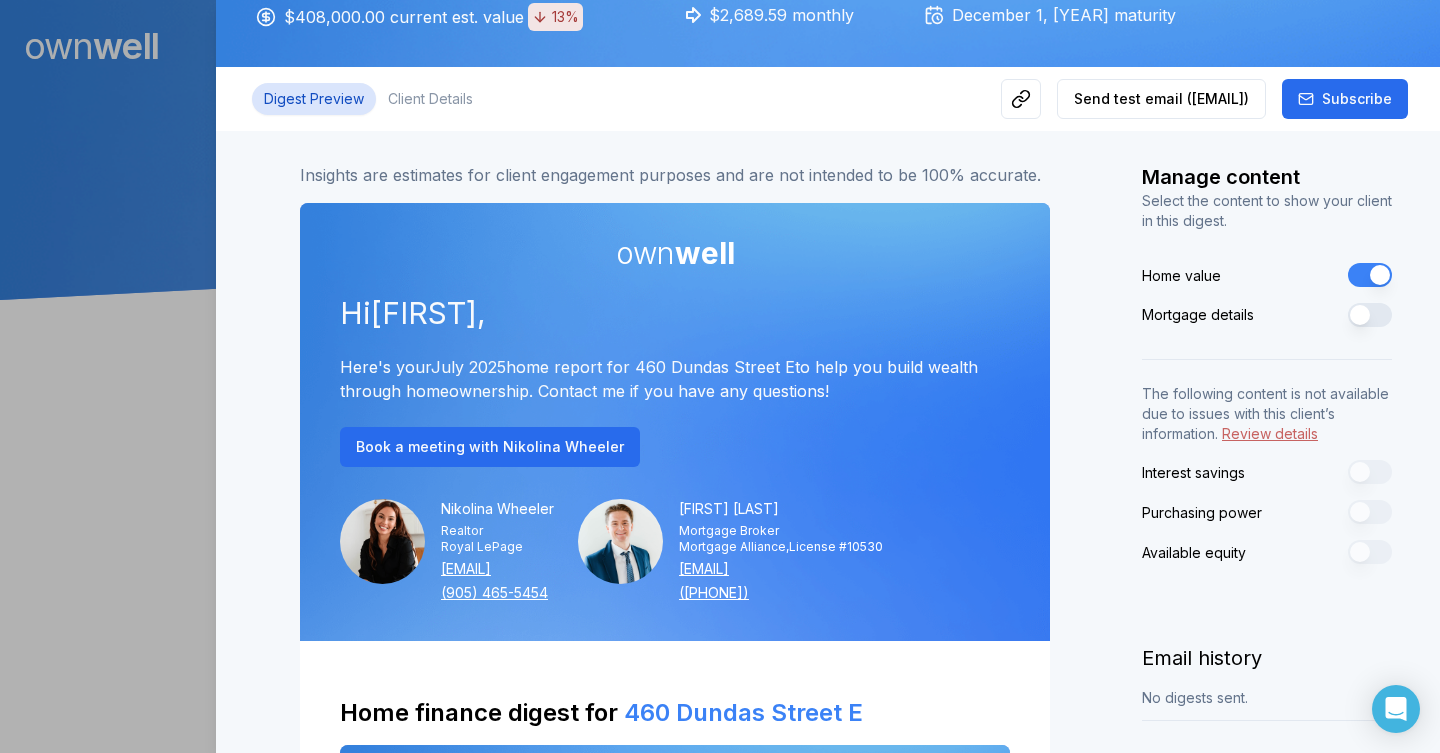 scroll, scrollTop: 131, scrollLeft: 0, axis: vertical 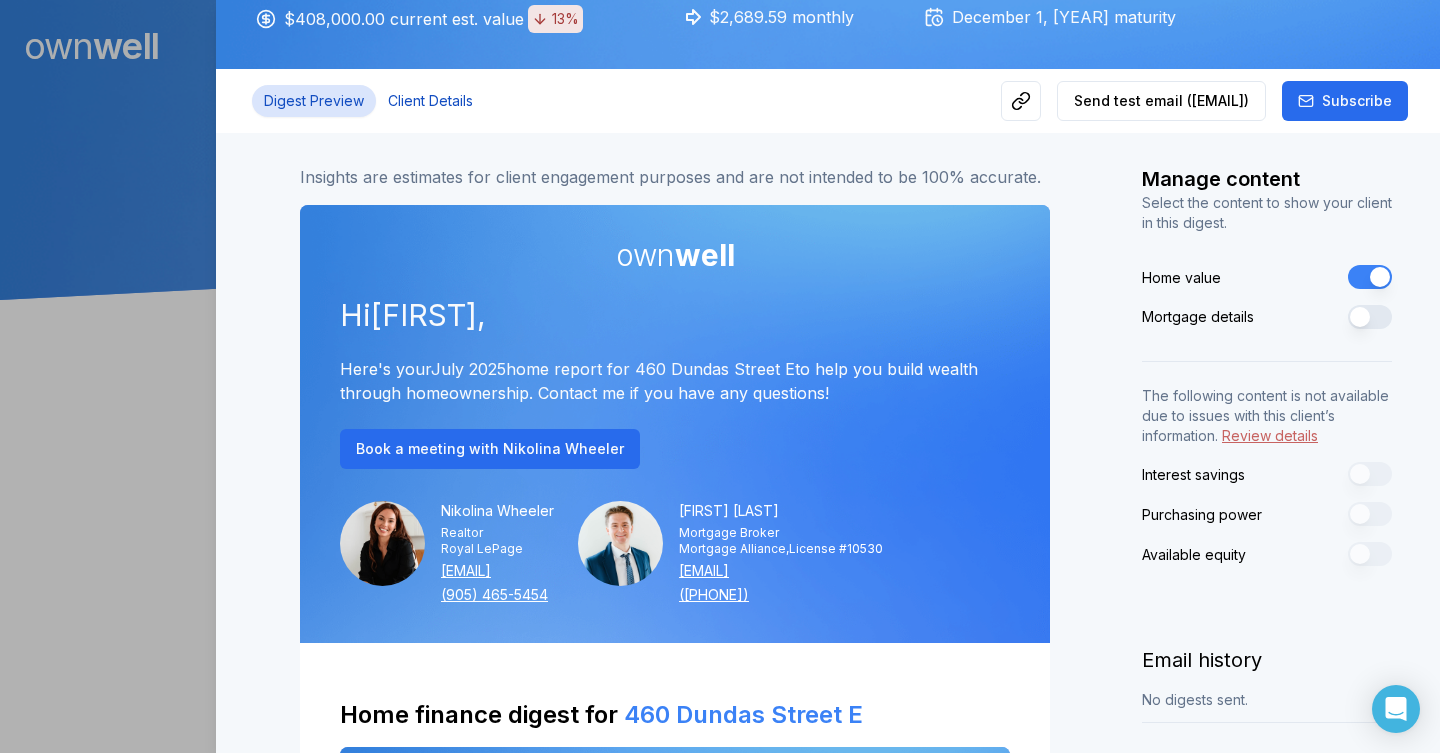 click on "Client Details" at bounding box center [430, 101] 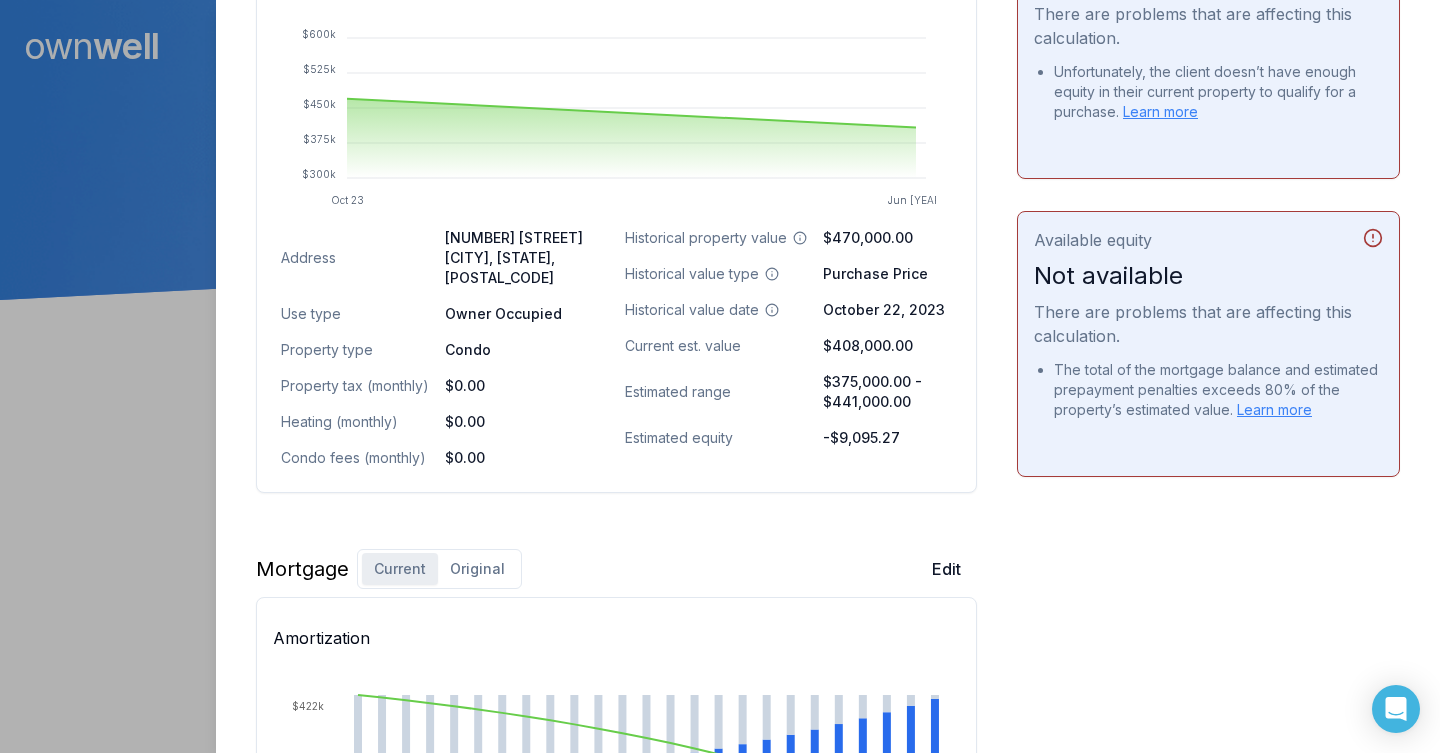 scroll, scrollTop: 612, scrollLeft: 0, axis: vertical 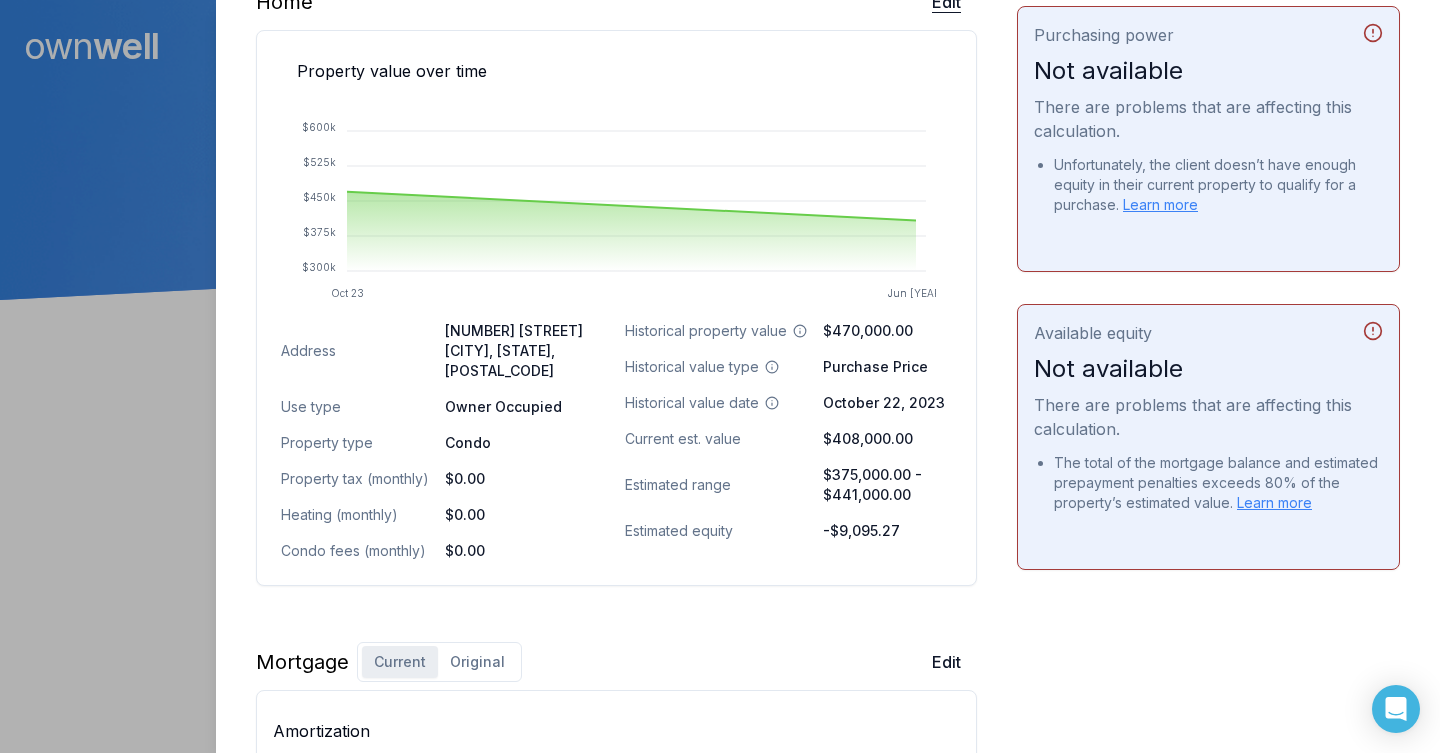 click on "Edit" at bounding box center [946, 2] 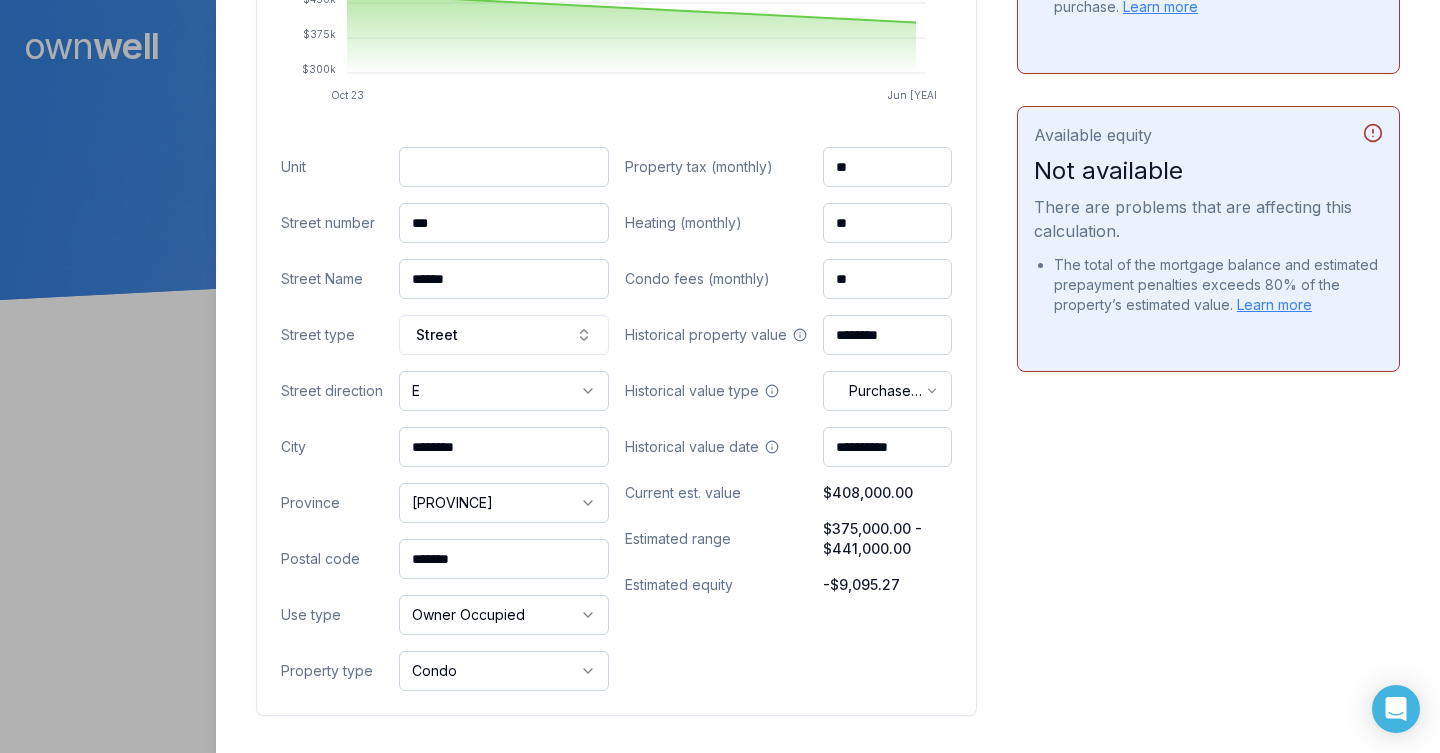 scroll, scrollTop: 814, scrollLeft: 0, axis: vertical 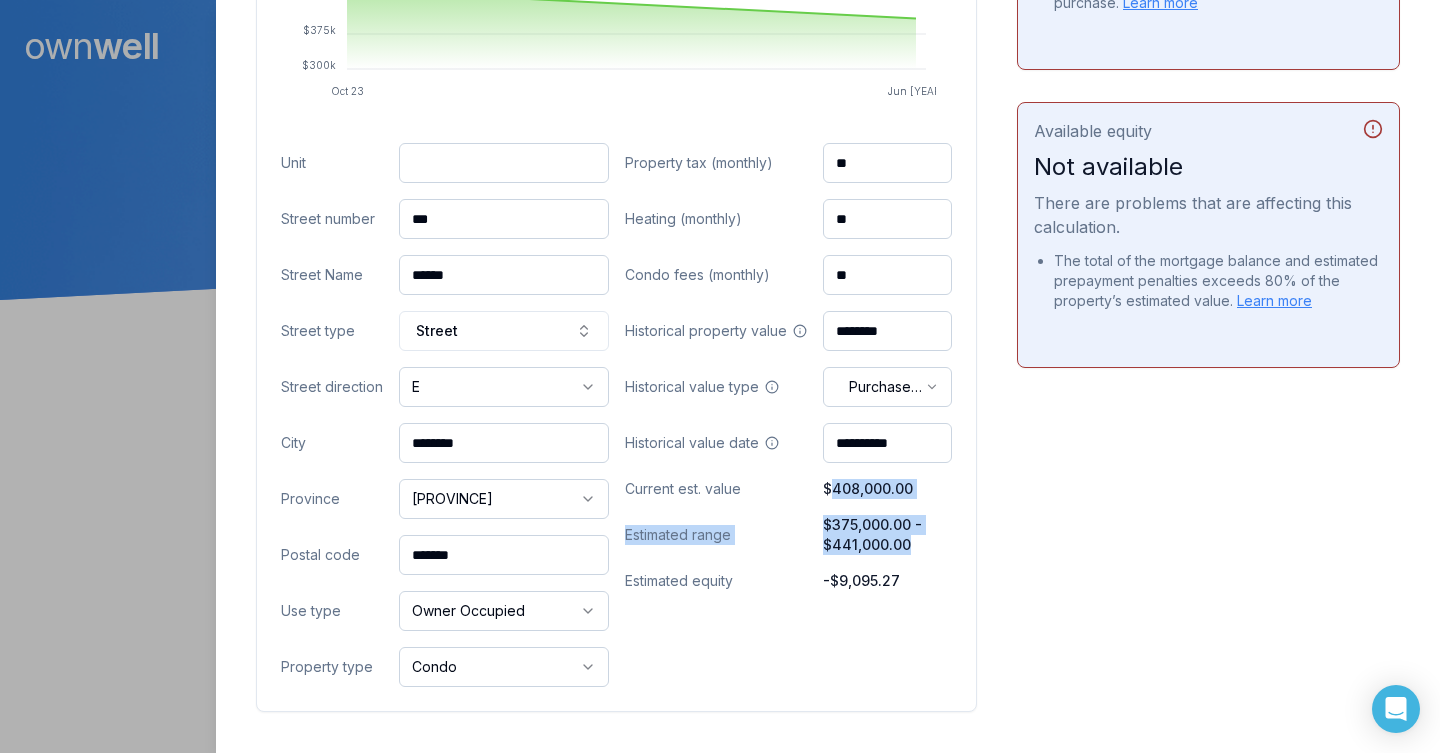 drag, startPoint x: 831, startPoint y: 491, endPoint x: 920, endPoint y: 540, distance: 101.597244 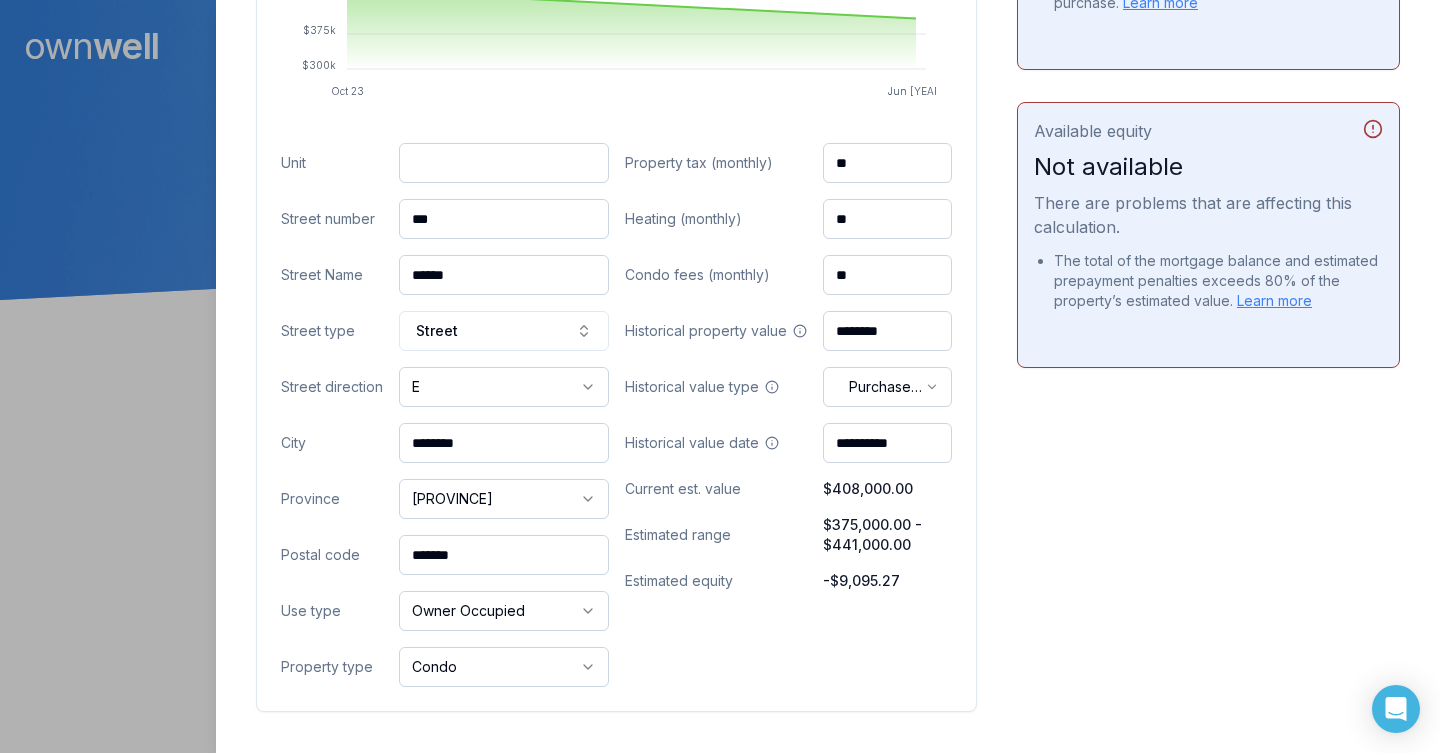 click on "**********" at bounding box center [789, 415] 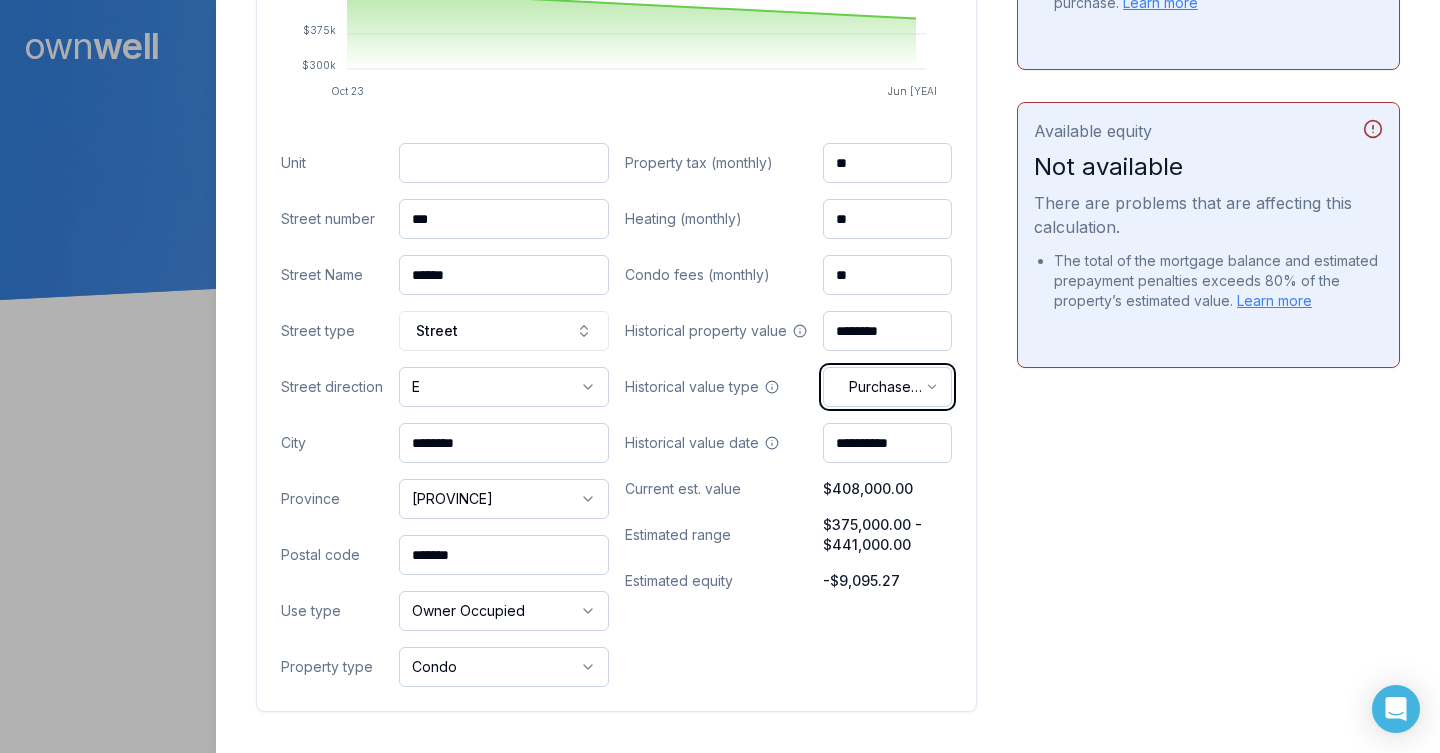 click on "Ownwell's platform is not optimized for mobile at this time.   For the best experience, please use a   desktop or laptop  to manage your account.   Note:  The   personalized homeownership reports   you generate for clients   are fully mobile-friendly   and can be easily viewed on any device. own well Dashboard Landing Page 1  of  10  clients used
300000 Close [FIRST]   [LAST] Client Shared 460 [STREET] E [CITY], [STATE], [POSTAL_CODE] $408,000.00   current est. value 13% 5.69%   fixed ,   5  year term $2,689.59   monthly   $417,095.27   outstanding December 1, [YEAR]   maturity Purchase Digest Preview Client Details Send test email ( [EMAIL] ) Subscribe Homeowner   Edit First name [FIRST] Last name [LAST] Email [EMAIL] Phone Household income $270,000.00 Credit score 785 Debt payments (monthly) --- Home   Cancel Save Property value over time Oct 23 Jun 25 $300k $375k $450k $525k $600k     Submit Unit Street number *** Street Name ****** Street type Street E * * * *" at bounding box center [720, 150] 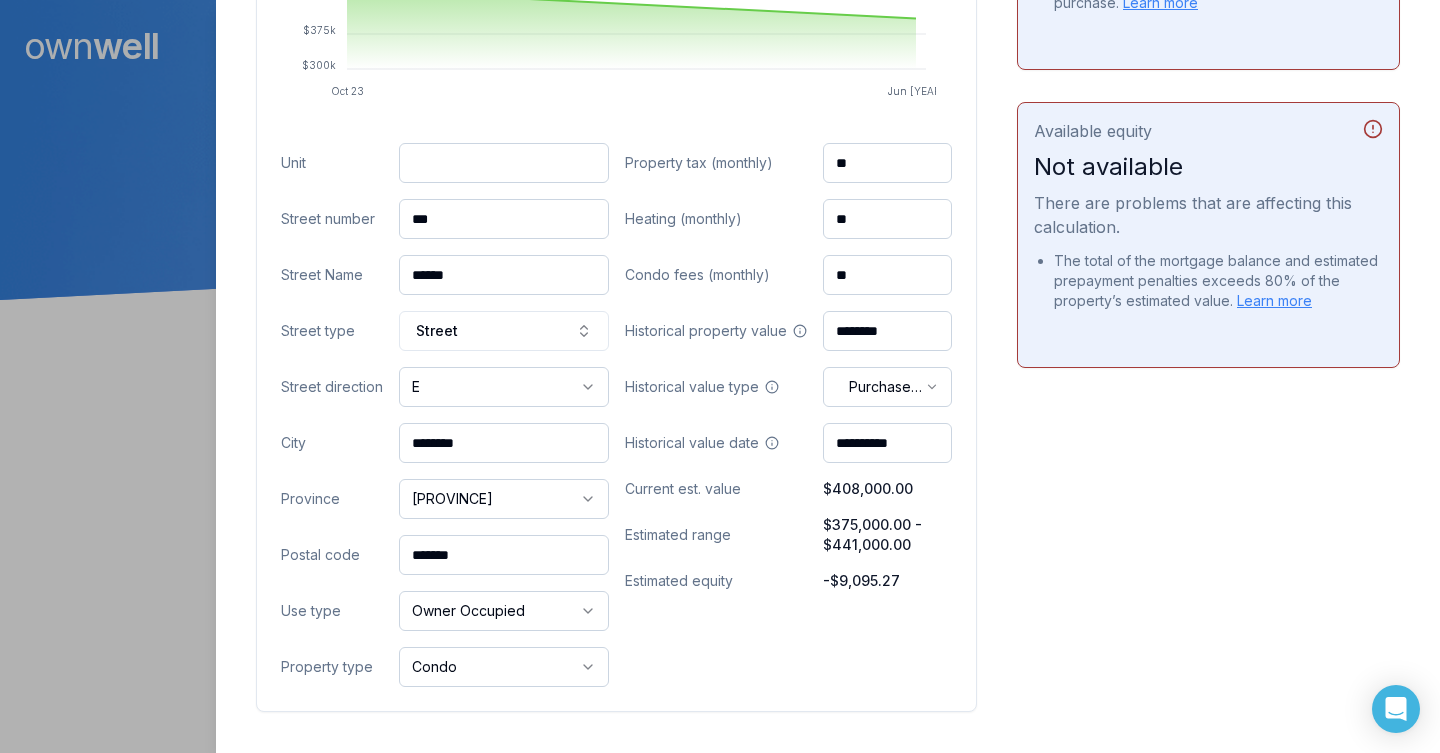 click on "Ownwell's platform is not optimized for mobile at this time.   For the best experience, please use a   desktop or laptop  to manage your account.   Note:  The   personalized homeownership reports   you generate for clients   are fully mobile-friendly   and can be easily viewed on any device. own well Dashboard Landing Page 1  of  10  clients used
300000 Close [FIRST]   [LAST] Client Shared 460 [STREET] E [CITY], [STATE], [POSTAL_CODE] $408,000.00   current est. value 13% 5.69%   fixed ,   5  year term $2,689.59   monthly   $417,095.27   outstanding December 1, [YEAR]   maturity Purchase Digest Preview Client Details Send test email ( [EMAIL] ) Subscribe Homeowner   Edit First name [FIRST] Last name [LAST] Email [EMAIL] Phone Household income $270,000.00 Credit score 785 Debt payments (monthly) --- Home   Cancel Save Property value over time Oct 23 Jun 25 $300k $375k $450k $525k $600k     Submit Unit Street number *** Street Name ****** Street type Street E * * * *" at bounding box center (720, 150) 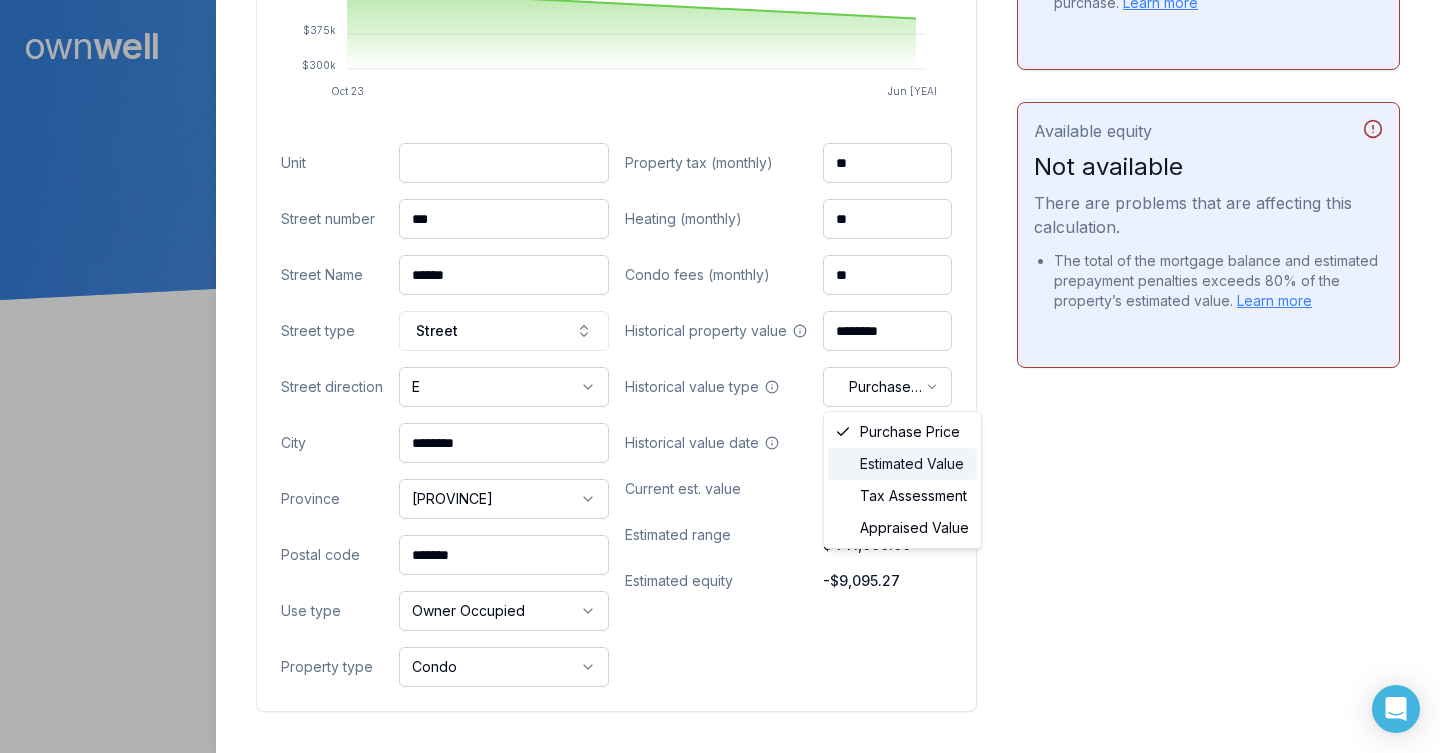 select on "*********" 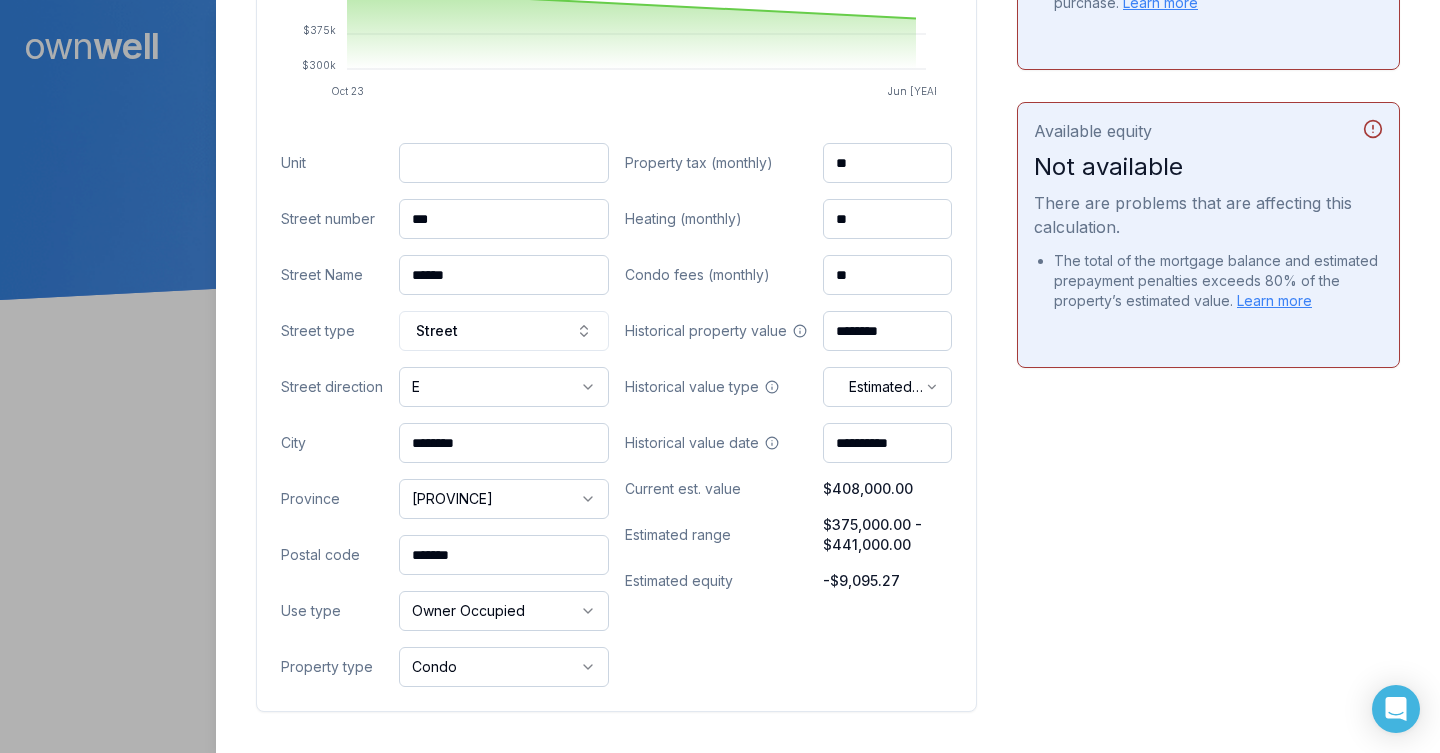 click on "**********" at bounding box center (828, 462) 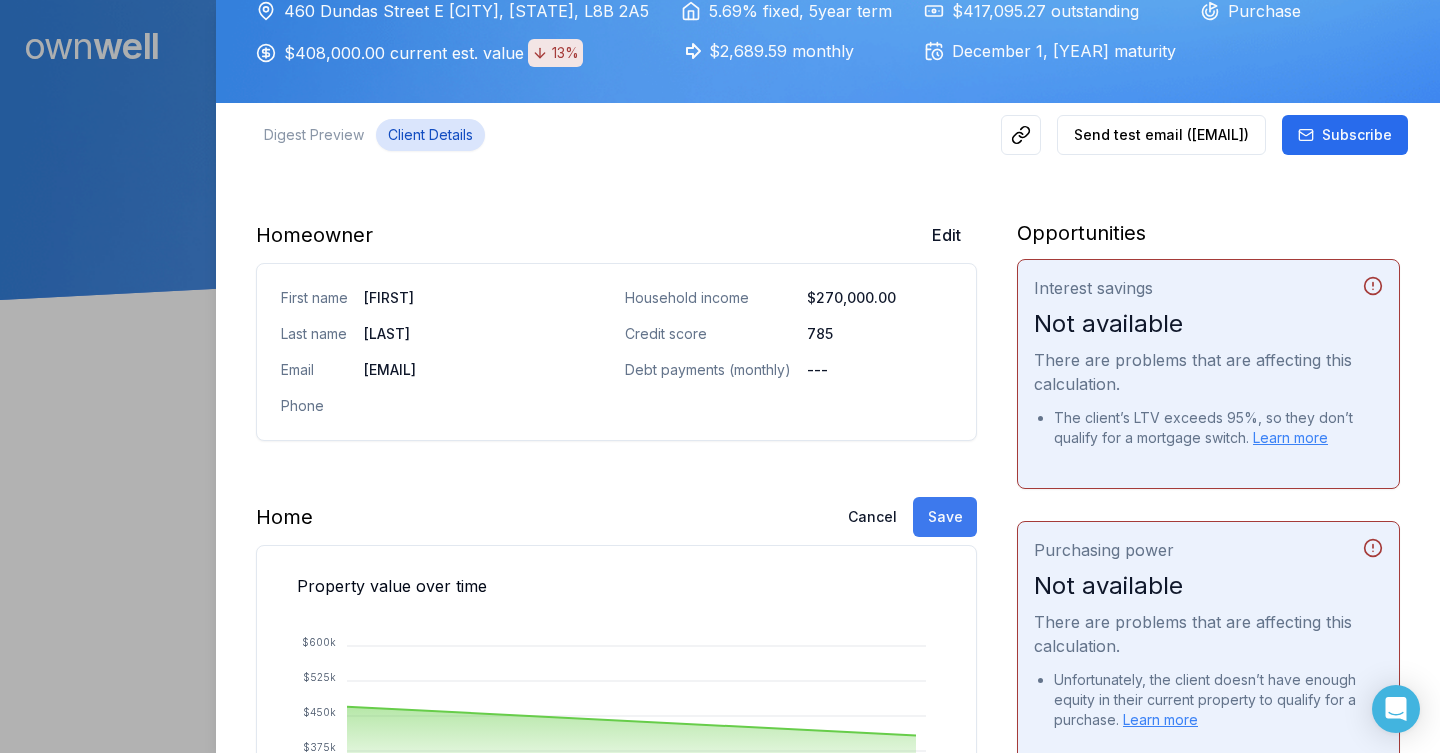 click on "Save" at bounding box center [945, 517] 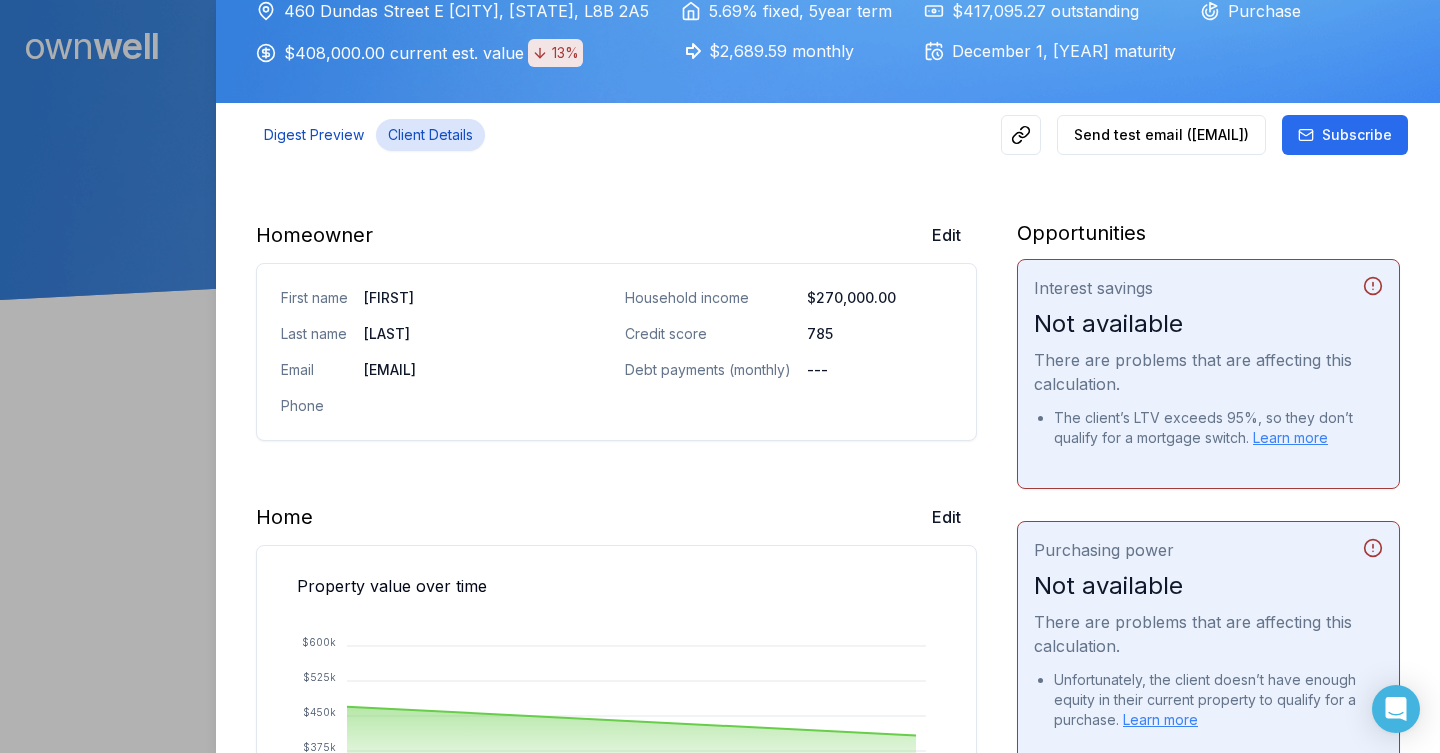 click on "Digest Preview" at bounding box center (314, 135) 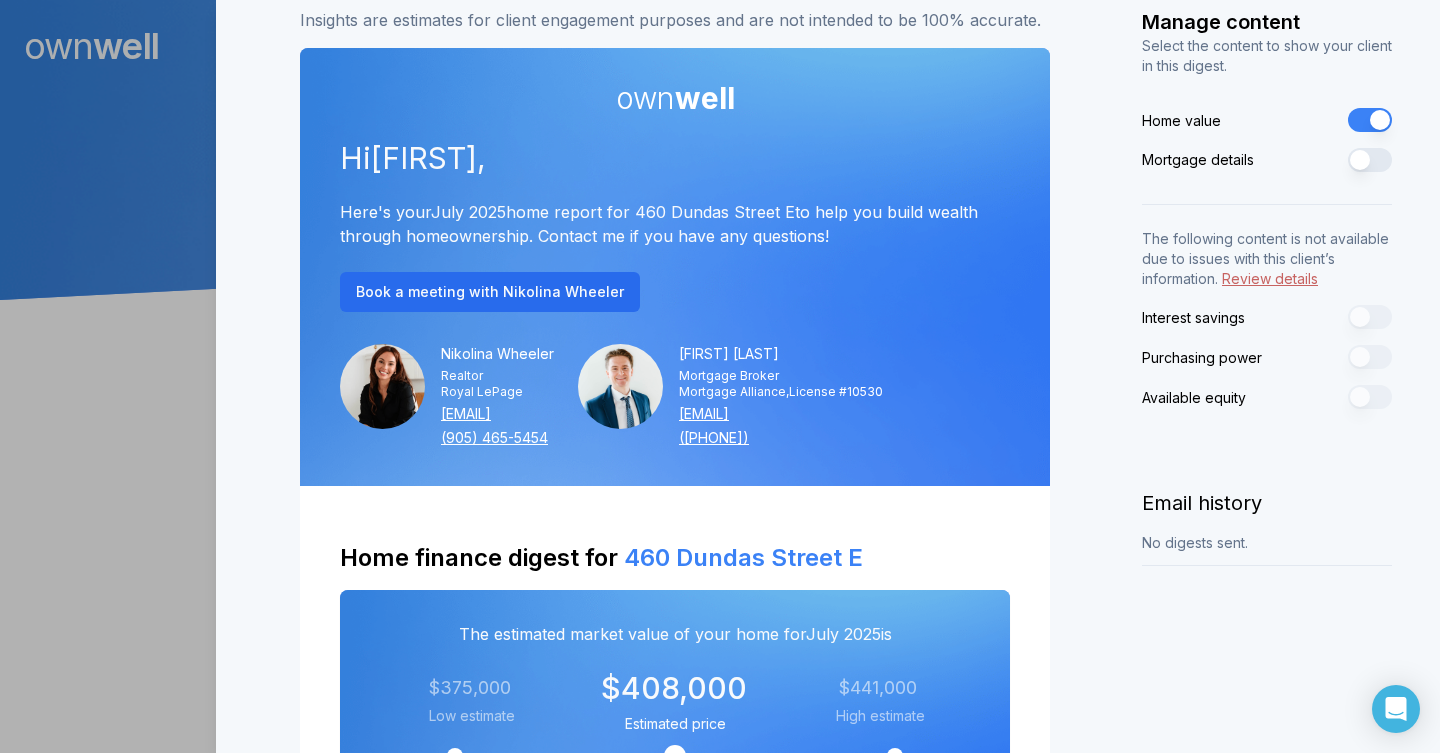scroll, scrollTop: 71, scrollLeft: 0, axis: vertical 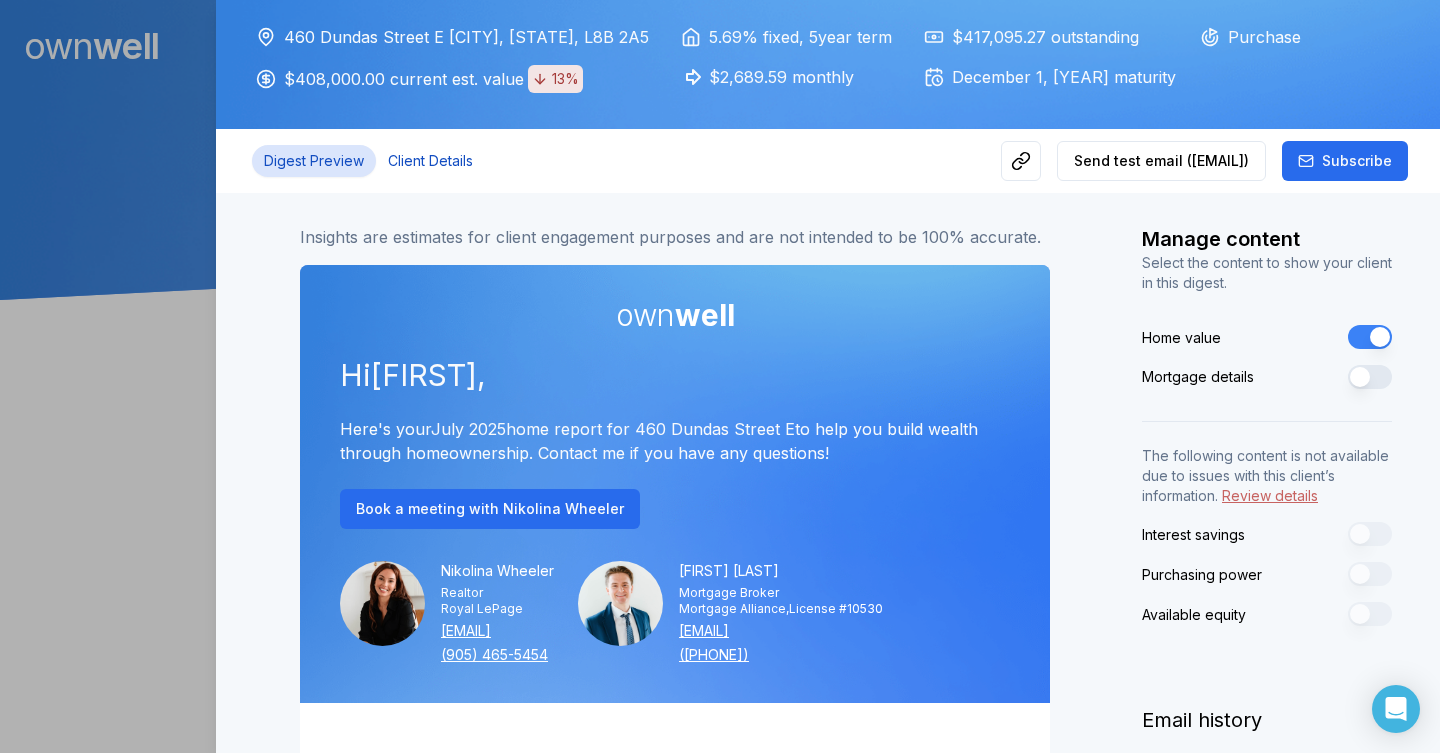 click on "Client Details" at bounding box center [430, 161] 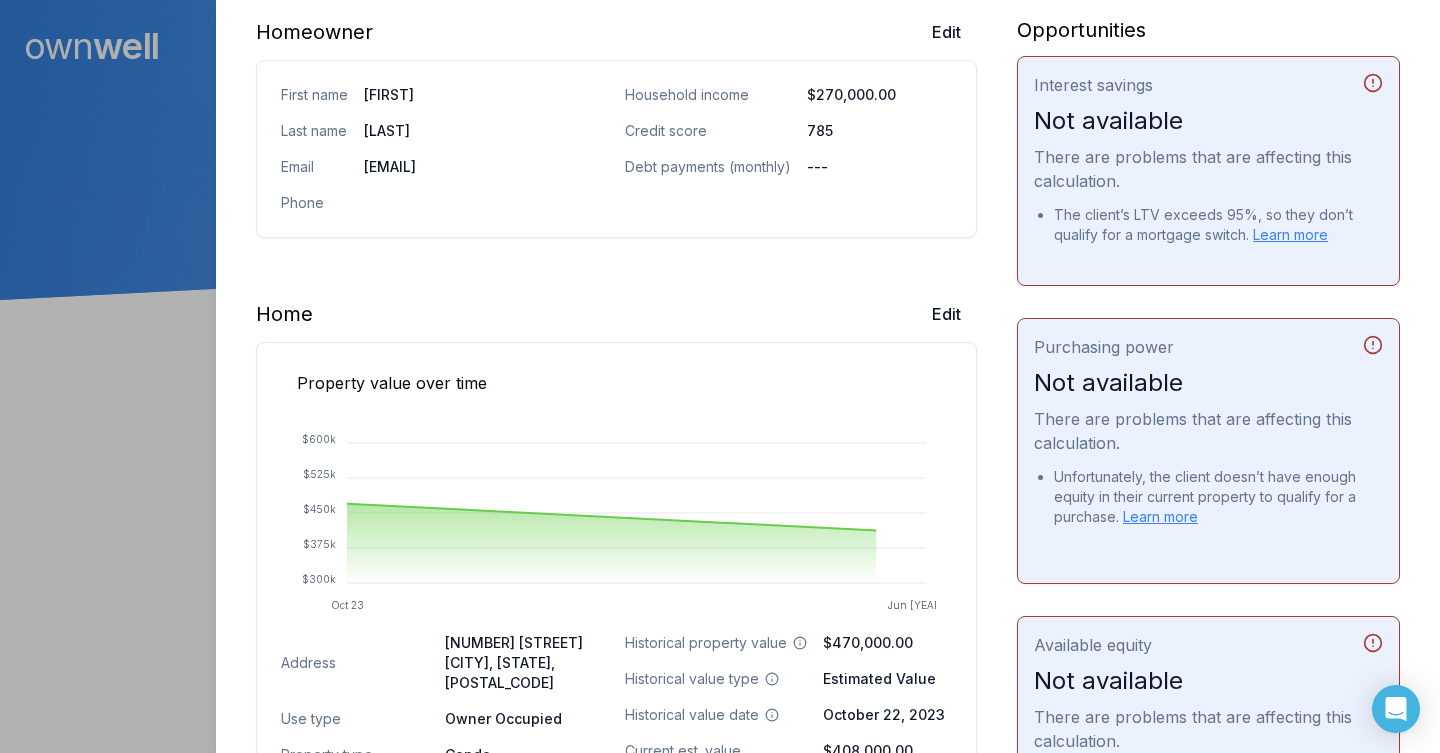scroll, scrollTop: 308, scrollLeft: 0, axis: vertical 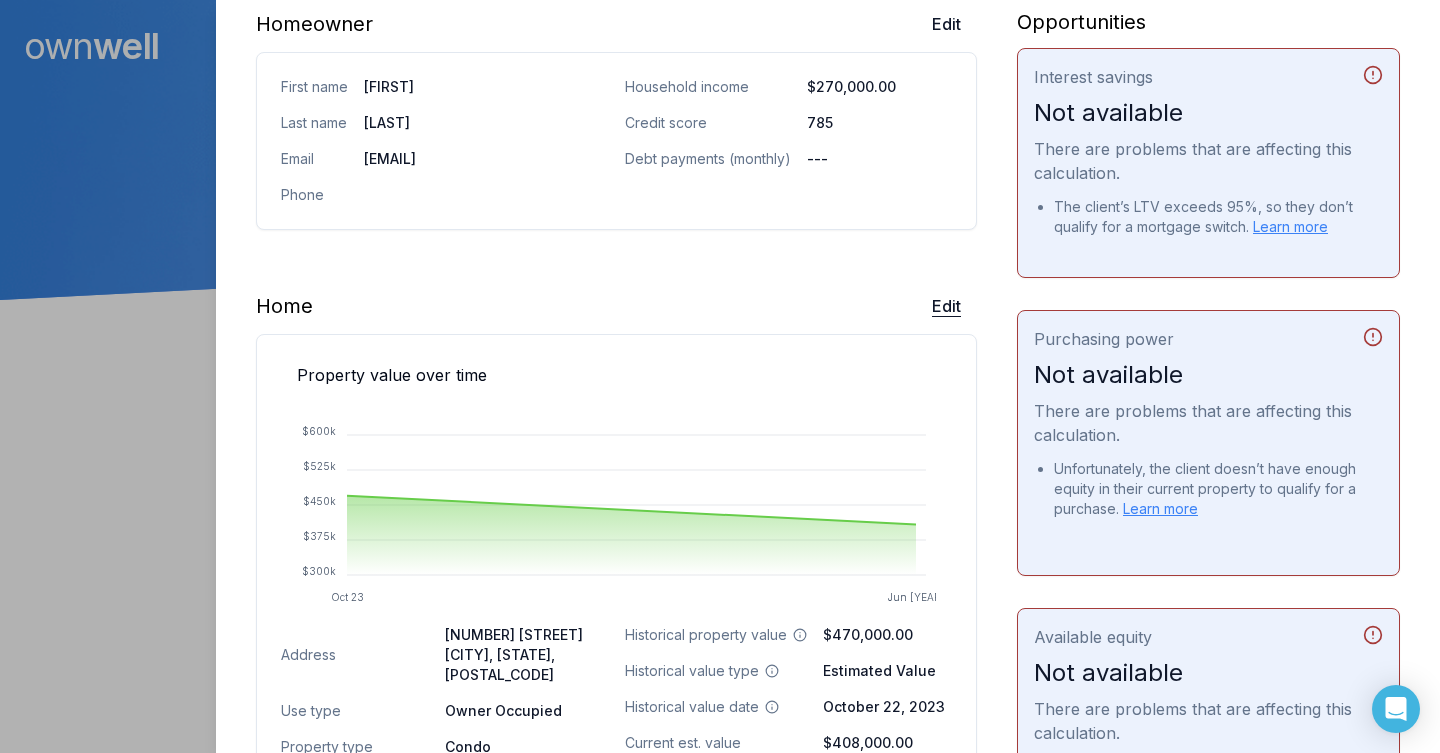 click on "Edit" at bounding box center [946, 306] 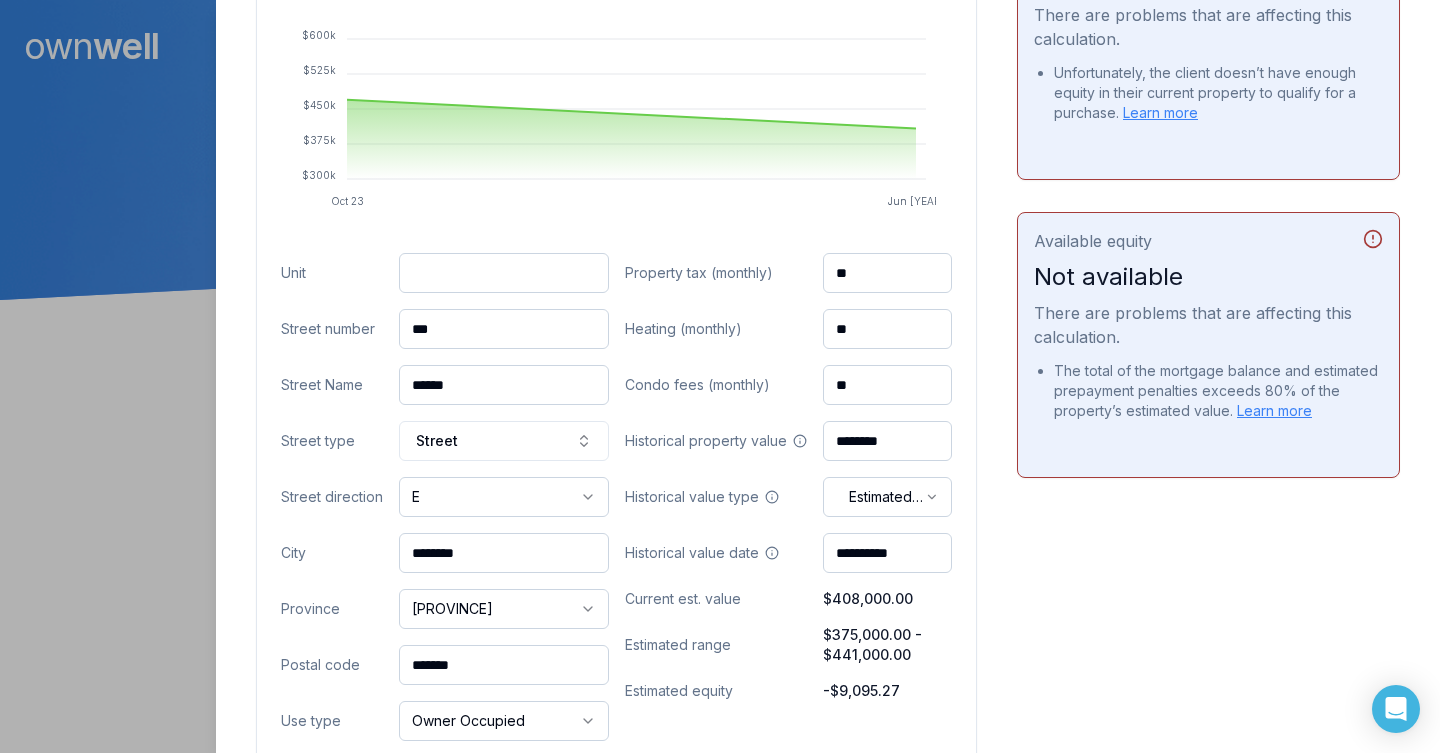 scroll, scrollTop: 705, scrollLeft: 0, axis: vertical 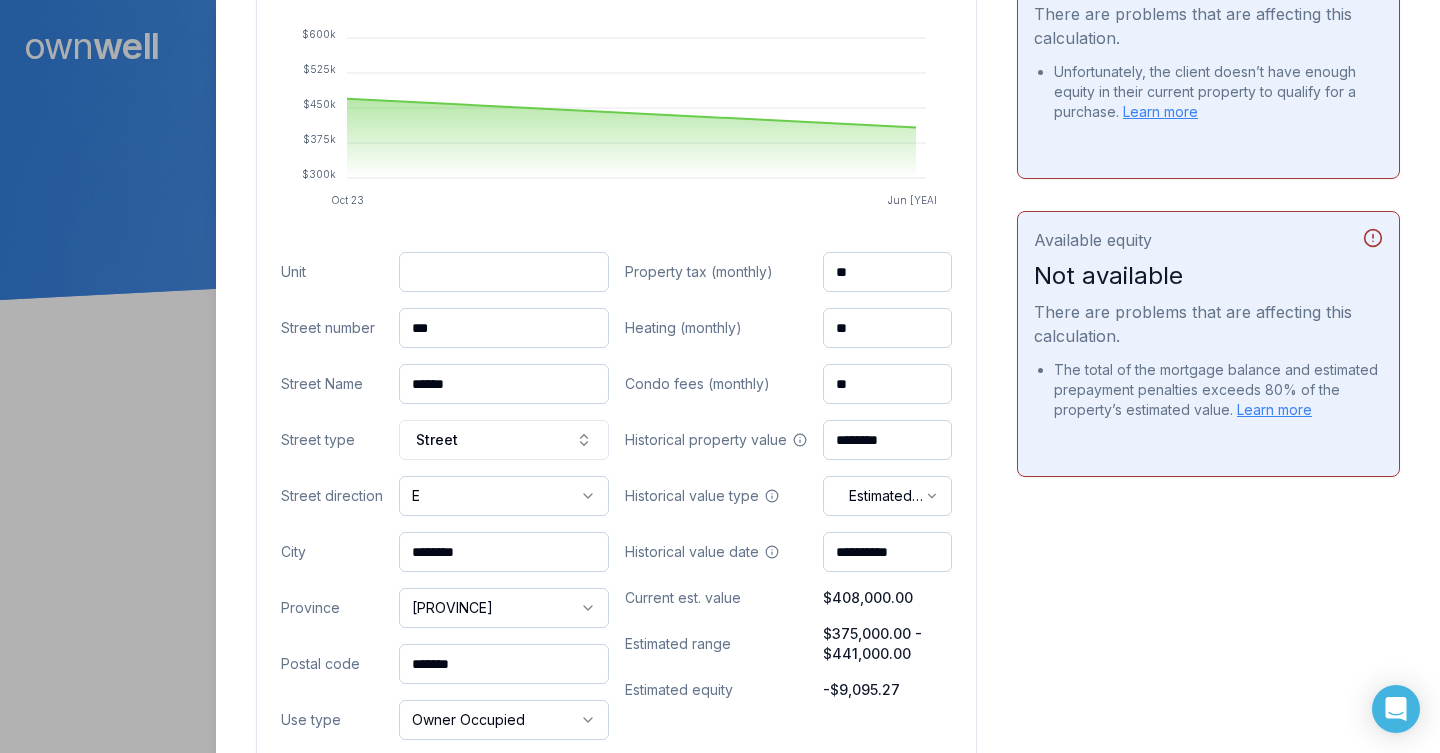 click on "**********" at bounding box center [789, 524] 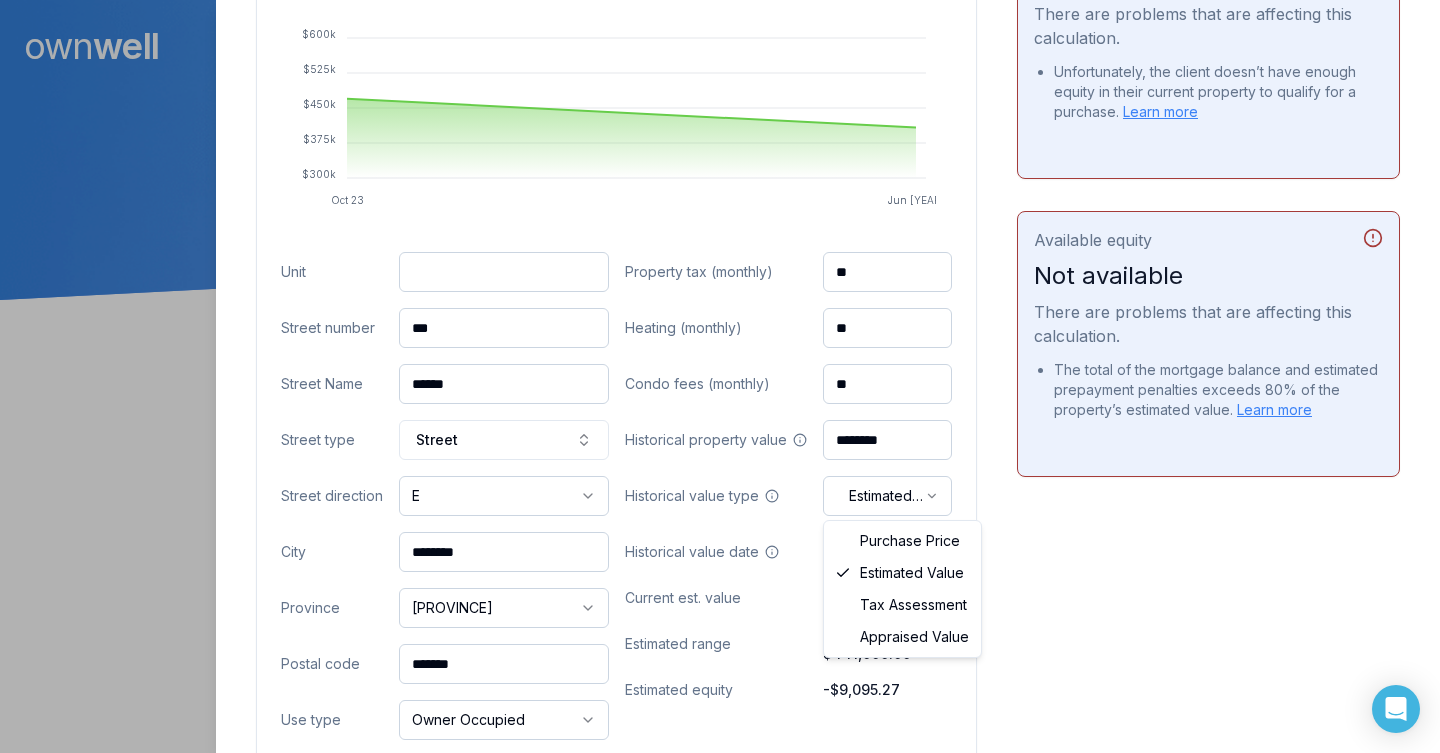 click on "Ownwell's platform is not optimized for mobile at this time.   For the best experience, please use a   desktop or laptop  to manage your account.   Note:  The   personalized homeownership reports   you generate for clients   are fully mobile-friendly   and can be easily viewed on any device. own well Dashboard Landing Page 1  of  10  clients used
300000 Close [FIRST]   [LAST] Client Shared 460 [STREET] E [CITY], [STATE], [POSTAL_CODE] $408,000.00   current est. value 13% 5.69%   fixed ,   5  year term $2,689.59   monthly   $417,095.27   outstanding December 1, [YEAR]   maturity Purchase Digest Preview Client Details Send test email ( [EMAIL] ) Subscribe Homeowner   Edit First name [FIRST] Last name [LAST] Email [EMAIL] Phone Household income $270,000.00 Credit score 785 Debt payments (monthly) --- Home   Cancel Save Property value over time Oct 23 Jun 25 $300k $375k $450k $525k $600k     Submit Unit Street number *** Street Name ****** Street type Street E * * * *" at bounding box center [720, 150] 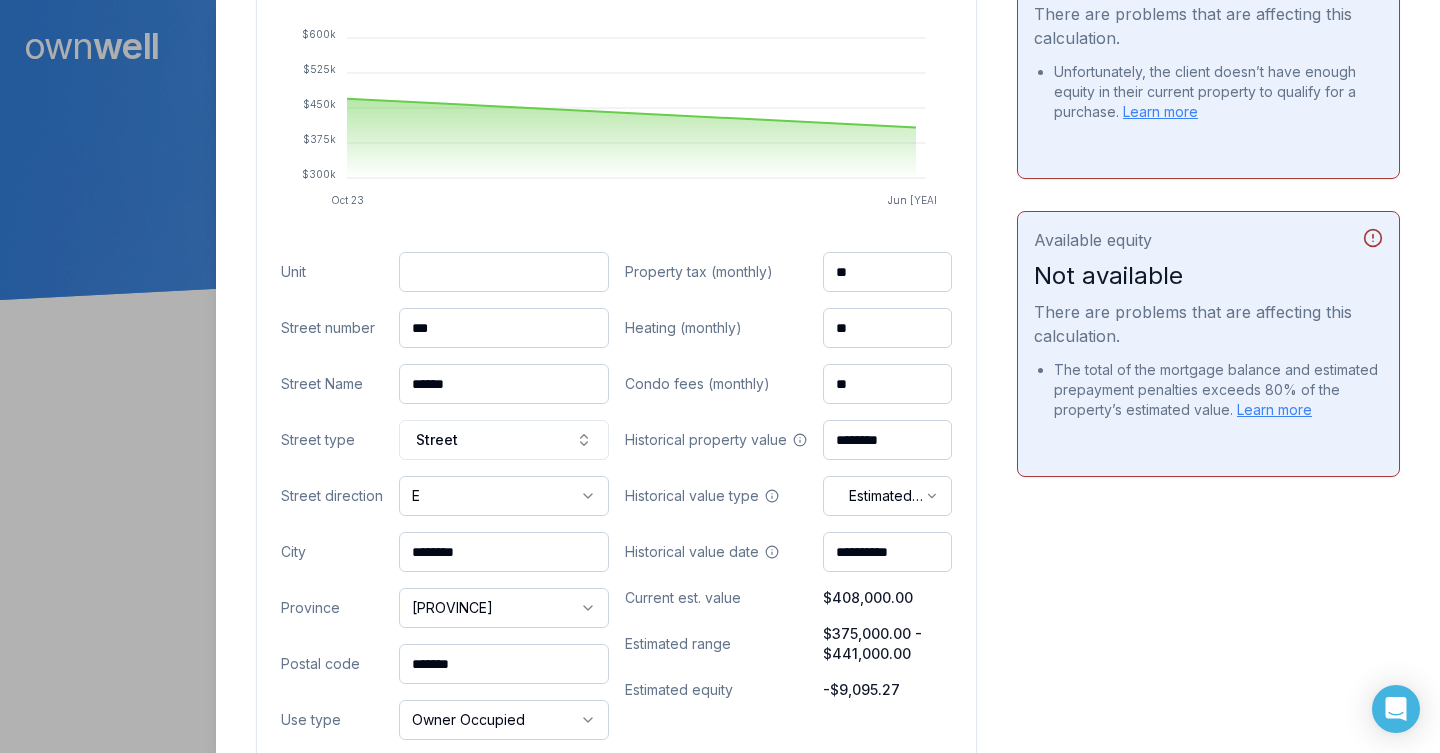 click on "**********" at bounding box center [828, 571] 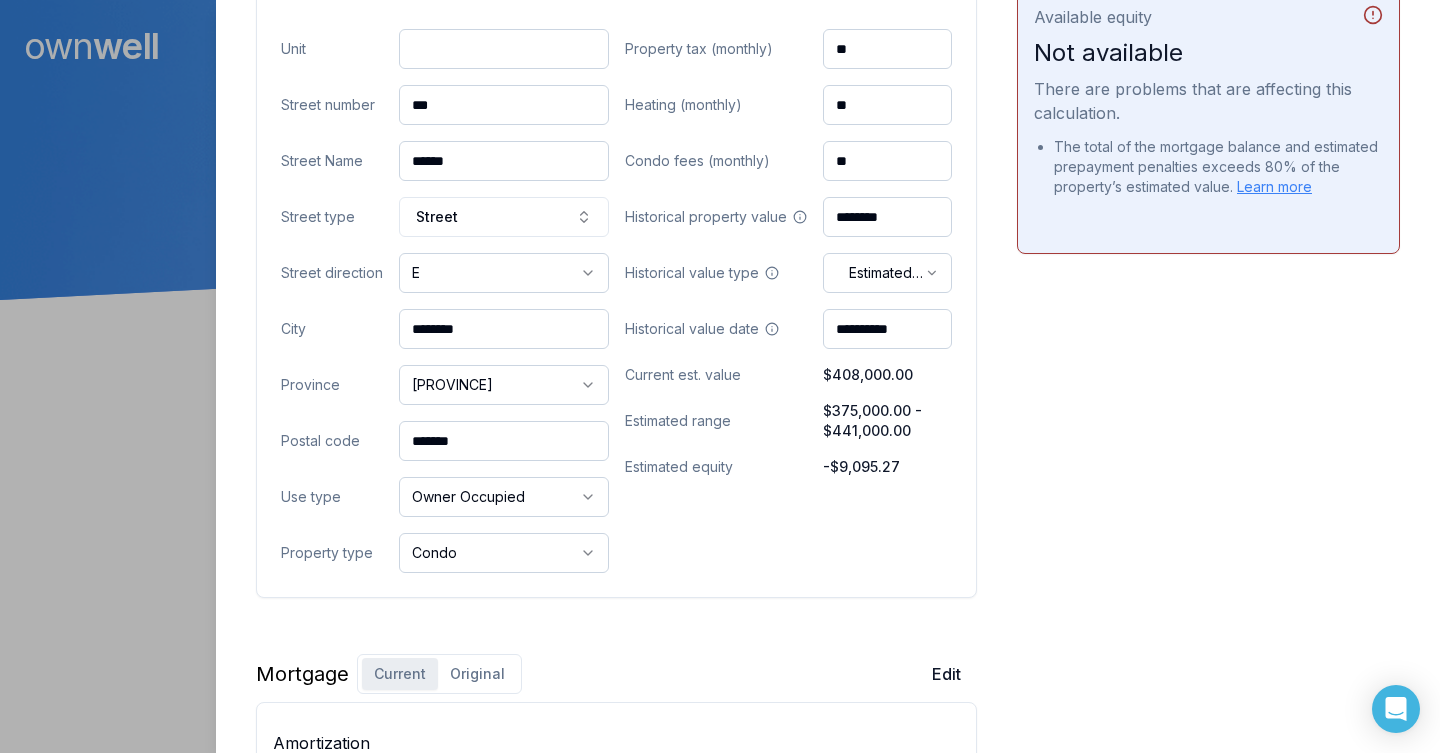 scroll, scrollTop: 1031, scrollLeft: 0, axis: vertical 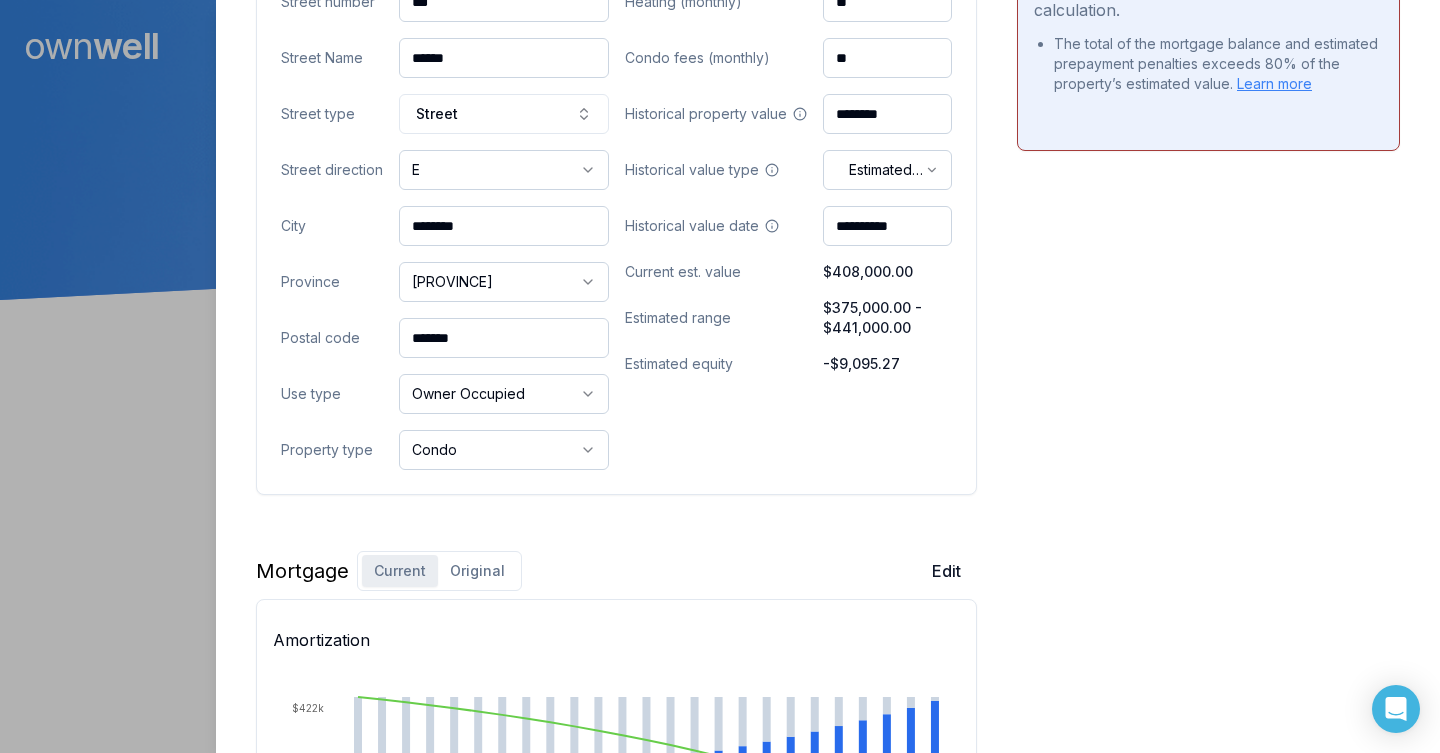 click on "$408,000.00" at bounding box center (888, 272) 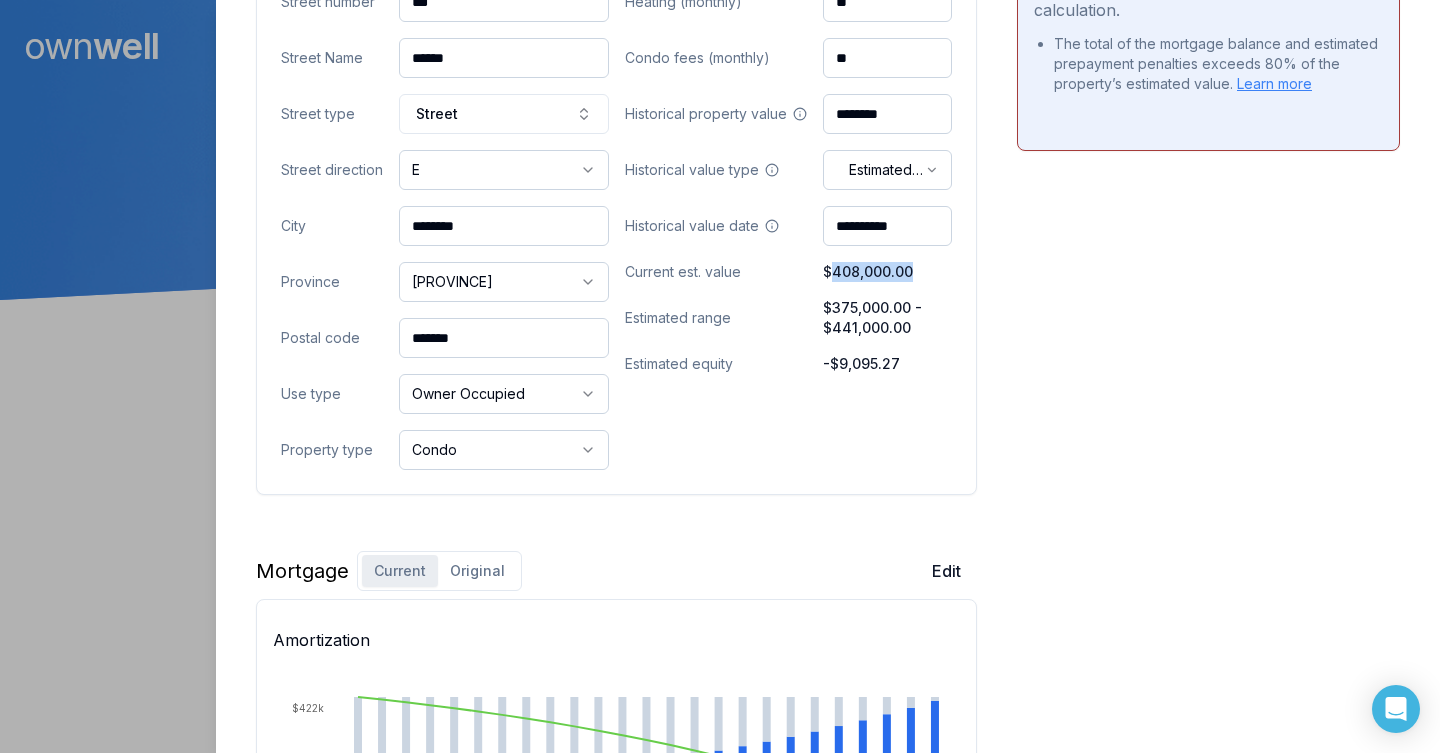 click on "$408,000.00" at bounding box center [888, 272] 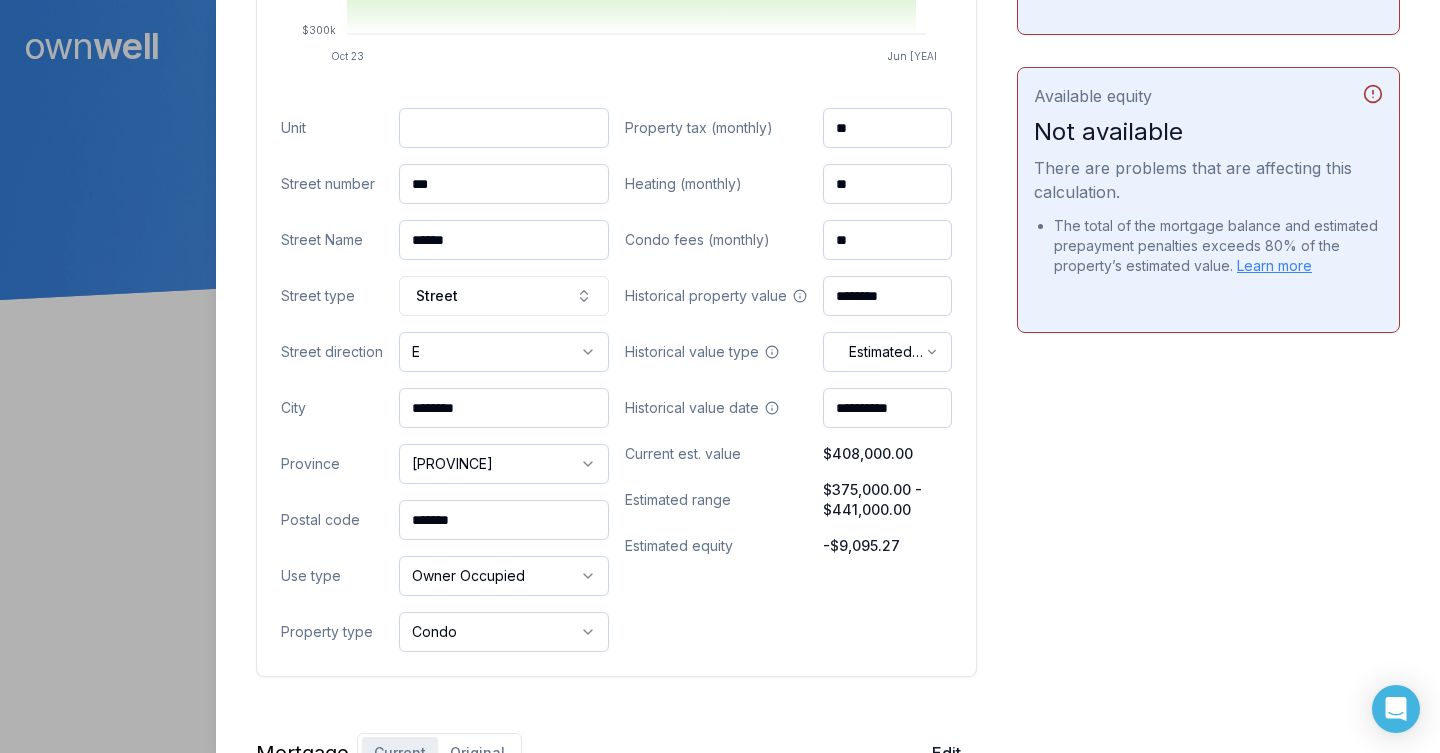 scroll, scrollTop: 842, scrollLeft: 0, axis: vertical 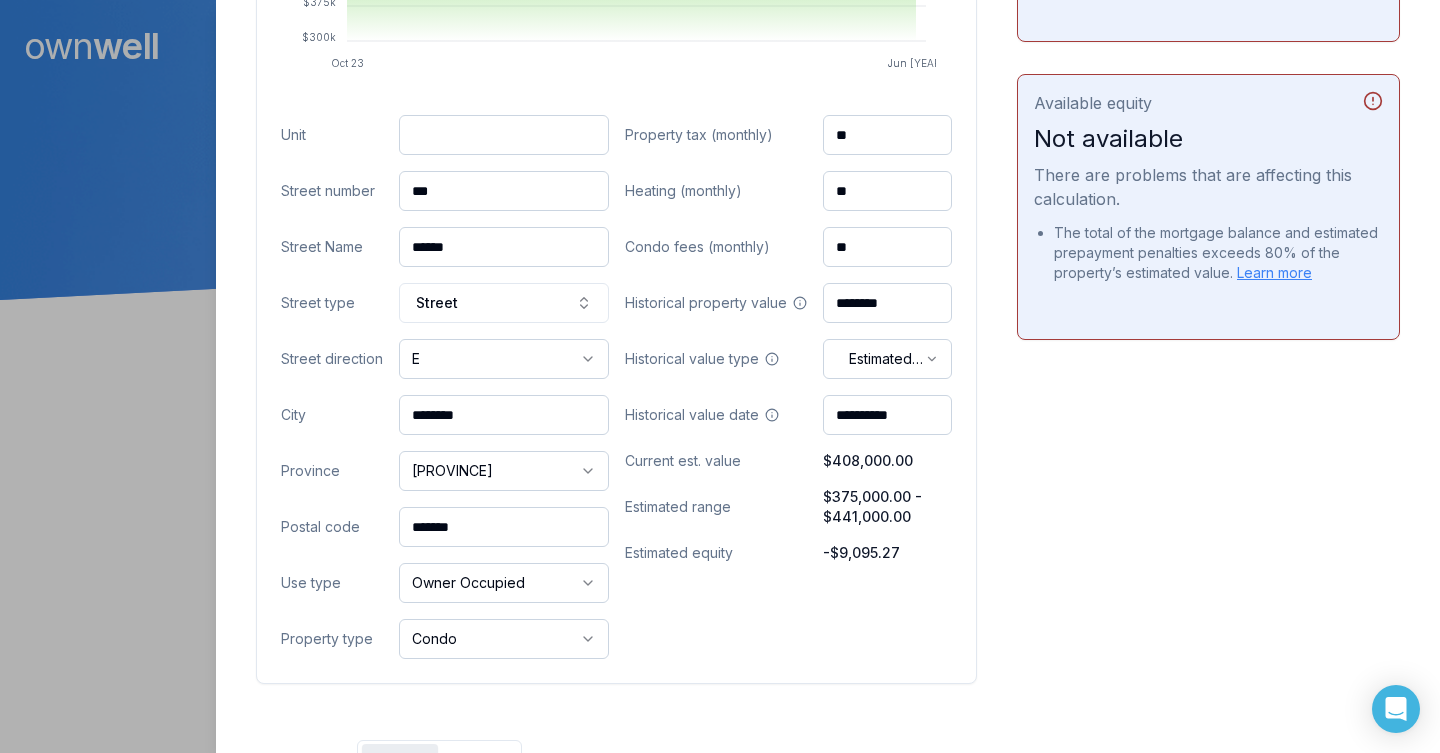 click on "Ownwell's platform is not optimized for mobile at this time.   For the best experience, please use a   desktop or laptop  to manage your account.   Note:  The   personalized homeownership reports   you generate for clients   are fully mobile-friendly   and can be easily viewed on any device. own well Dashboard Landing Page 1  of  10  clients used
300000 Close [FIRST]   [LAST] Client Shared 460 [STREET] E [CITY], [STATE], [POSTAL_CODE] $408,000.00   current est. value 13% 5.69%   fixed ,   5  year term $2,689.59   monthly   $417,095.27   outstanding December 1, [YEAR]   maturity Purchase Digest Preview Client Details Send test email ( [EMAIL] ) Subscribe Homeowner   Edit First name [FIRST] Last name [LAST] Email [EMAIL] Phone Household income $270,000.00 Credit score 785 Debt payments (monthly) --- Home   Cancel Save Property value over time Oct 23 Jun 25 $300k $375k $450k $525k $600k     Submit Unit Street number *** Street Name ****** Street type Street E * * * *" at bounding box center [720, 150] 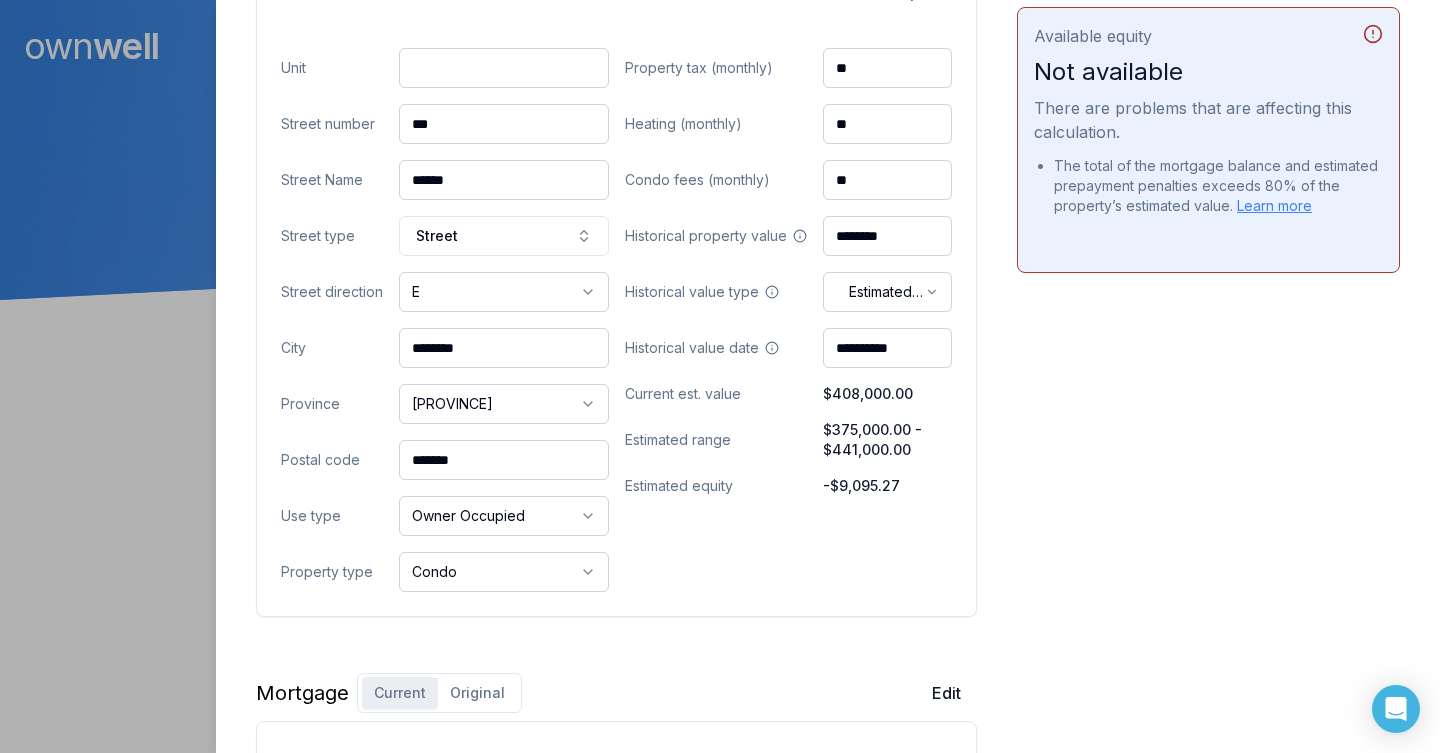 scroll, scrollTop: 911, scrollLeft: 0, axis: vertical 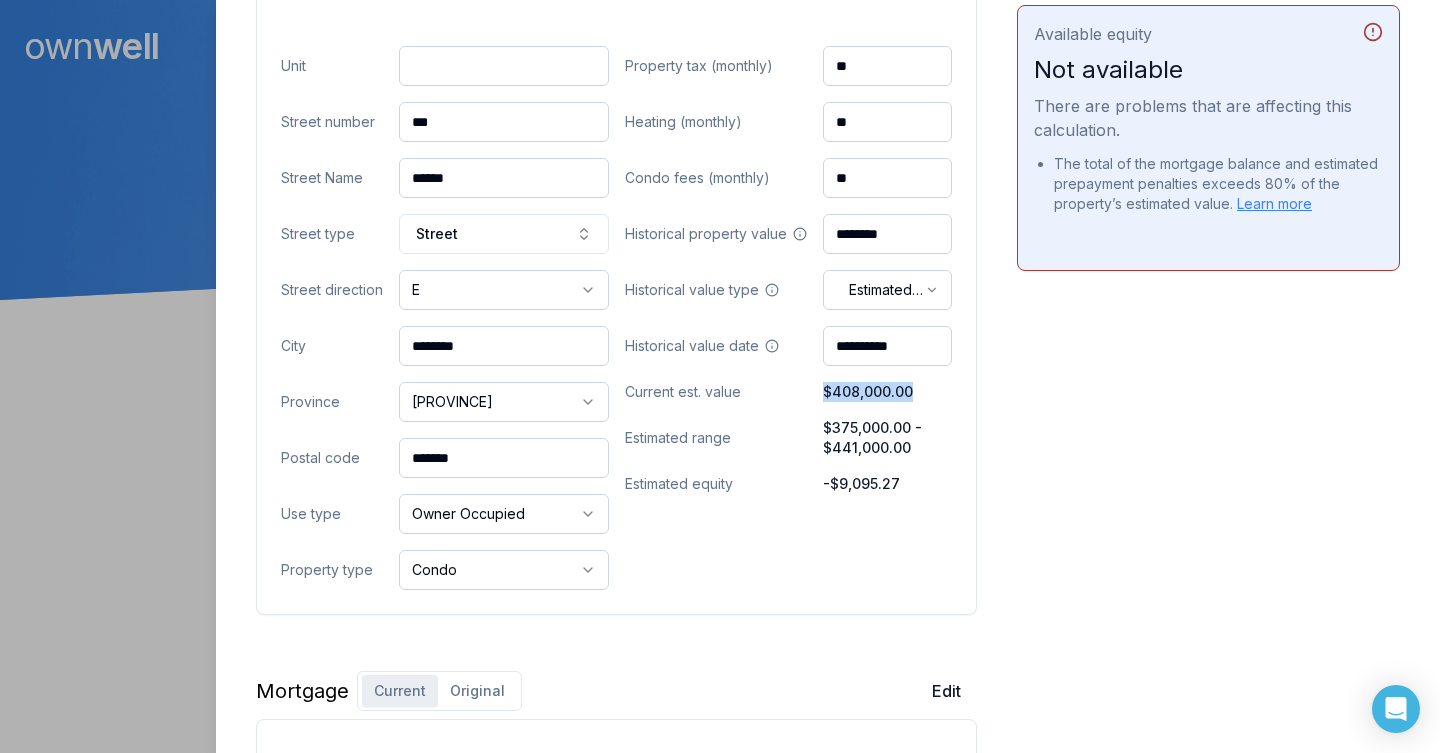 drag, startPoint x: 810, startPoint y: 388, endPoint x: 910, endPoint y: 389, distance: 100.005 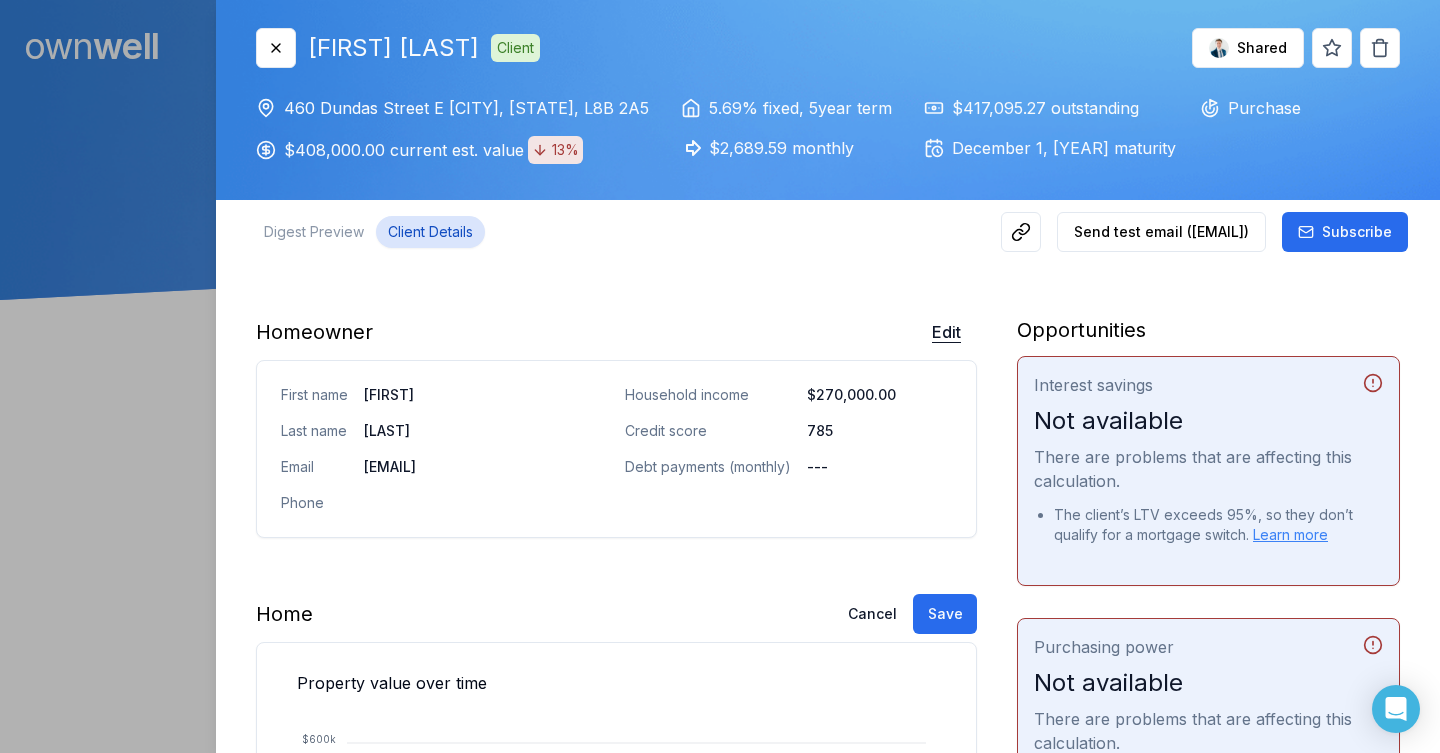 scroll, scrollTop: 0, scrollLeft: 0, axis: both 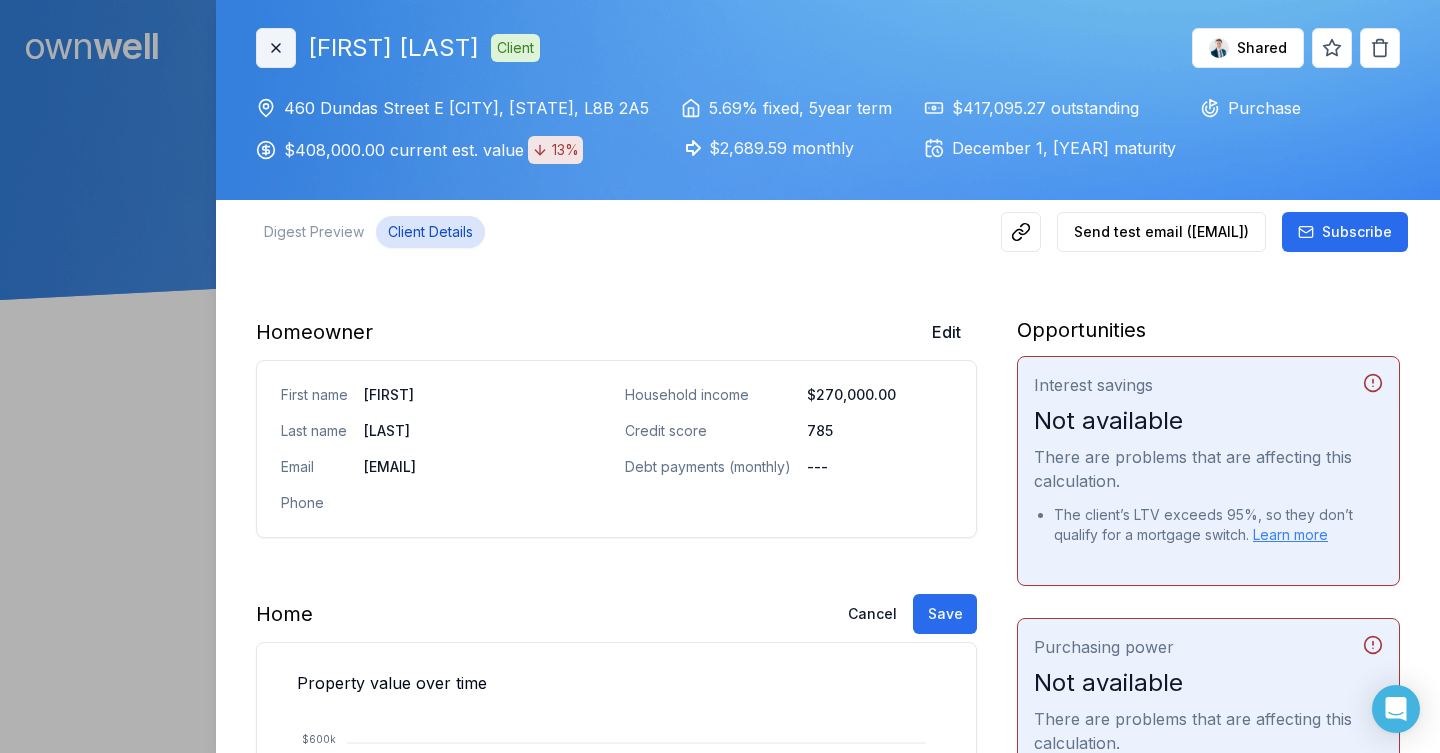 click 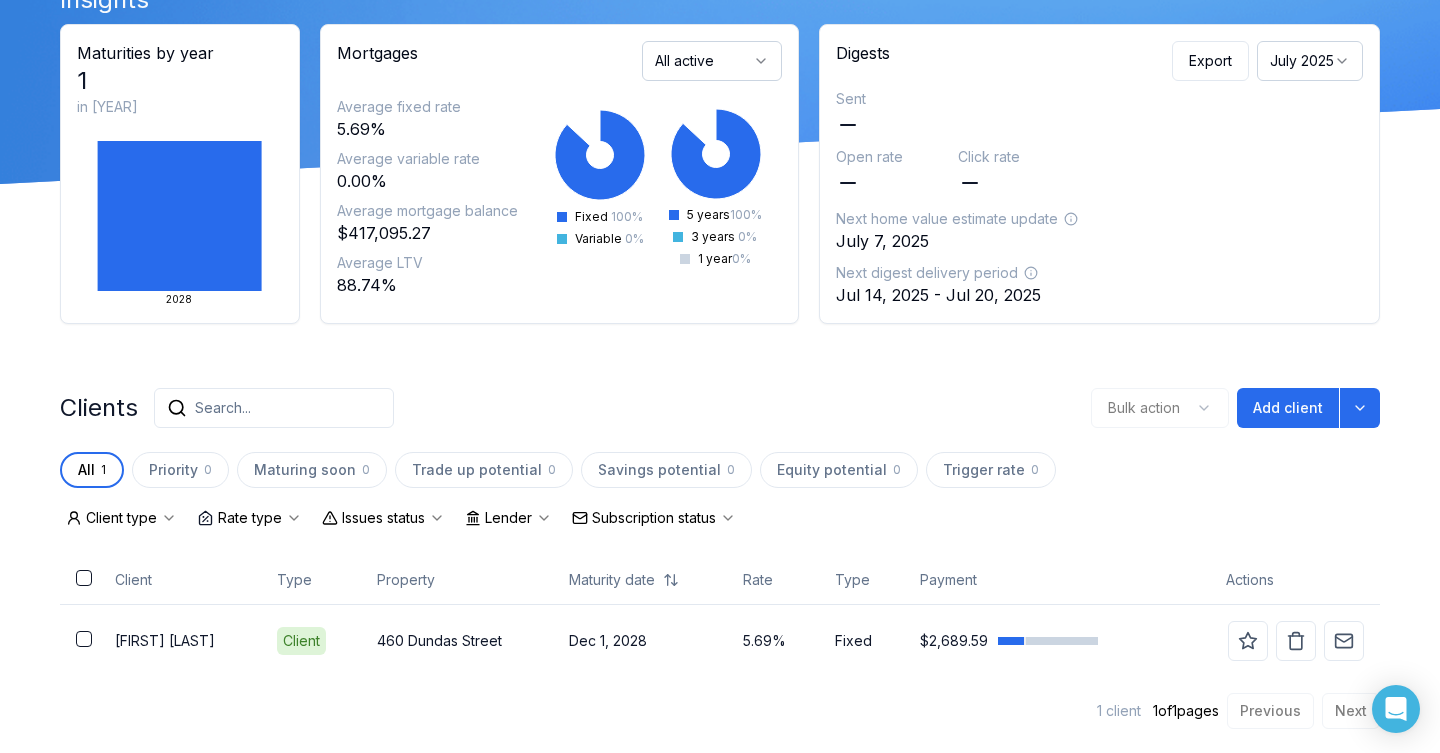 scroll, scrollTop: 116, scrollLeft: 0, axis: vertical 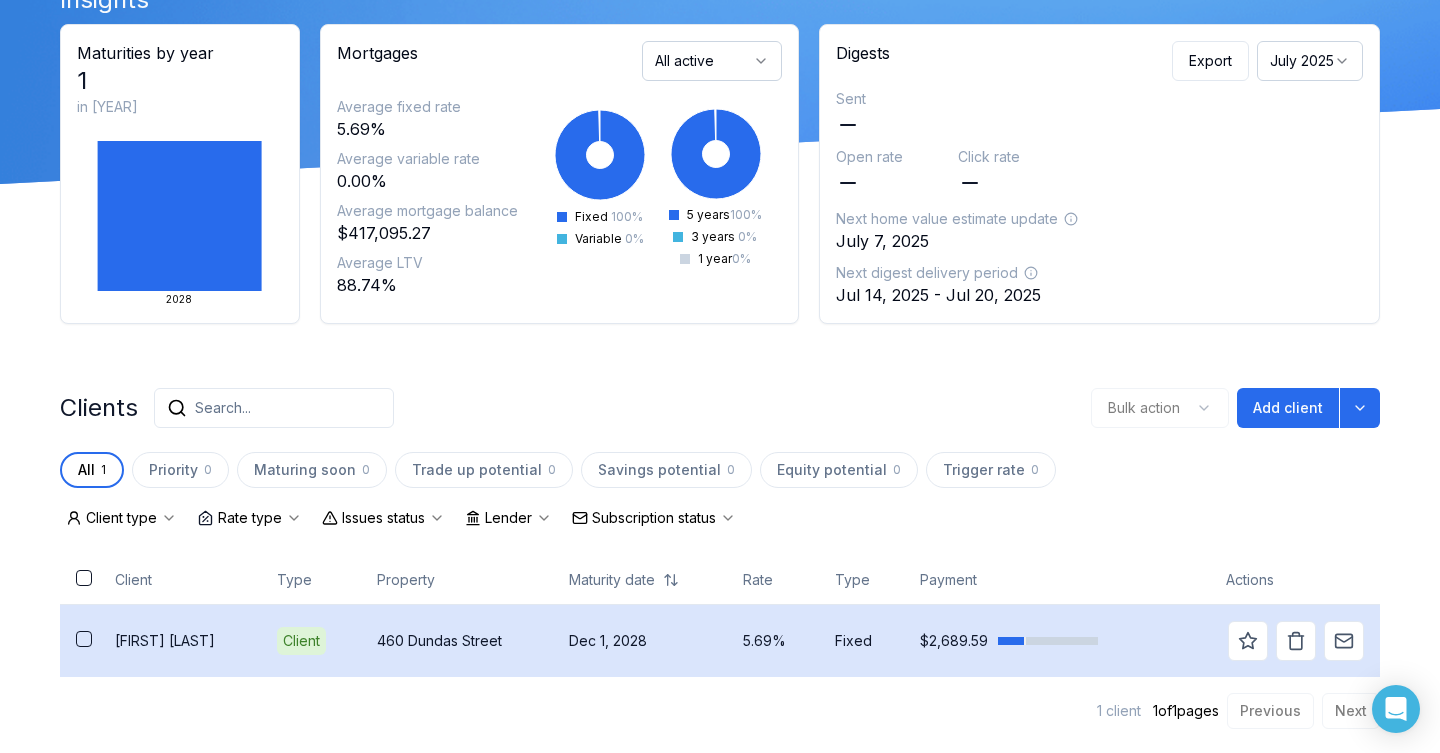 click on "[FIRST]   [LAST]" at bounding box center [180, 640] 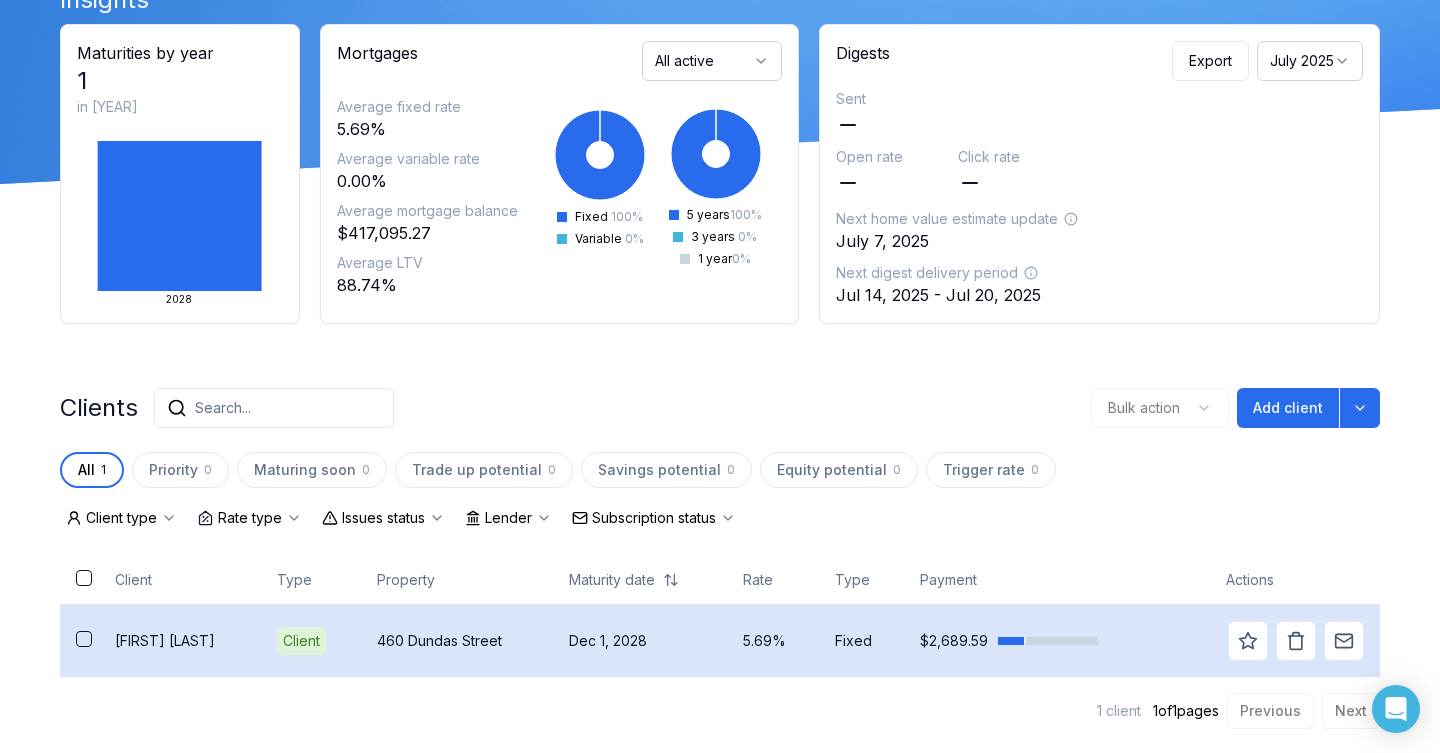 scroll, scrollTop: 0, scrollLeft: 0, axis: both 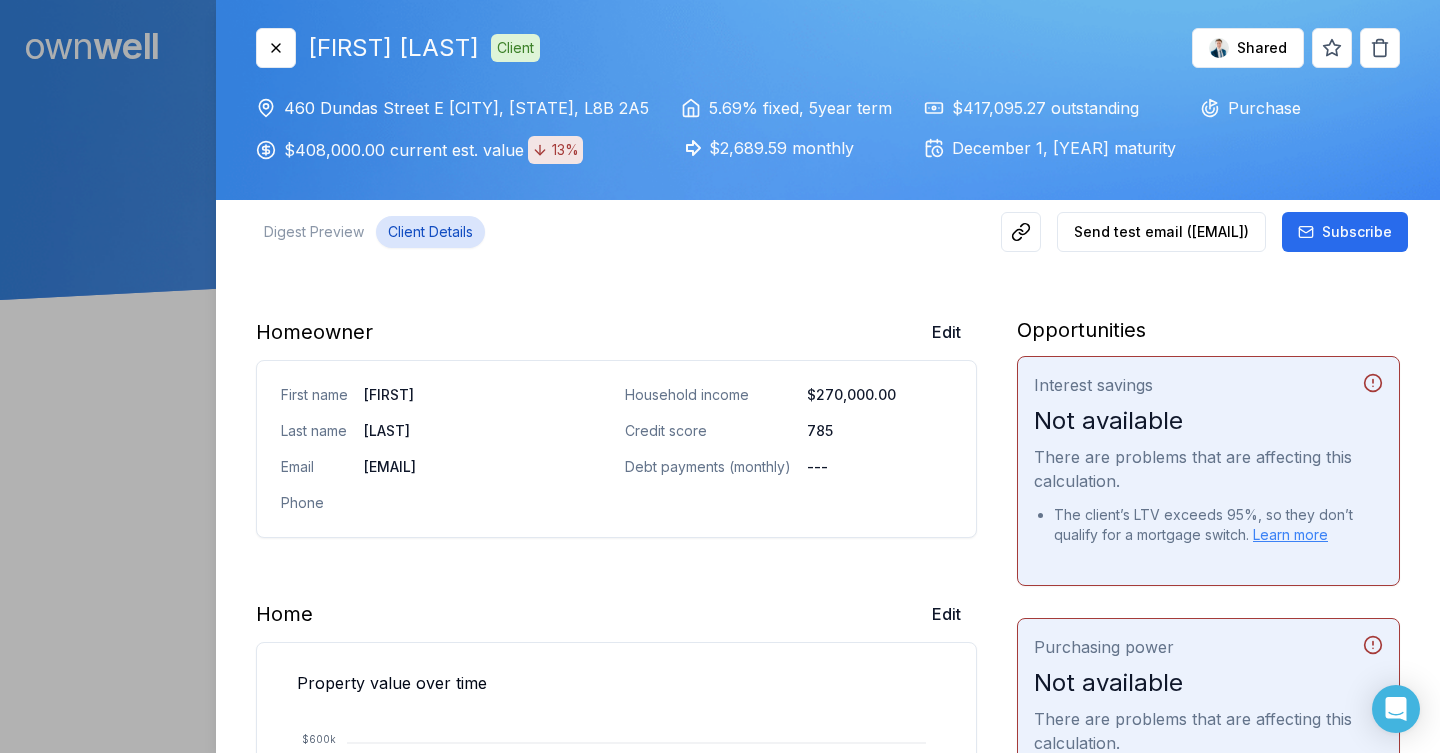 click on "Client Details" at bounding box center [430, 232] 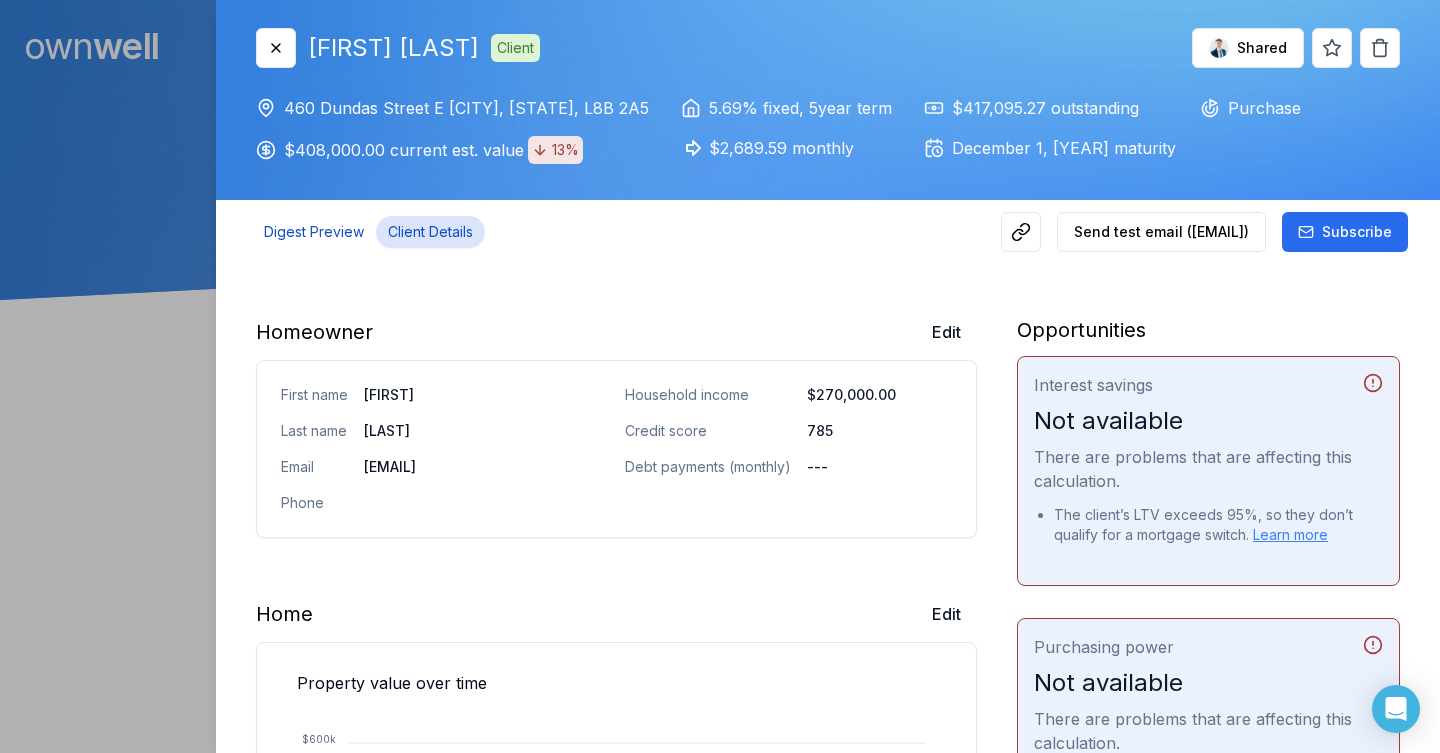 scroll, scrollTop: 0, scrollLeft: 0, axis: both 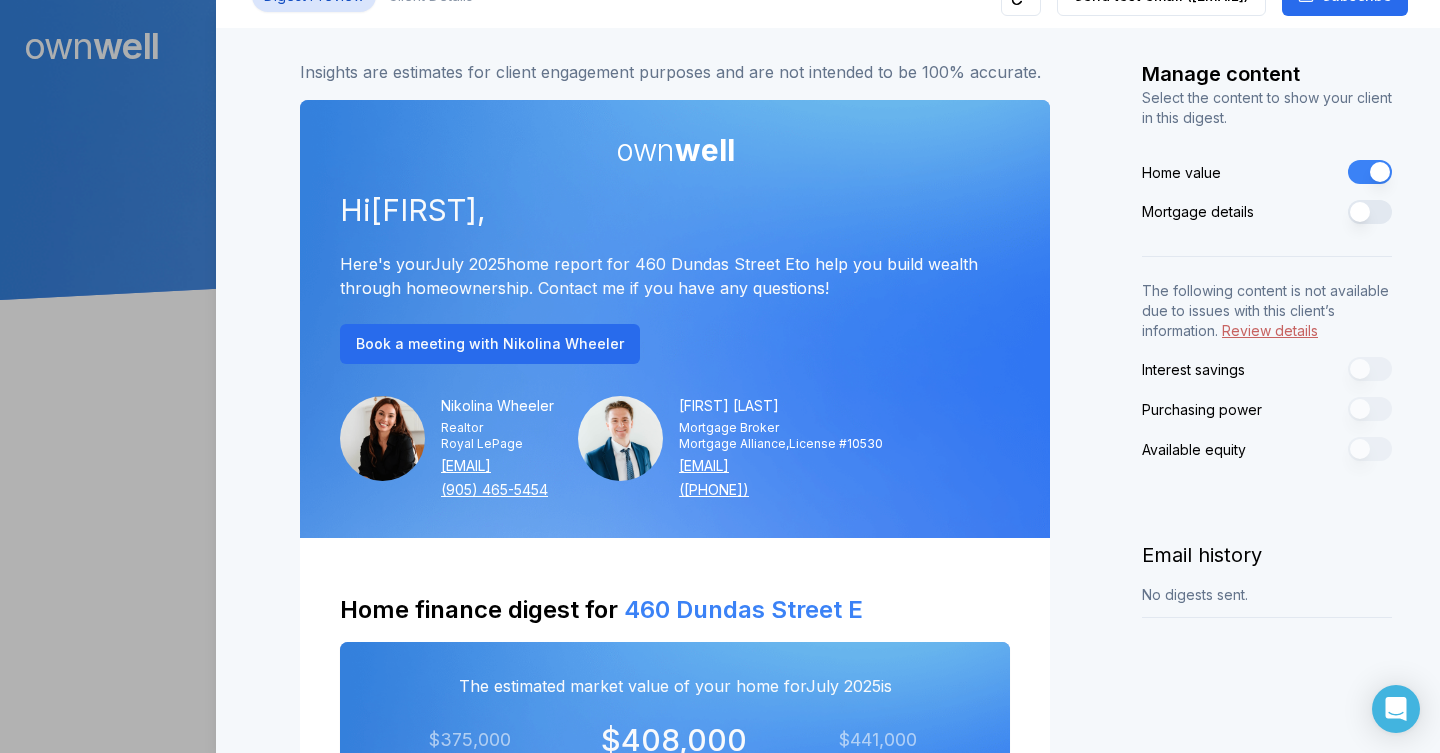 click at bounding box center [720, 376] 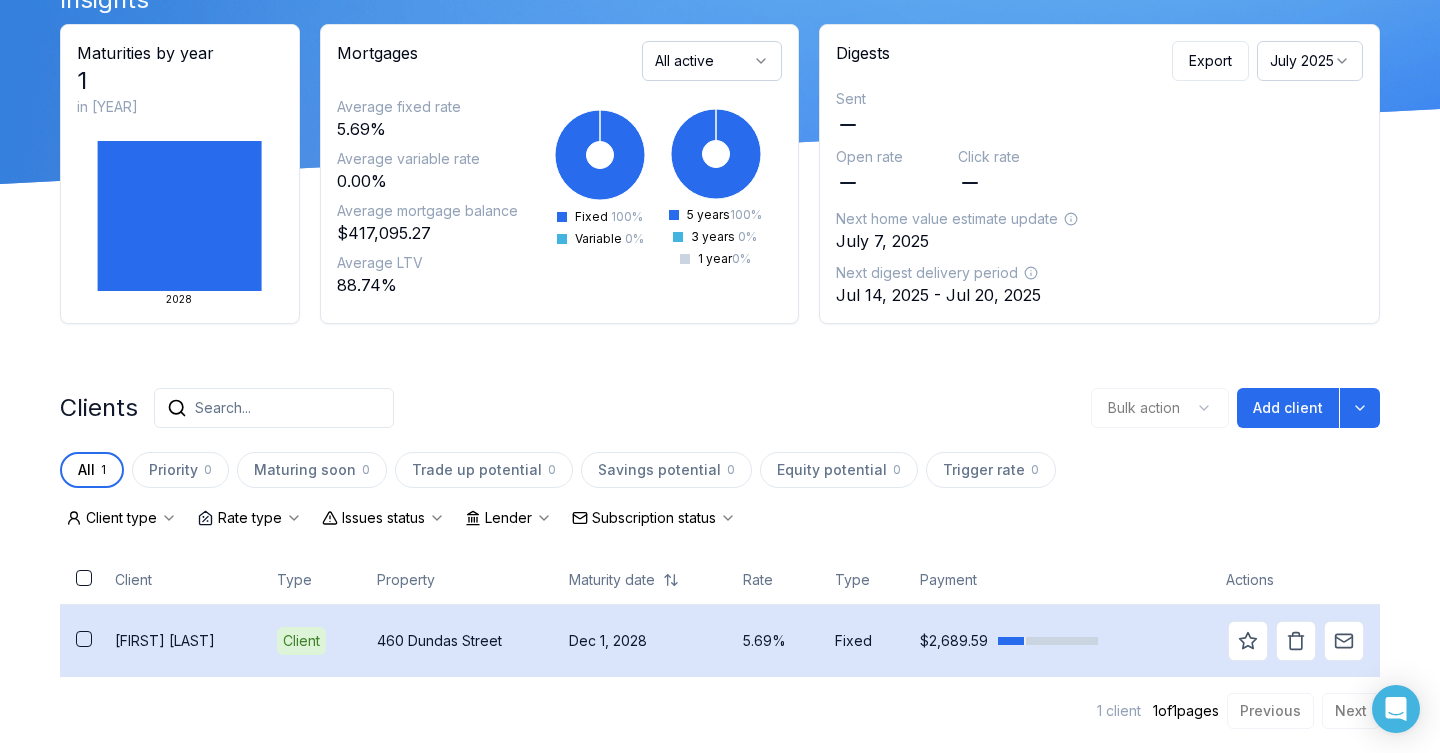 scroll, scrollTop: 116, scrollLeft: 0, axis: vertical 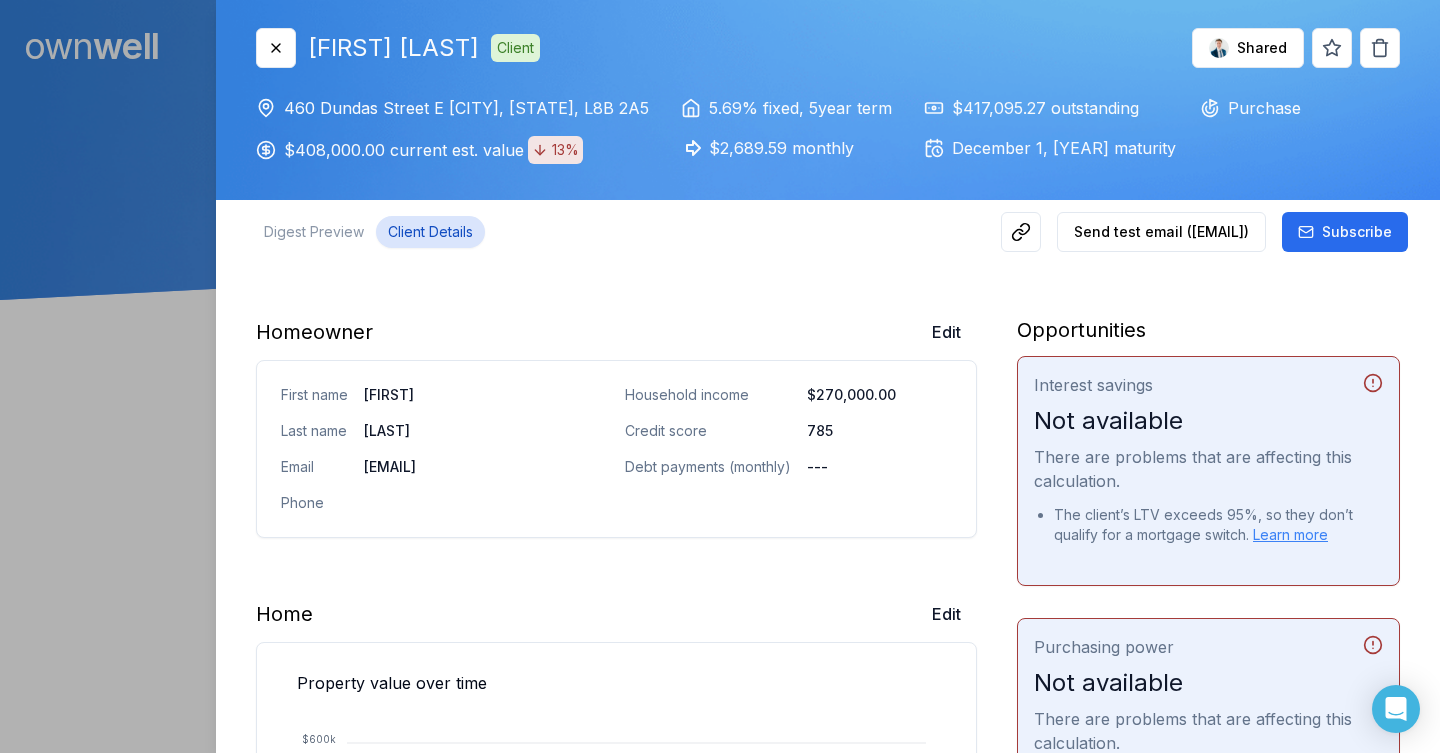 click on "Client Details" at bounding box center (430, 232) 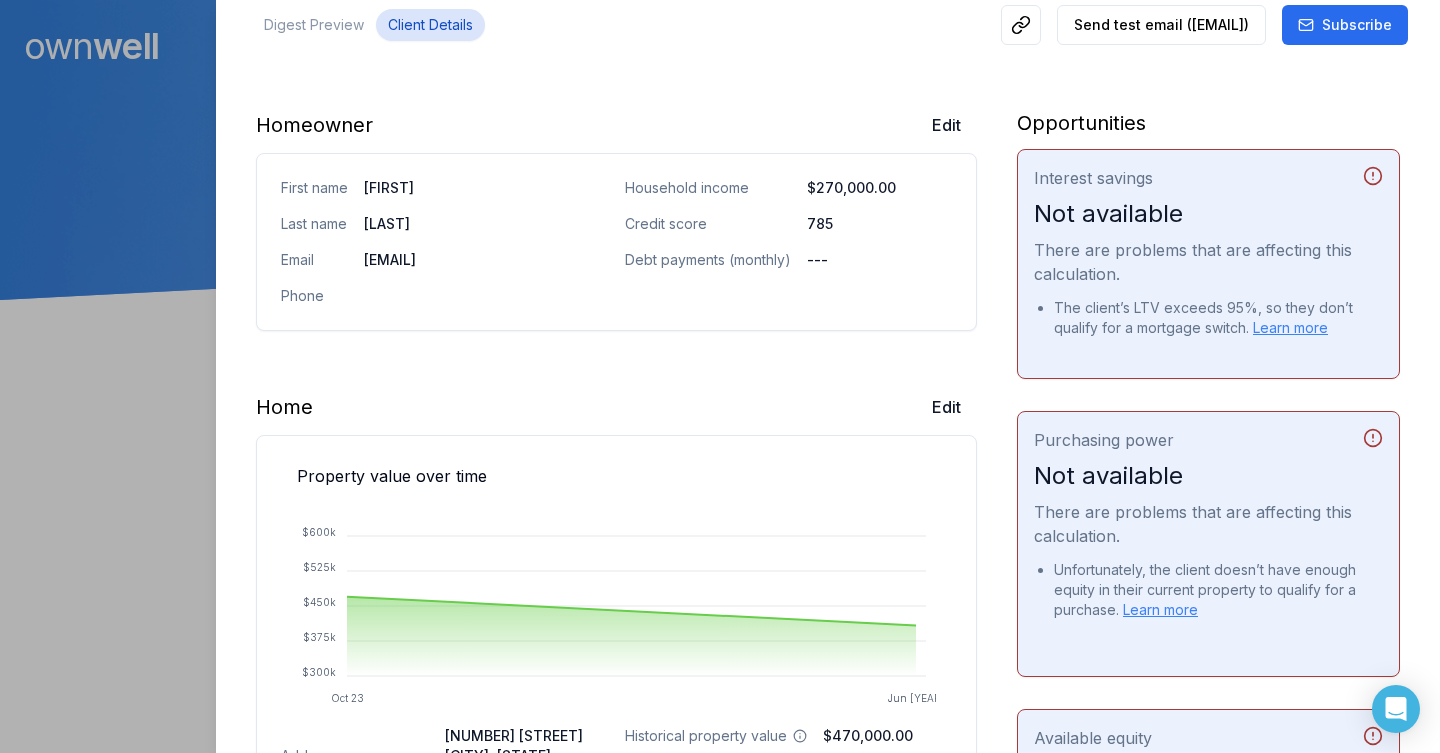 scroll, scrollTop: 209, scrollLeft: 0, axis: vertical 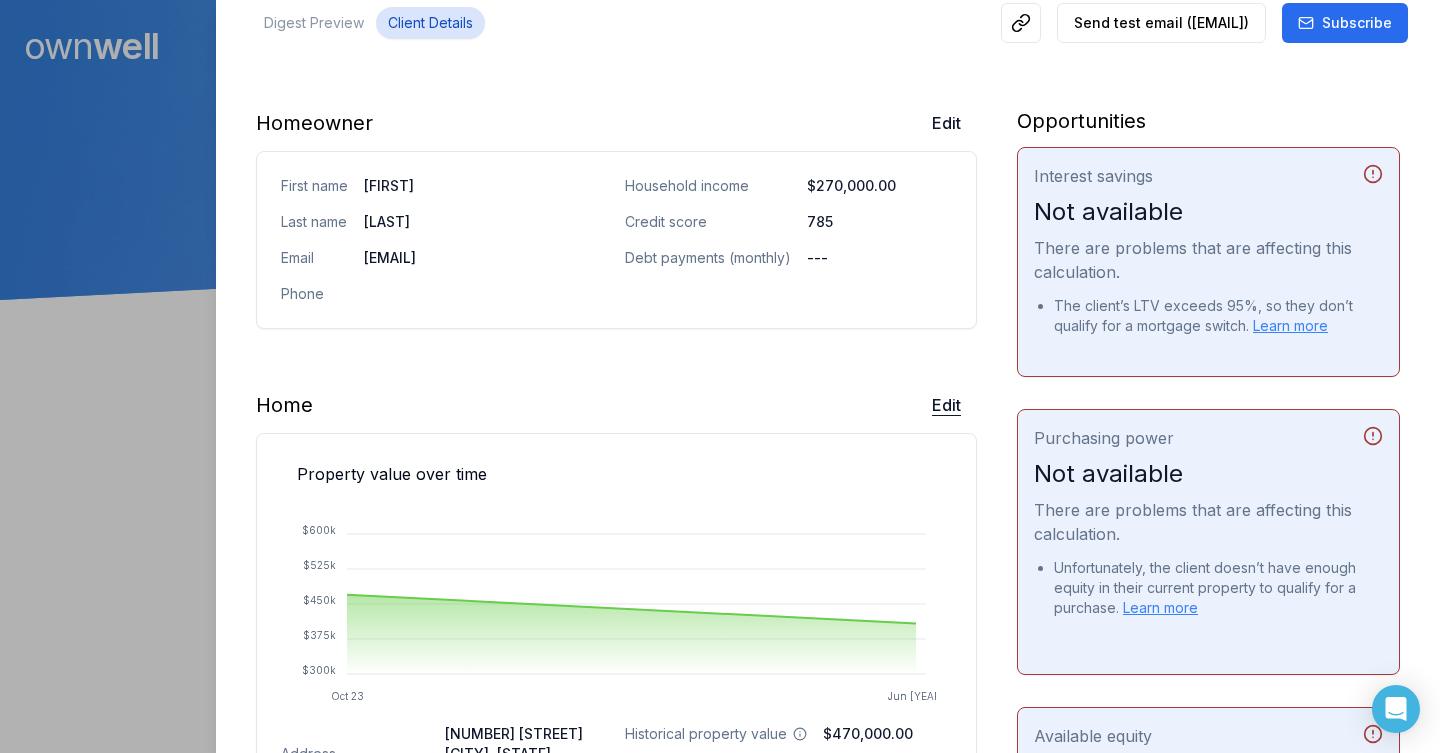 click on "Edit" at bounding box center [946, 405] 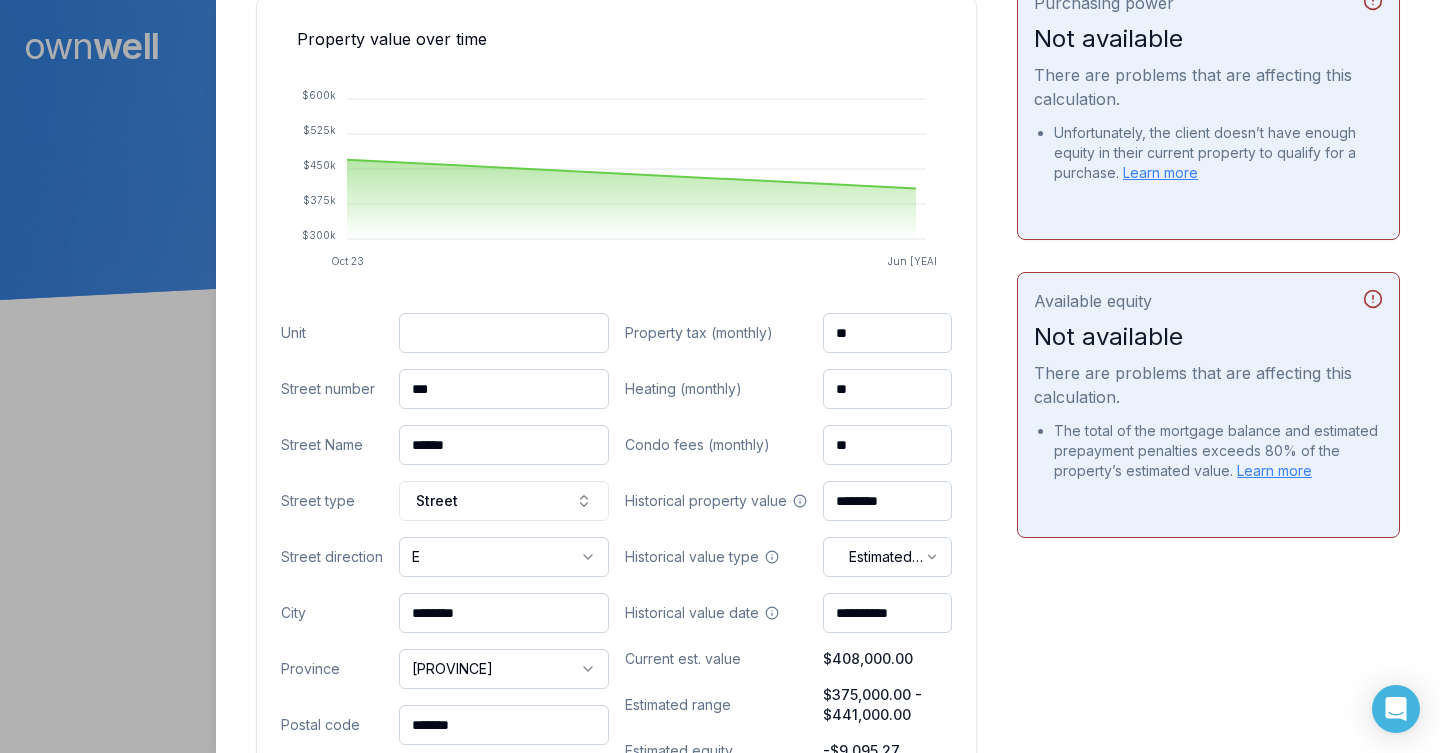 scroll, scrollTop: 650, scrollLeft: 0, axis: vertical 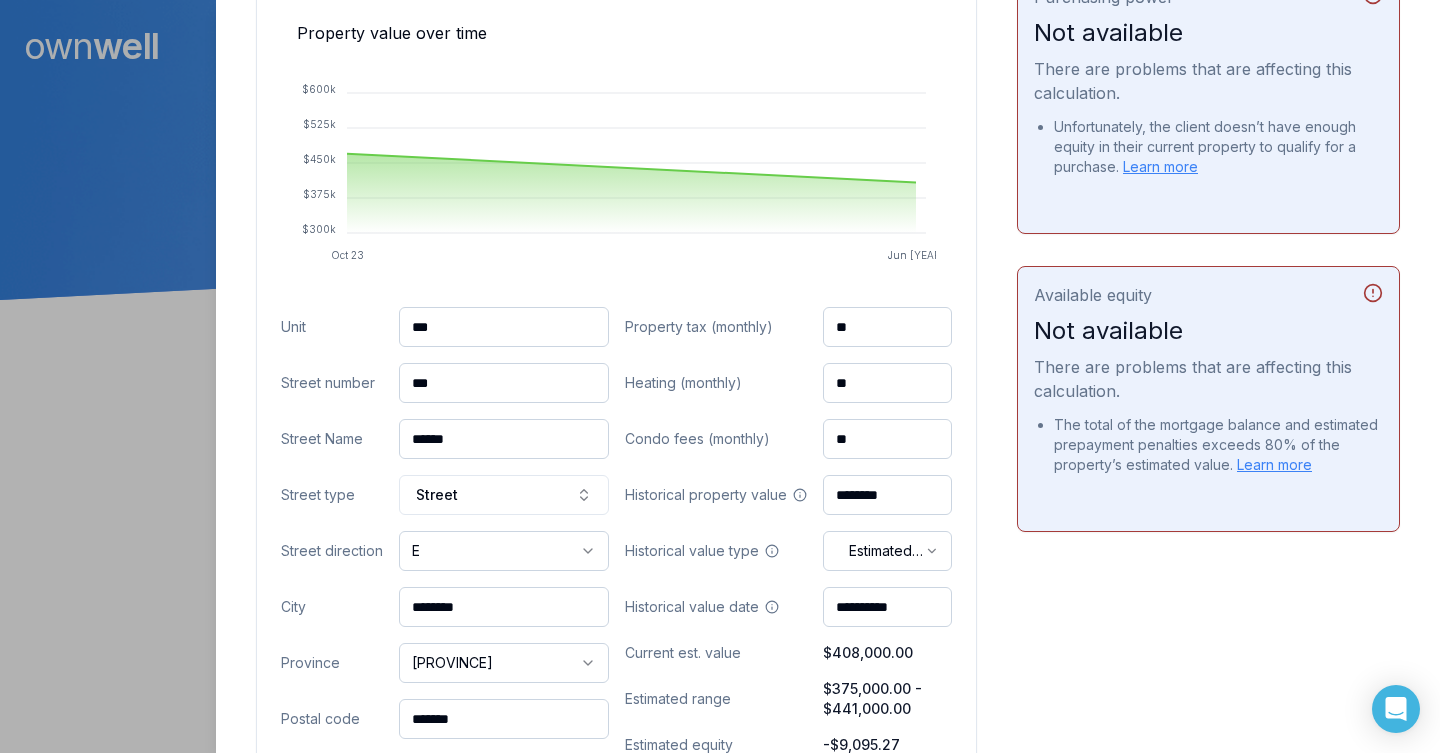 type on "***" 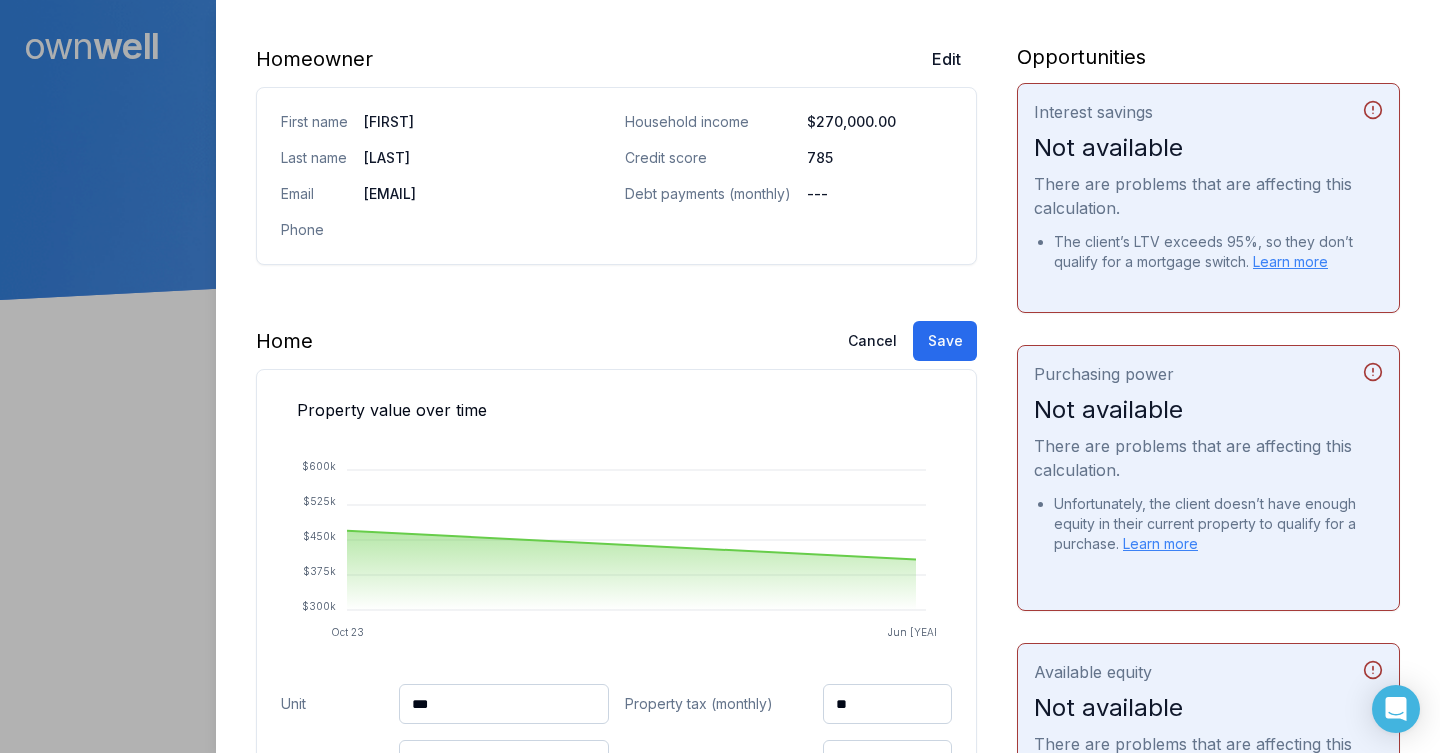 scroll, scrollTop: 232, scrollLeft: 0, axis: vertical 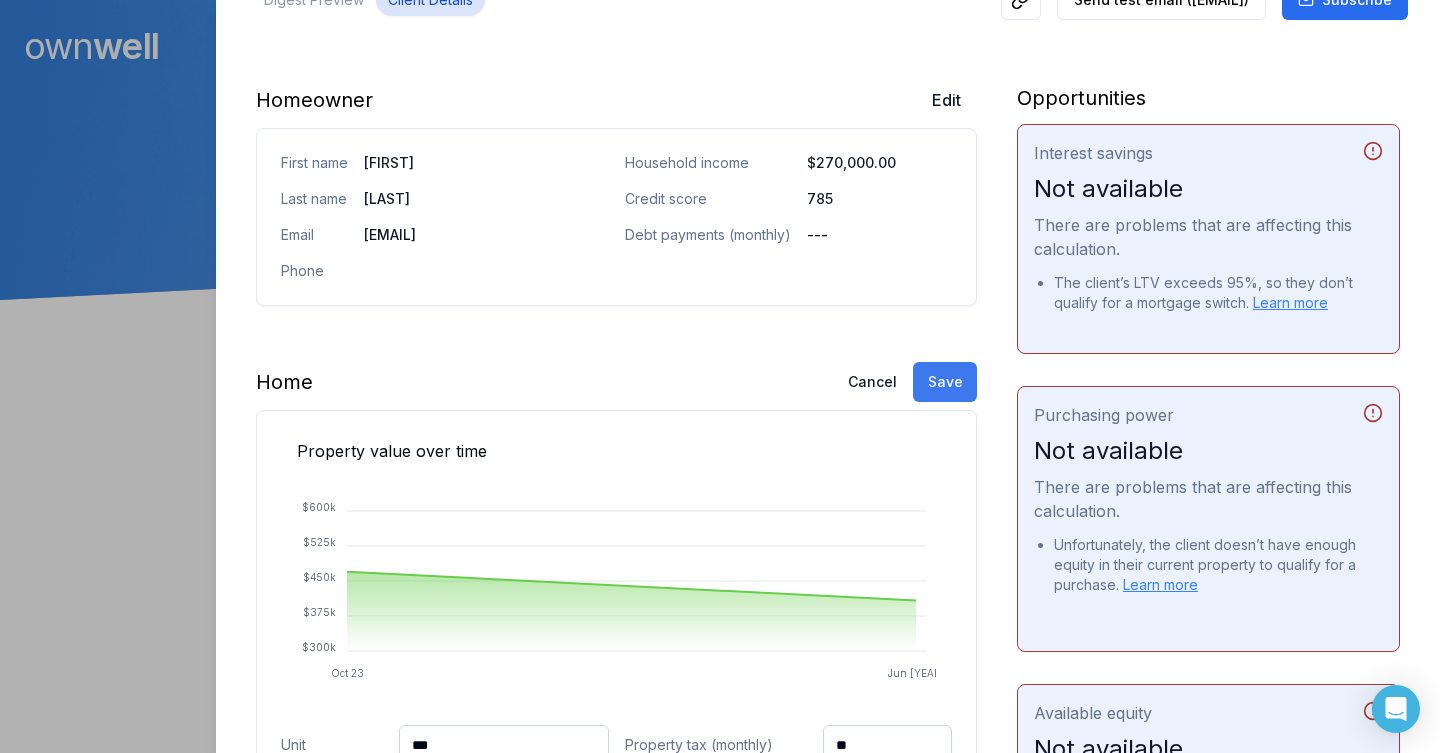 click on "Save" at bounding box center [945, 382] 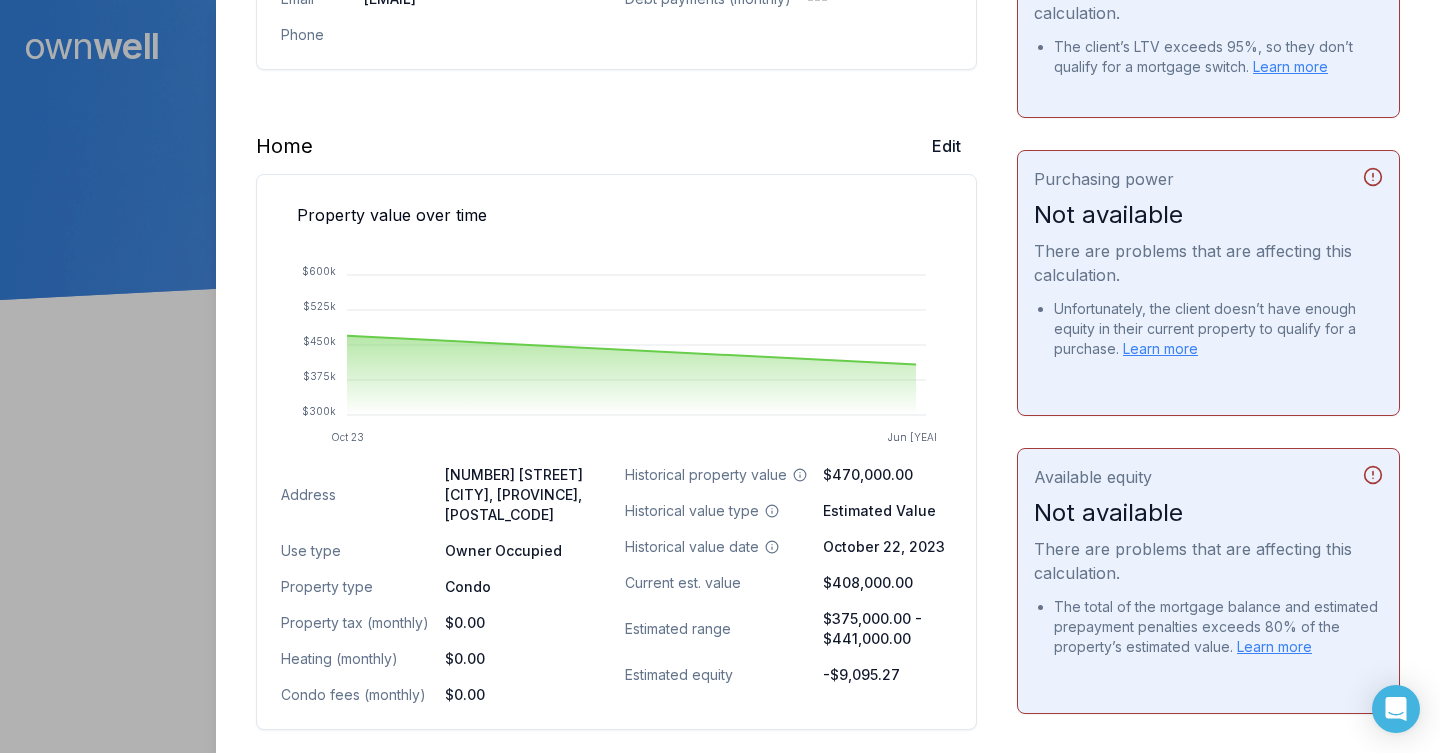 scroll, scrollTop: 457, scrollLeft: 0, axis: vertical 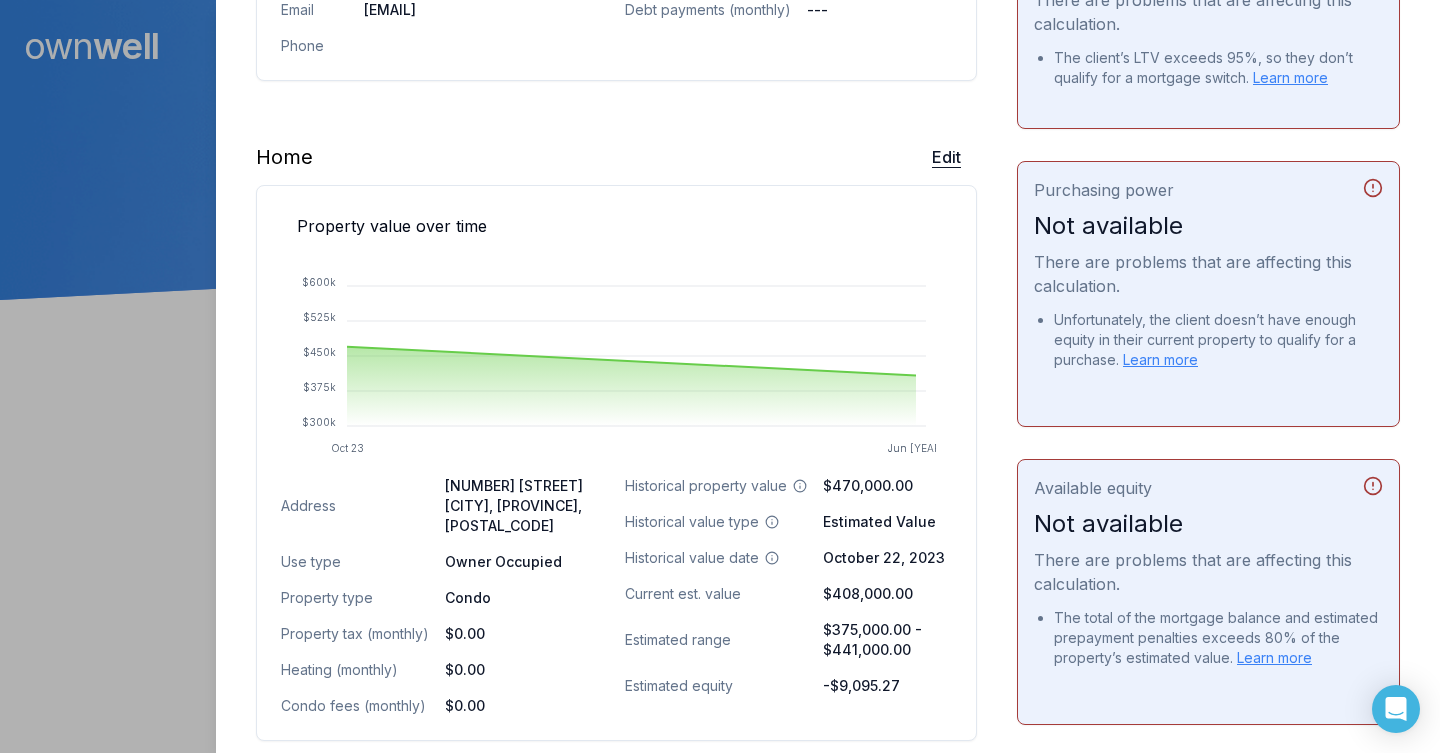 click on "Edit" at bounding box center [946, 157] 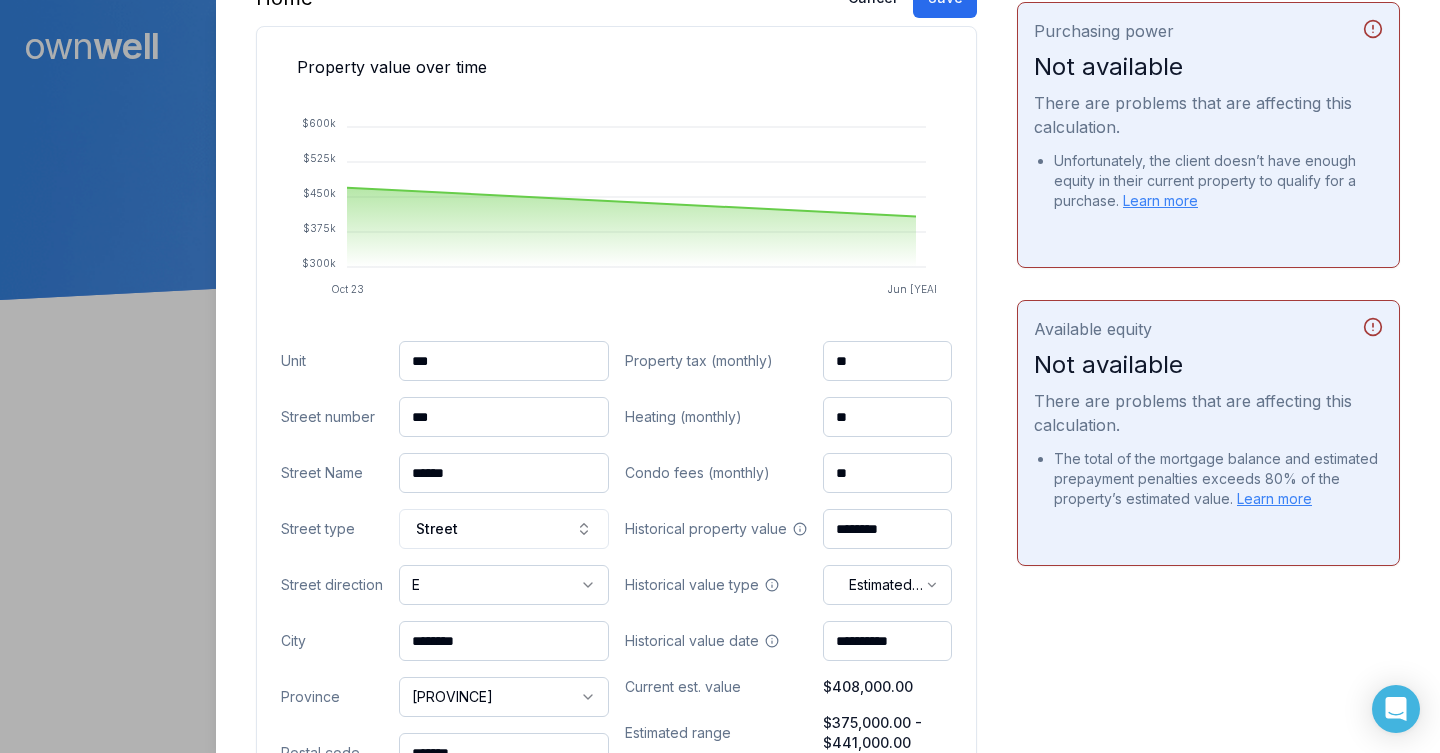 scroll, scrollTop: 618, scrollLeft: 0, axis: vertical 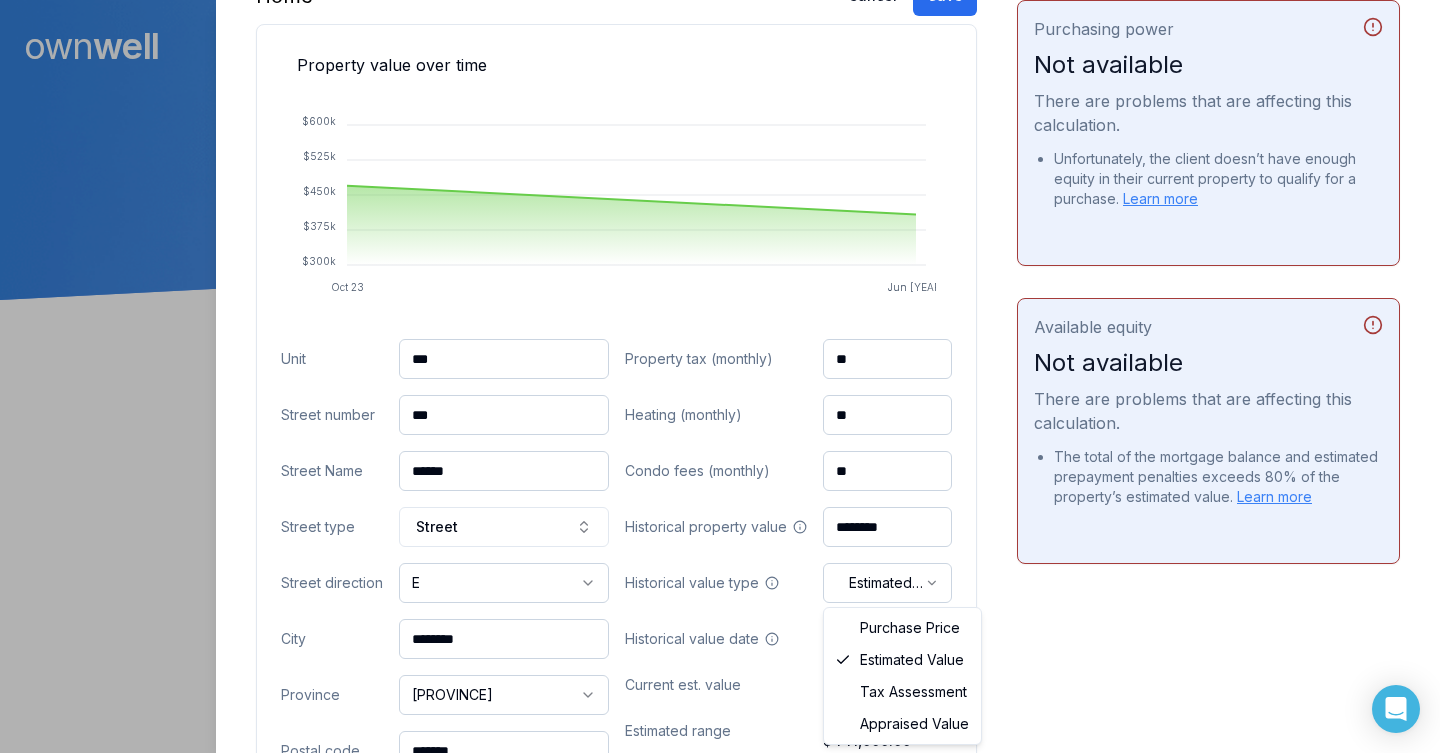 click on "Ownwell's platform is not optimized for mobile at this time.   For the best experience, please use a   desktop or laptop  to manage your account.   Note:  The   personalized homeownership reports   you generate for clients   are fully mobile-friendly   and can be easily viewed on any device. own well Dashboard Landing Page 1  of  10  clients used
300000 Close [FIRST]   [LAST] Client Shared 412 [NUMBER] [STREET] E [CITY], [STATE], [POSTAL_CODE] $408,000.00   current est. value 13% 5.69%   fixed ,   5  year term $2,689.59   monthly   $417,095.27   outstanding December 1, [YEAR]   maturity Purchase Digest Preview Client Details Send test email ( [EMAIL] ) Subscribe Homeowner   Edit First name [FIRST] Last name [LAST] Email [EMAIL] Phone Household income $270,000.00 Credit score 785 Debt payments (monthly) --- Home   Cancel Save Property value over time Oct 23 Jun 25 $300k $375k $450k $525k $600k     Submit Unit *** Street number *** Street Name ****** Street type Street E *" at bounding box center [720, 150] 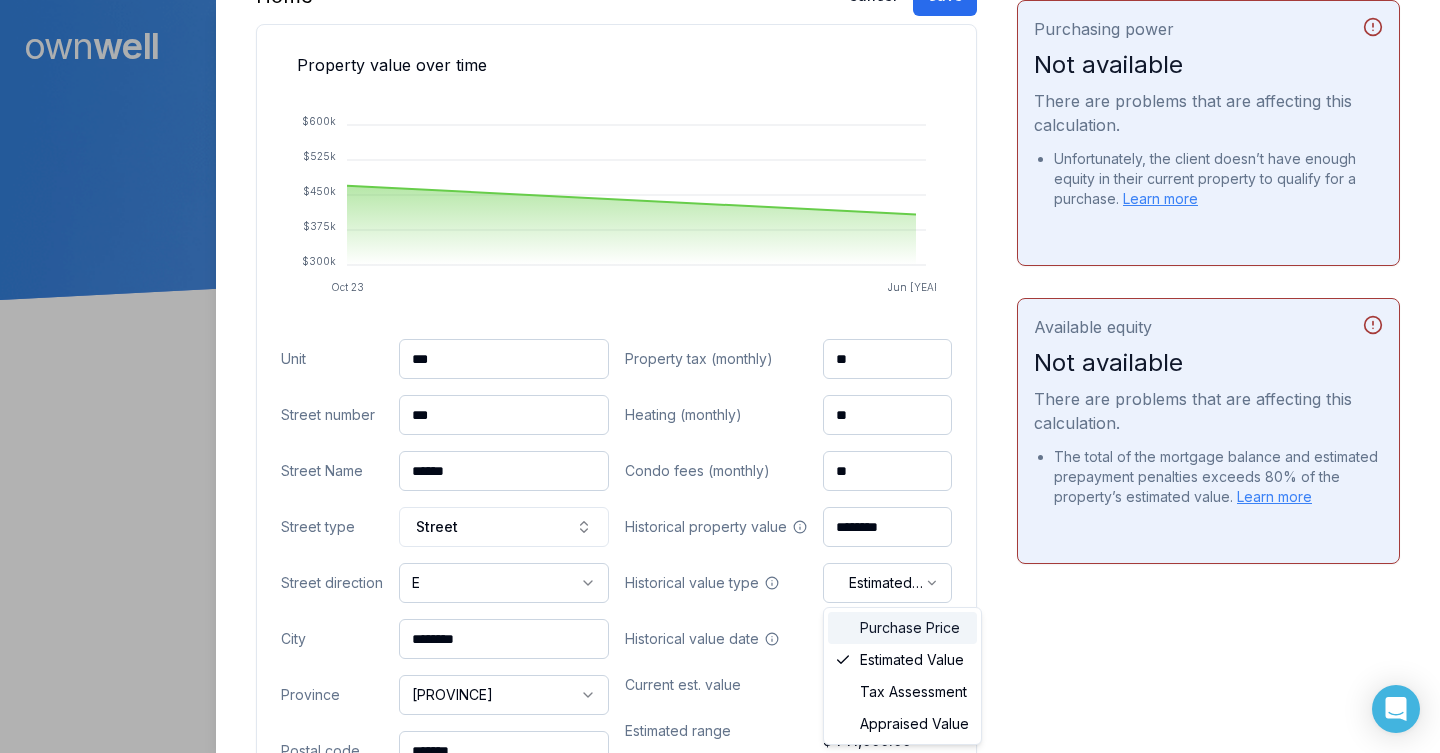 select on "********" 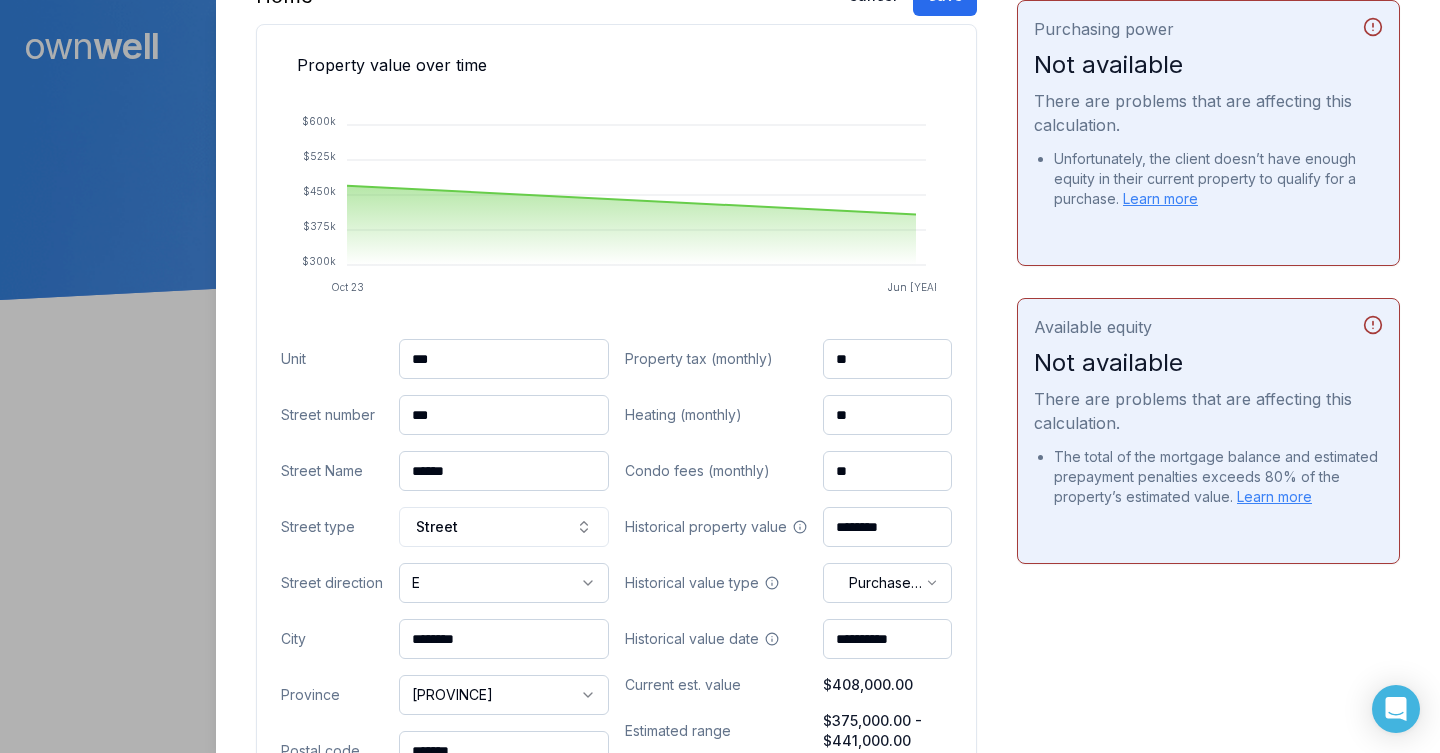 click on "Homeowner Edit First name Nikolina Last name Wheeler Email nikolina@mwheelergroup.com Phone Household income $270,000.00 Credit score 785 Debt payments (monthly) --- Home Cancel Save Property value over time Oct 23 Jun 25 $300k $375k $450k $525k $600k Unit Street number Street Name Street type Street Street direction E Unit City Province [PROVINCE] Postal code Use type Owner Occupied Property type Condo Property tax (monthly) Heating (monthly) Condo fees (monthly) Historical property value Historical value type Purchase Price Historical value date Current est. value $408,000.00 Mortgage" at bounding box center (828, 658) 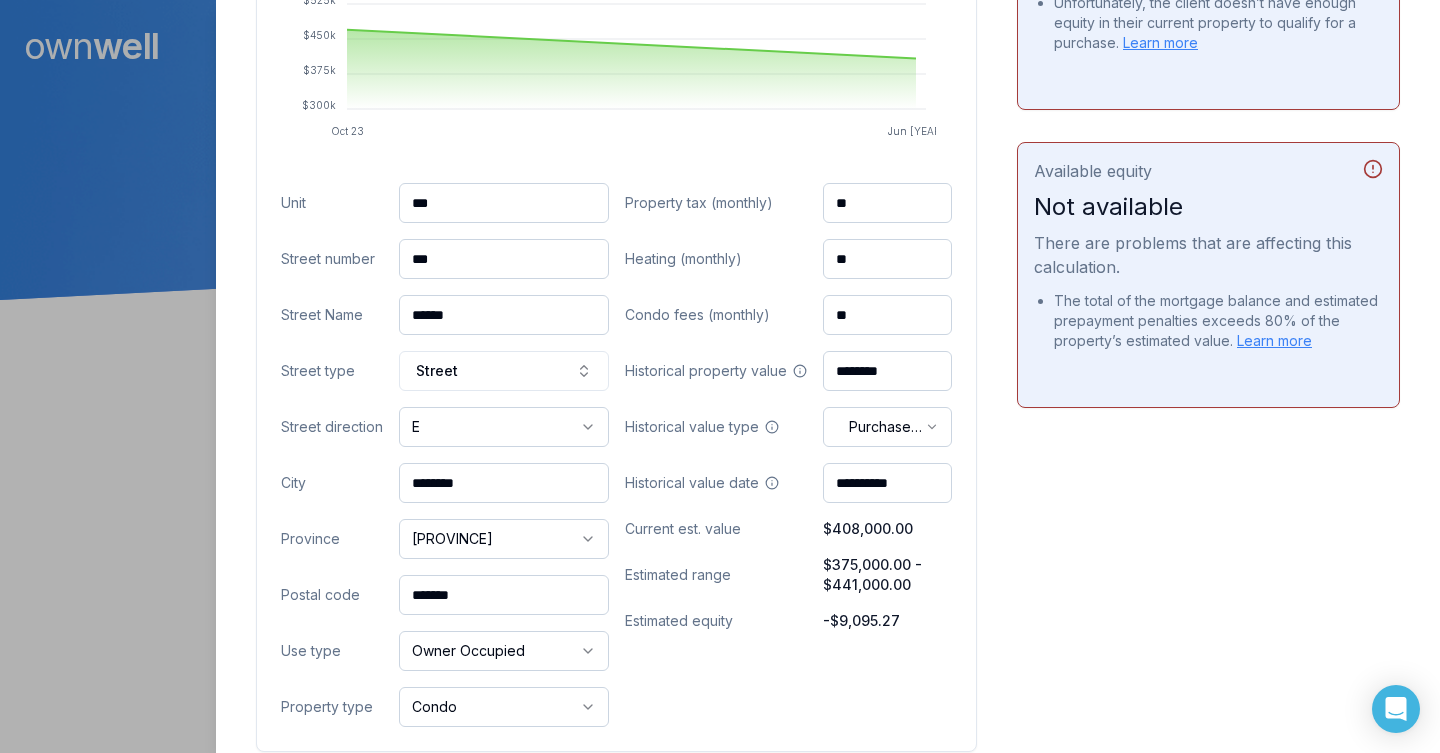 scroll, scrollTop: 775, scrollLeft: 0, axis: vertical 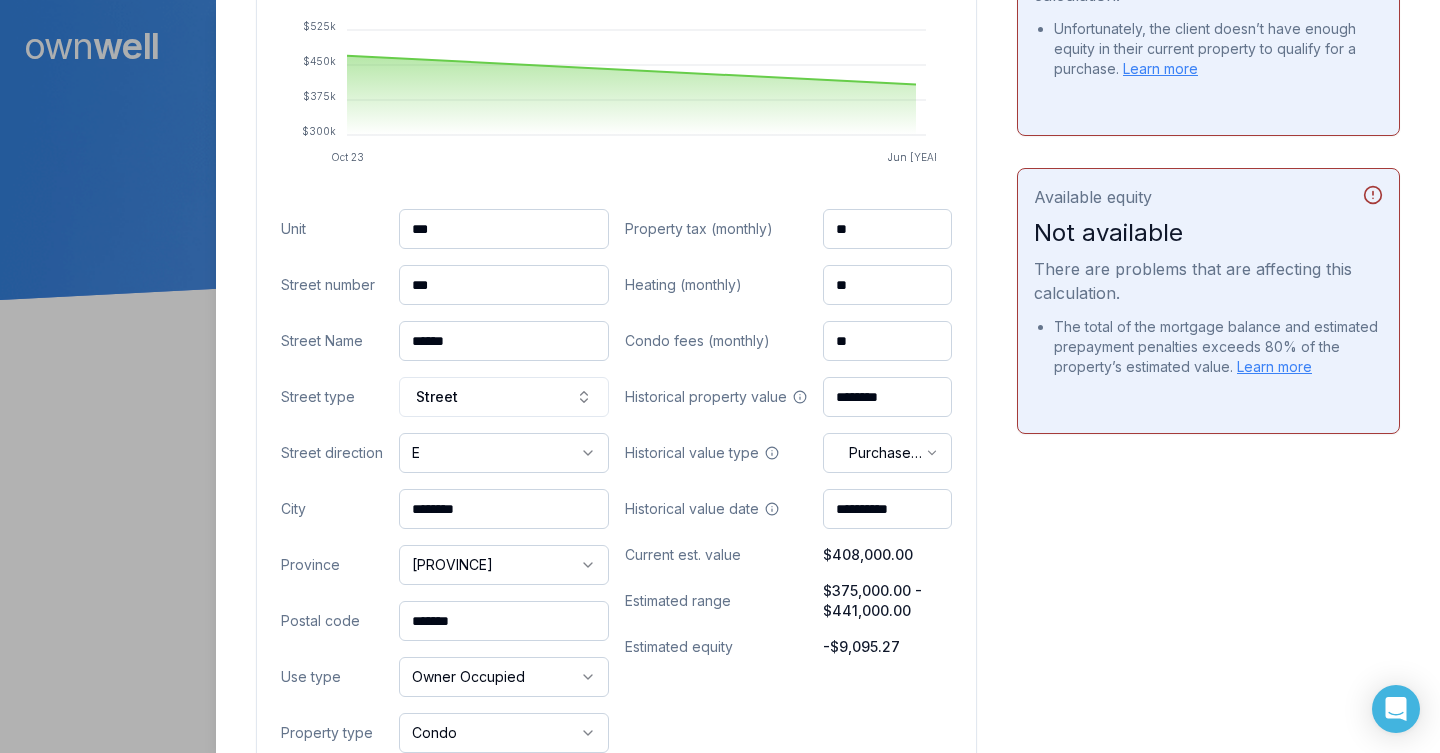 click on "$408,000.00" at bounding box center [888, 555] 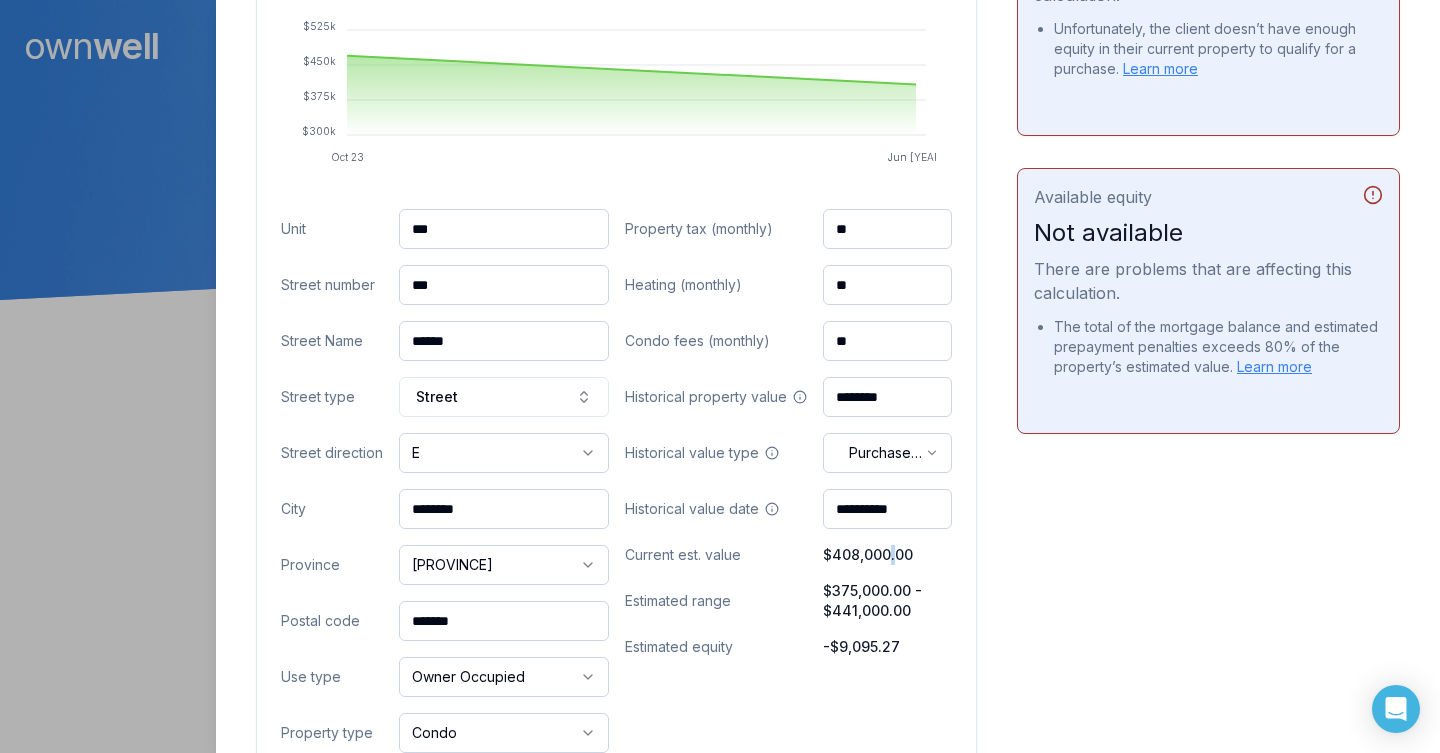 click on "$408,000.00" at bounding box center (888, 555) 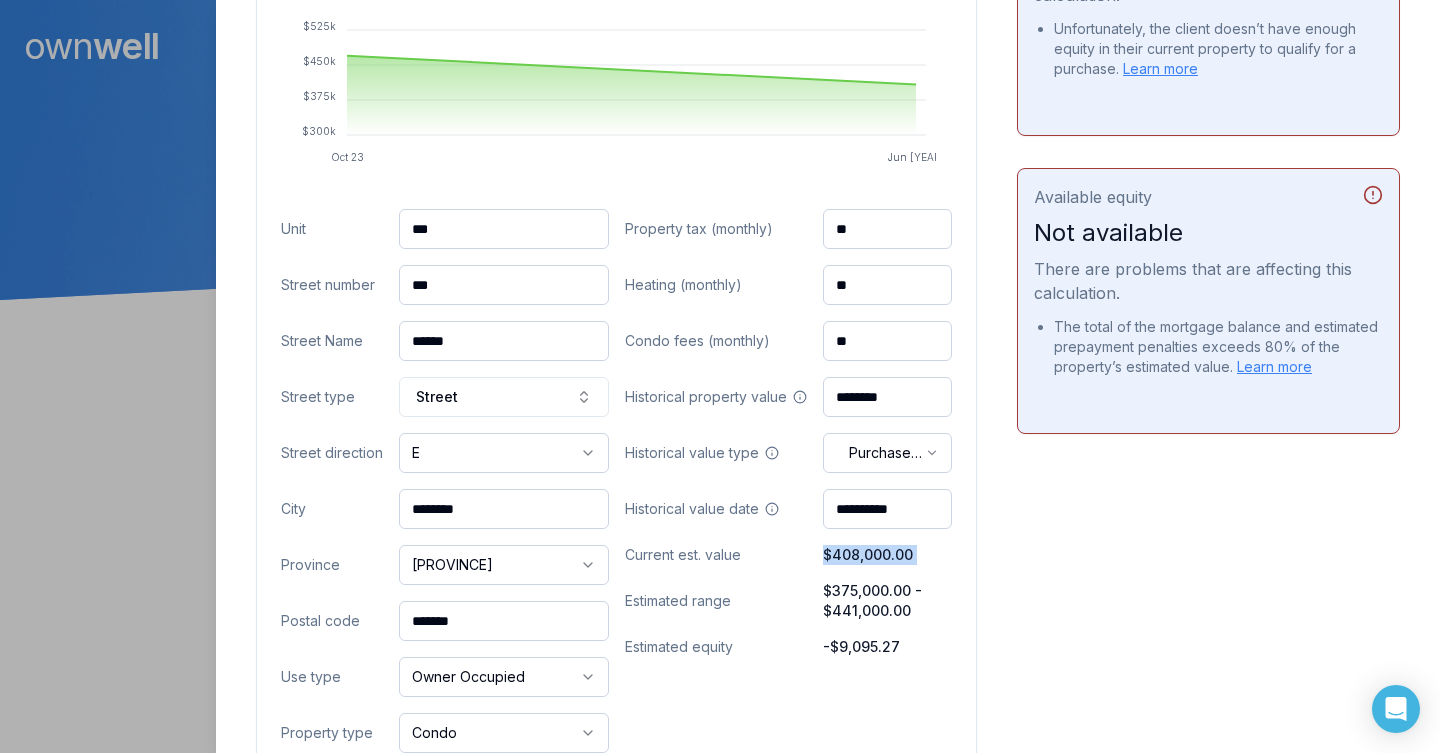 click on "$408,000.00" at bounding box center [888, 555] 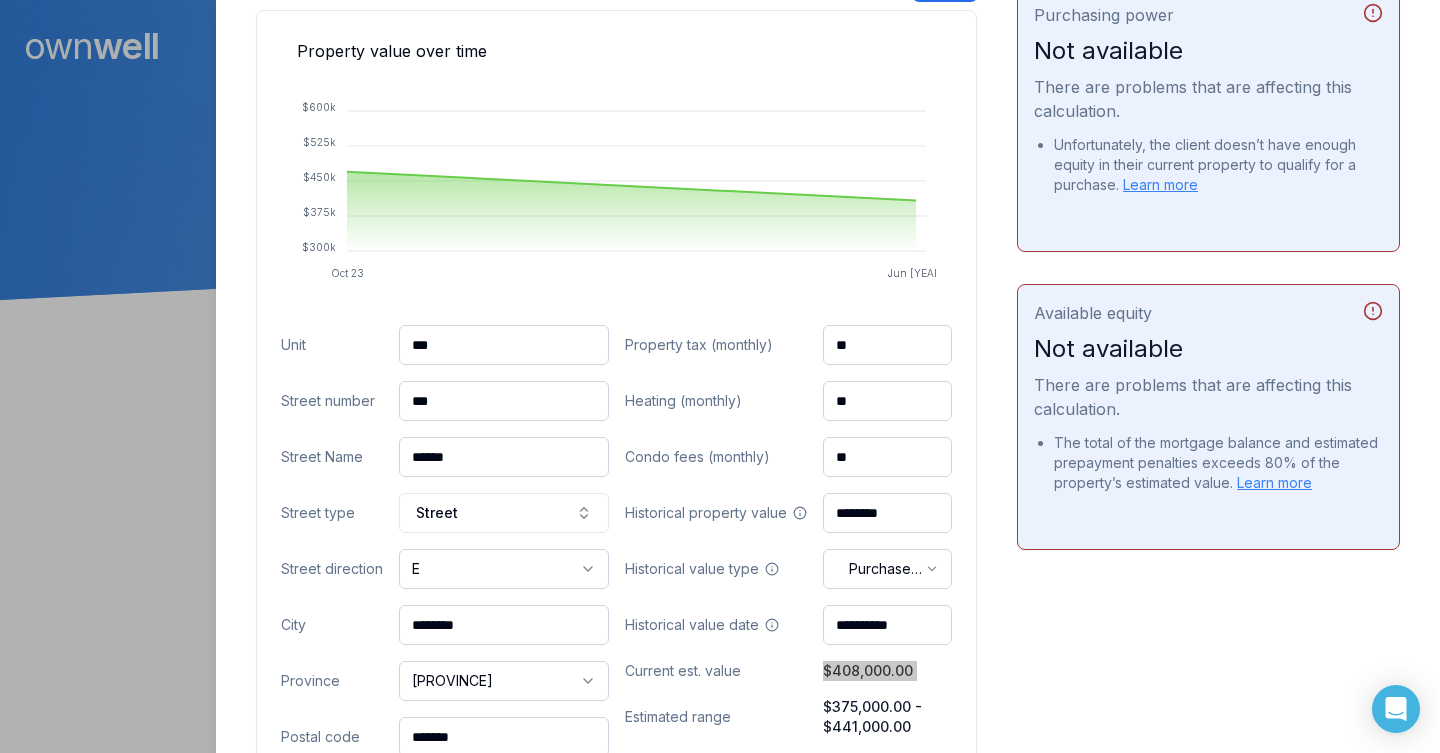 scroll, scrollTop: 123, scrollLeft: 0, axis: vertical 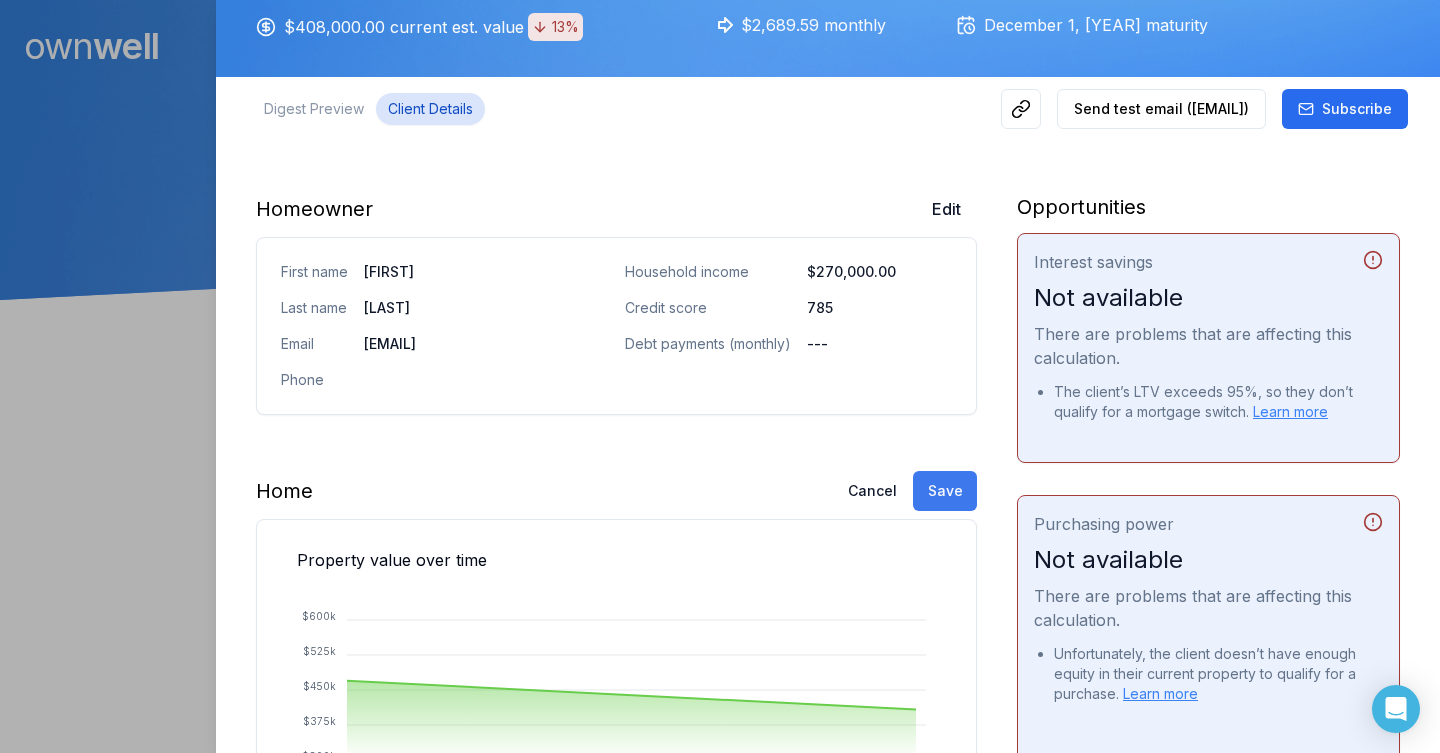 click on "Save" at bounding box center [945, 491] 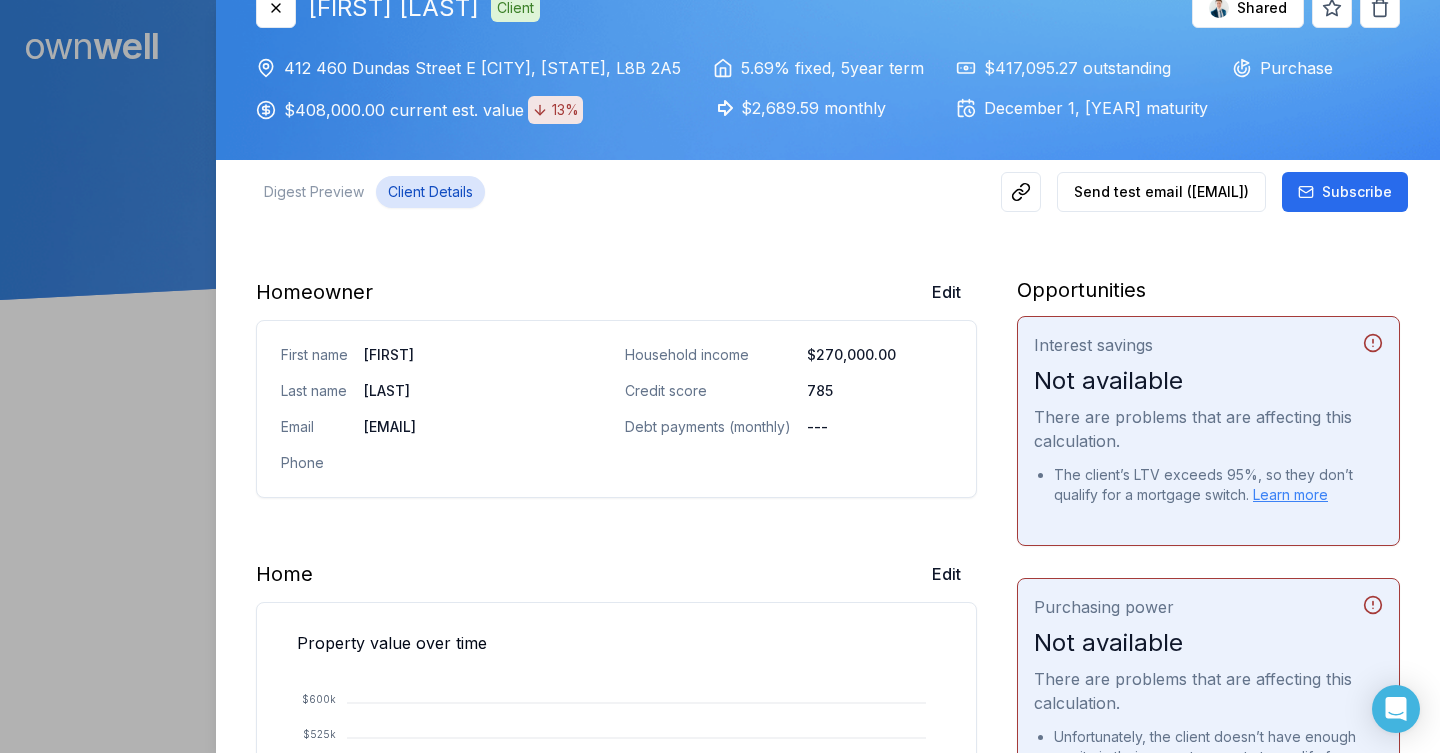 scroll, scrollTop: 0, scrollLeft: 0, axis: both 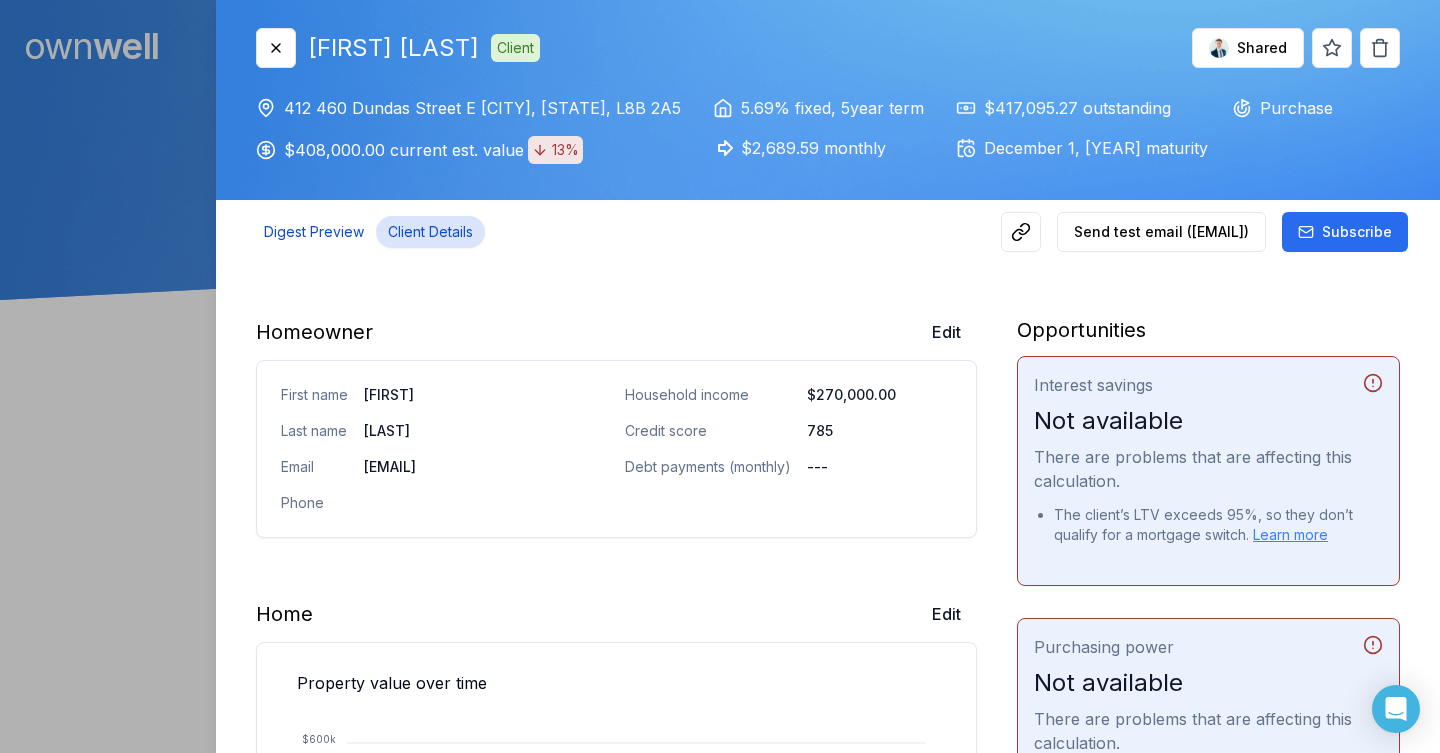 click on "Digest Preview" at bounding box center (314, 232) 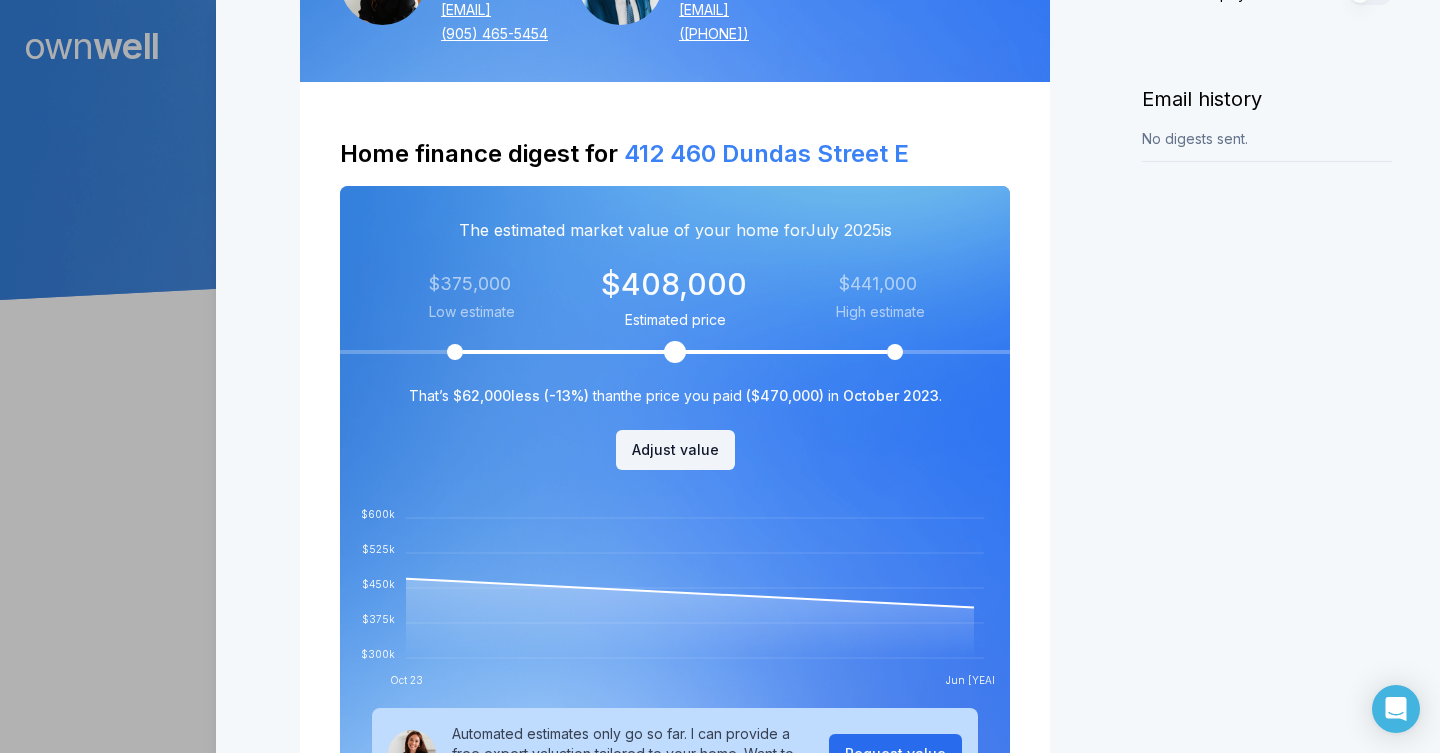 scroll, scrollTop: 698, scrollLeft: 0, axis: vertical 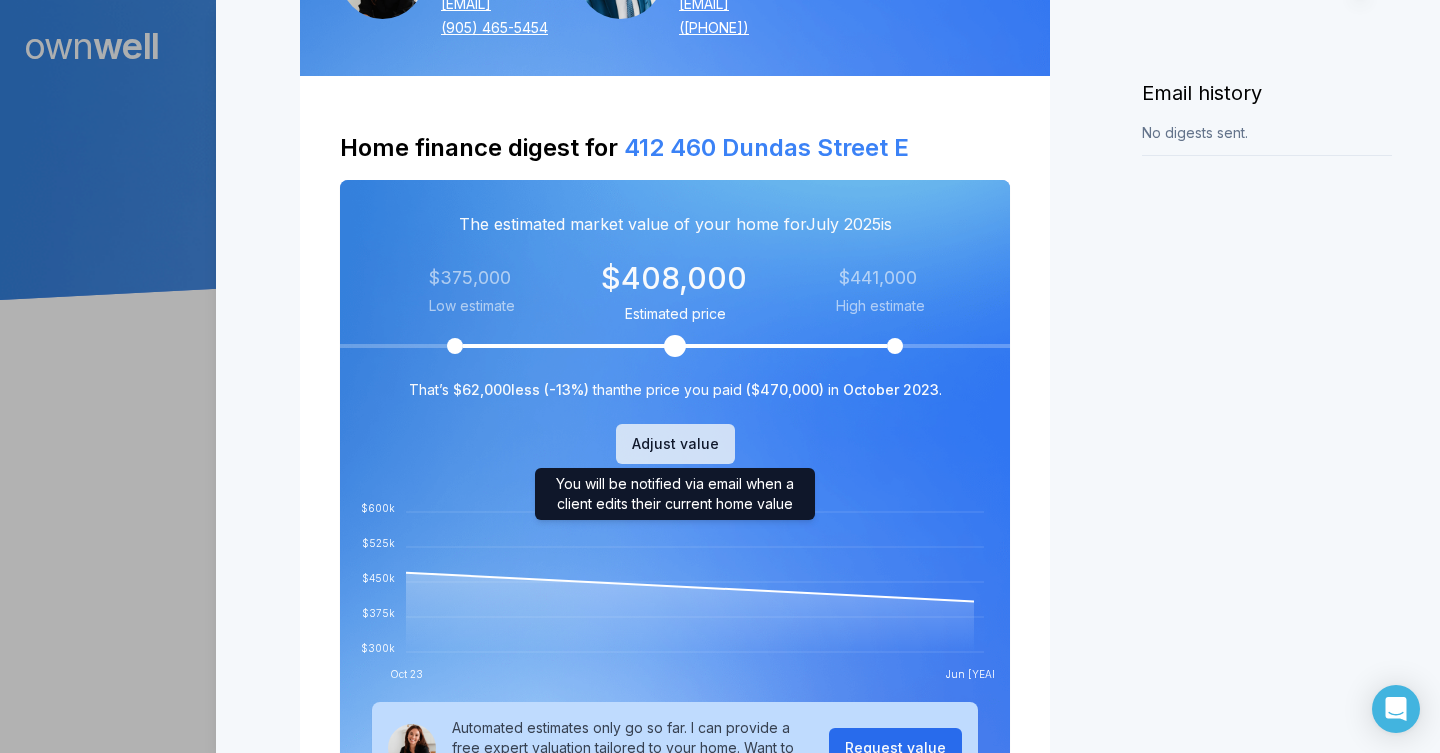 click on "Adjust value" at bounding box center [675, 444] 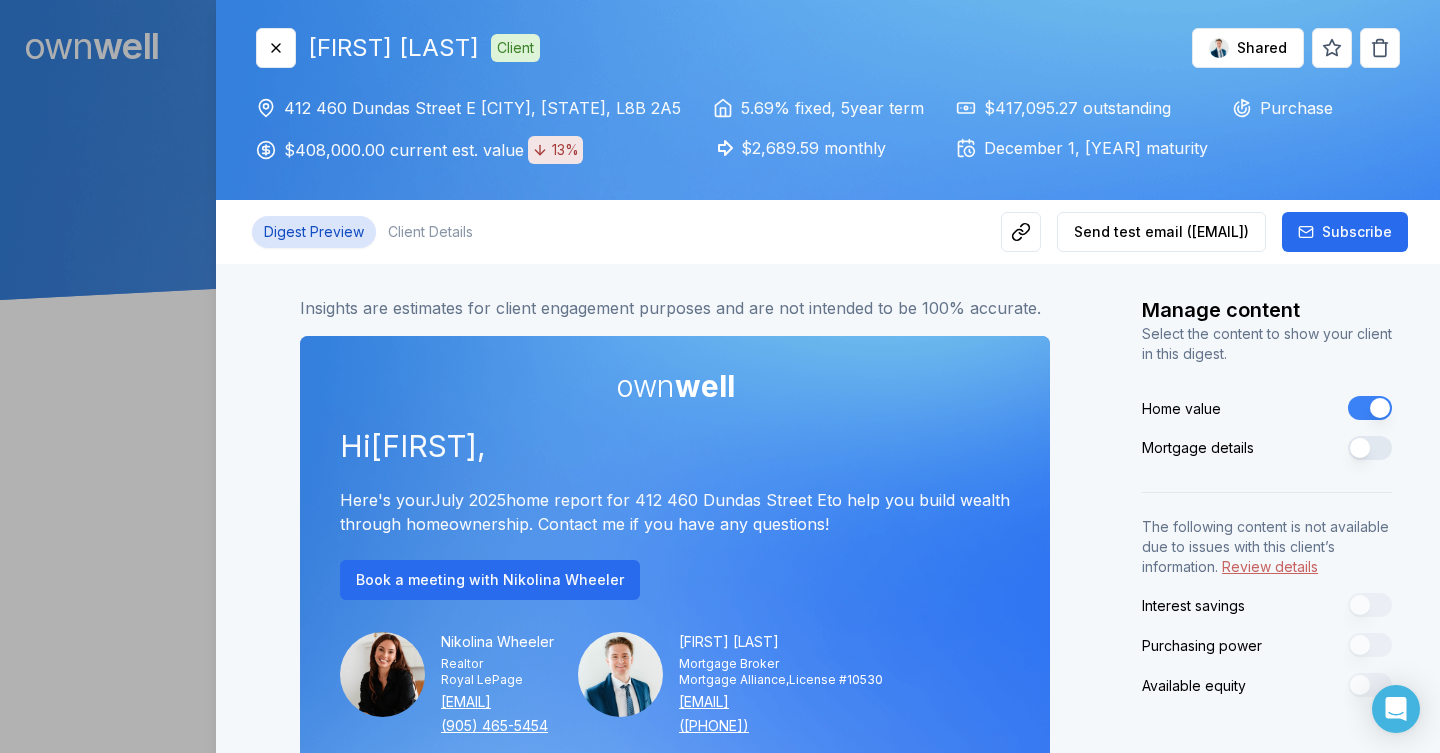 scroll, scrollTop: 0, scrollLeft: 0, axis: both 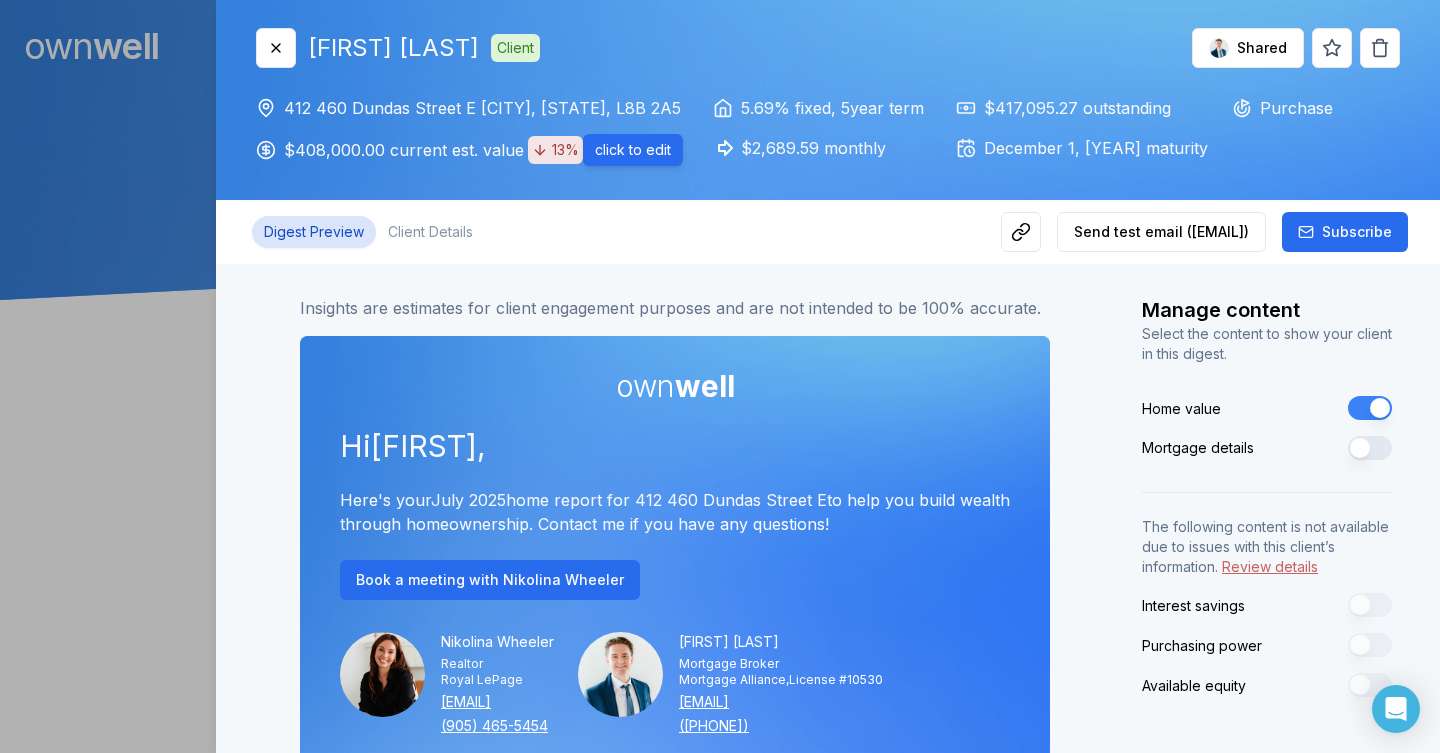 click on "13%" at bounding box center (555, 150) 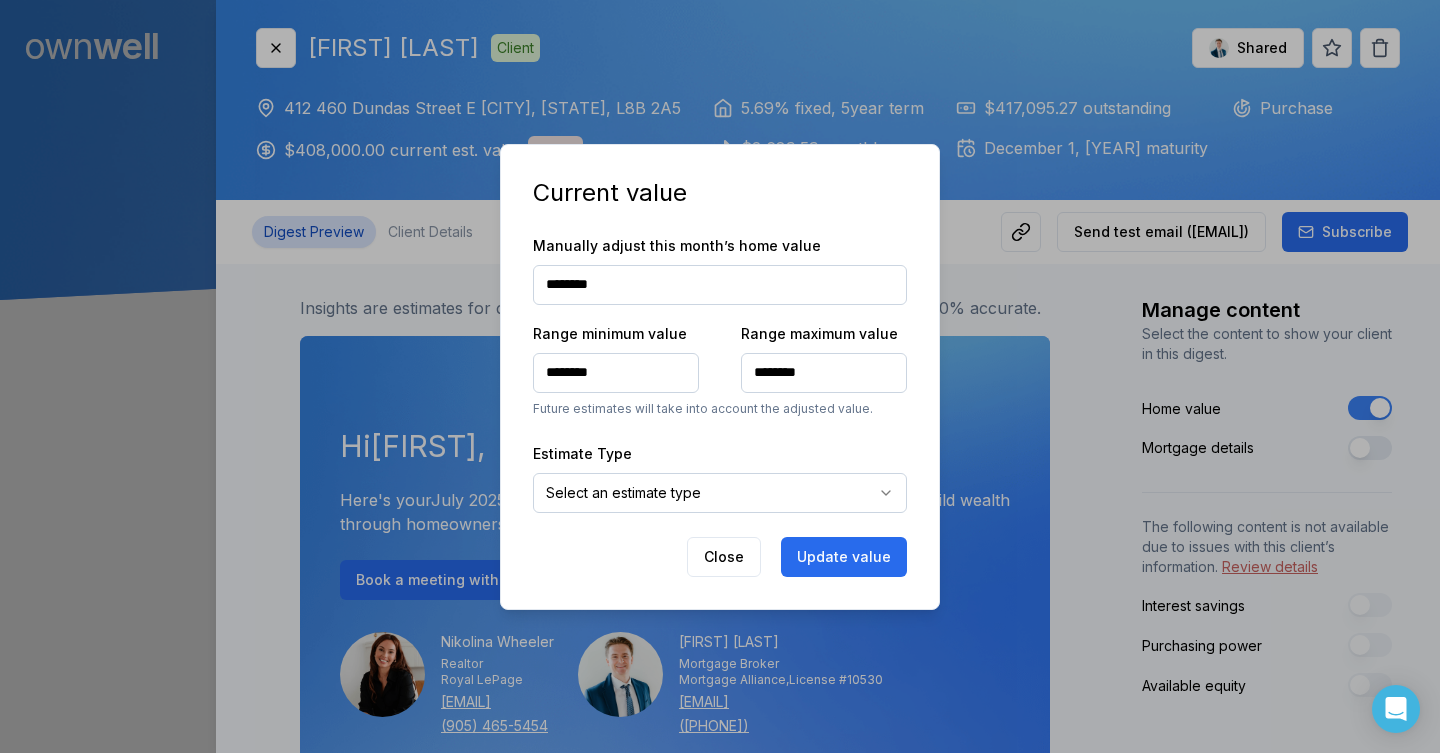 click on "********" at bounding box center (720, 285) 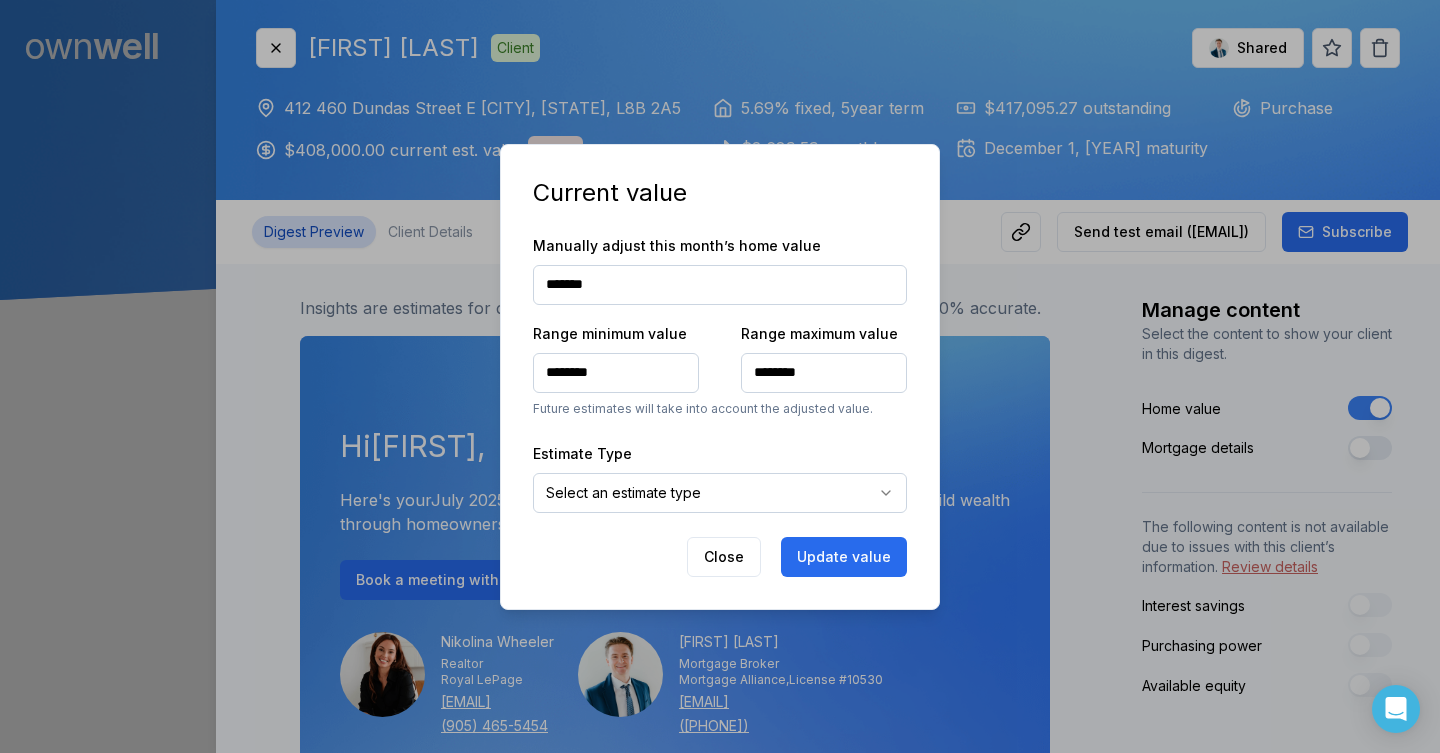 type on "*******" 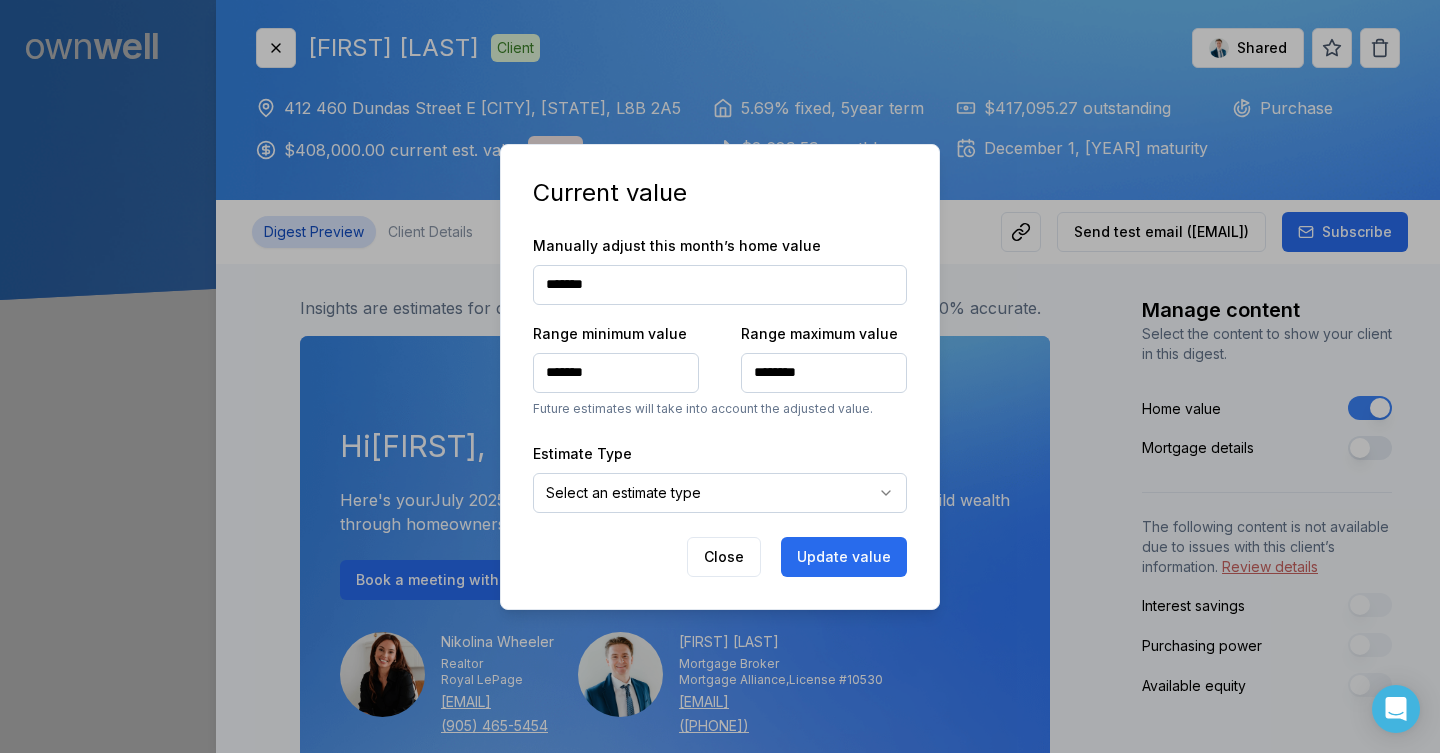 type on "******" 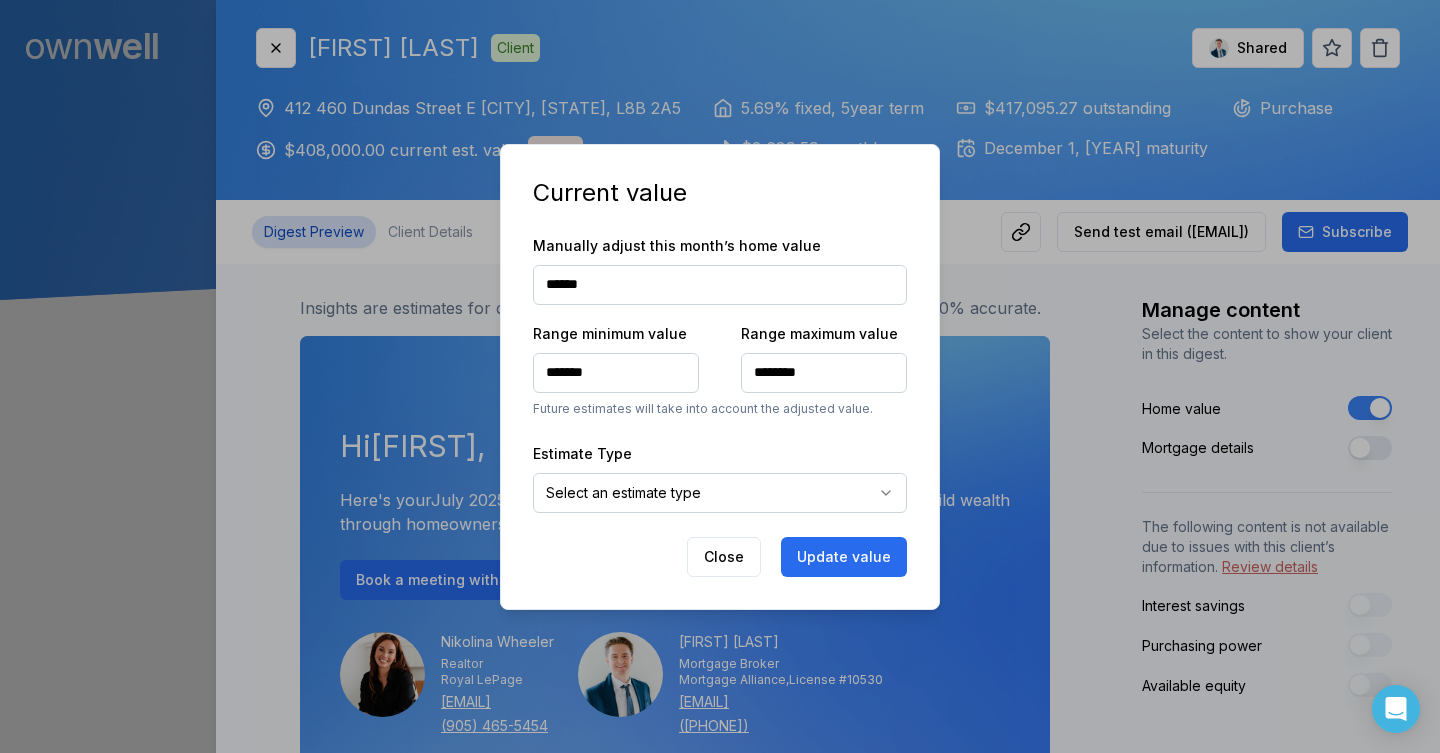 type on "******" 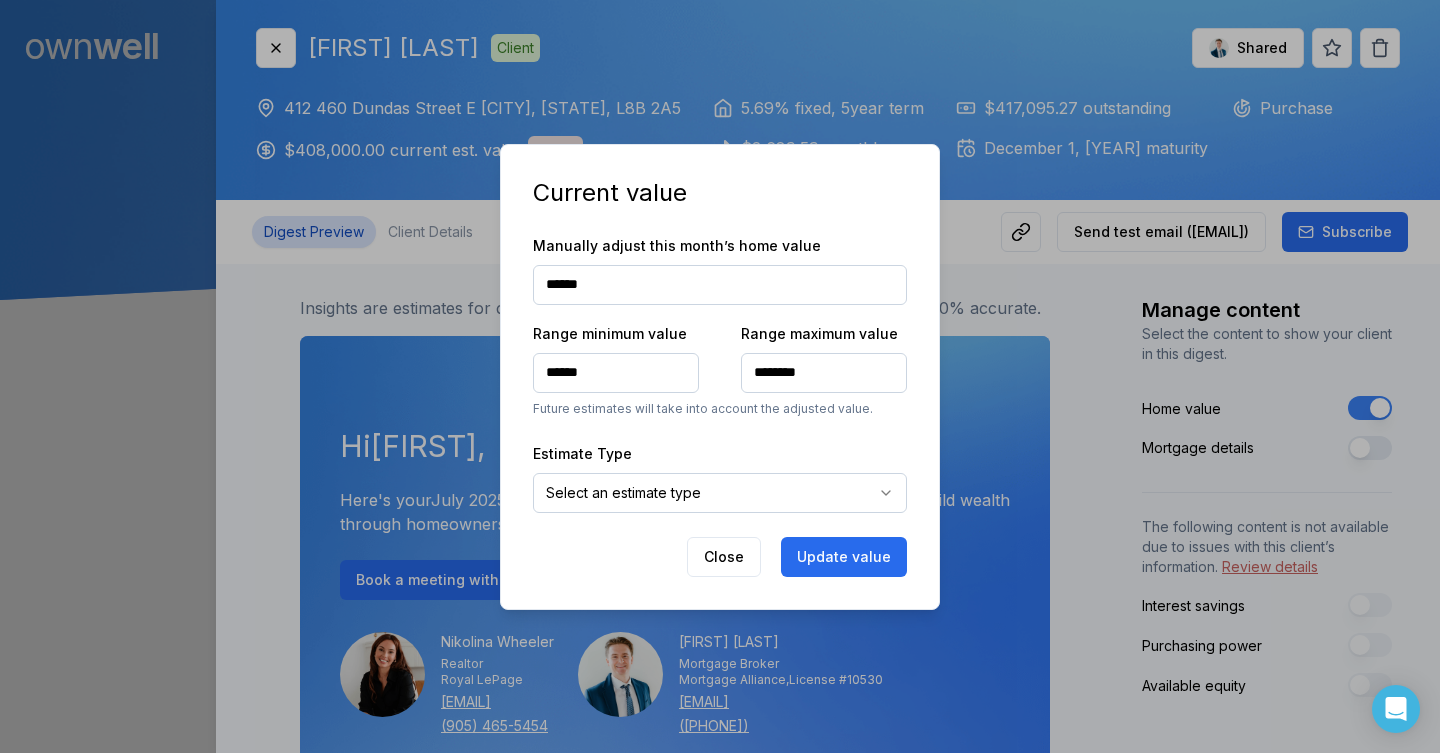 type on "*******" 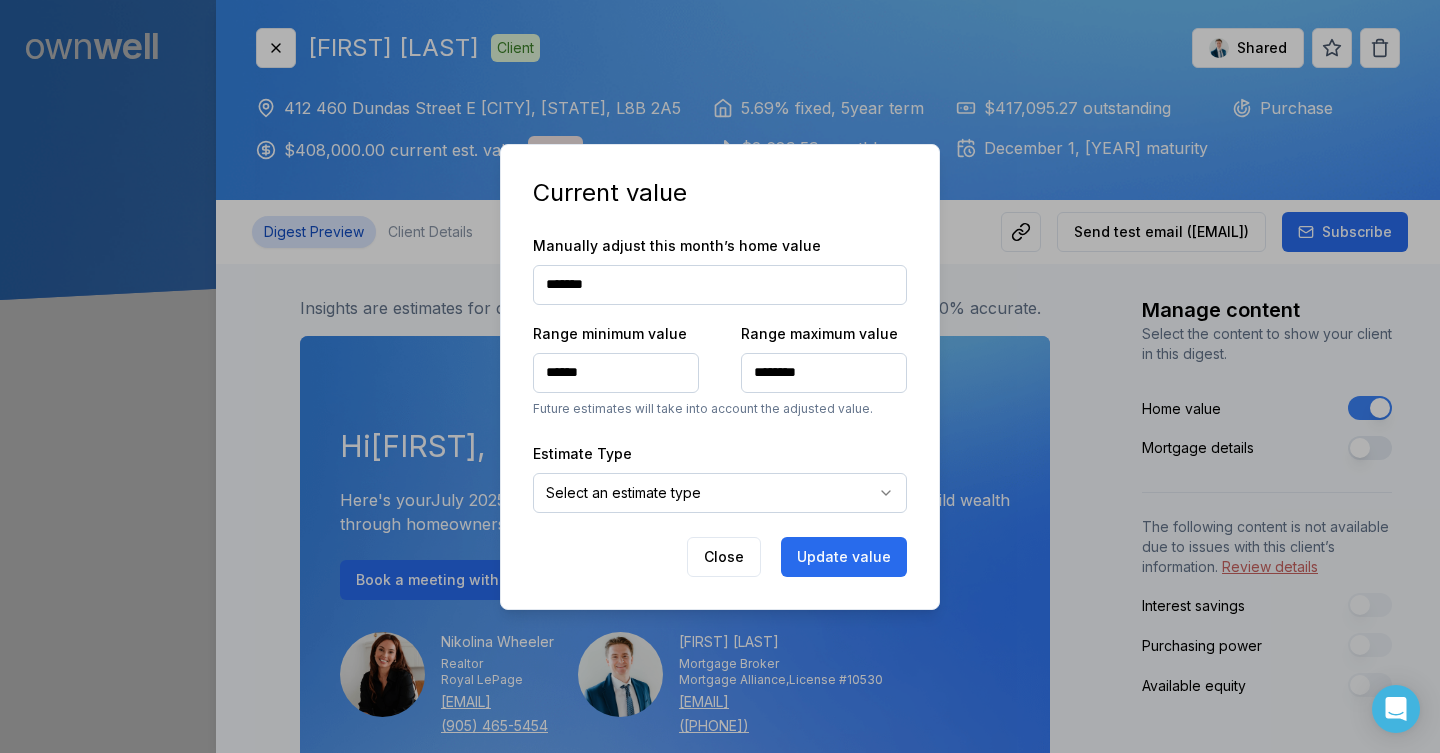 type on "*******" 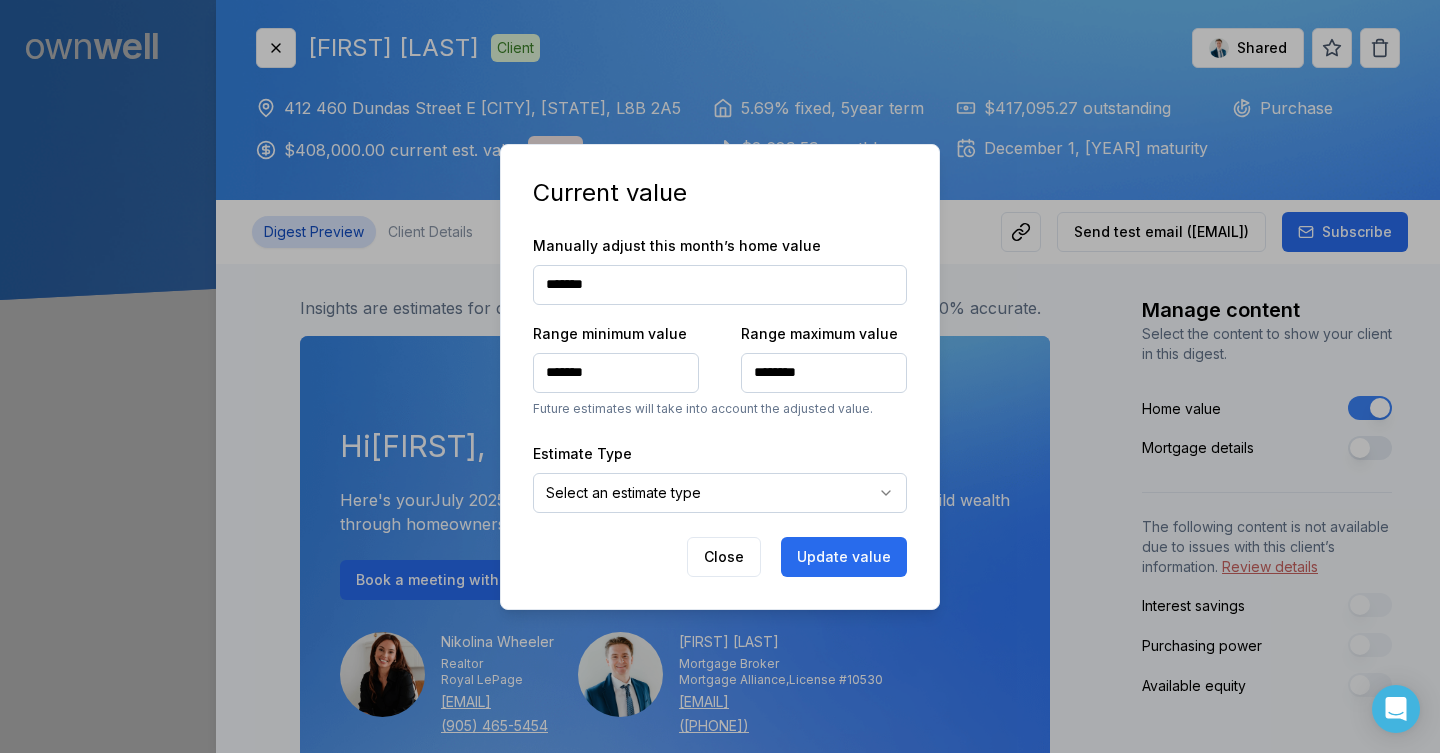 type on "********" 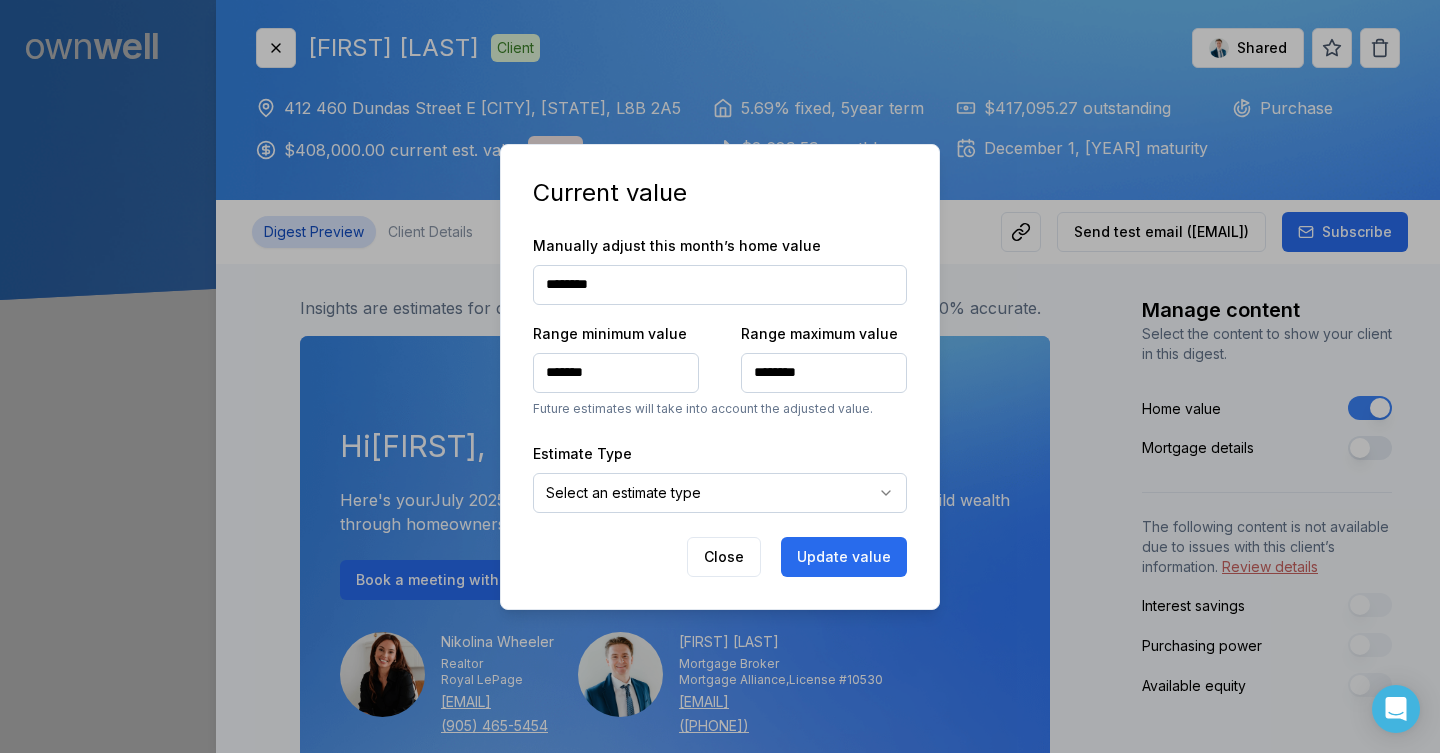 type on "********" 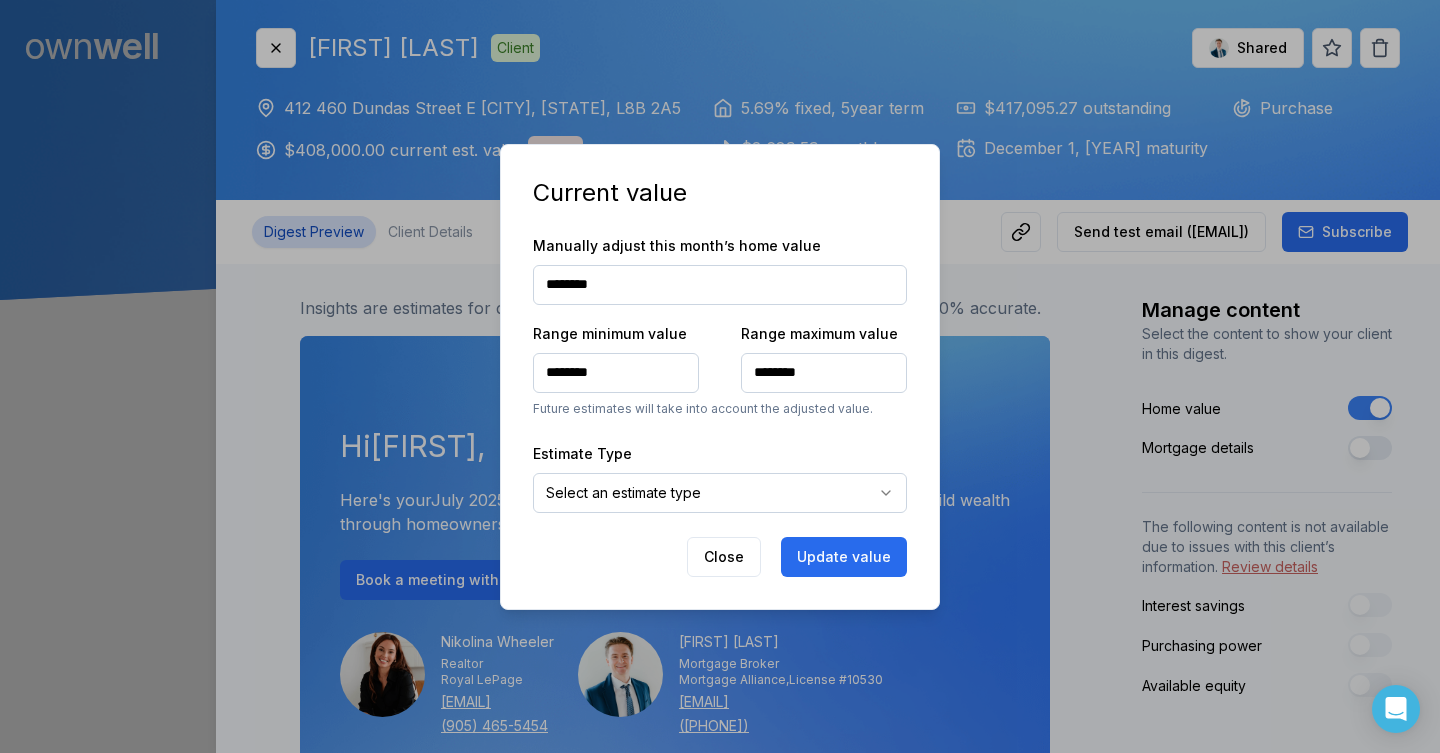 type on "********" 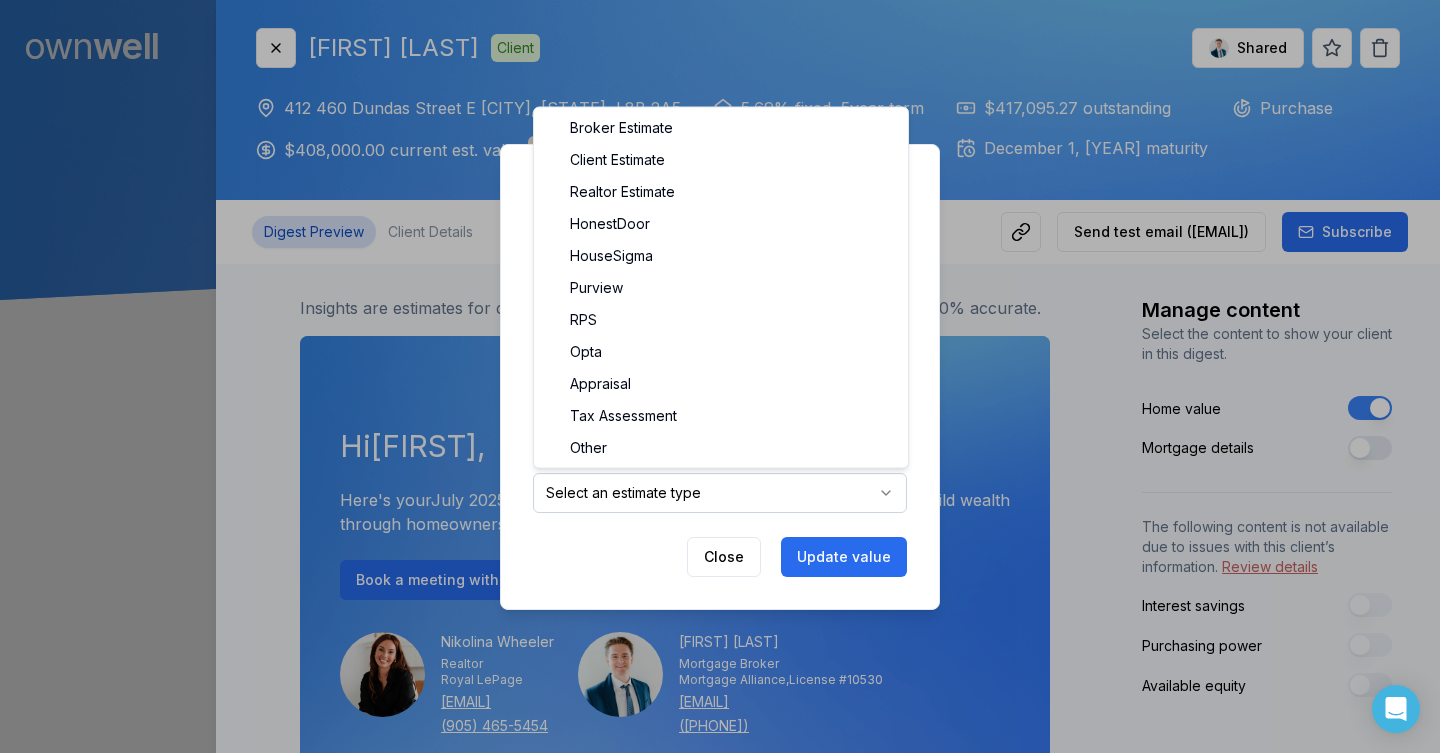 click on "Ownwell's platform is not optimized for mobile at this time.   For the best experience, please use a   desktop or laptop  to manage your account.   Note:  The   personalized homeownership reports   you generate for clients   are fully mobile-friendly   and can be easily viewed on any device. own well Dashboard Landing Page 1  of  10  clients used
300000 Close [FIRST]   [LAST] Client Shared 412 [NUMBER] [STREET] E [CITY], [STATE], [POSTAL_CODE] $408,000.00   current est. value 13% 5.69%   fixed ,   5  year term $2,689.59   monthly   $417,095.27   outstanding December 1, [YEAR]   maturity Purchase Digest Preview Client Details Send test email ( [EMAIL] ) Subscribe Insights are estimates for client engagement purposes and are not intended to be 100% accurate. own well Hi  [FIRST] , Here's your  July 2025  home report for   412 [NUMBER] [STREET] E  to help you build wealth through homeownership. Contact me if you have any questions! Book a meeting with [FIRST] [LAST] [FIRST] [LAST] Realtor" at bounding box center (720, 150) 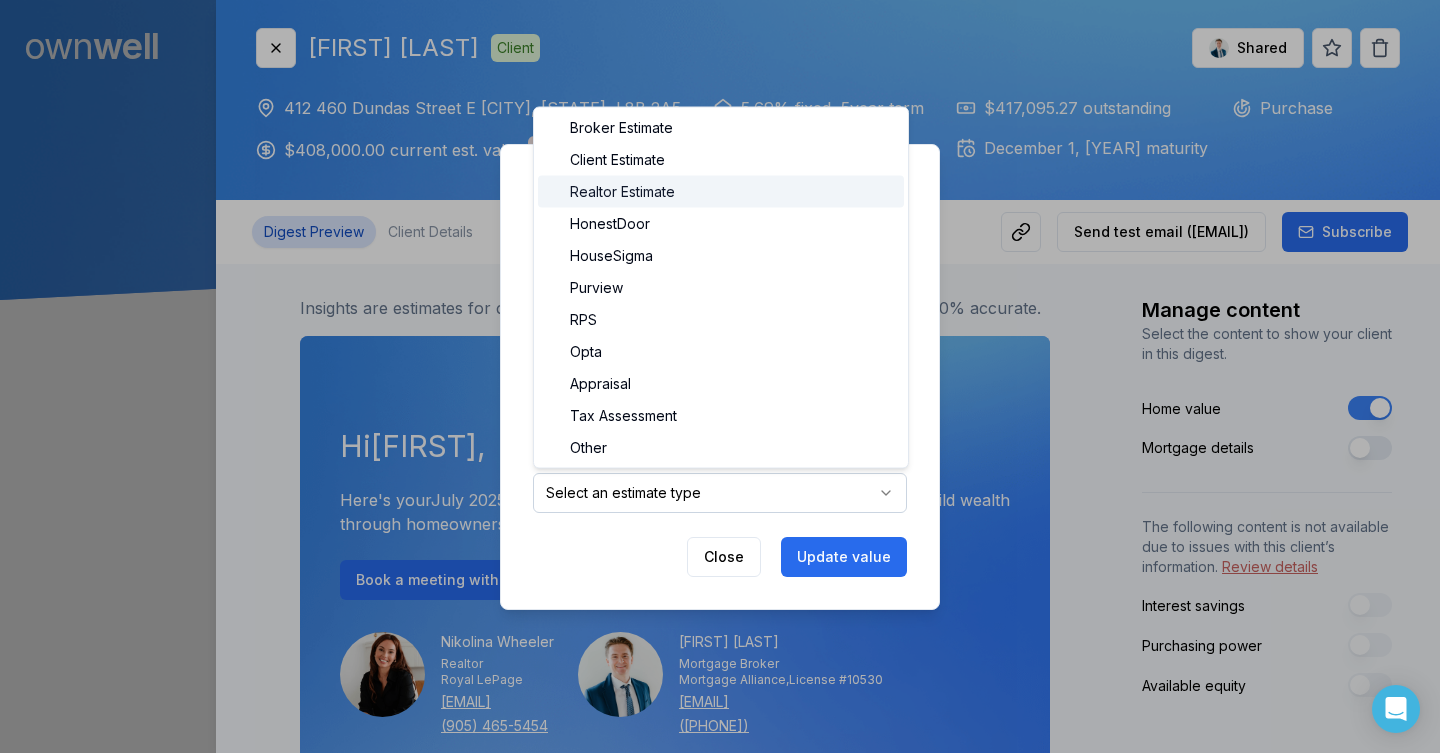 select on "**********" 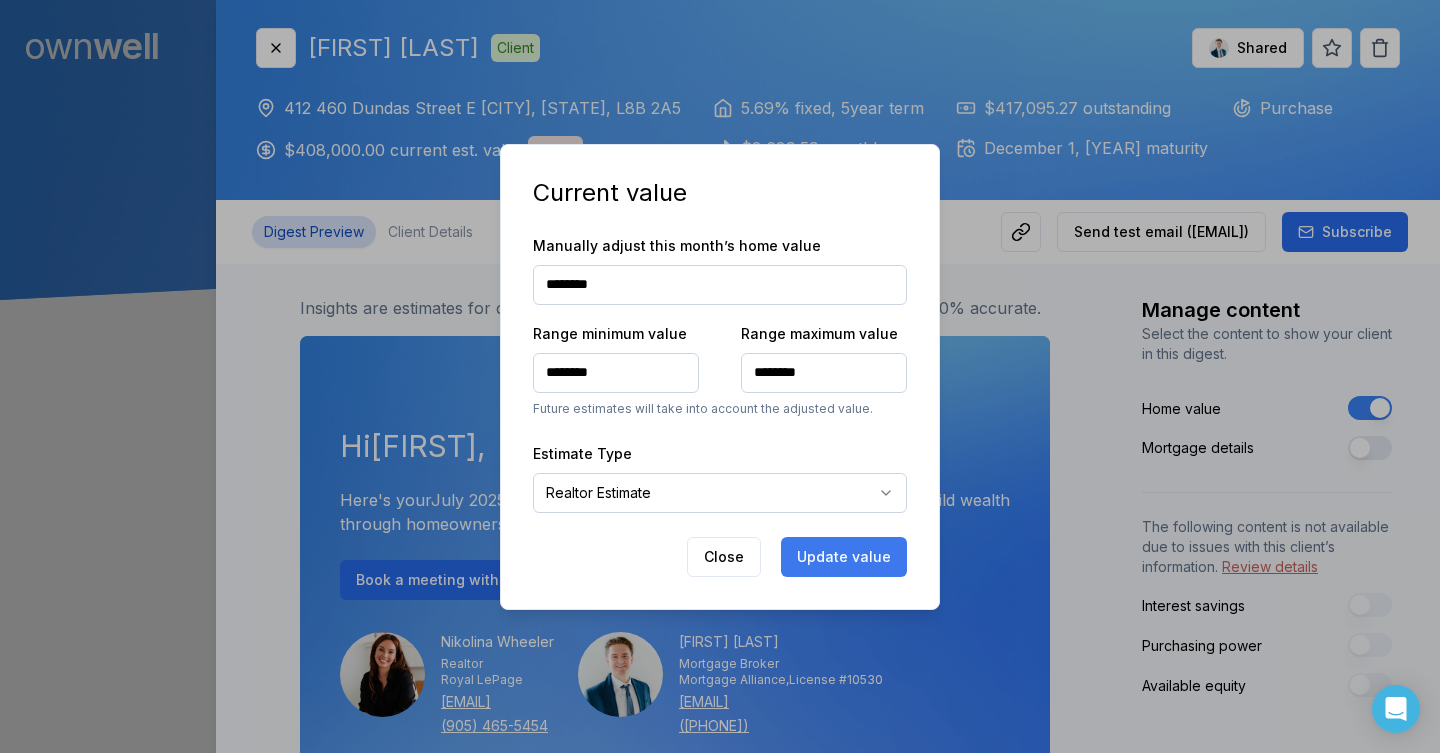 click on "Update value" at bounding box center [844, 557] 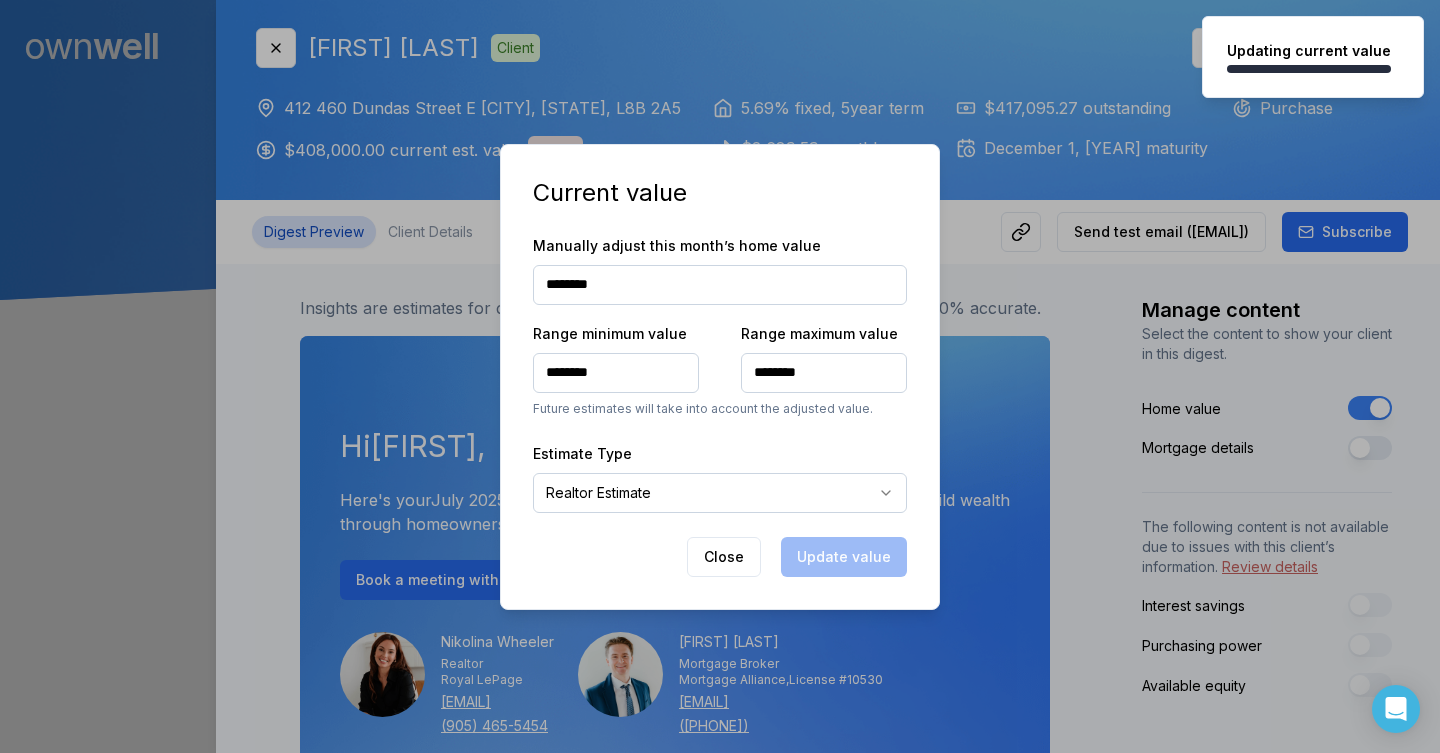 type on "********" 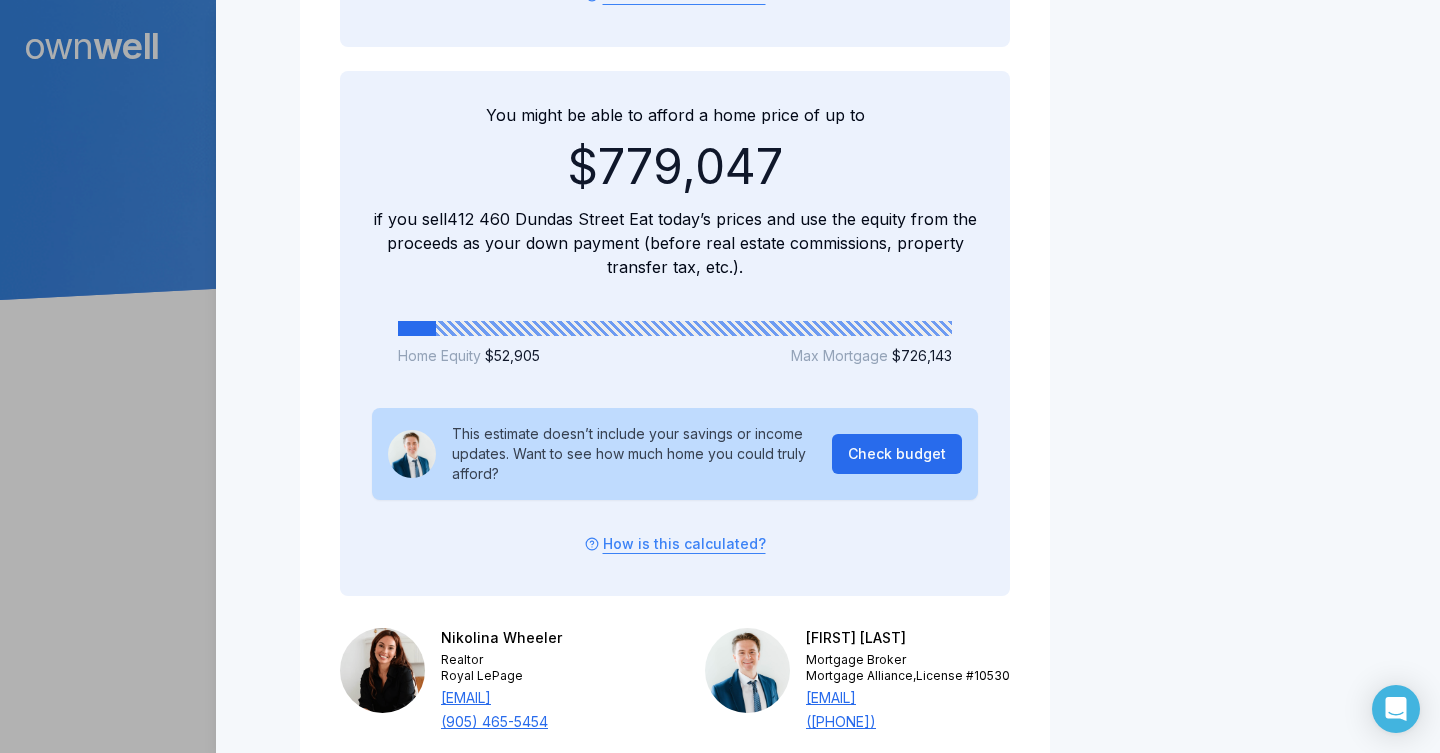 scroll, scrollTop: 2205, scrollLeft: 0, axis: vertical 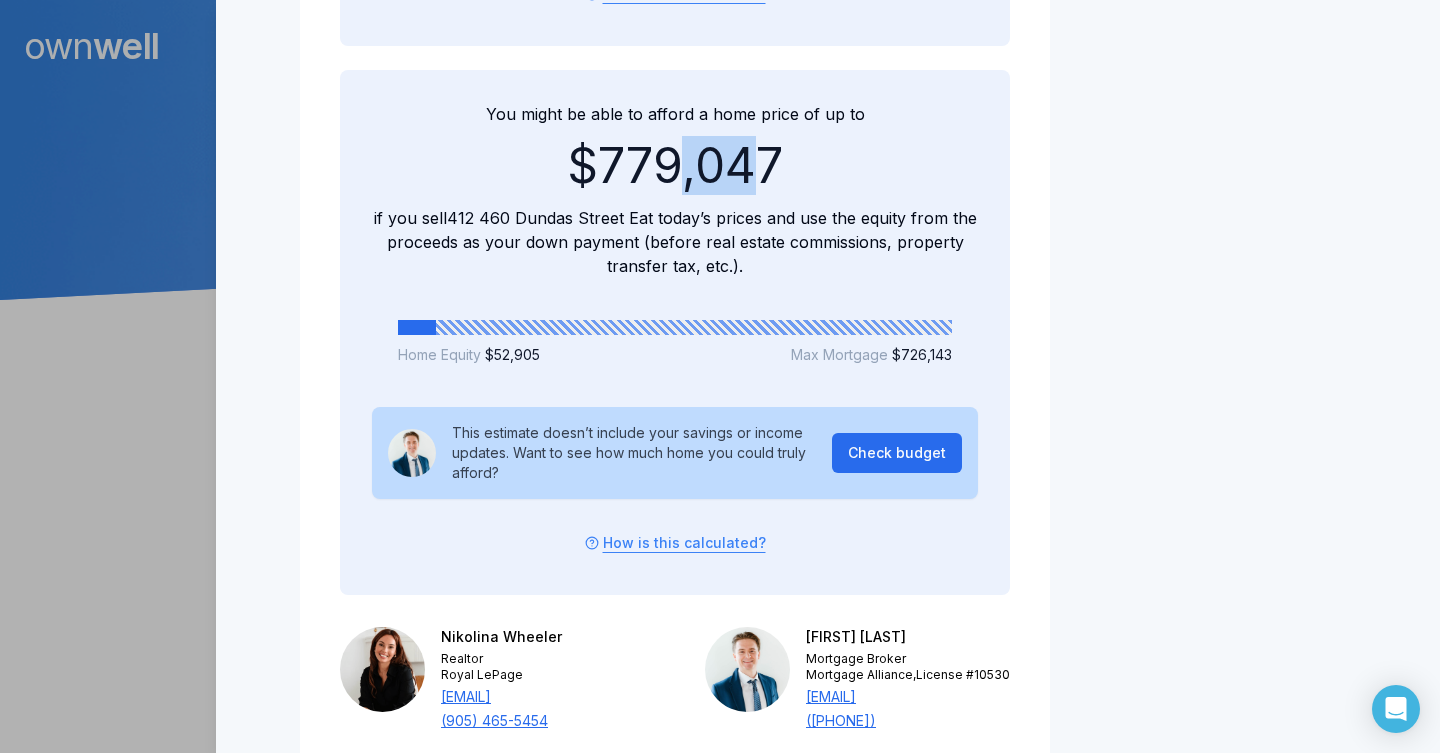 drag, startPoint x: 679, startPoint y: 155, endPoint x: 755, endPoint y: 155, distance: 76 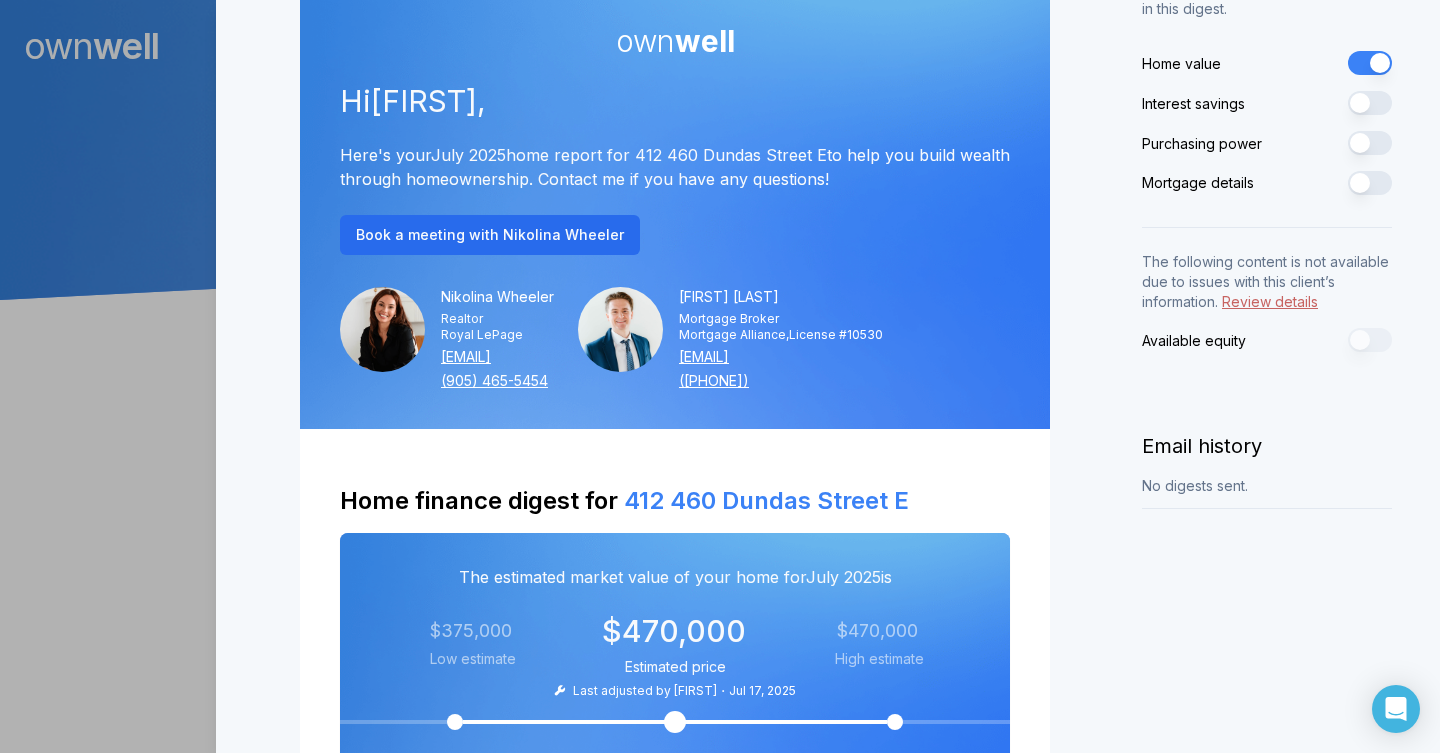 scroll, scrollTop: 96, scrollLeft: 0, axis: vertical 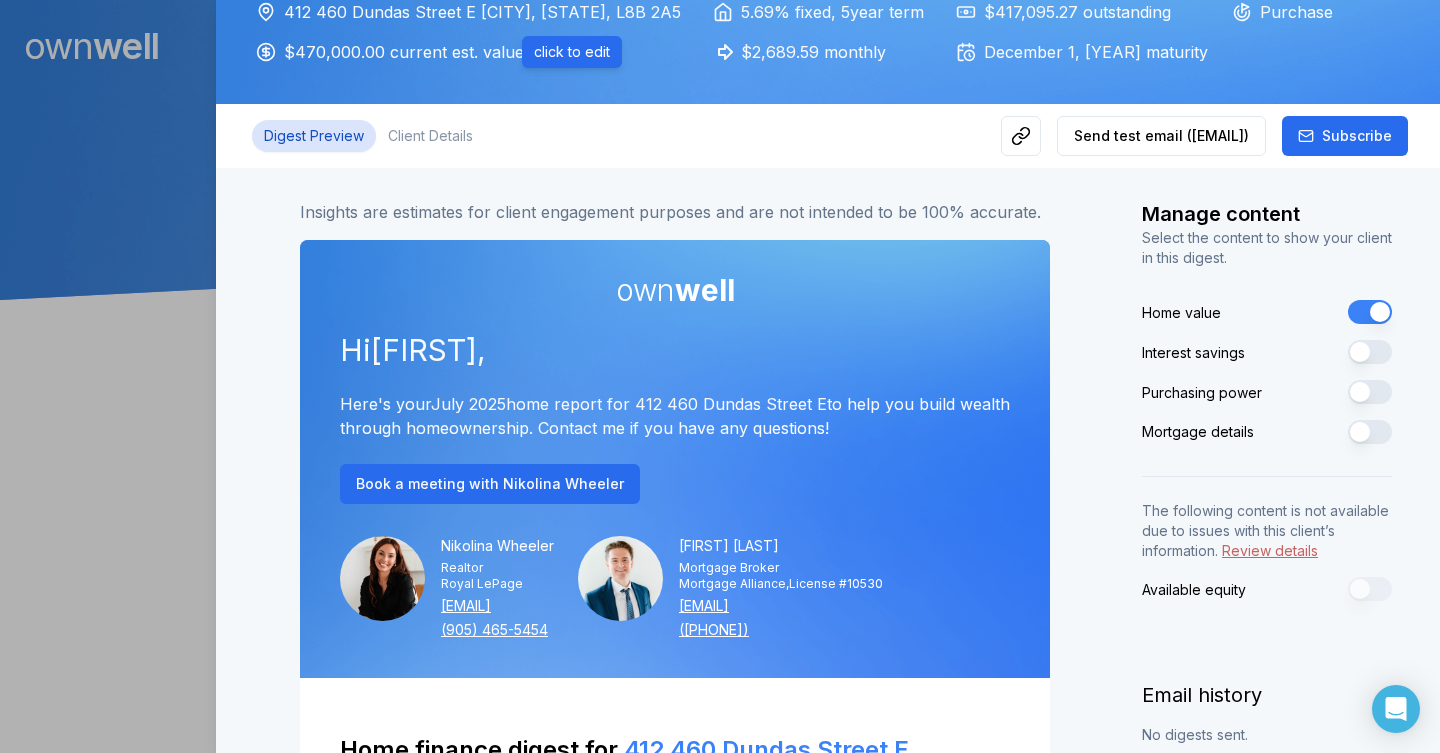 click on "click to edit" at bounding box center [572, 52] 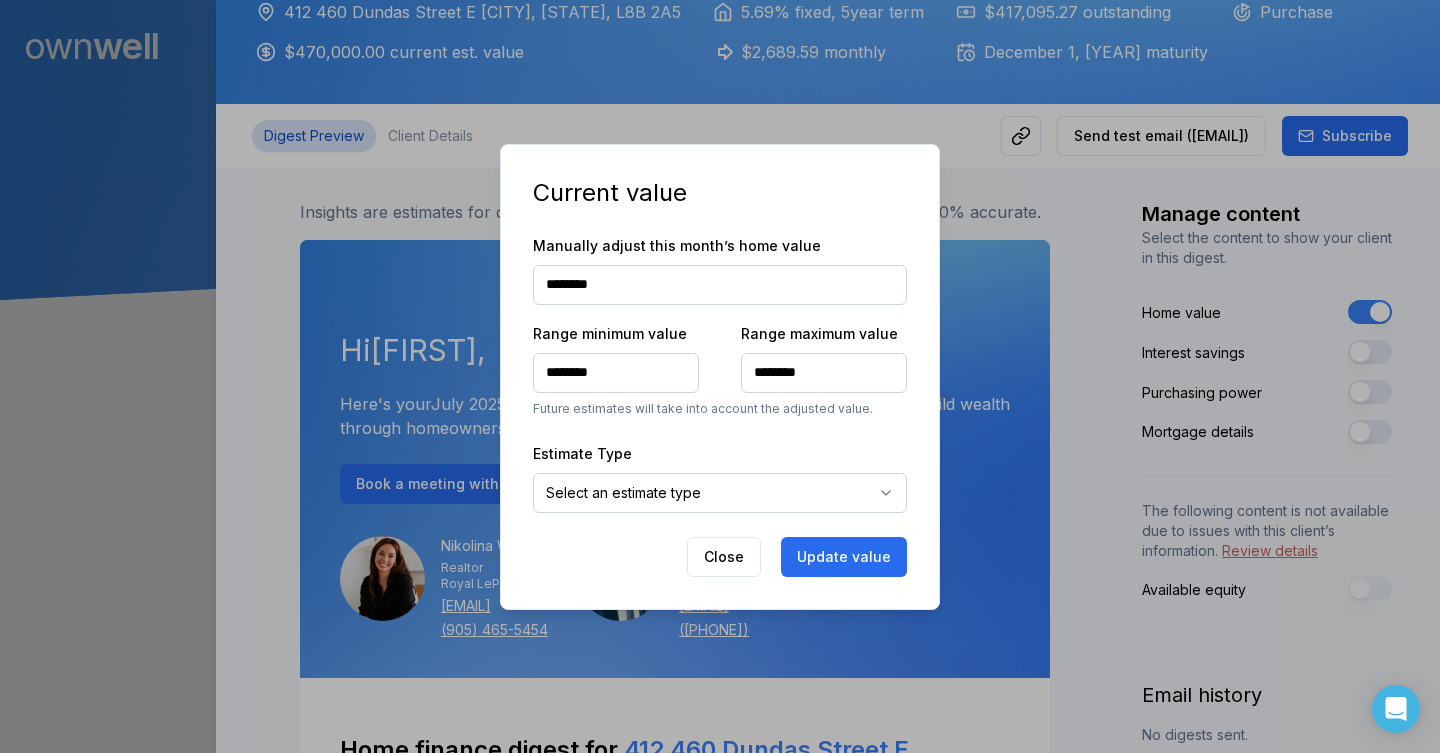 click on "********" at bounding box center [720, 285] 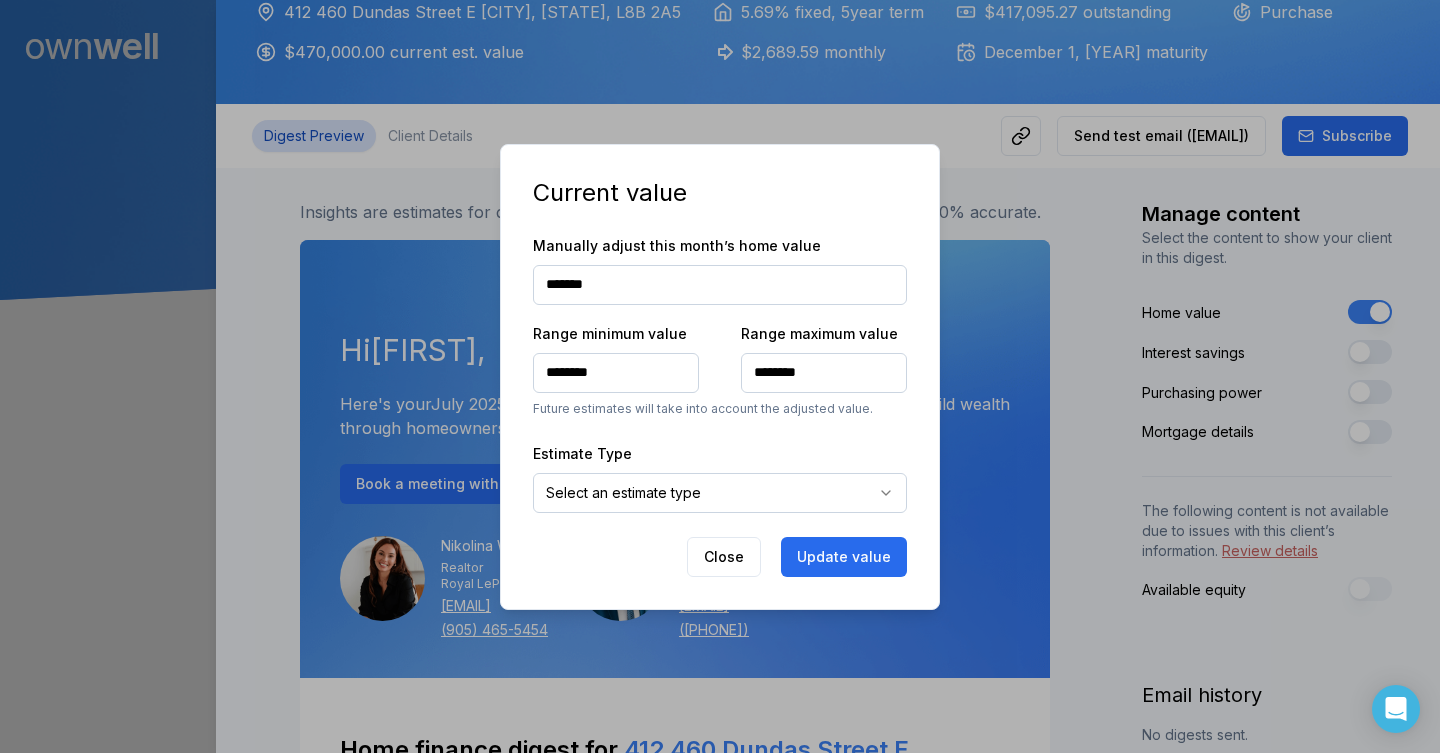 type on "*******" 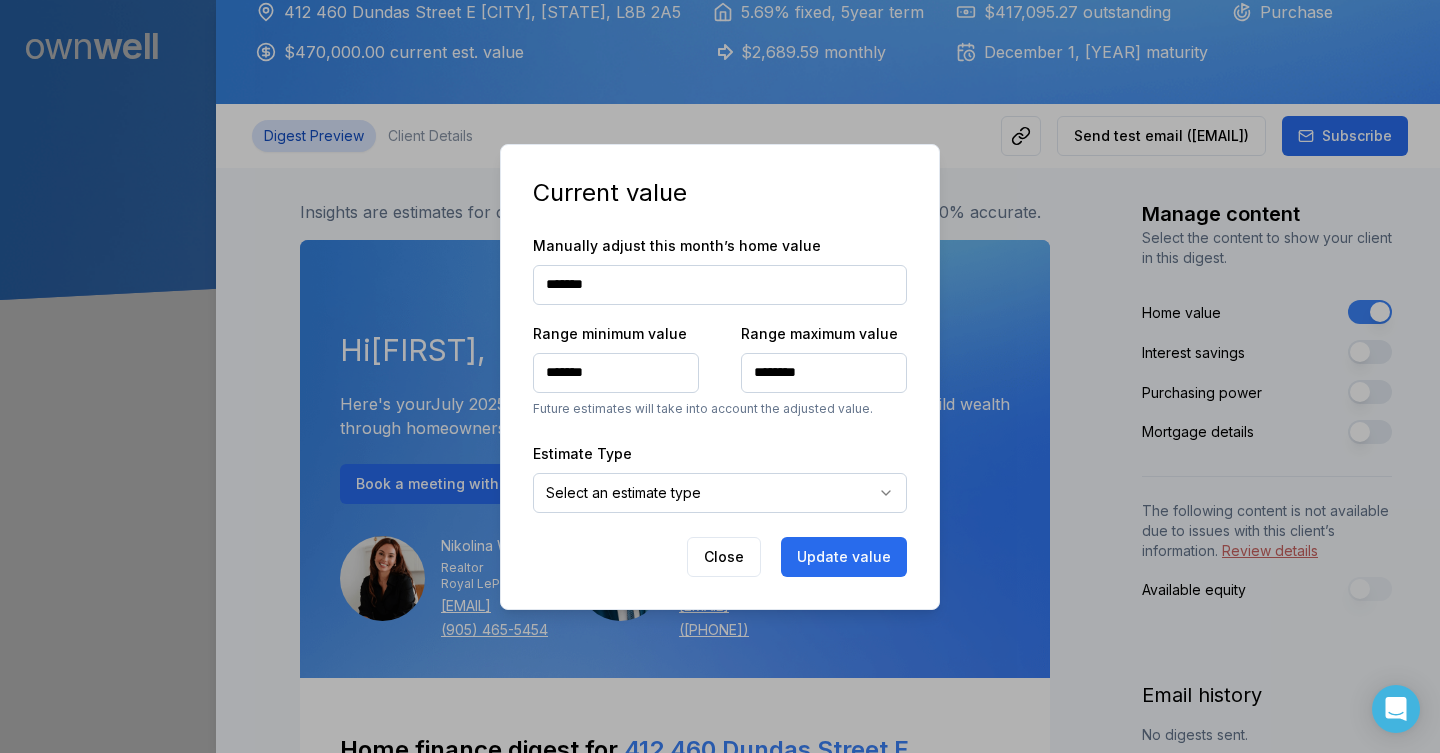 type on "******" 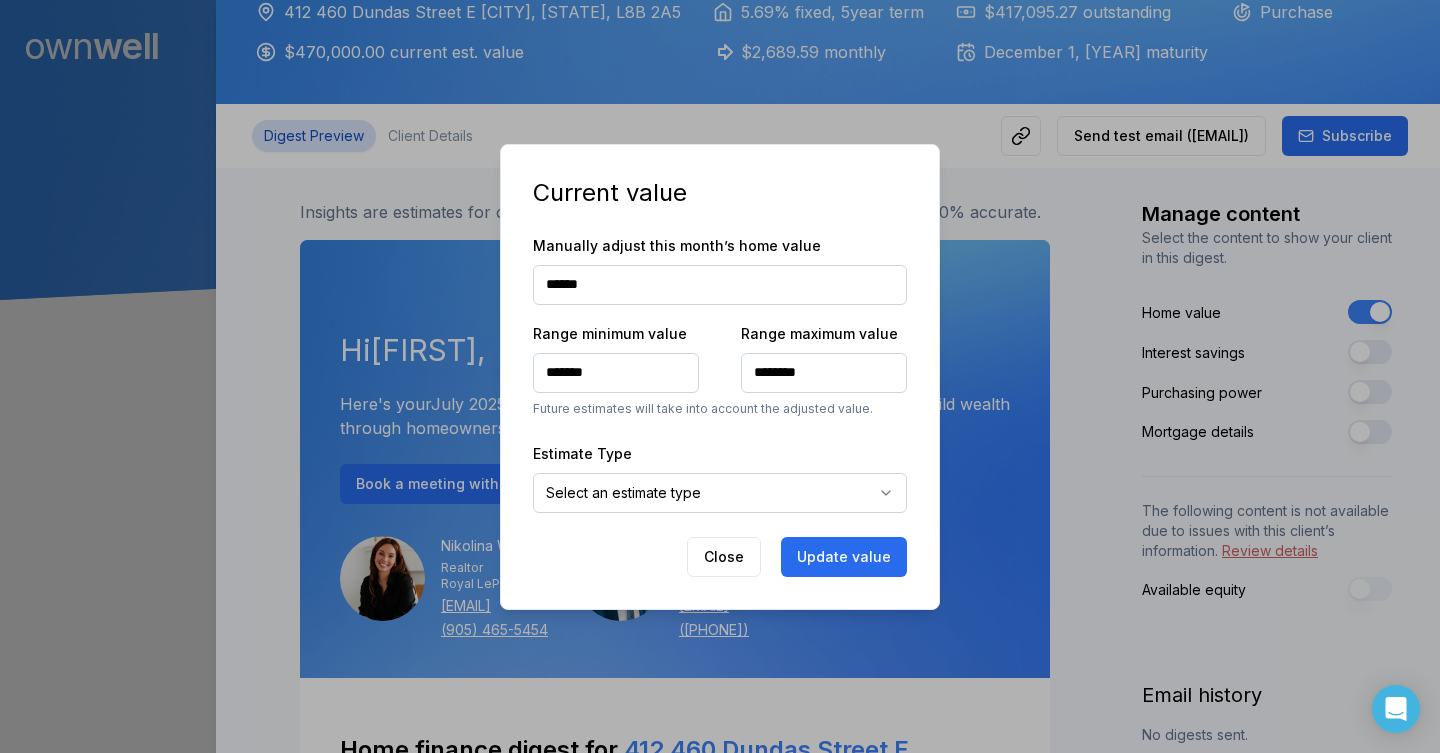 type on "******" 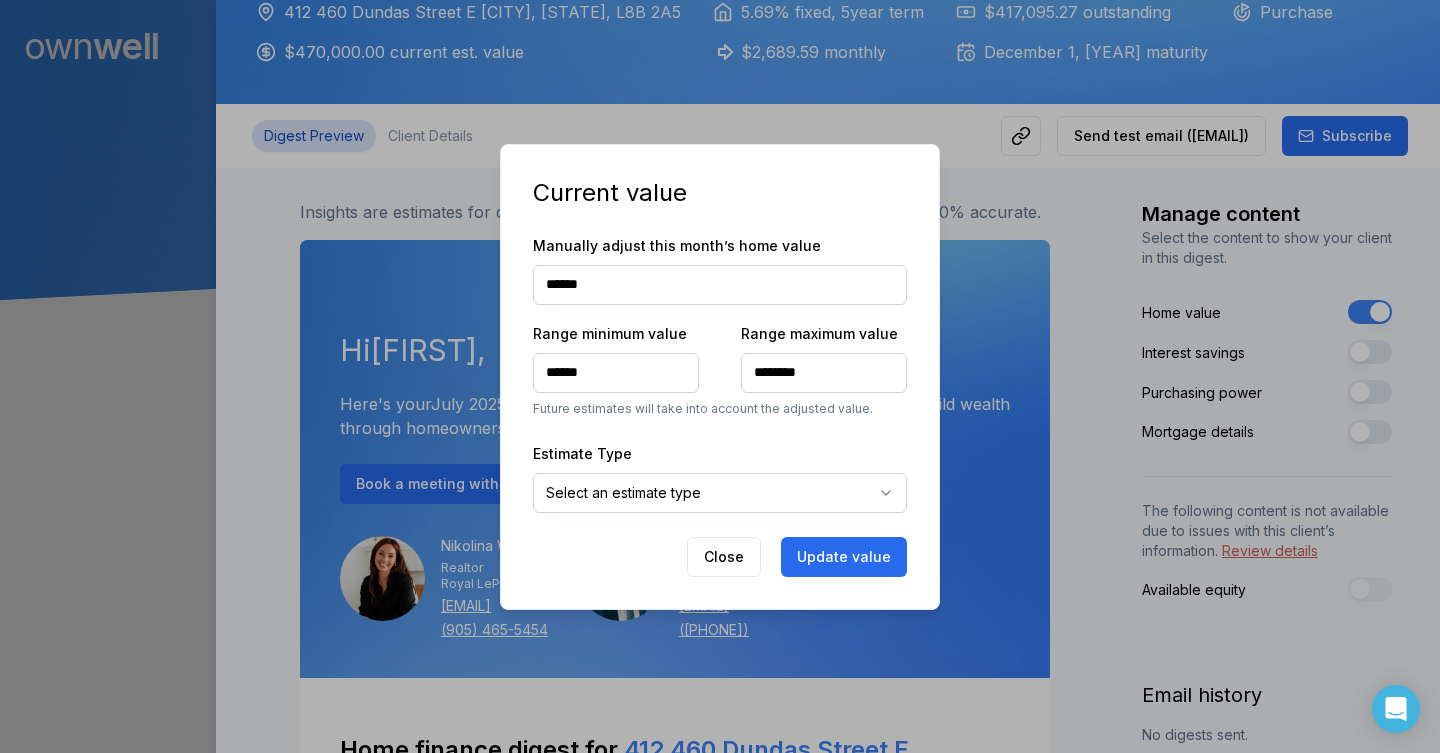 type on "*******" 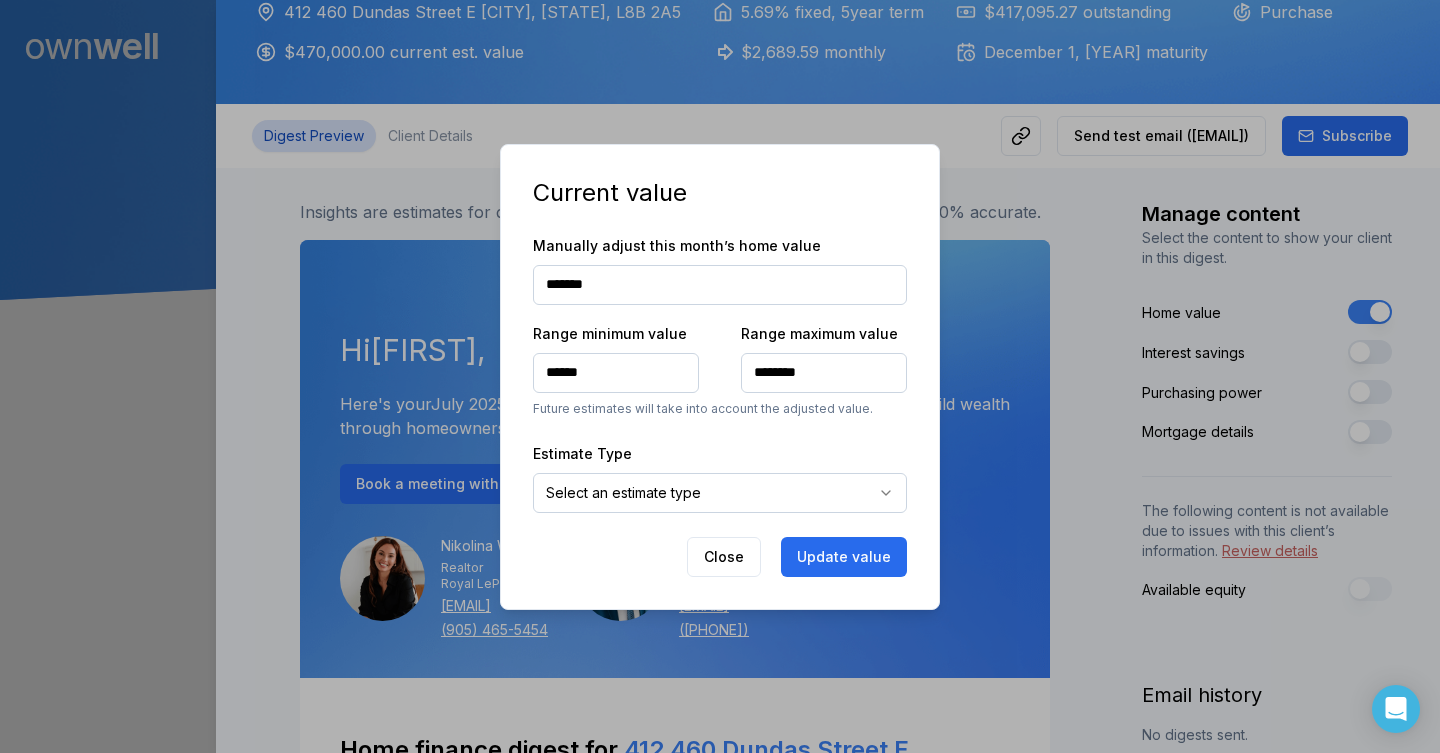 type on "*******" 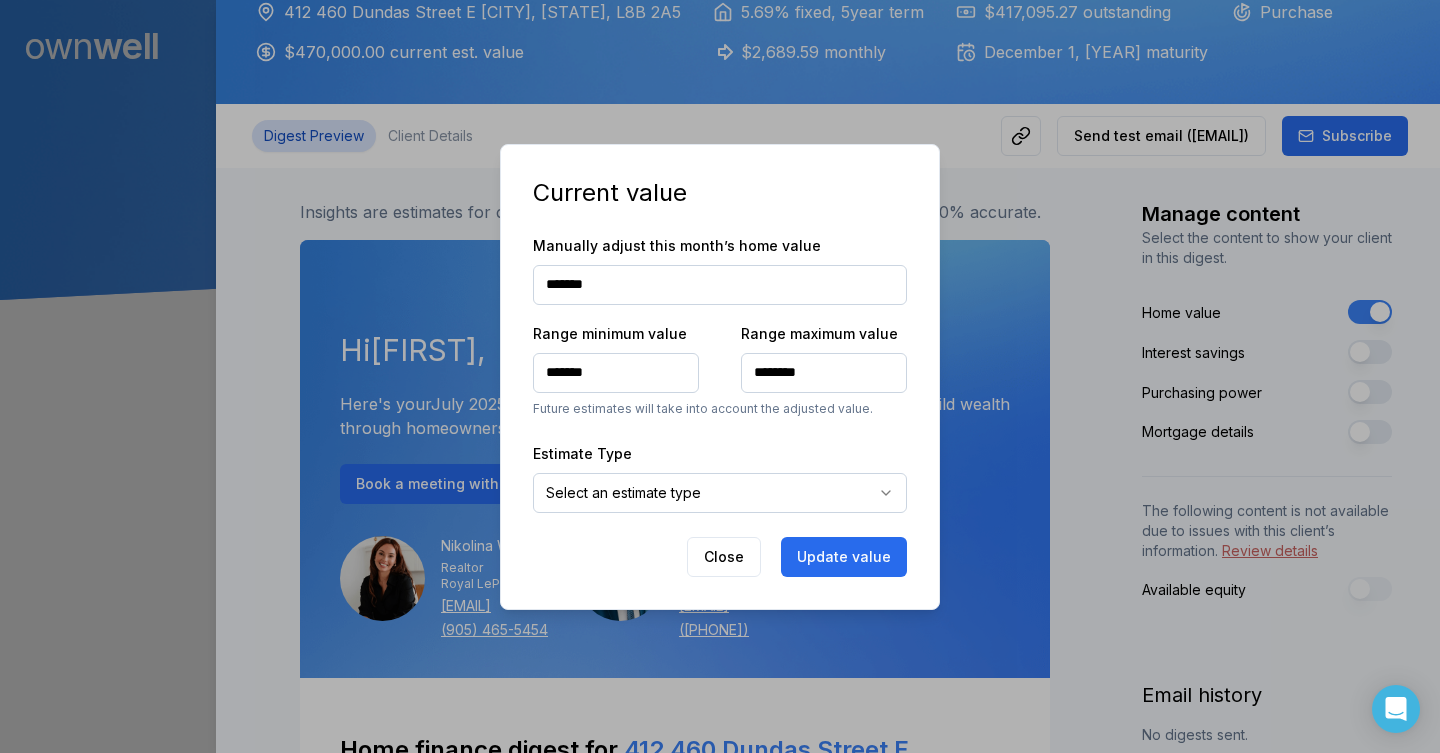 type on "********" 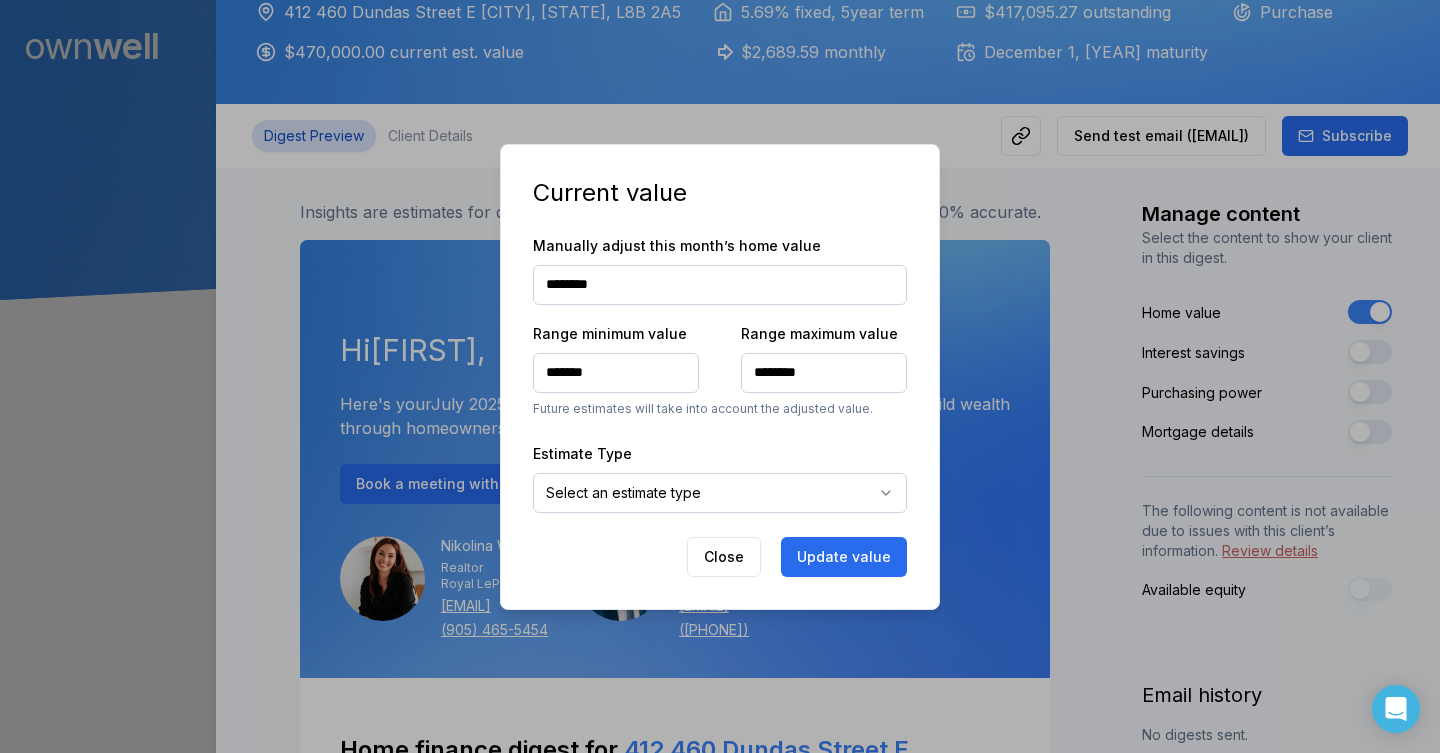 type on "********" 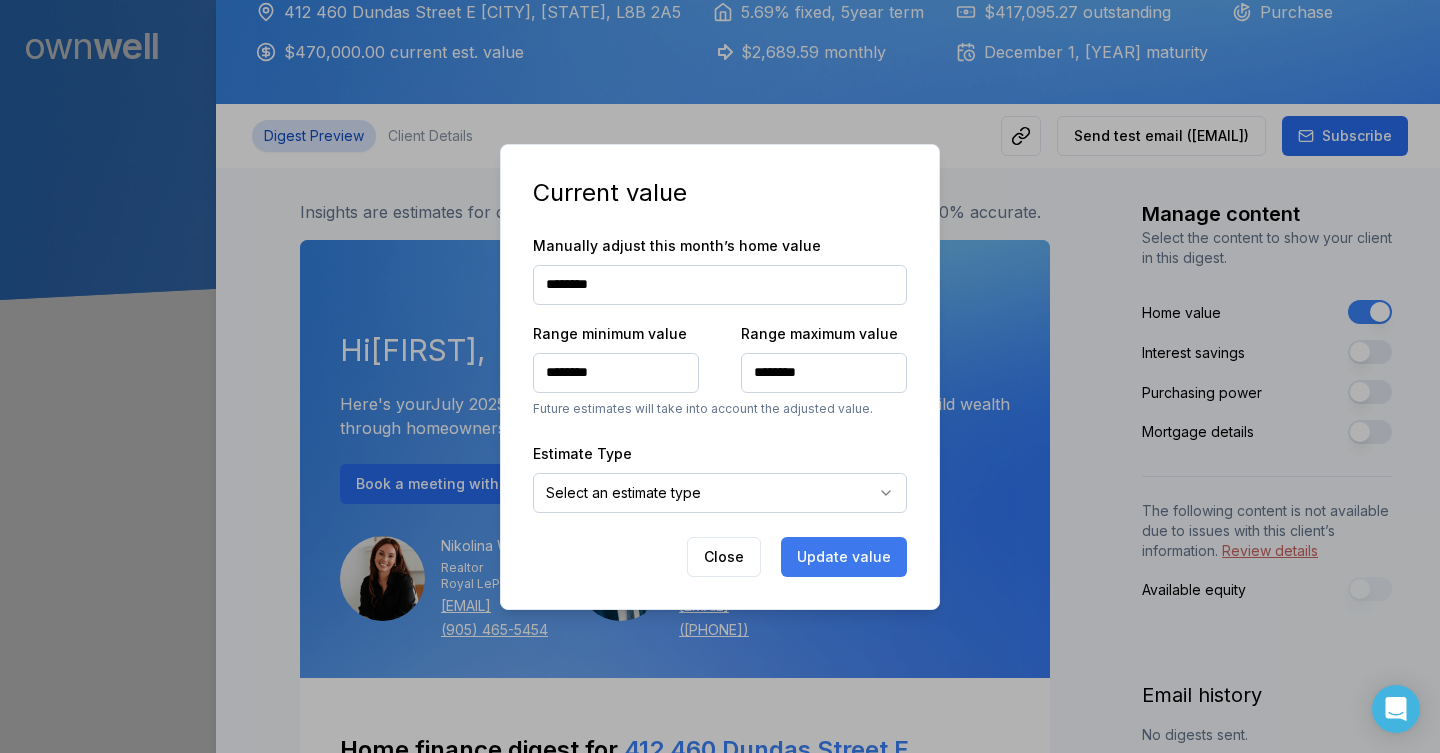 type on "********" 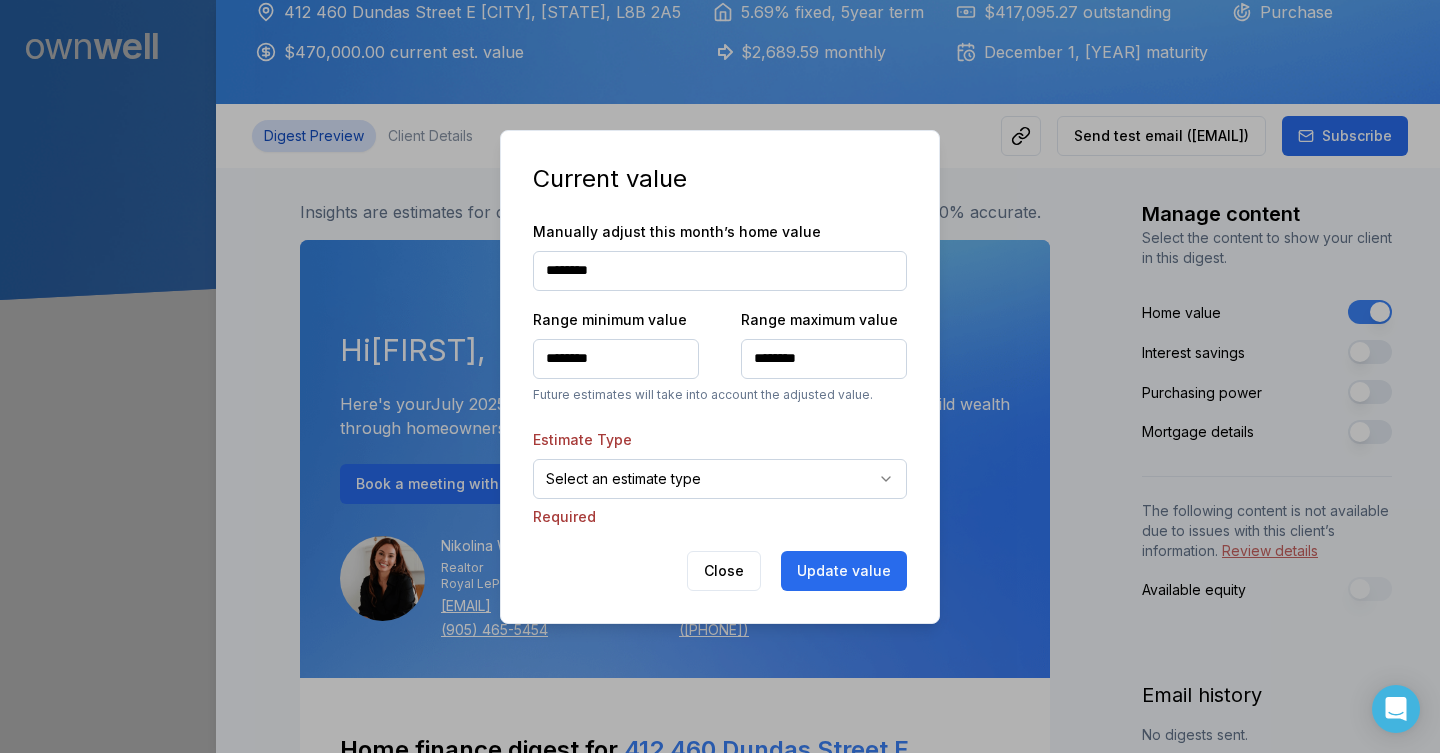 click on "Ownwell's platform is not optimized for mobile at this time.   For the best experience, please use a   desktop or laptop  to manage your account.   Note:  The   personalized homeownership reports   you generate for clients   are fully mobile-friendly   and can be easily viewed on any device. own well Dashboard Landing Page 1  of  10  clients used
400000 Close [FIRST]   [LAST] Client Shared 412 460 Dundas Street E [CITY], [STATE], L8B 2A5 $470,000.00   current est. value 5.69%   fixed ,   5  year term $2,689.59   monthly   $417,095.27   outstanding December 1, 2028   maturity Purchase Digest Preview Client Details Send test email ( [EMAIL] ) Subscribe Insights are estimates for client engagement purposes and are not intended to be 100% accurate. own well Hi  [FIRST] , Here's your  July 2025  home report for   412 460 Dundas Street E  to help you build wealth through homeownership. Contact me if you have any questions! Book a meeting with [FIRST] [LAST] [FIRST] [LAST] Realtor ," at bounding box center [720, 150] 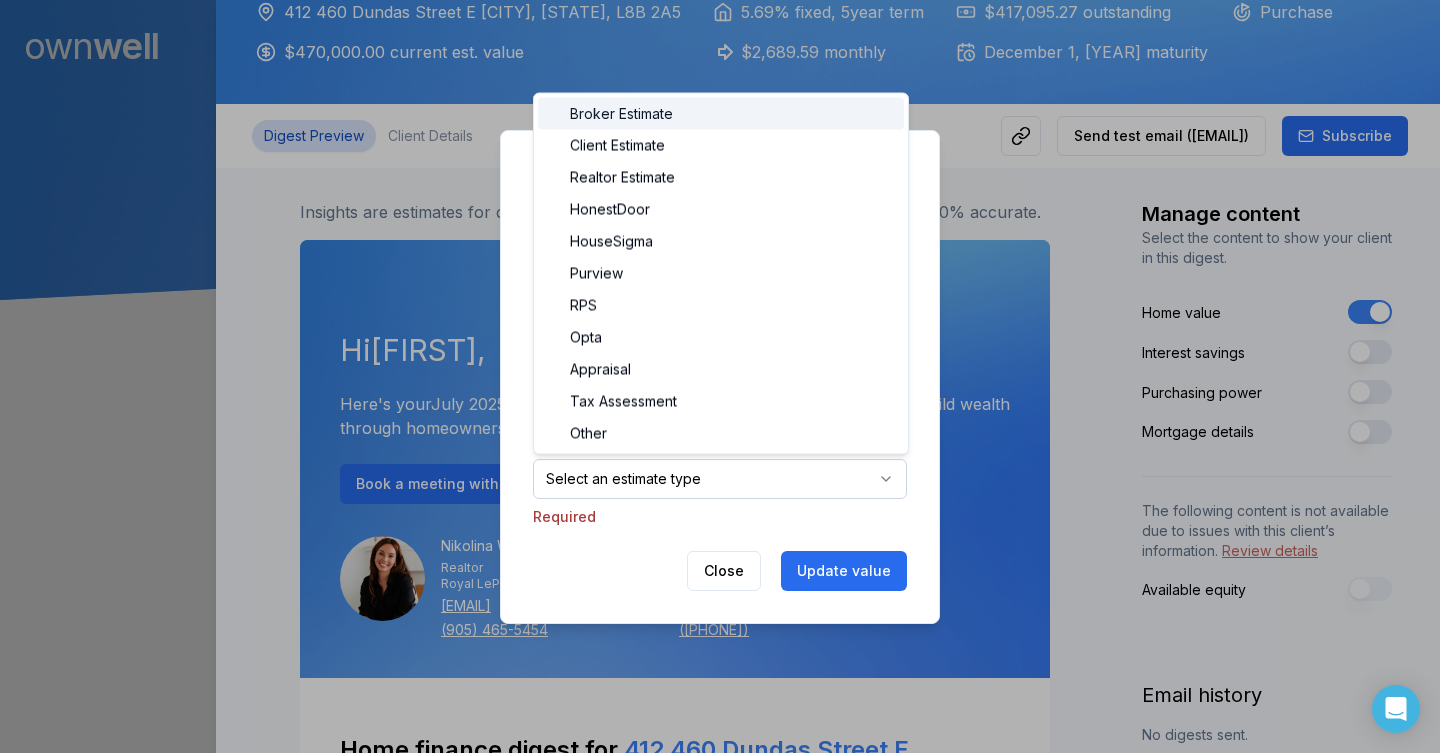select on "**********" 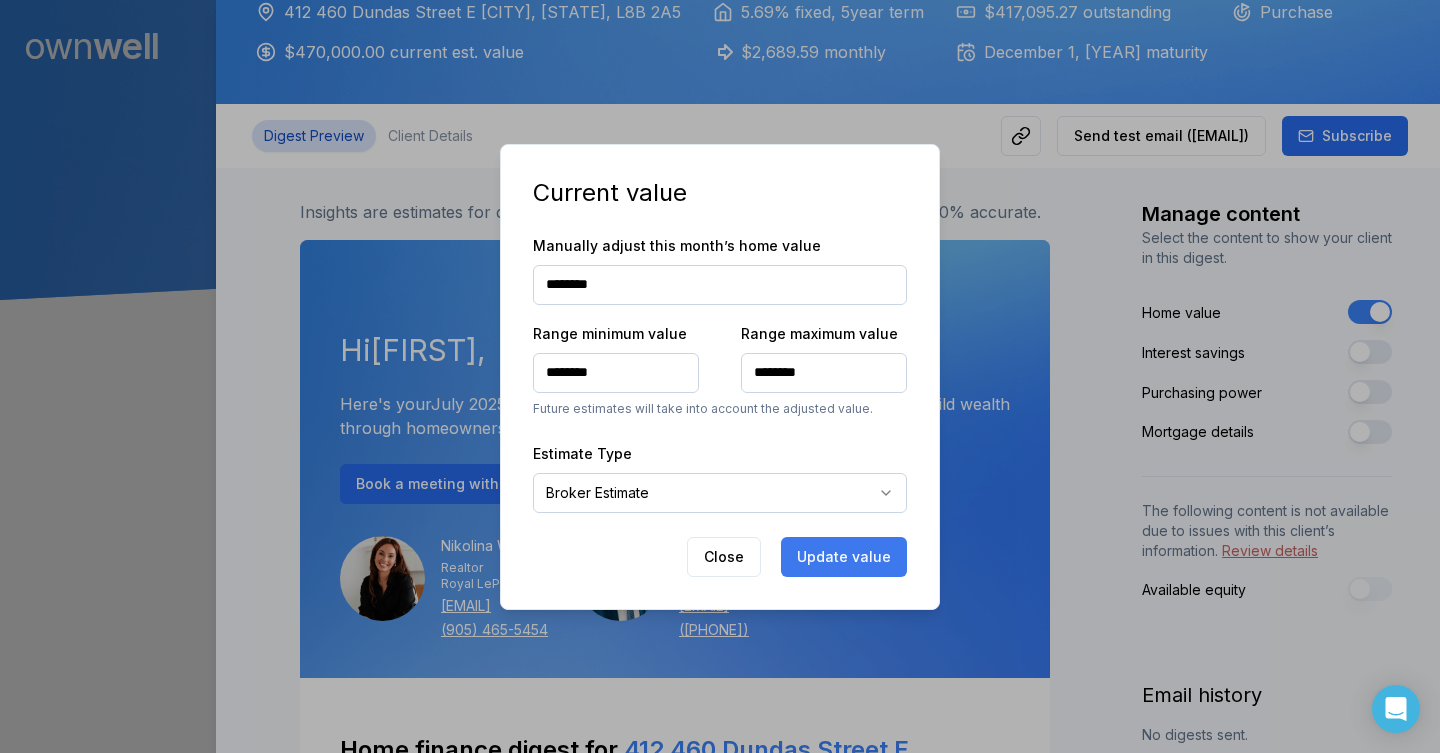click on "Update value" at bounding box center (844, 557) 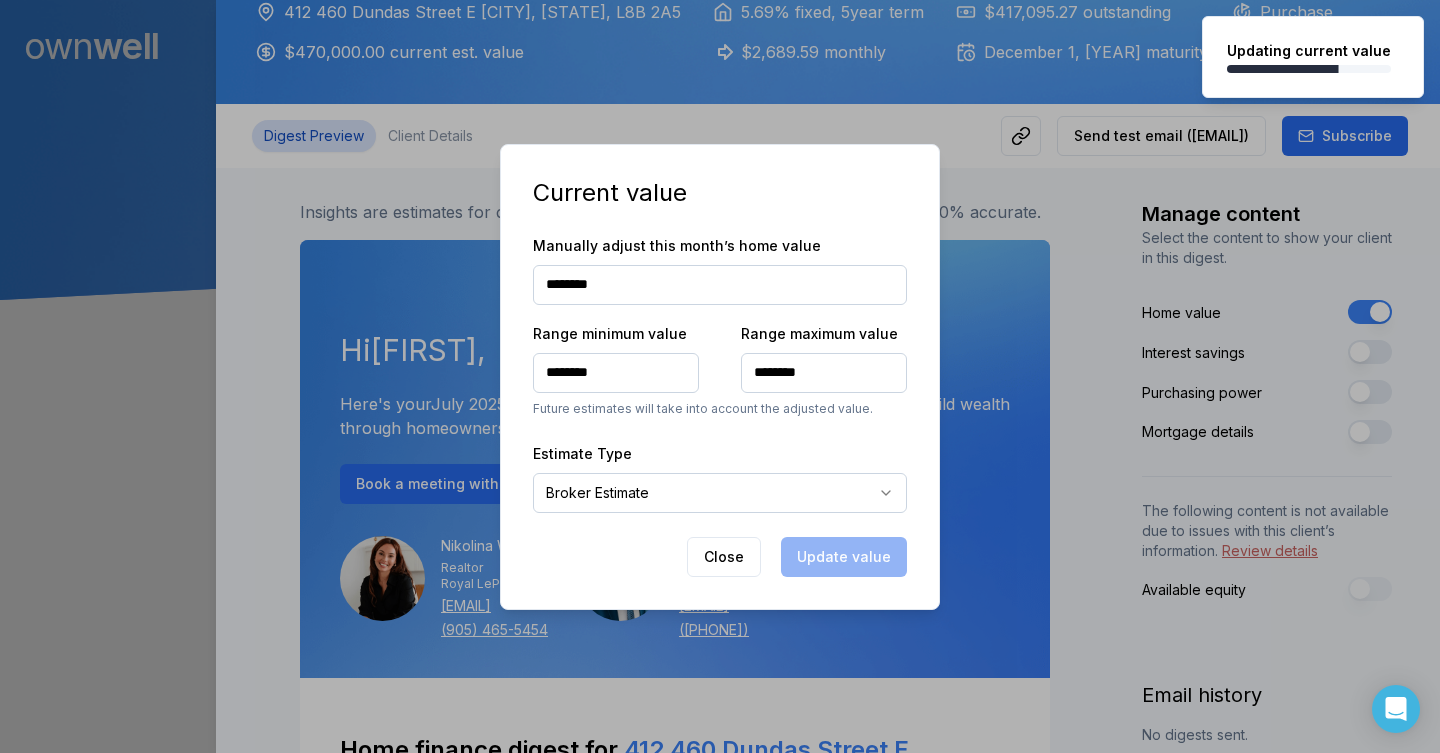 type on "********" 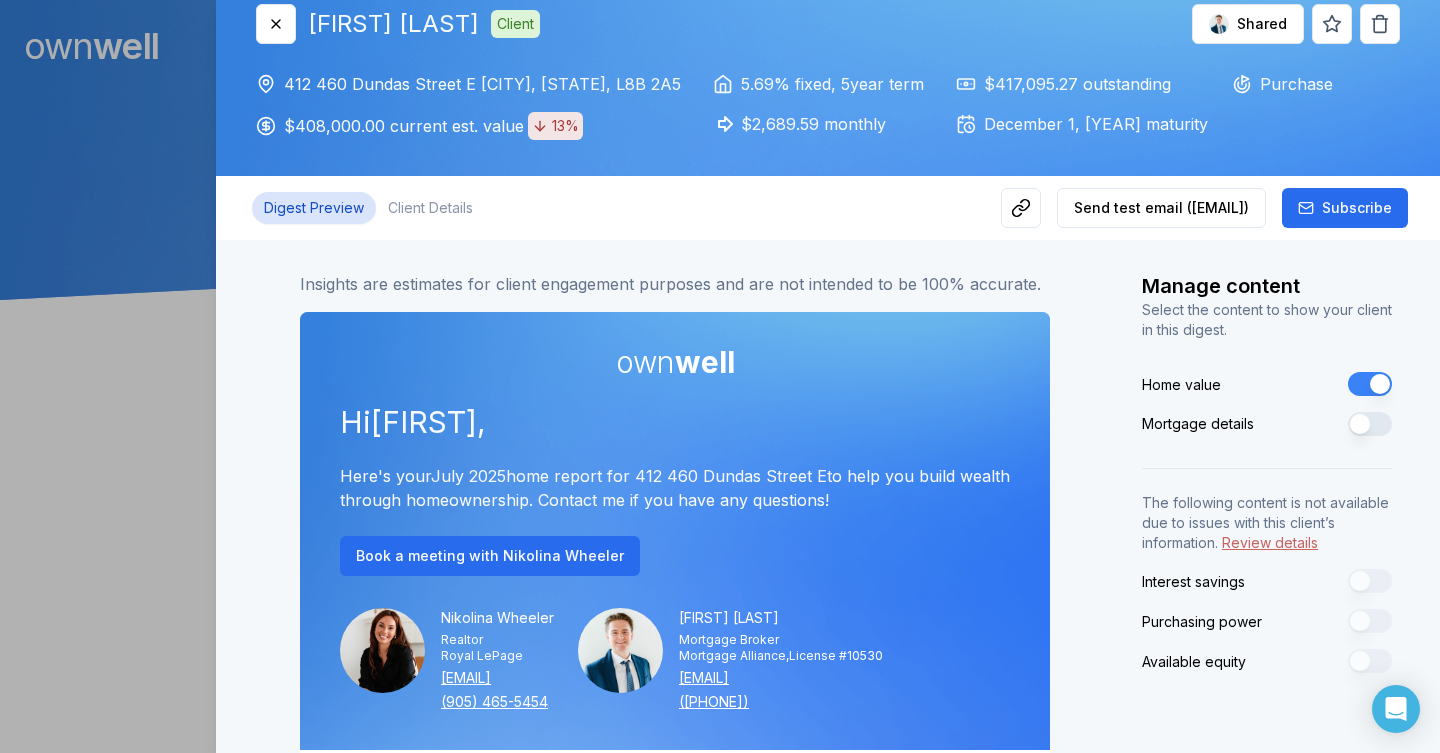scroll, scrollTop: 23, scrollLeft: 0, axis: vertical 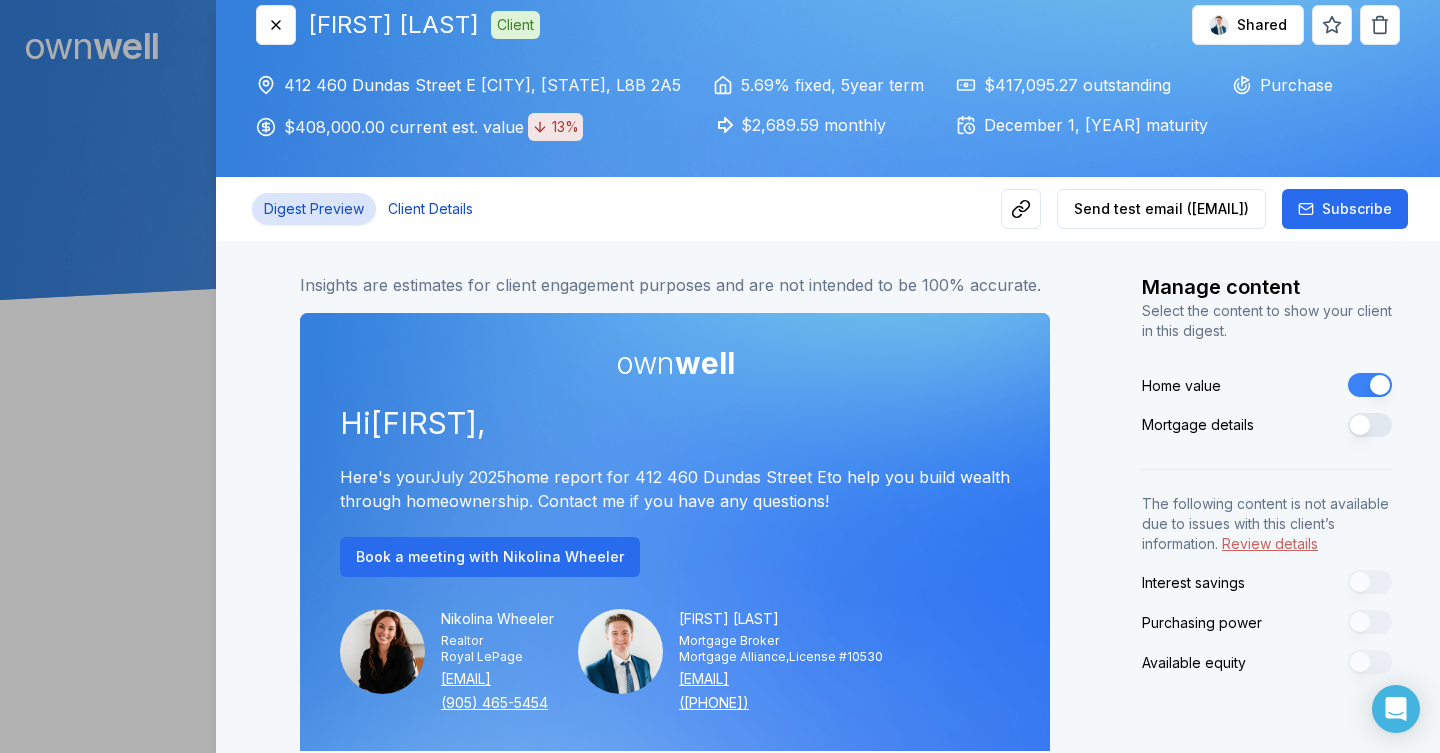 click on "Client Details" at bounding box center [430, 209] 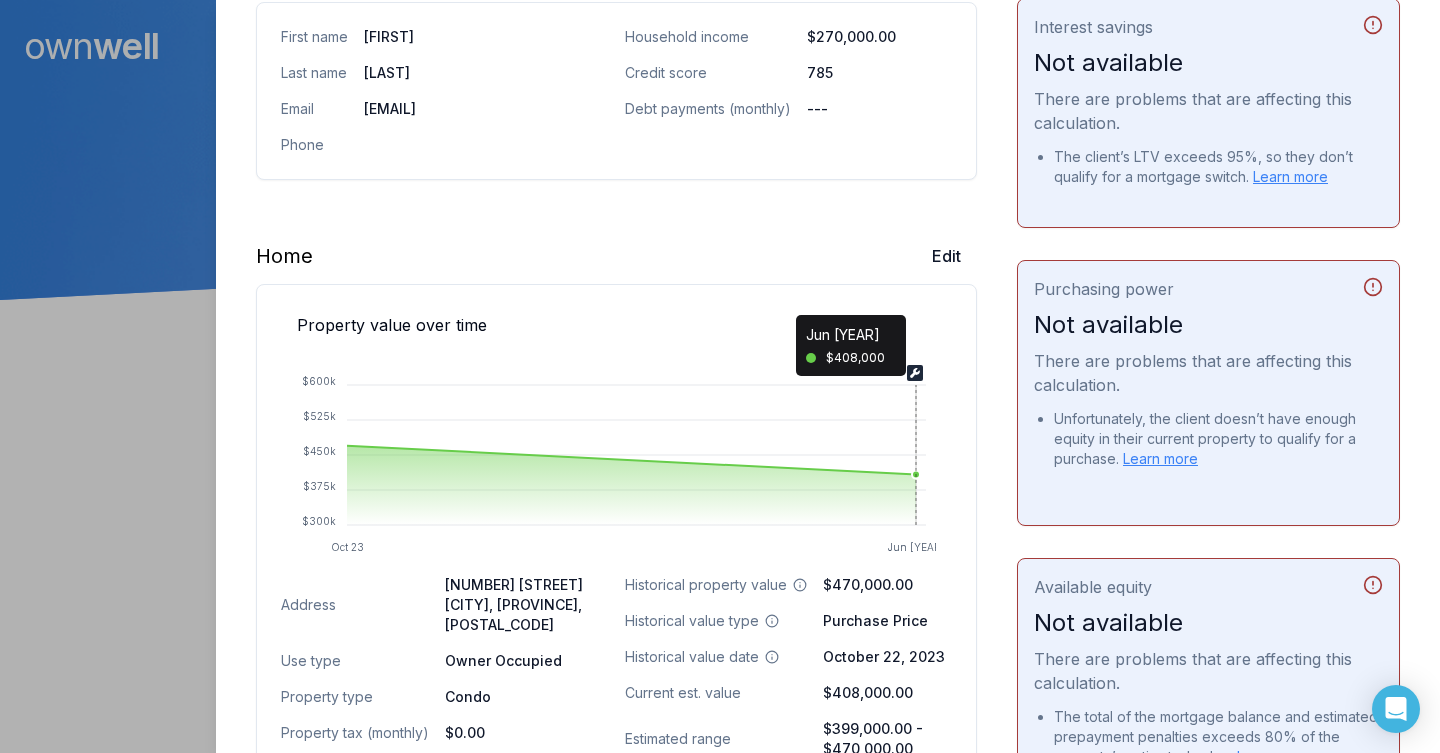 scroll, scrollTop: 515, scrollLeft: 0, axis: vertical 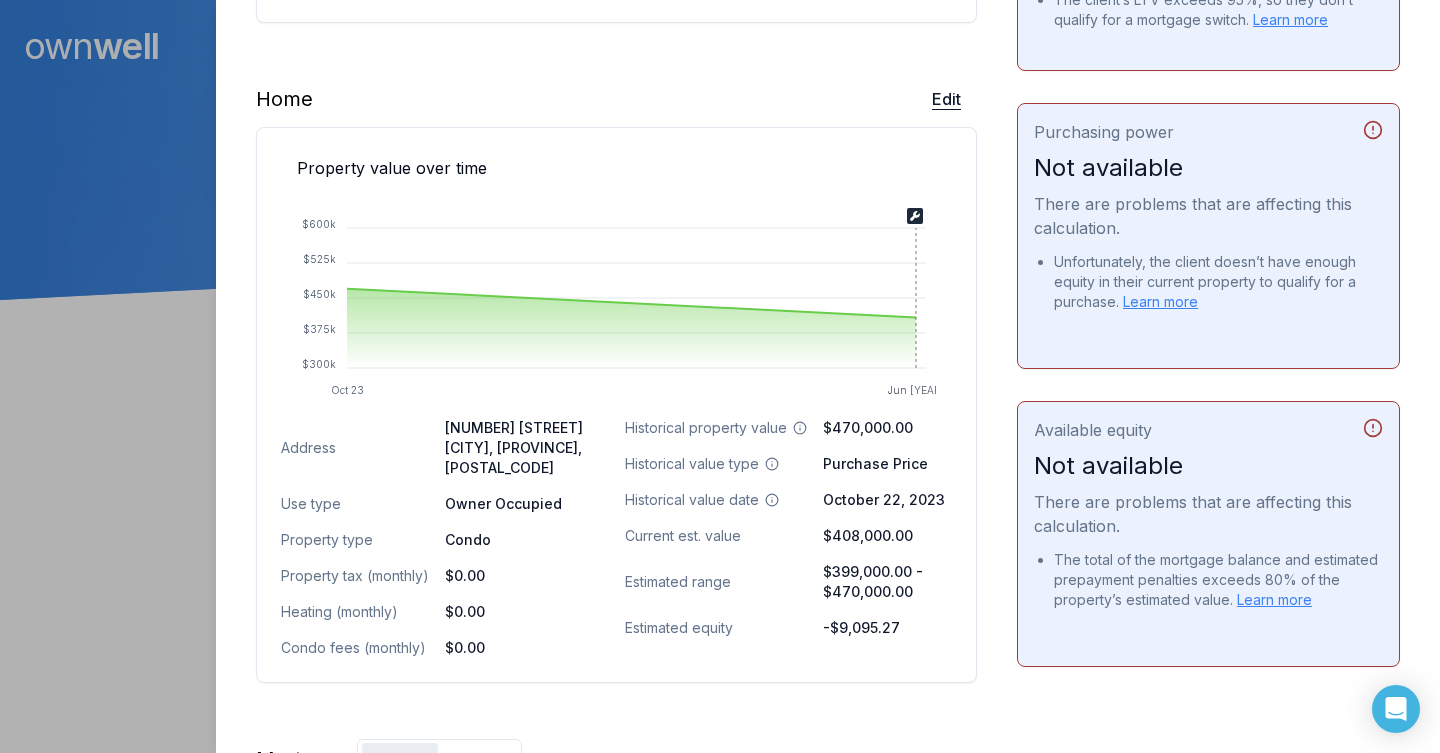 click on "Edit" at bounding box center (946, 99) 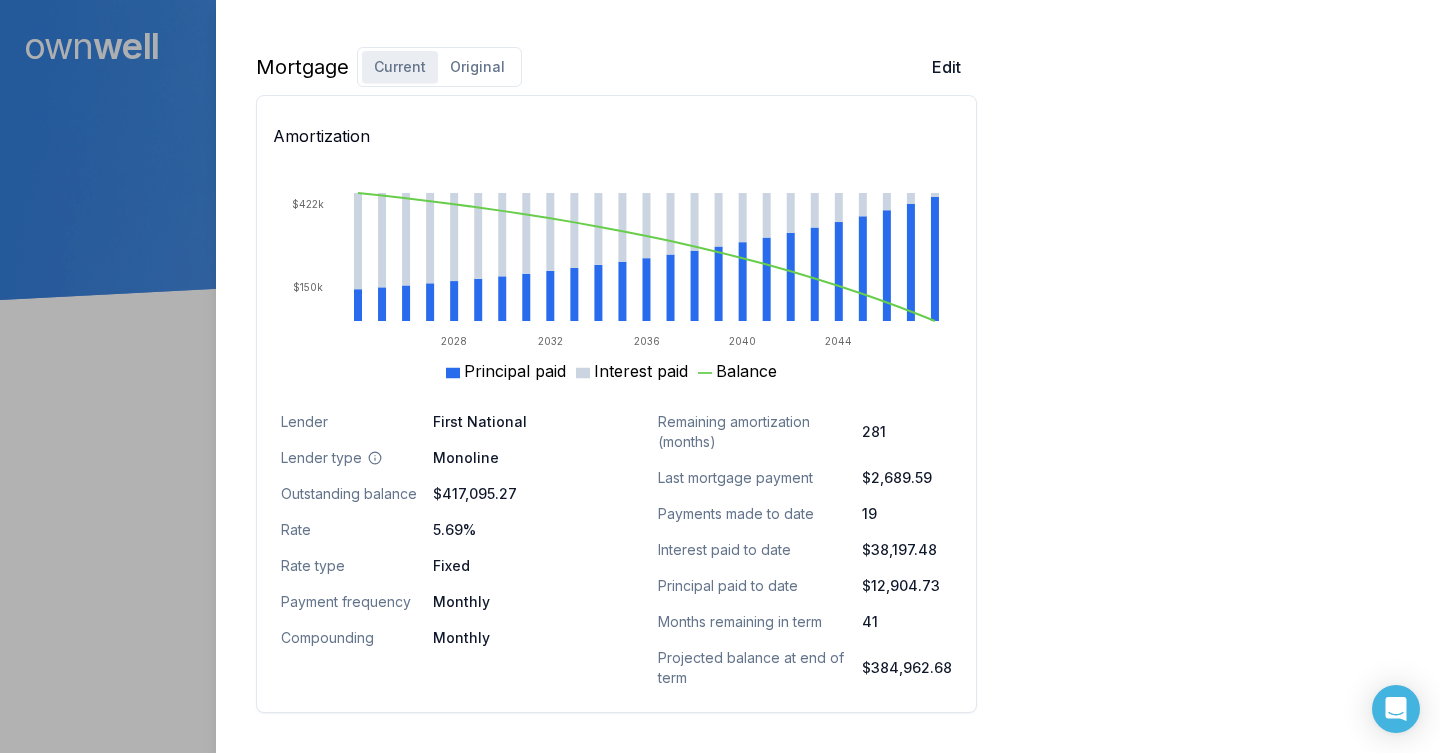 scroll, scrollTop: 1535, scrollLeft: 0, axis: vertical 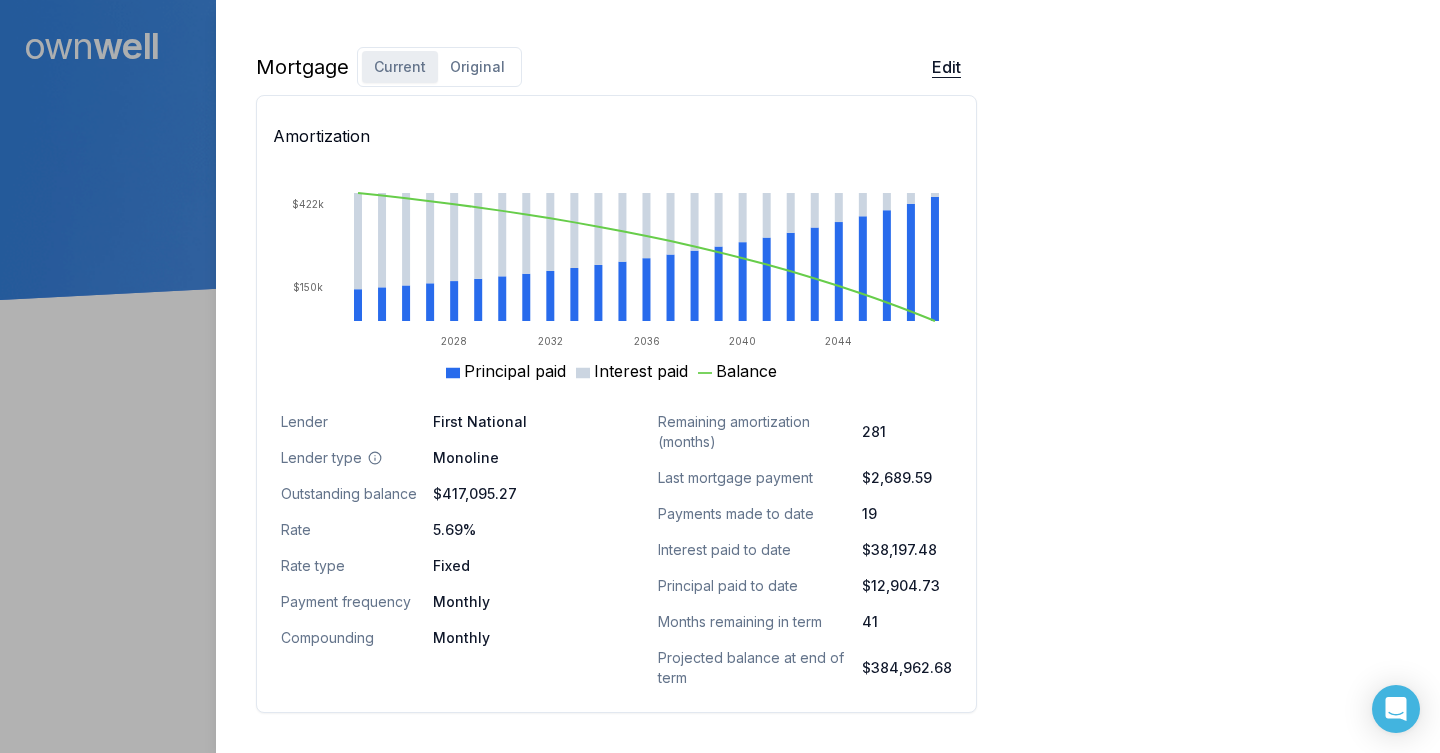 click on "Edit" at bounding box center [946, 67] 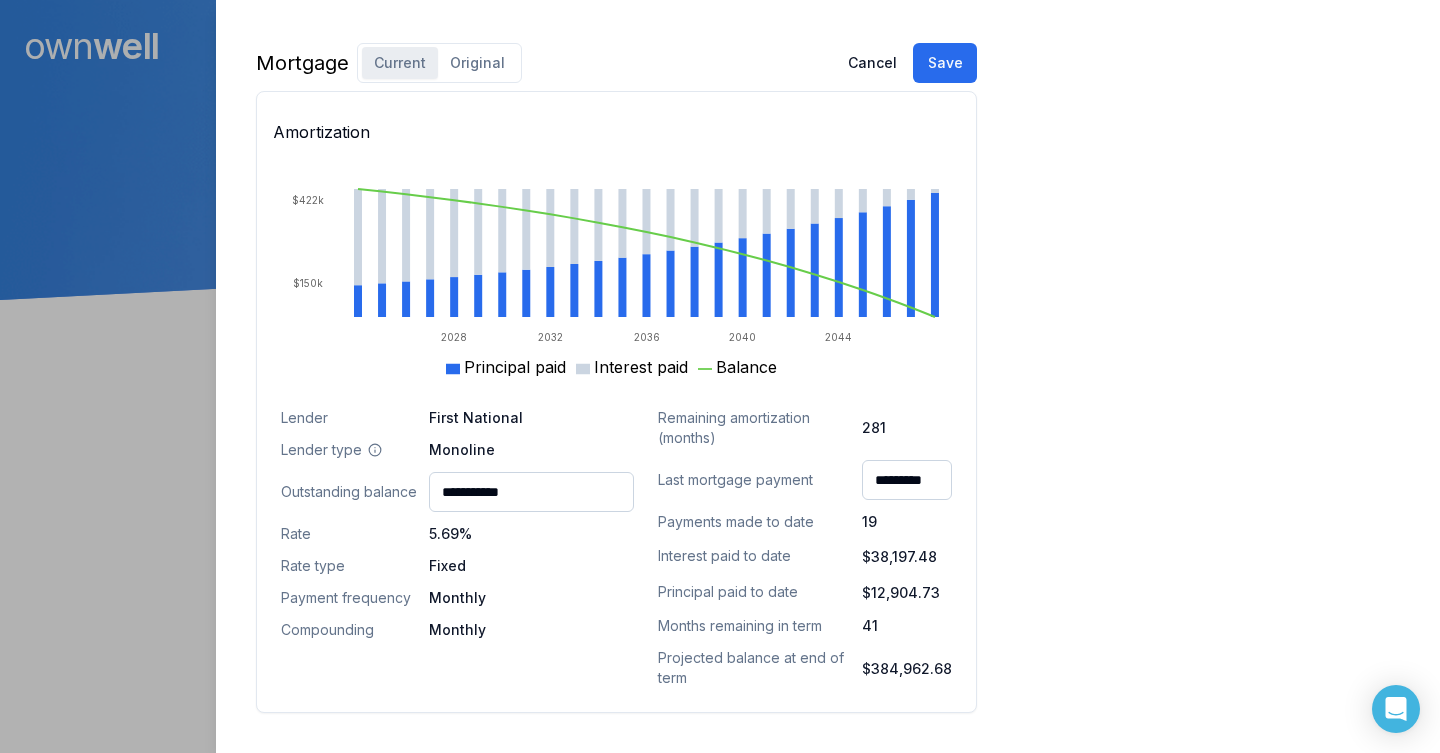 scroll, scrollTop: 1539, scrollLeft: 0, axis: vertical 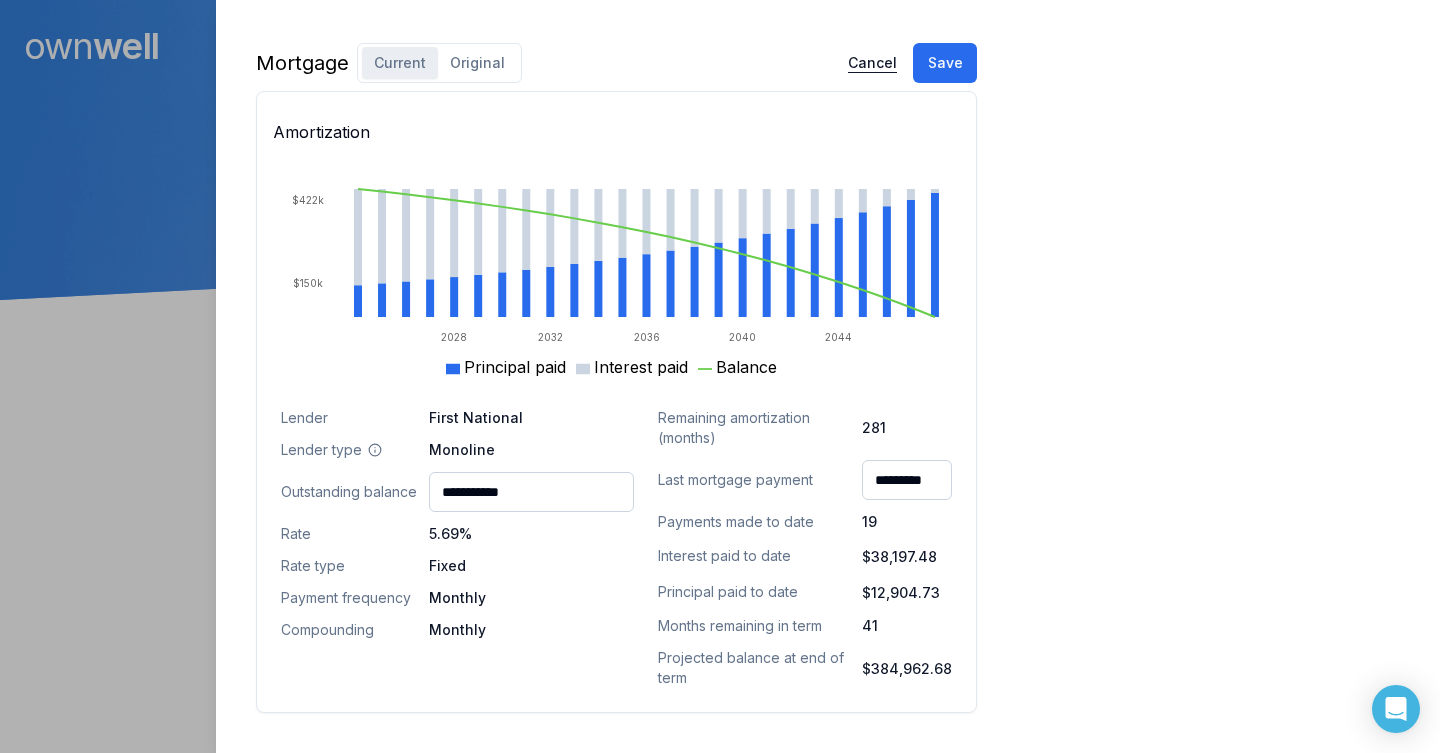 click on "Cancel" at bounding box center (872, 63) 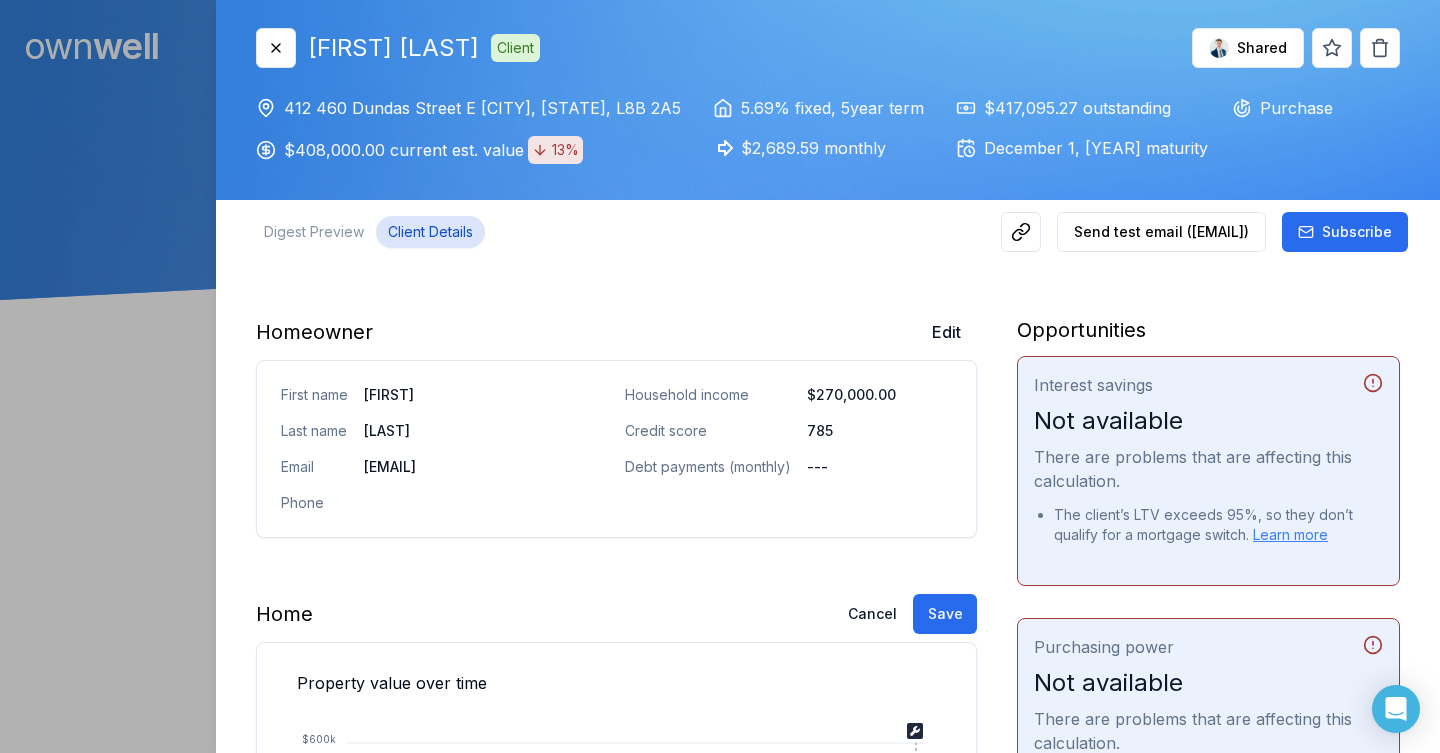 scroll, scrollTop: 0, scrollLeft: 0, axis: both 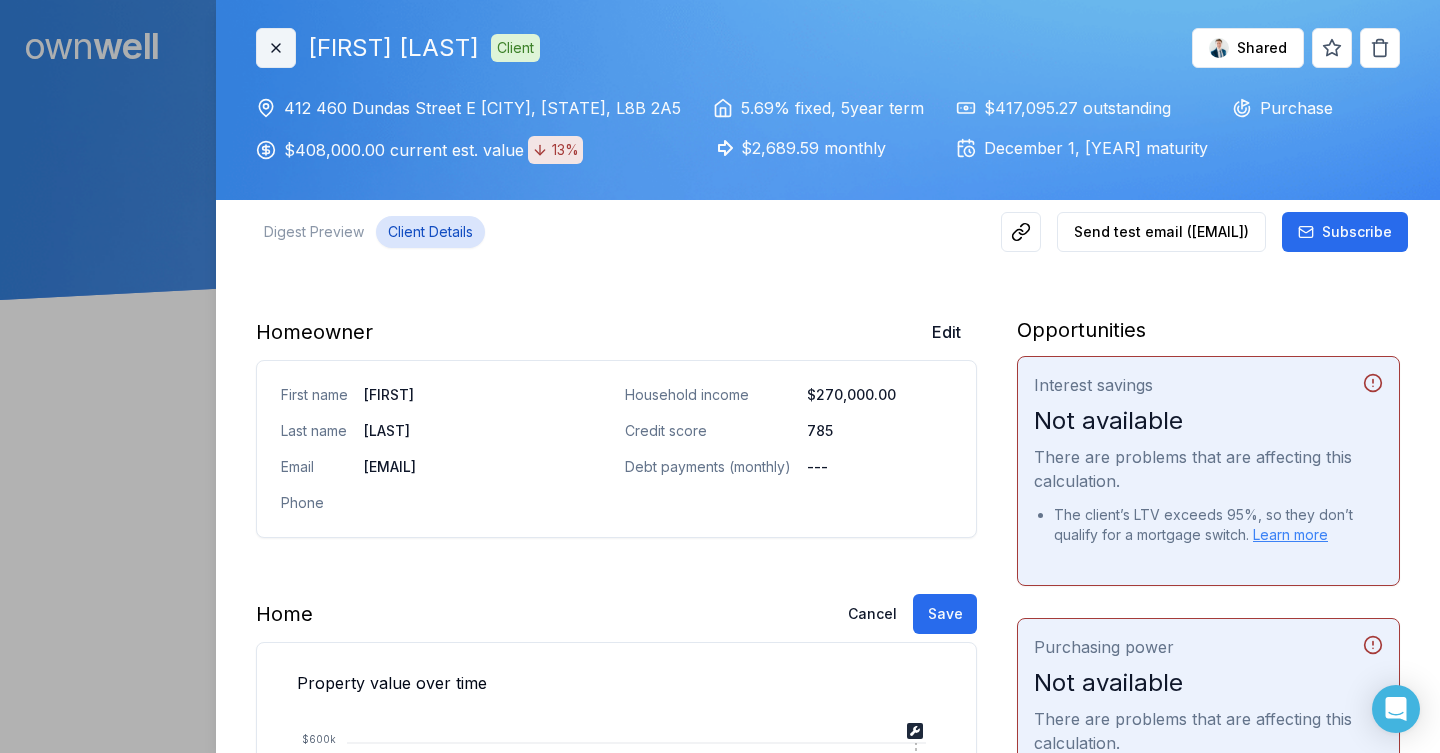 click 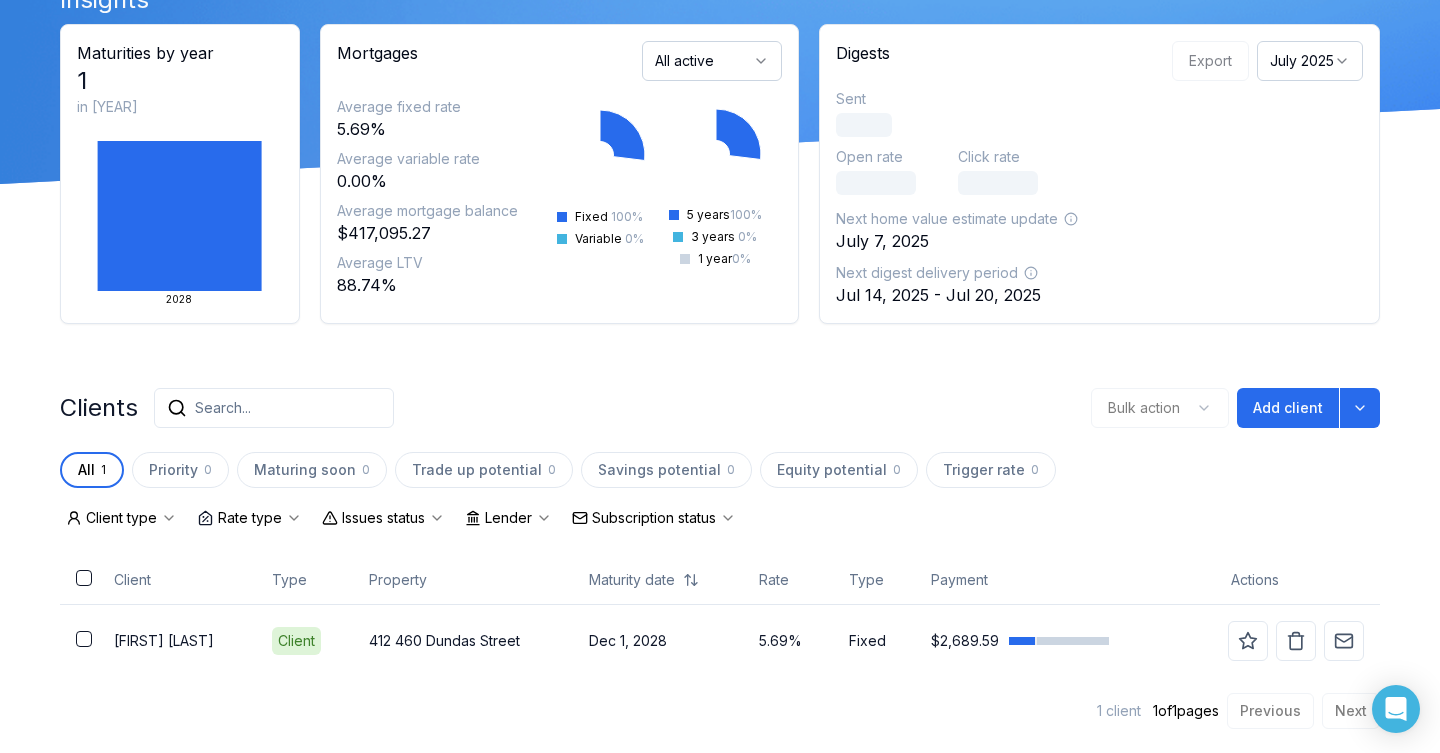 scroll, scrollTop: 116, scrollLeft: 0, axis: vertical 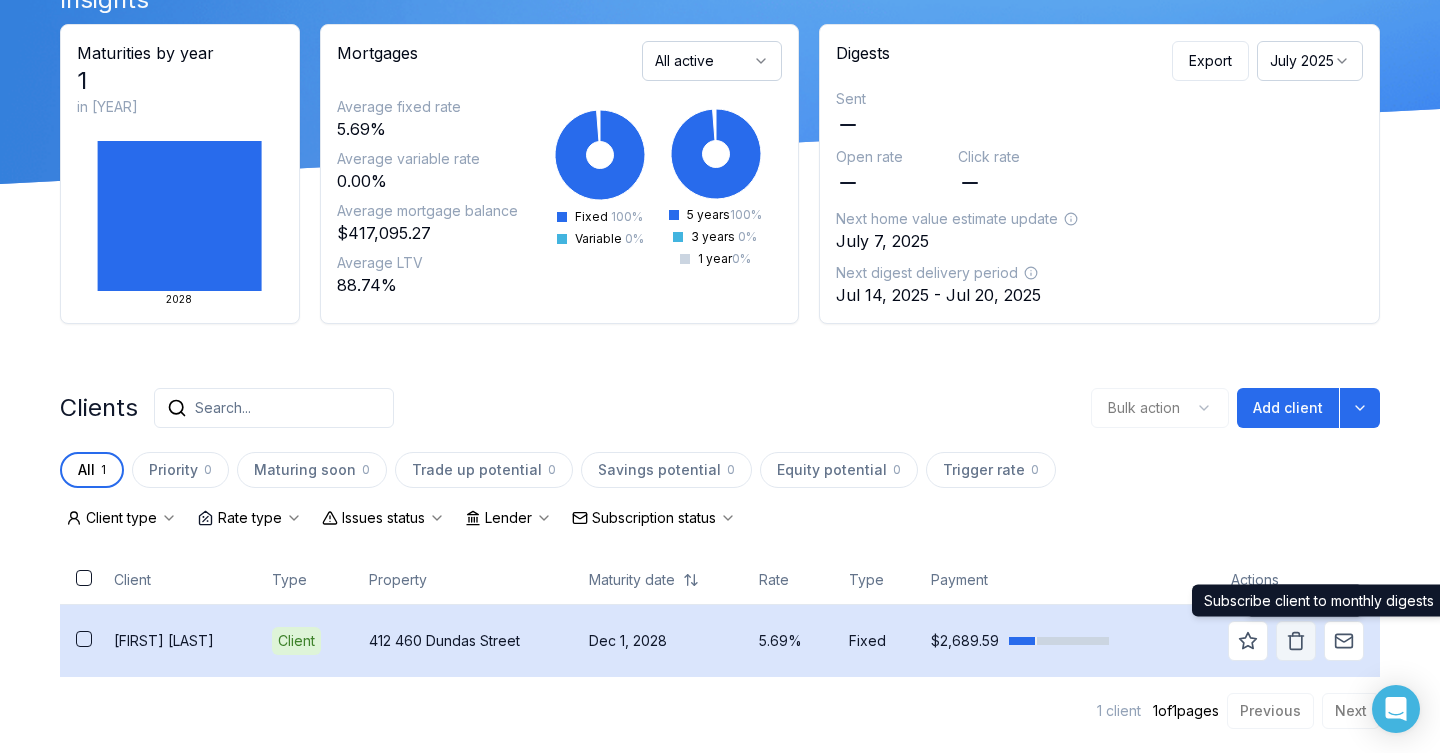 click 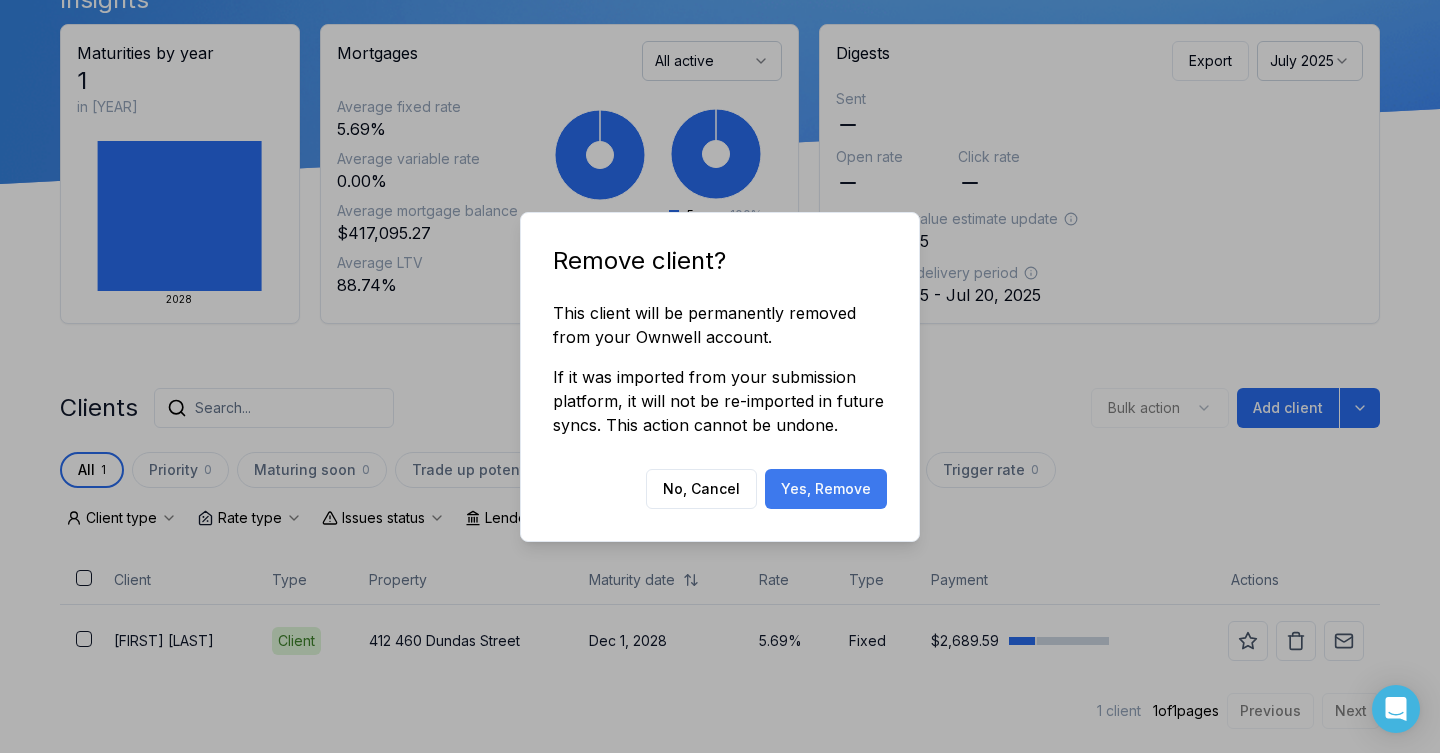 click on "Yes, Remove" at bounding box center (826, 489) 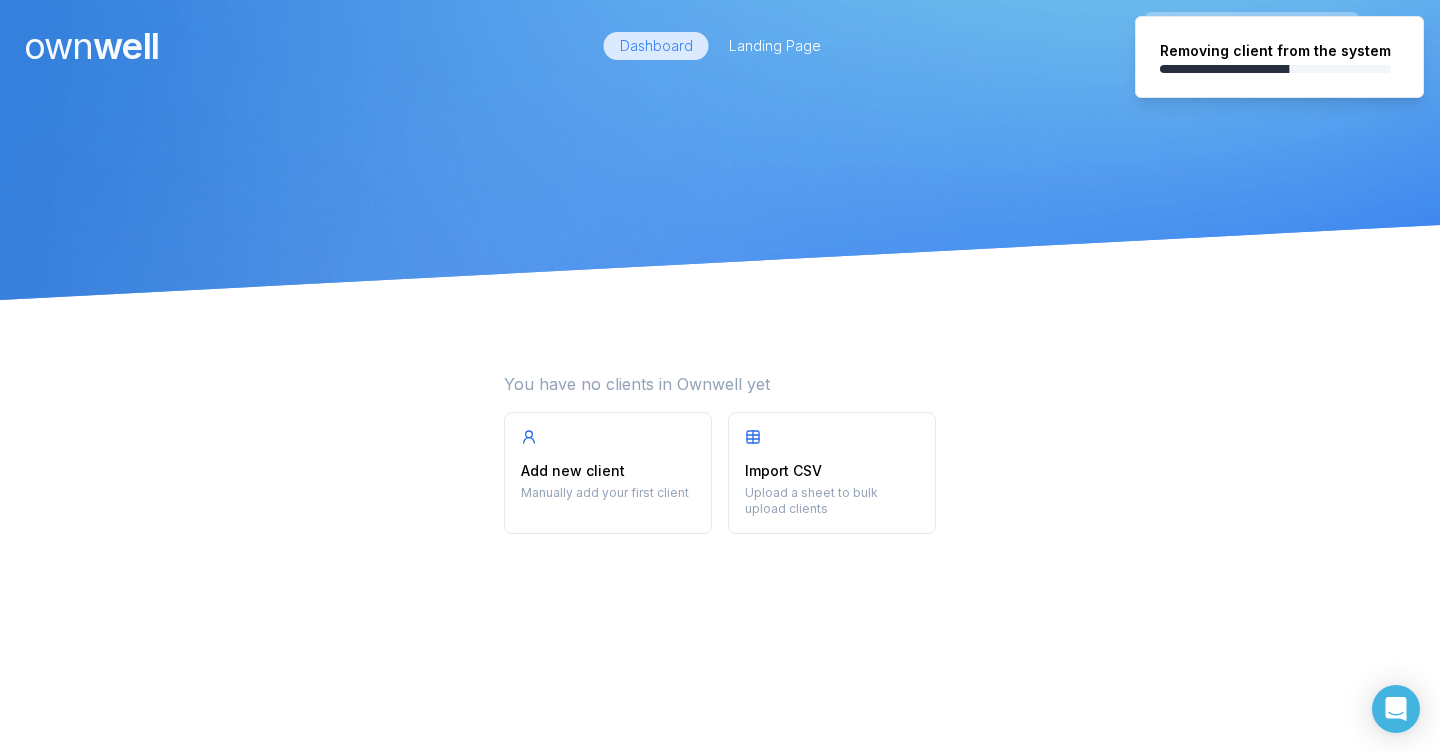 scroll, scrollTop: 0, scrollLeft: 0, axis: both 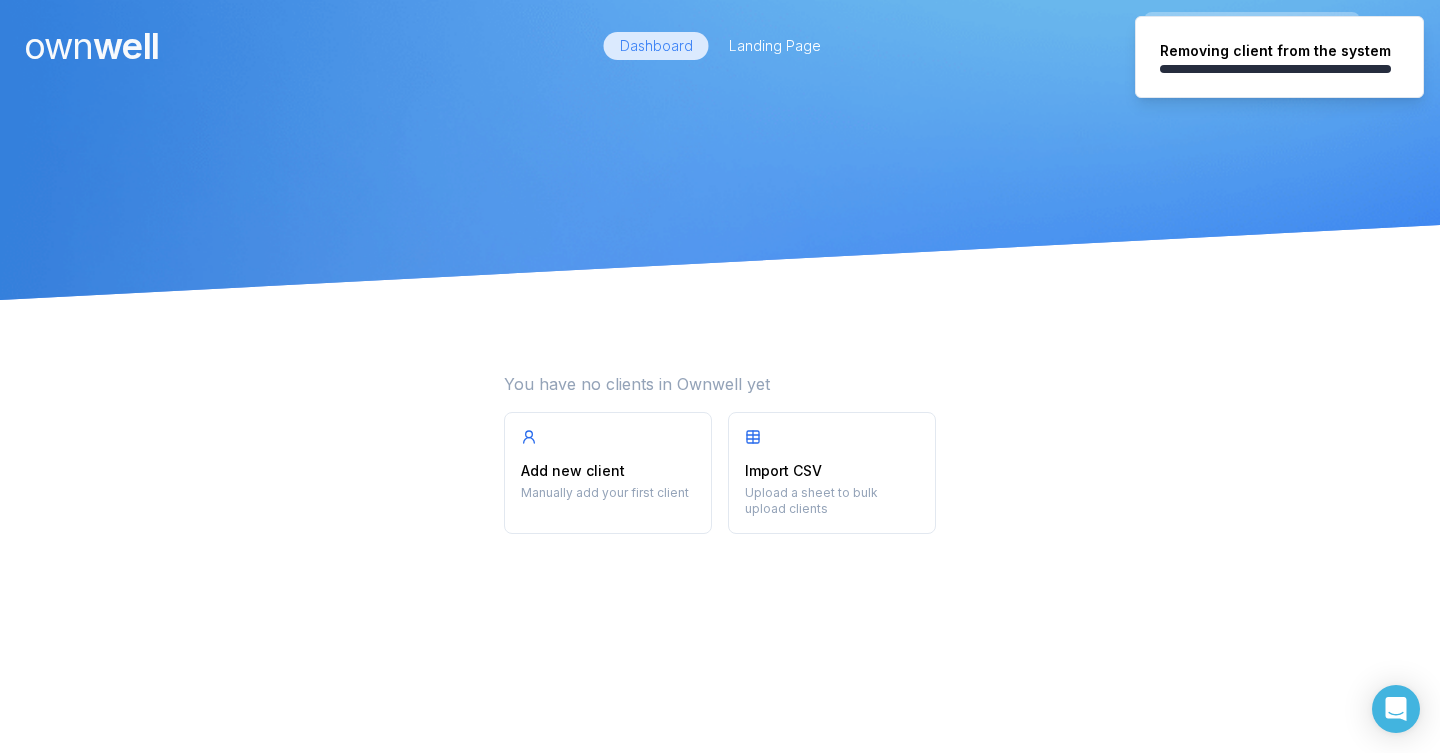 click on "own well Dashboard Landing Page 0 of 10 clients used You have no clients in Ownwell yet Add new client Manually add your first client Import CSV Upload a sheet to bulk upload clients" at bounding box center [720, 267] 